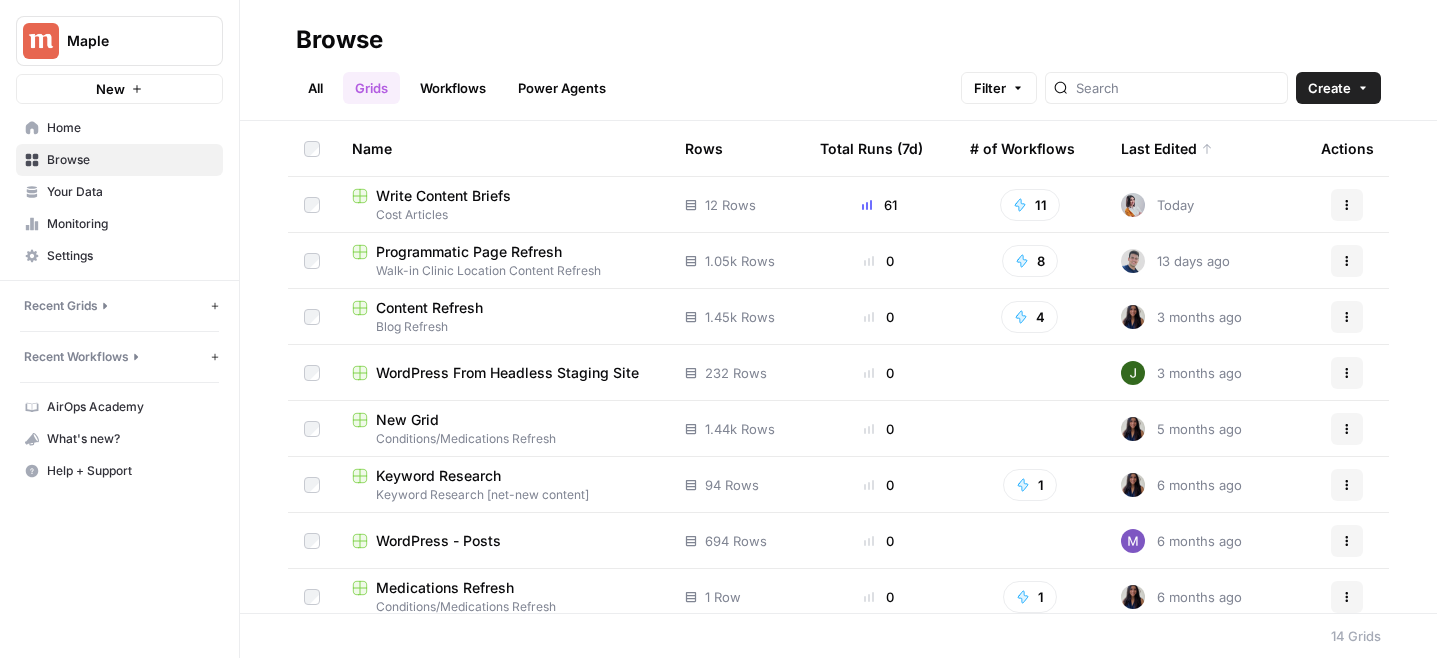 scroll, scrollTop: 0, scrollLeft: 0, axis: both 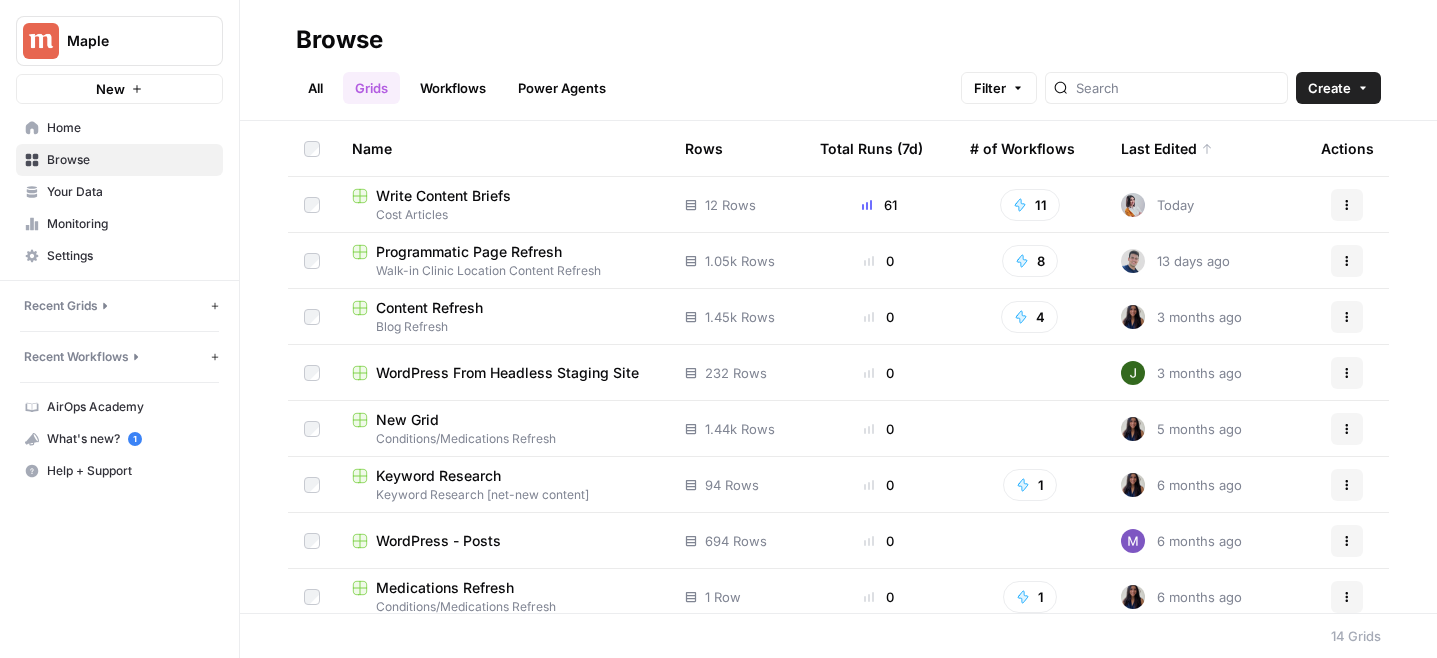 click on "Write Content Briefs Cost Articles" at bounding box center [502, 204] 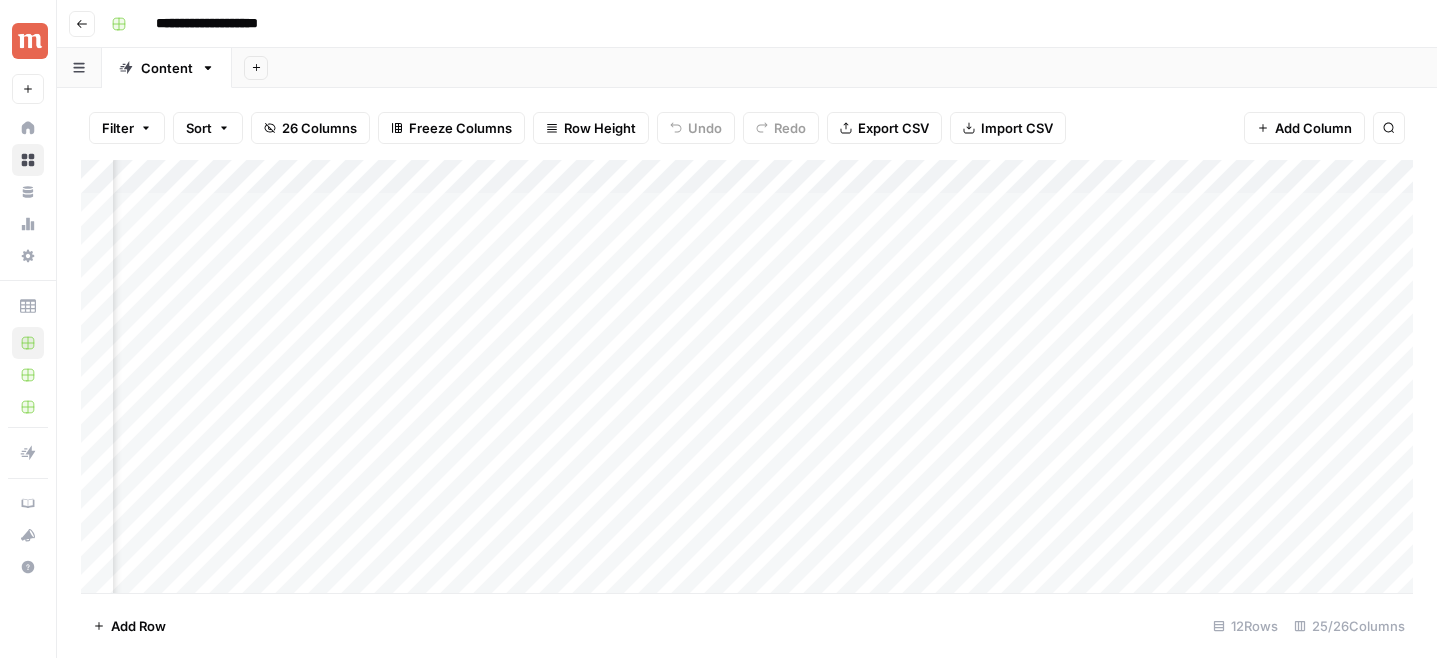 scroll, scrollTop: 0, scrollLeft: 1843, axis: horizontal 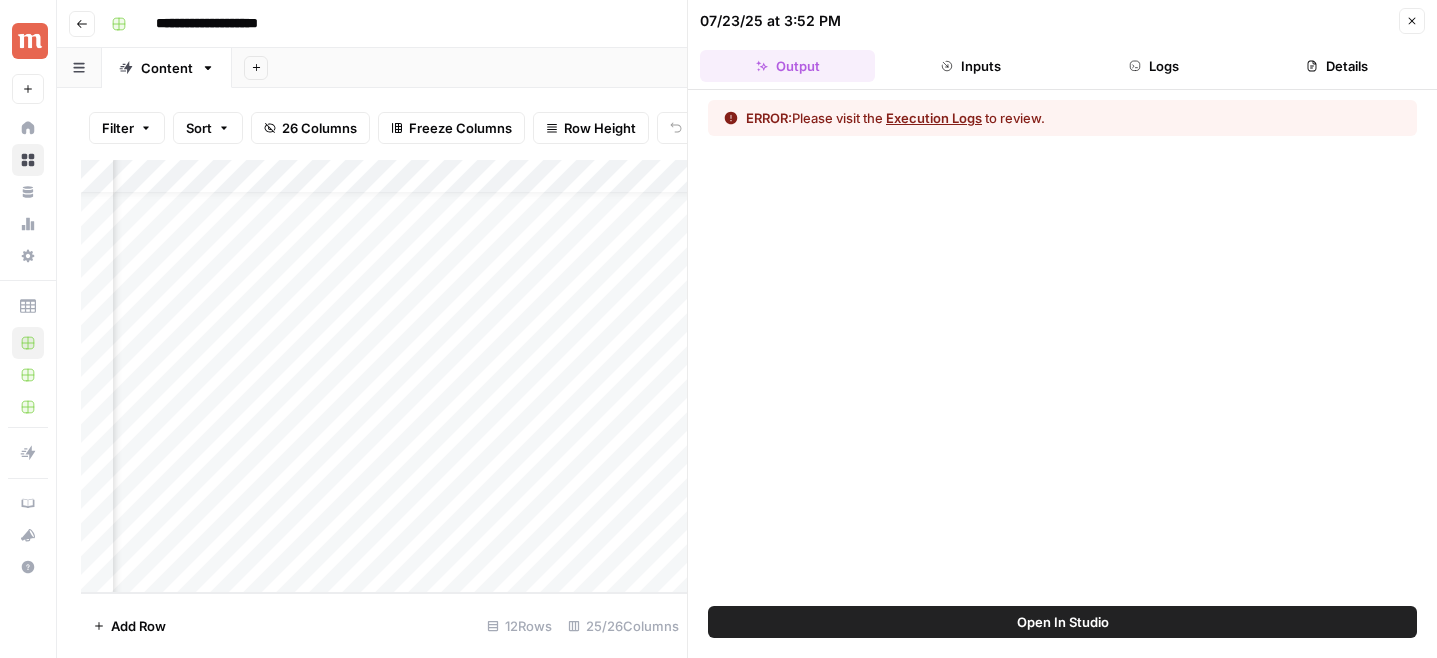 click on "Execution Logs" at bounding box center [934, 118] 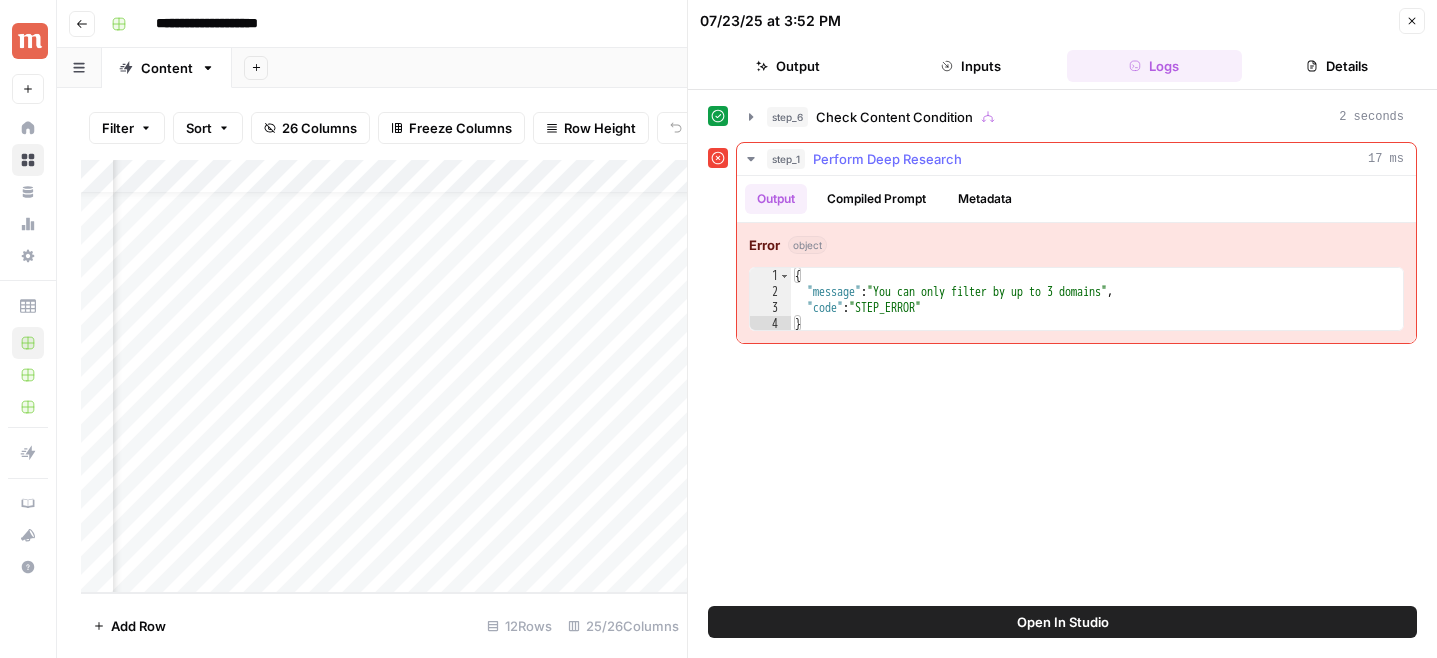 click on "{    "message" :  "You can only filter by up to 3 domains" ,    "code" :  "STEP_ERROR" }" at bounding box center [1097, 316] 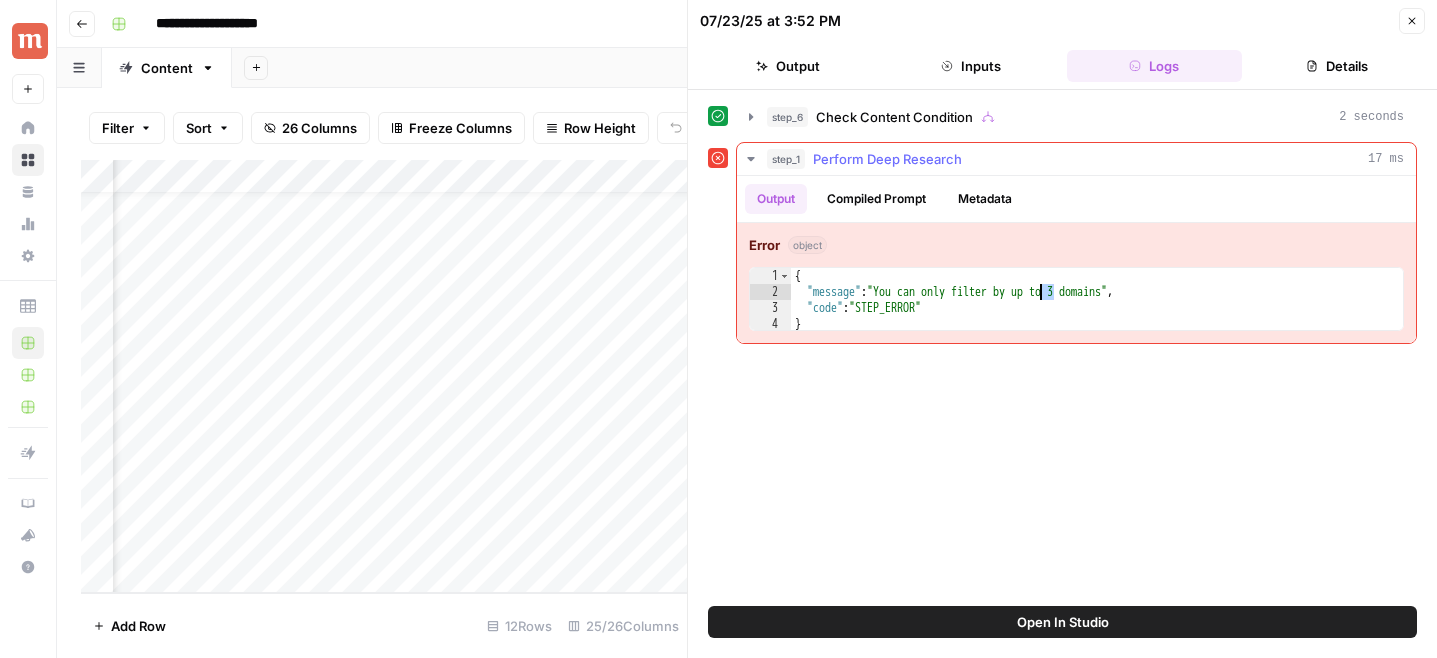 click on "{    "message" :  "You can only filter by up to 3 domains" ,    "code" :  "STEP_ERROR" }" at bounding box center [1097, 316] 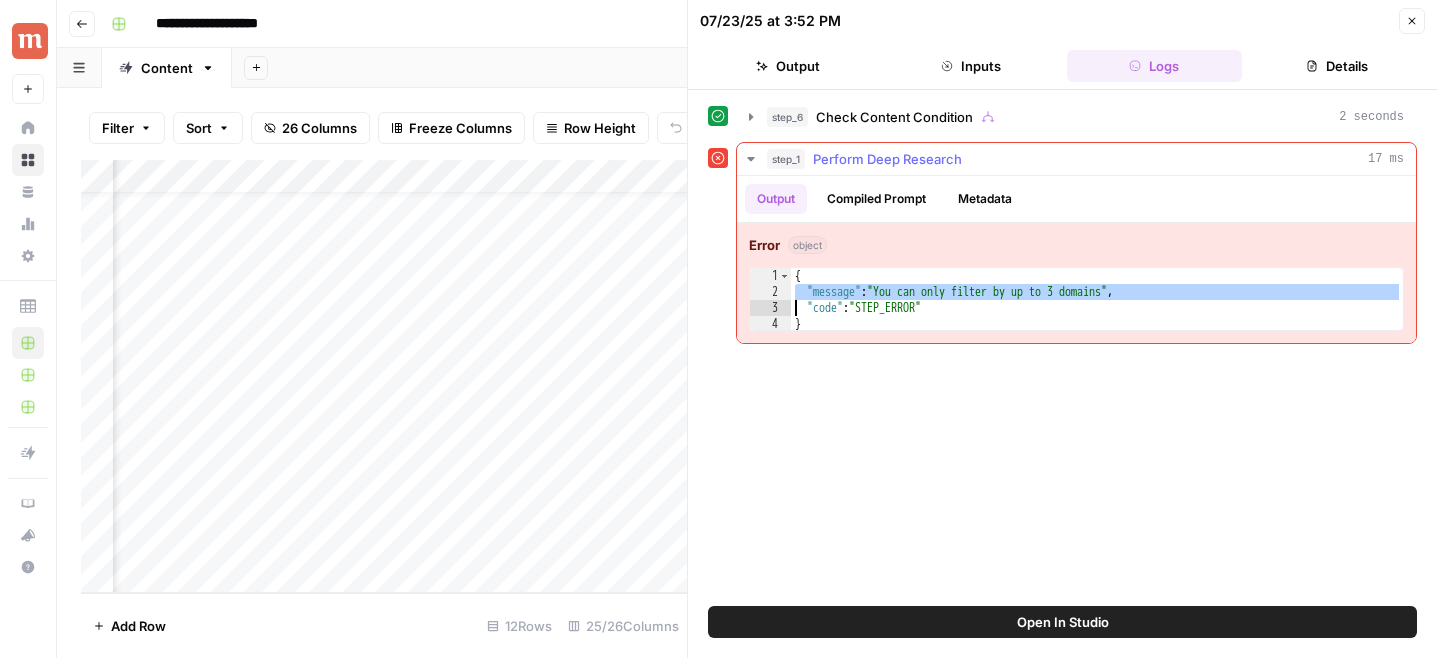 click on "{    "message" :  "You can only filter by up to 3 domains" ,    "code" :  "STEP_ERROR" }" at bounding box center (1097, 316) 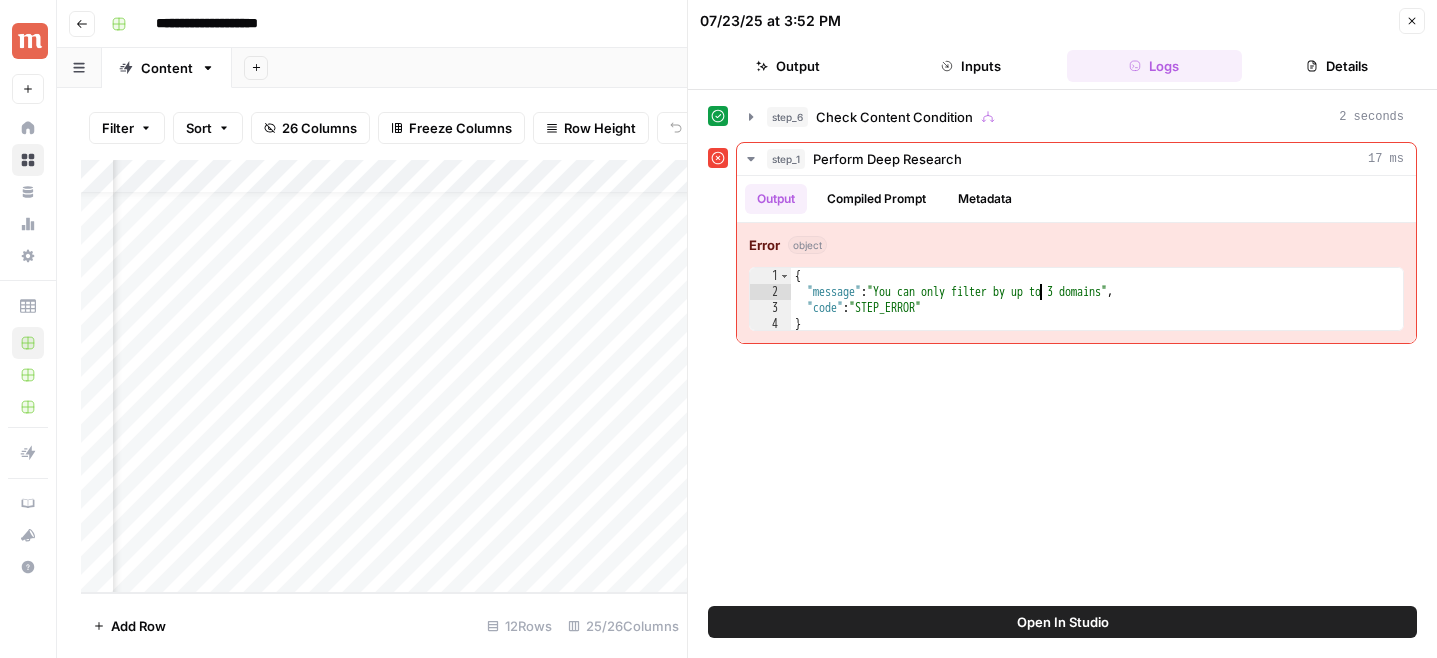 click on "Add Column" at bounding box center [384, 376] 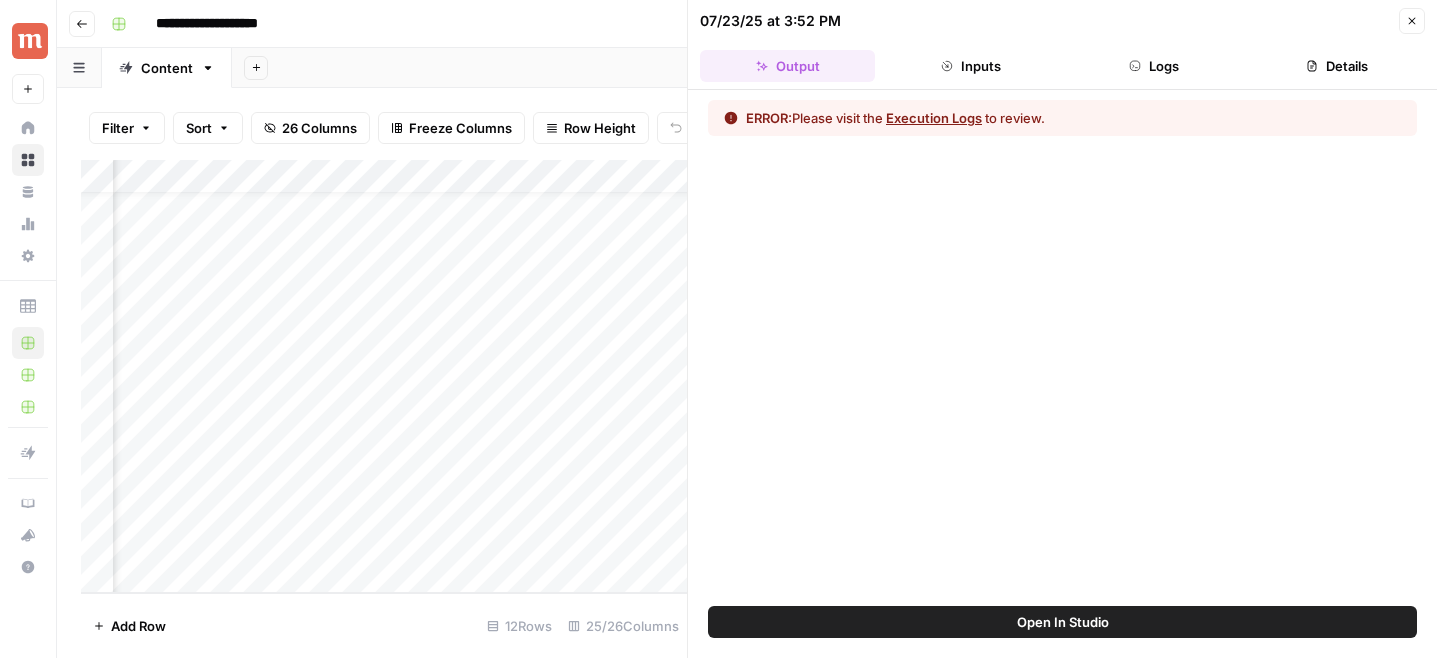 click on "Add Column" at bounding box center [384, 376] 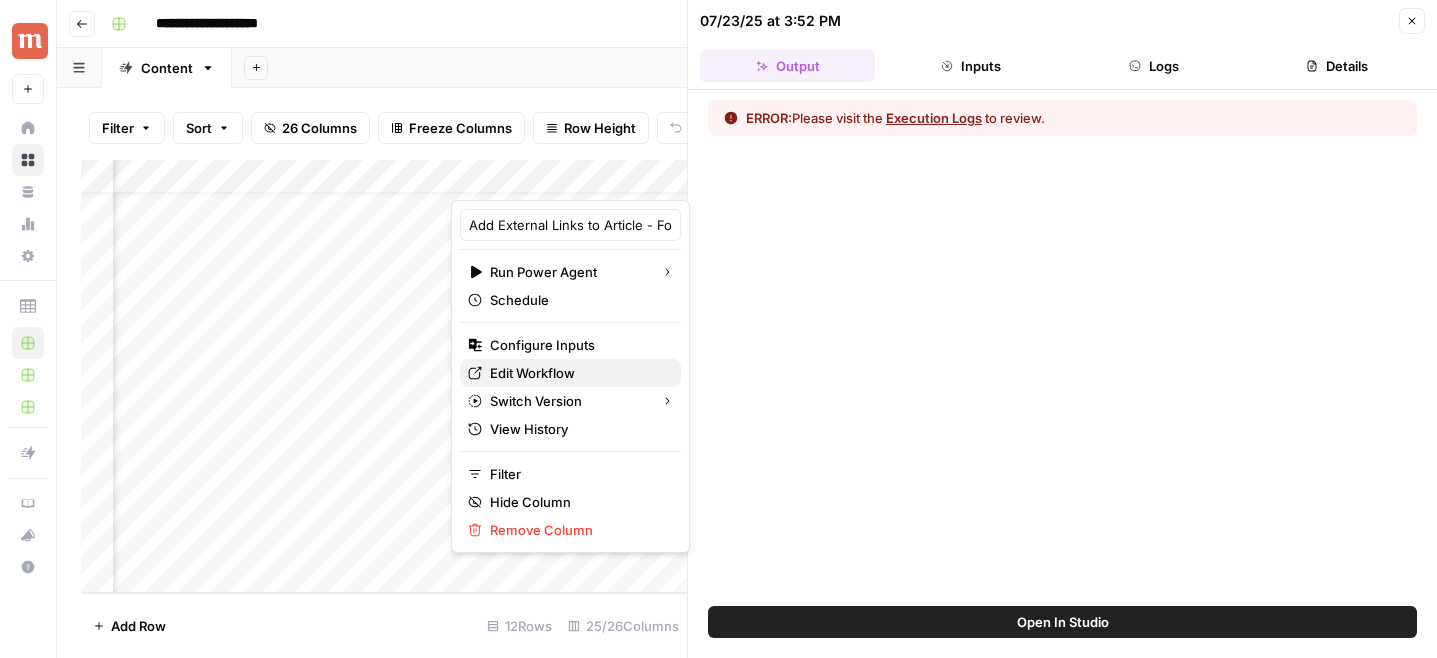 click on "Edit Workflow" at bounding box center (577, 373) 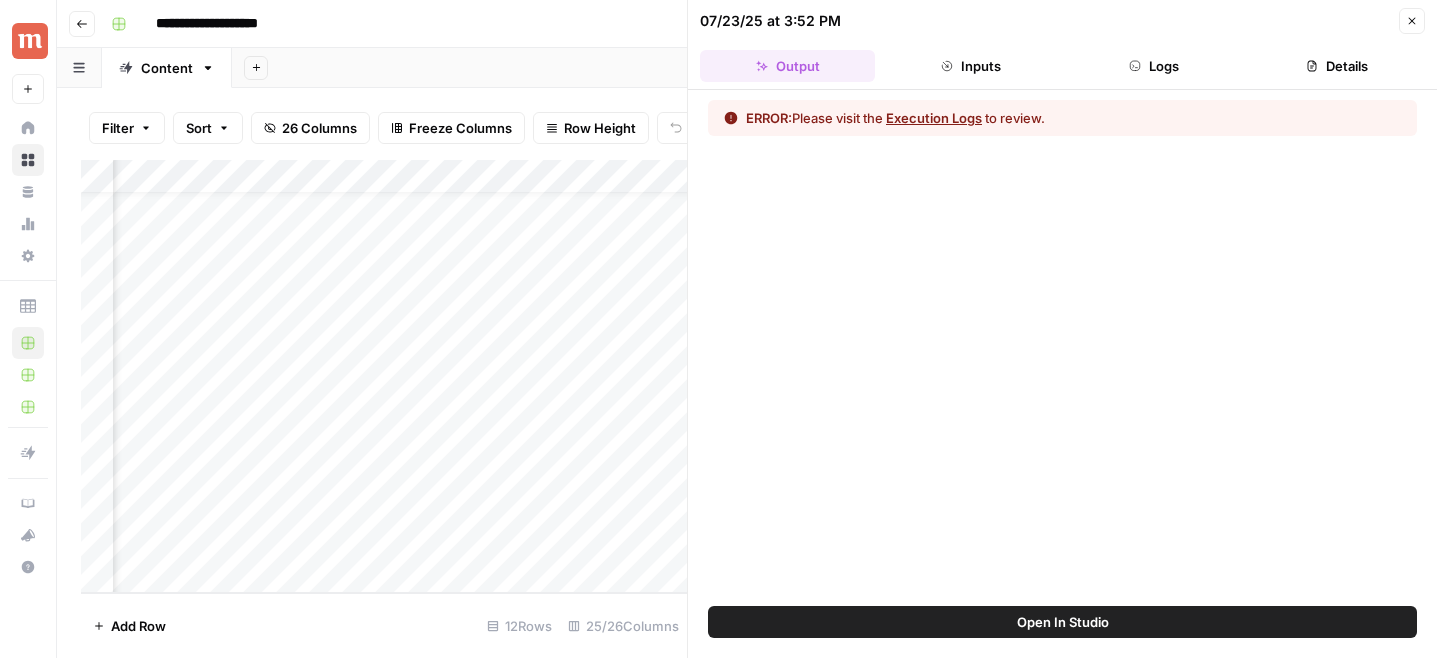 click on "Execution Logs" at bounding box center [934, 118] 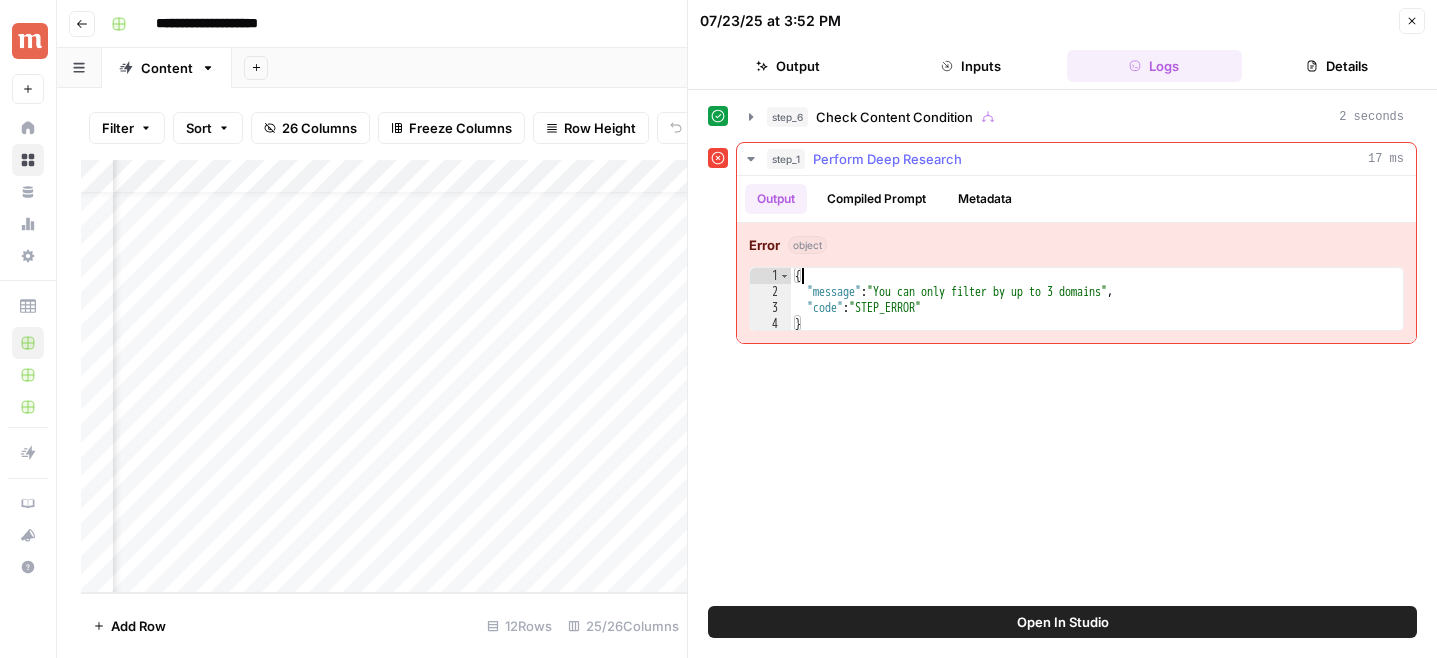click on "{    "message" :  "You can only filter by up to 3 domains" ,    "code" :  "STEP_ERROR" }" at bounding box center (1097, 316) 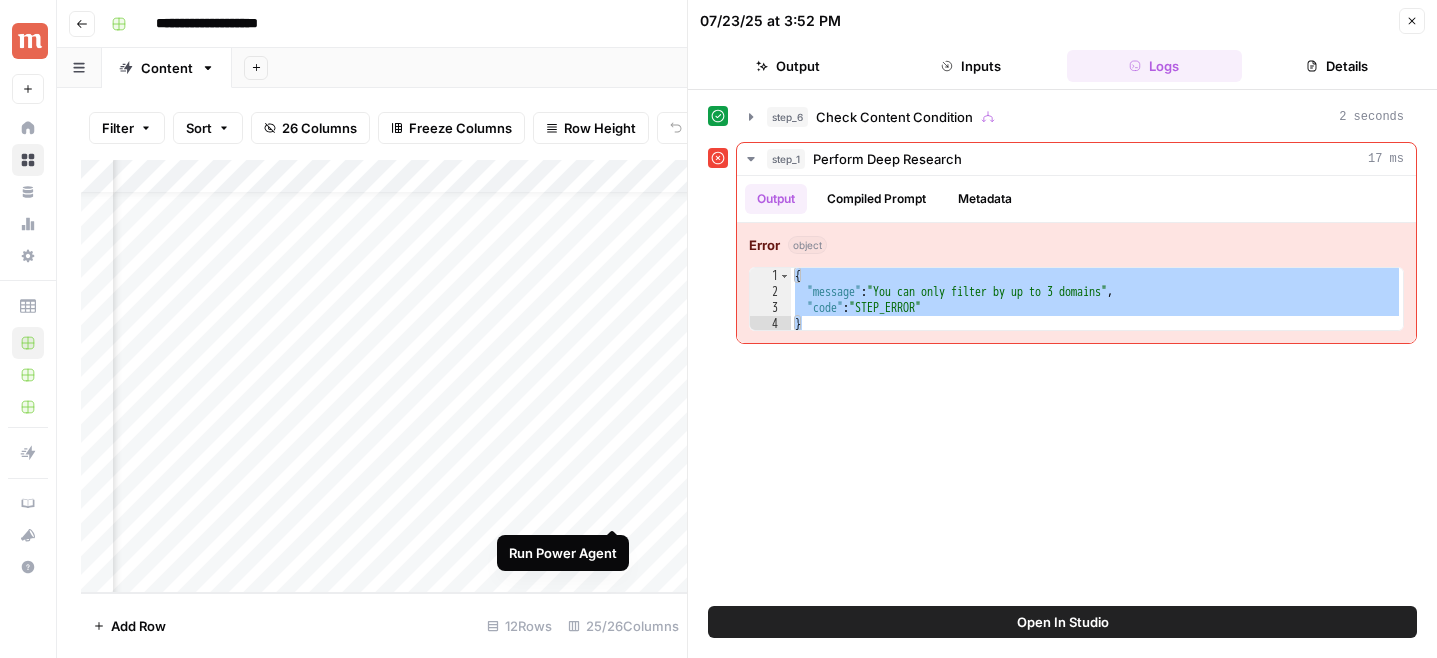 click on "Add Column" at bounding box center (384, 376) 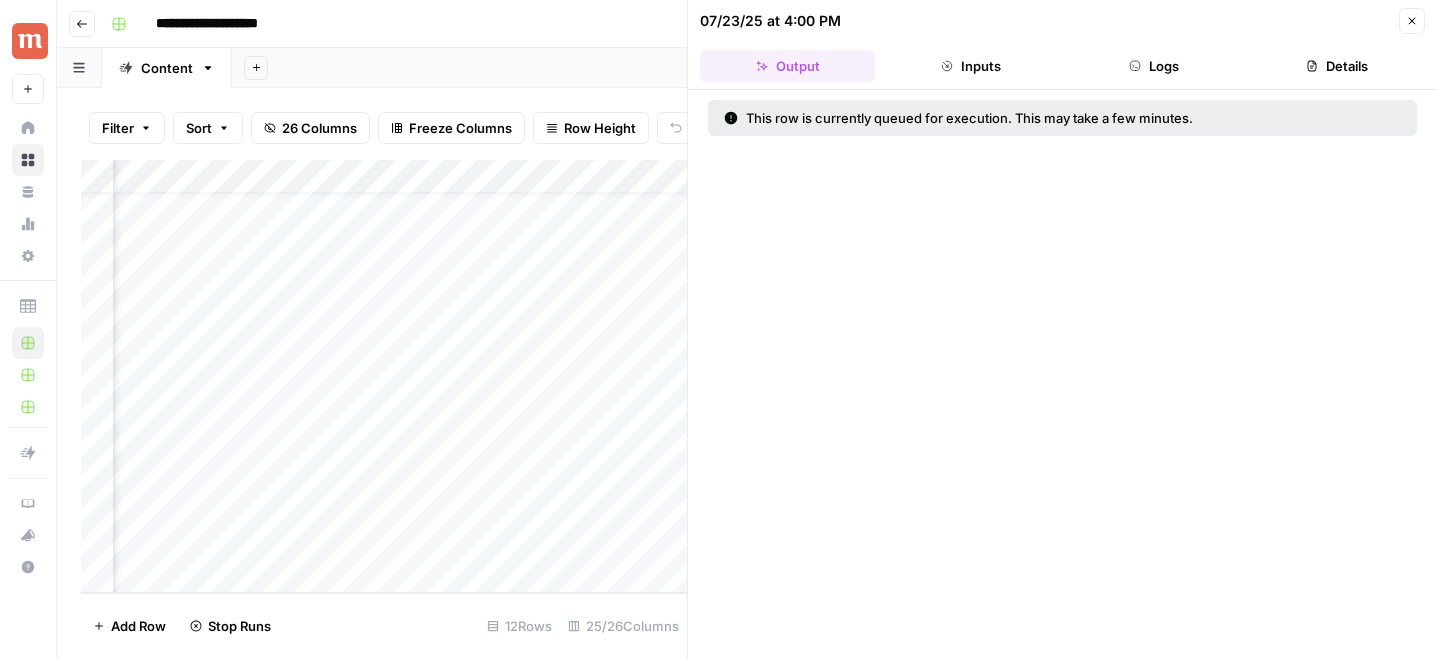 click on "Logs" at bounding box center (1154, 66) 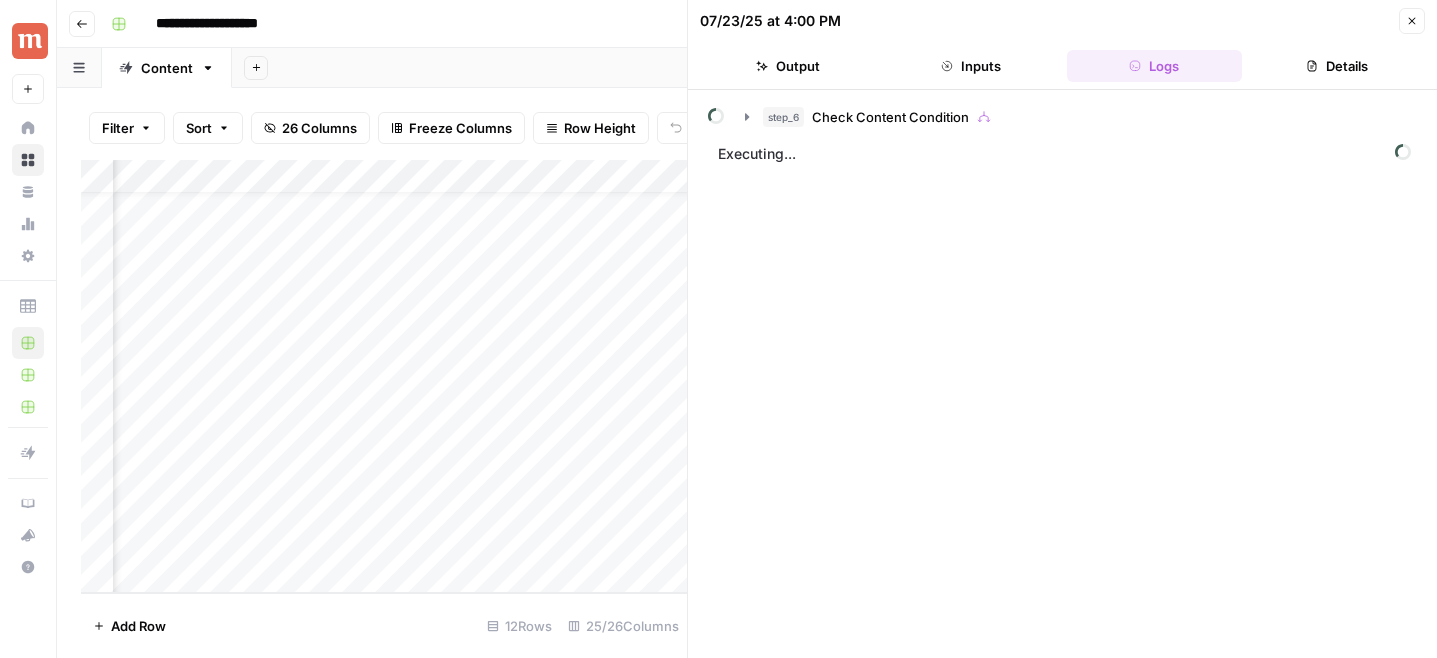 scroll, scrollTop: 41, scrollLeft: 2077, axis: both 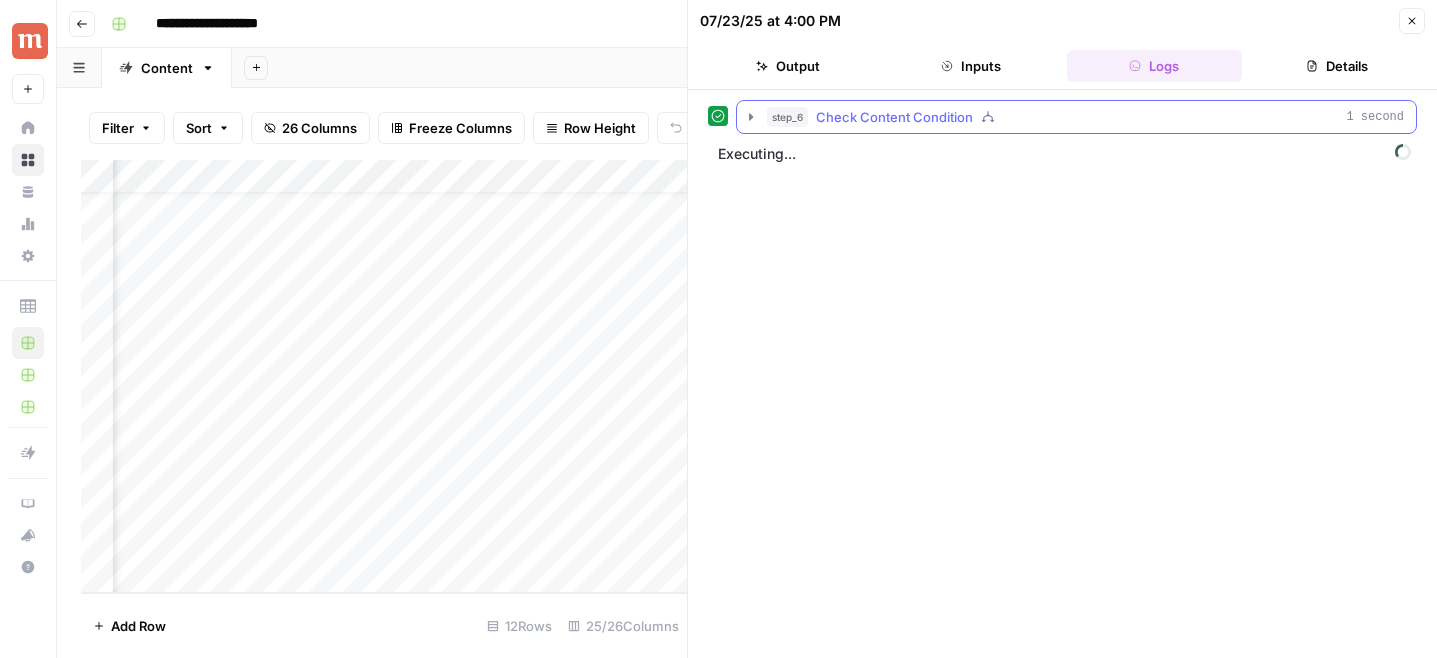 click 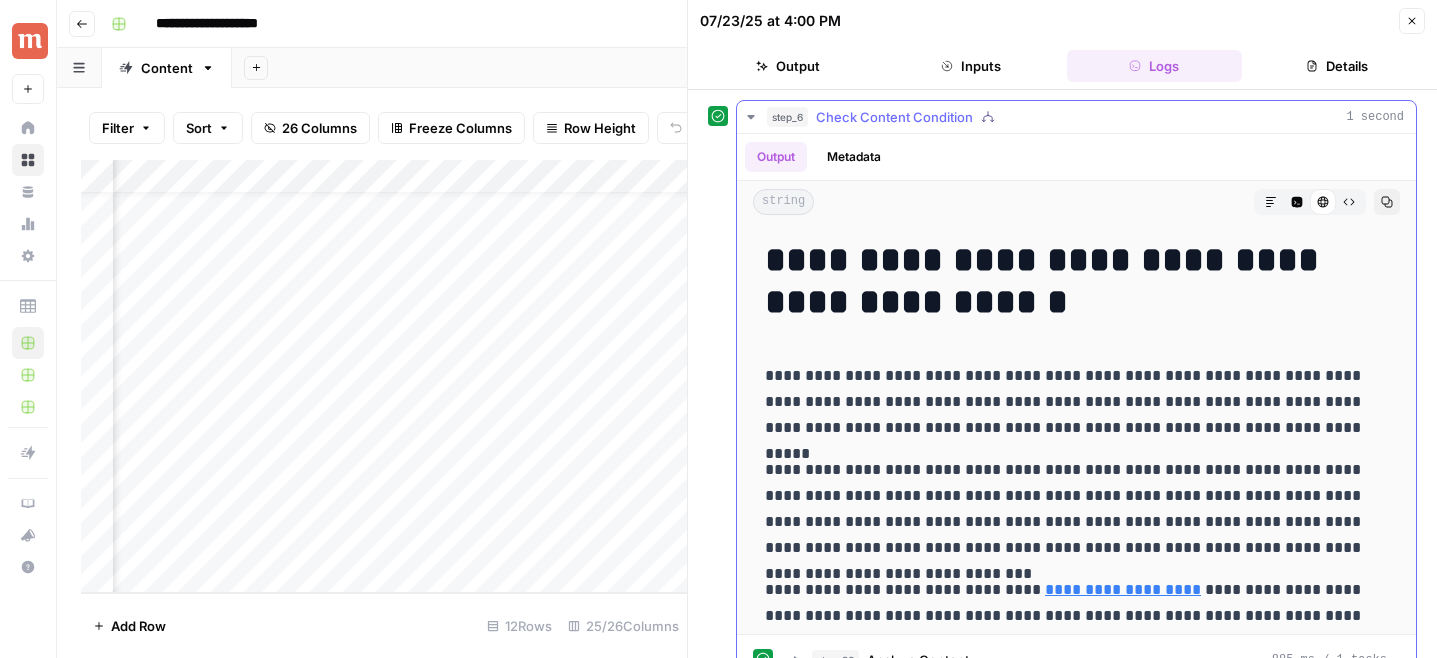 click 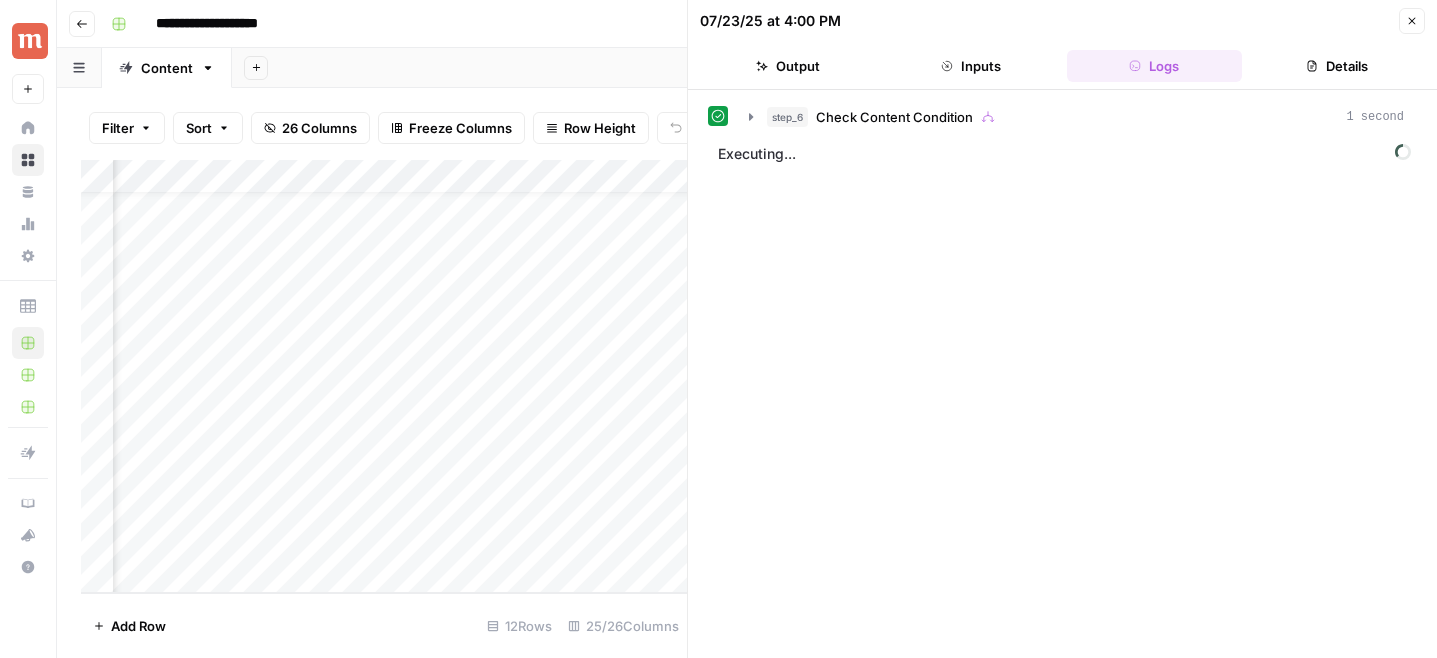 scroll, scrollTop: 41, scrollLeft: 2042, axis: both 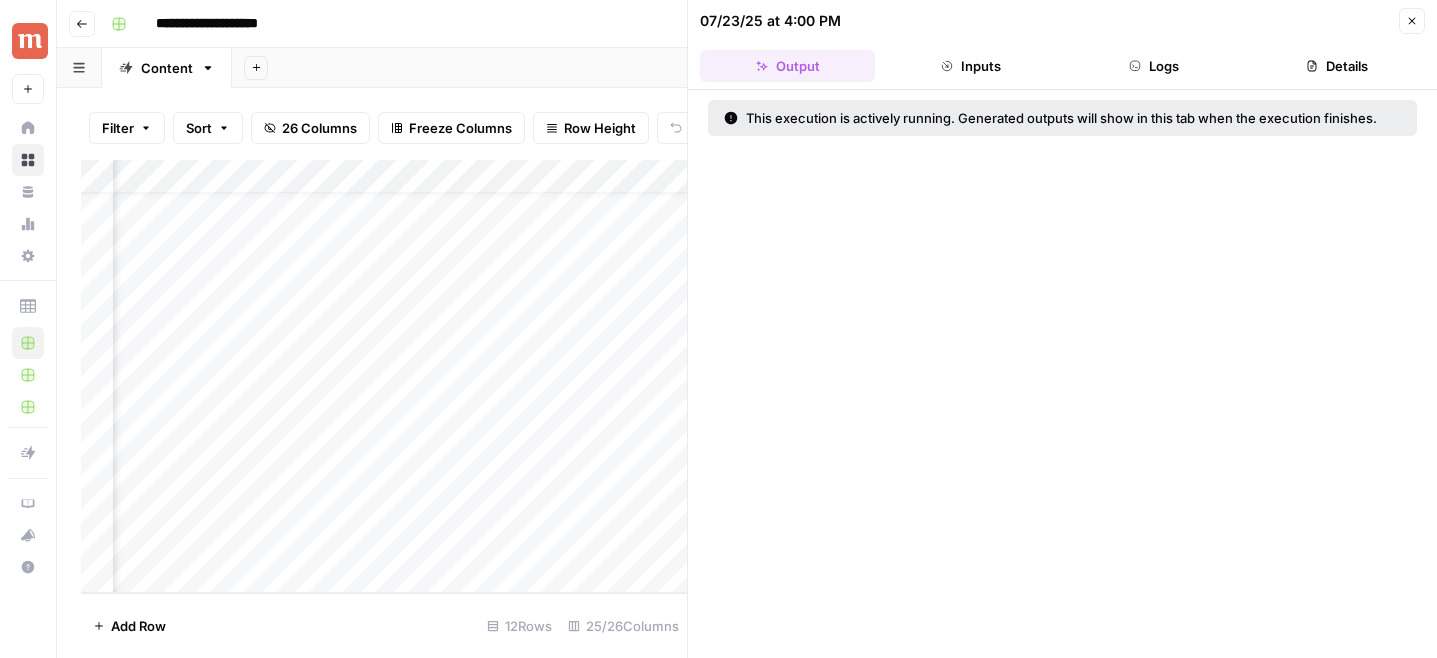 click on "Logs" at bounding box center (1154, 66) 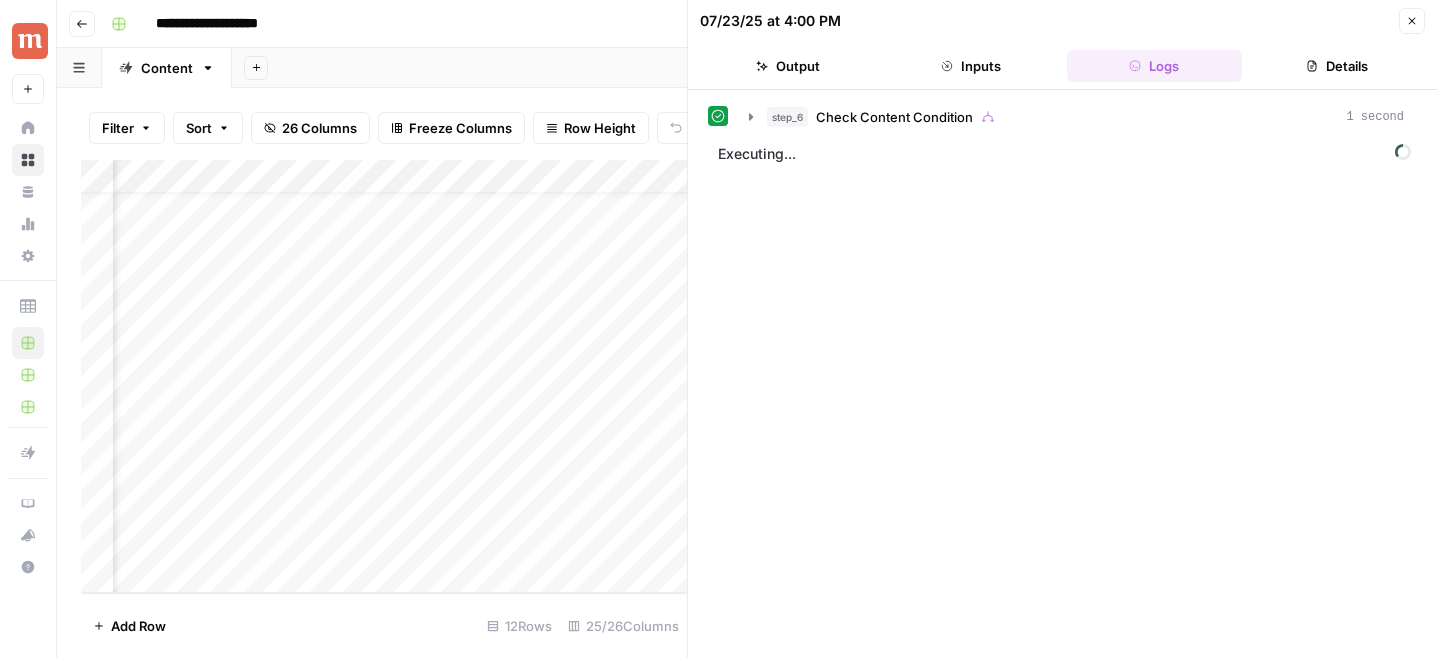 scroll, scrollTop: 41, scrollLeft: 2149, axis: both 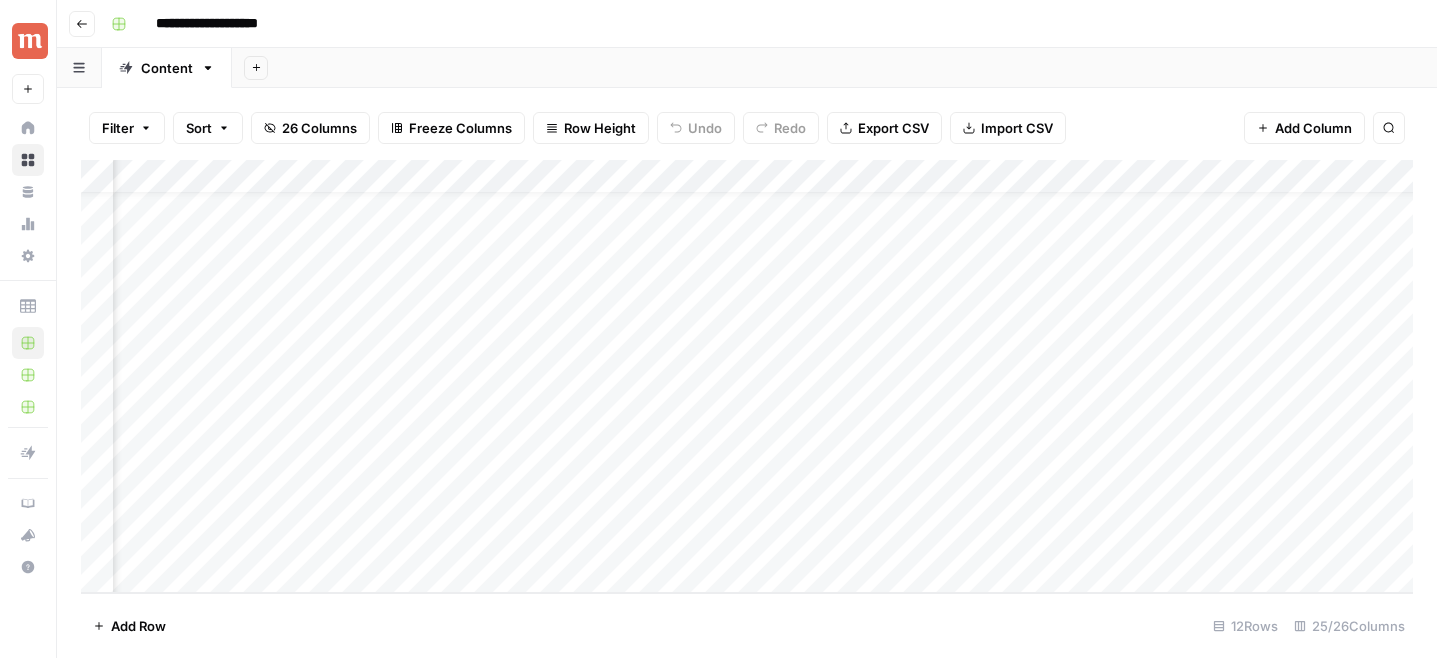 click on "Add Column" at bounding box center [747, 376] 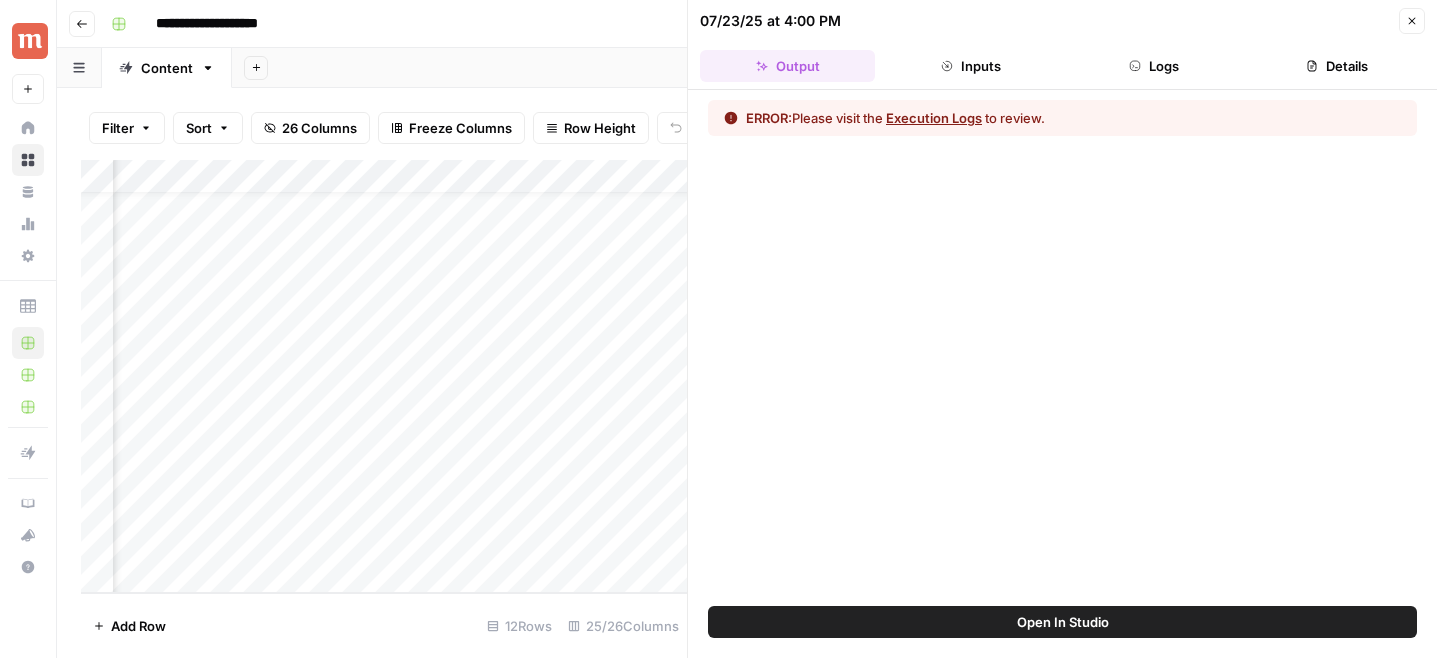 click on "Execution Logs" at bounding box center (934, 118) 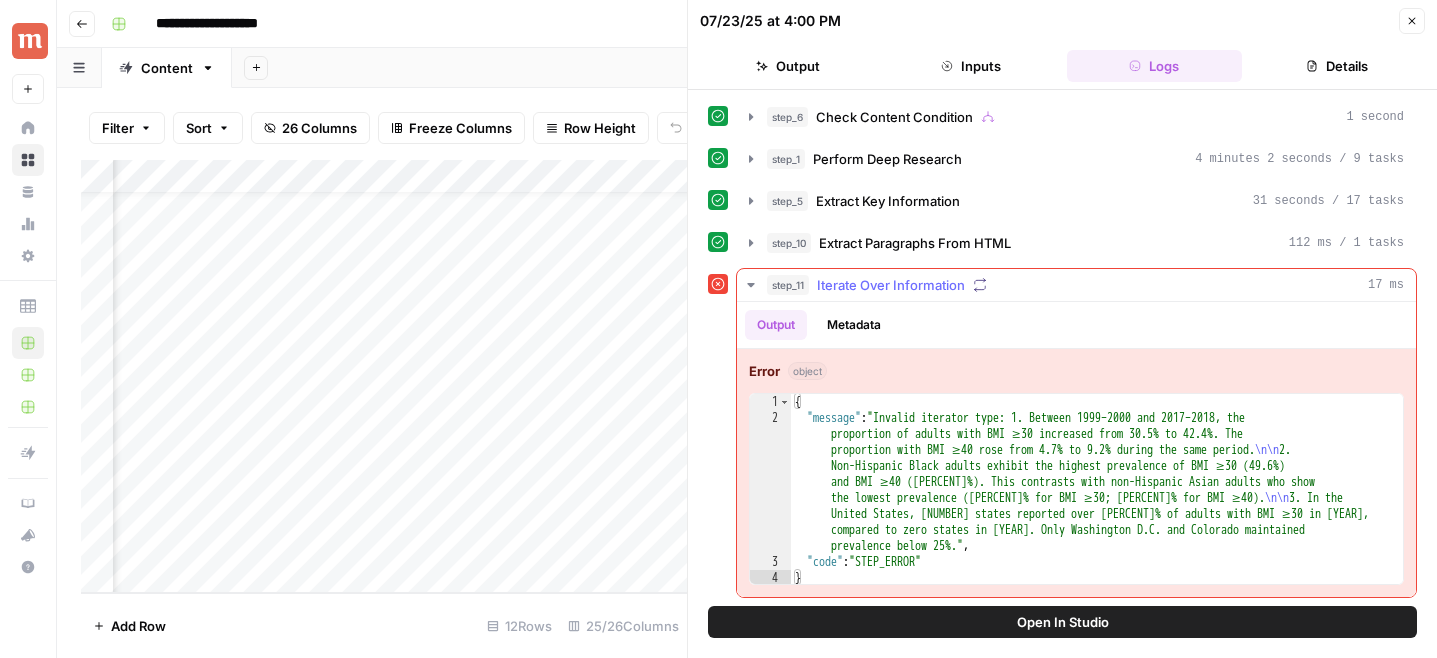 scroll, scrollTop: 2, scrollLeft: 0, axis: vertical 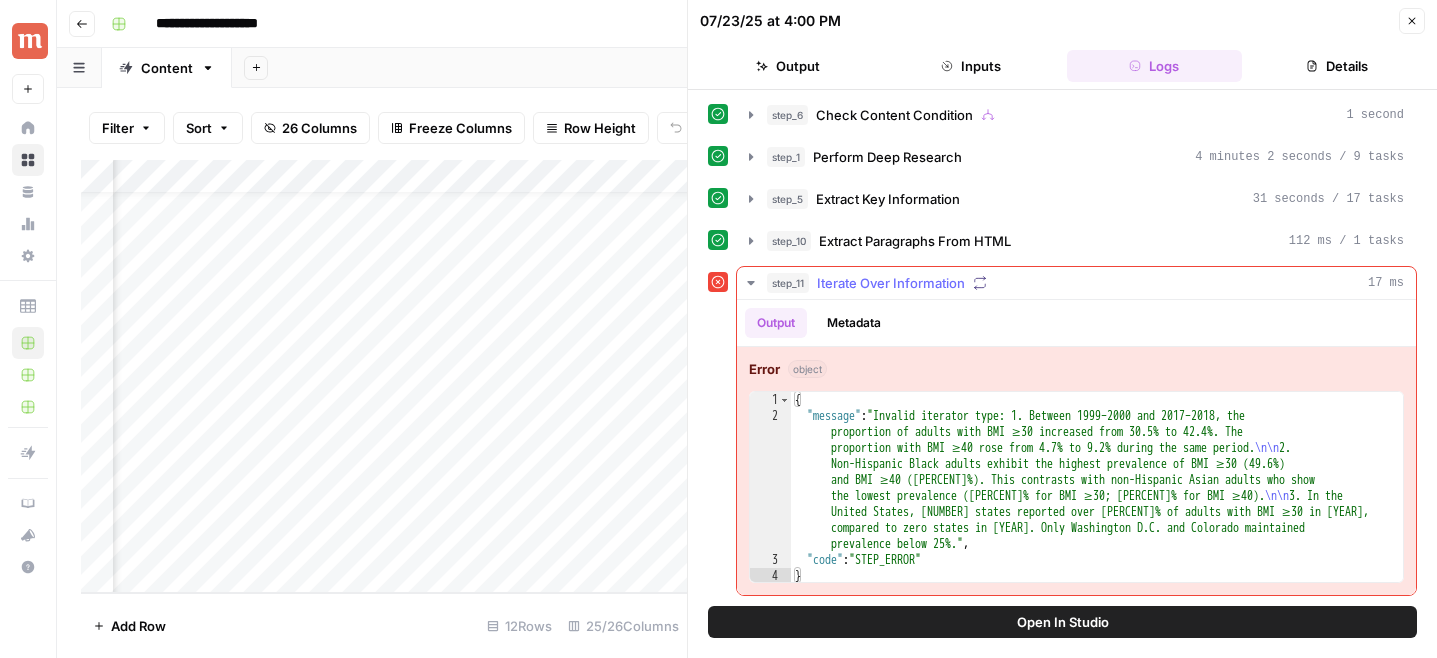 click on "{    "message" :  "Invalid iterator type: 1. Between 1999–2000 and 2017–2018, the         proportion of adults with BMI ≥30 increased from 30.5% to 42.4%. The         proportion with BMI ≥40 rose from 4.7% to 9.2% during the same period. \n\n 2.         Non-Hispanic Black adults exhibit the highest prevalence of BMI ≥30 (49.6%)         and BMI ≥40 (13.8%). This contrasts with non-Hispanic Asian adults who show         the lowest prevalence (17.4% for BMI ≥30; 2.0% for BMI ≥40). \n\n 3. In the         United States, 23 states reported over 35% of adults with BMI ≥30 in 2023,         compared to zero states in 2013. Only Washington D.C. and Colorado maintained         prevalence below 25%." ,    "code" :  "STEP_ERROR" }" at bounding box center (1097, 504) 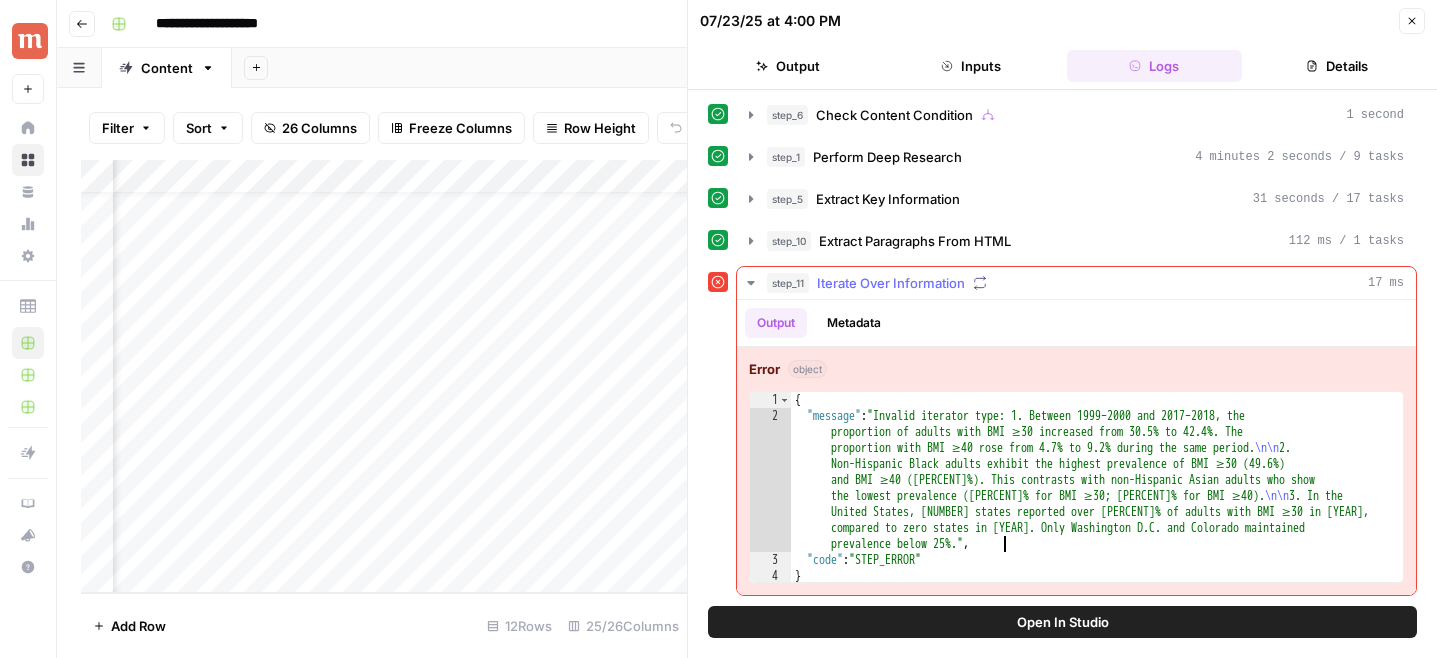 type on "**********" 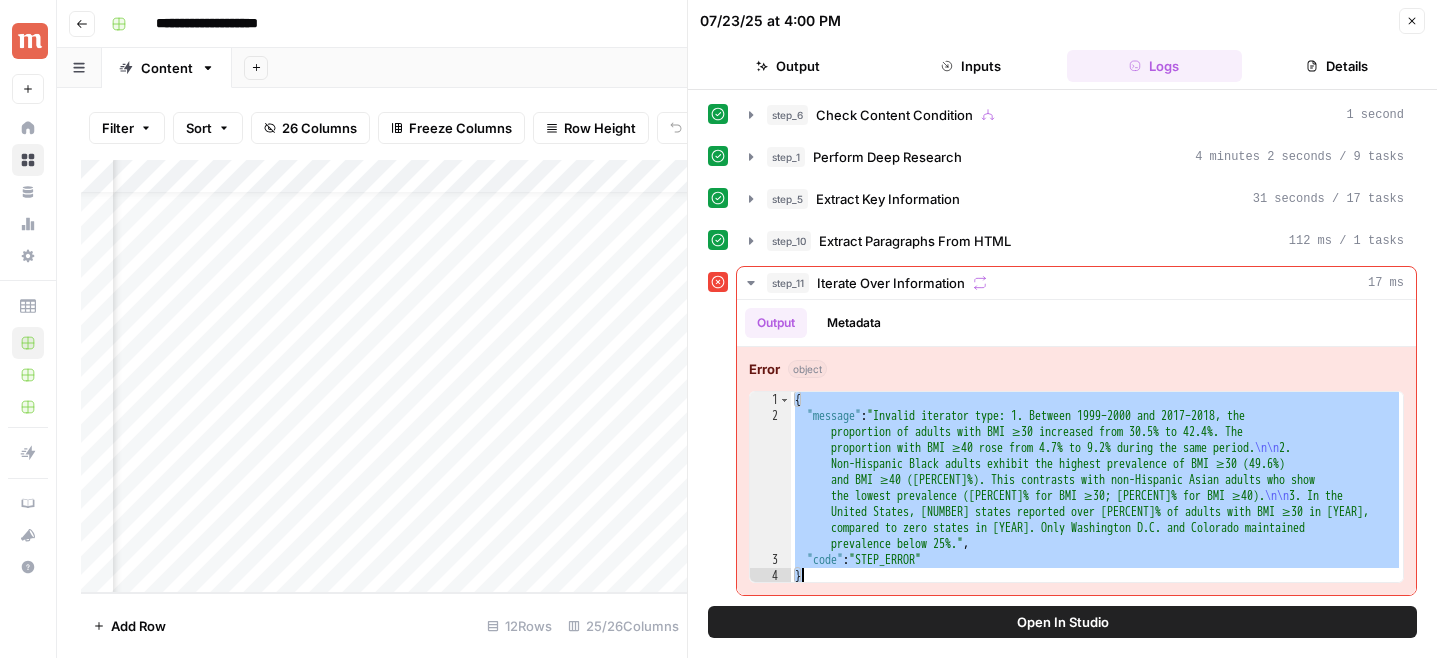 click on "Open In Studio" at bounding box center (1063, 622) 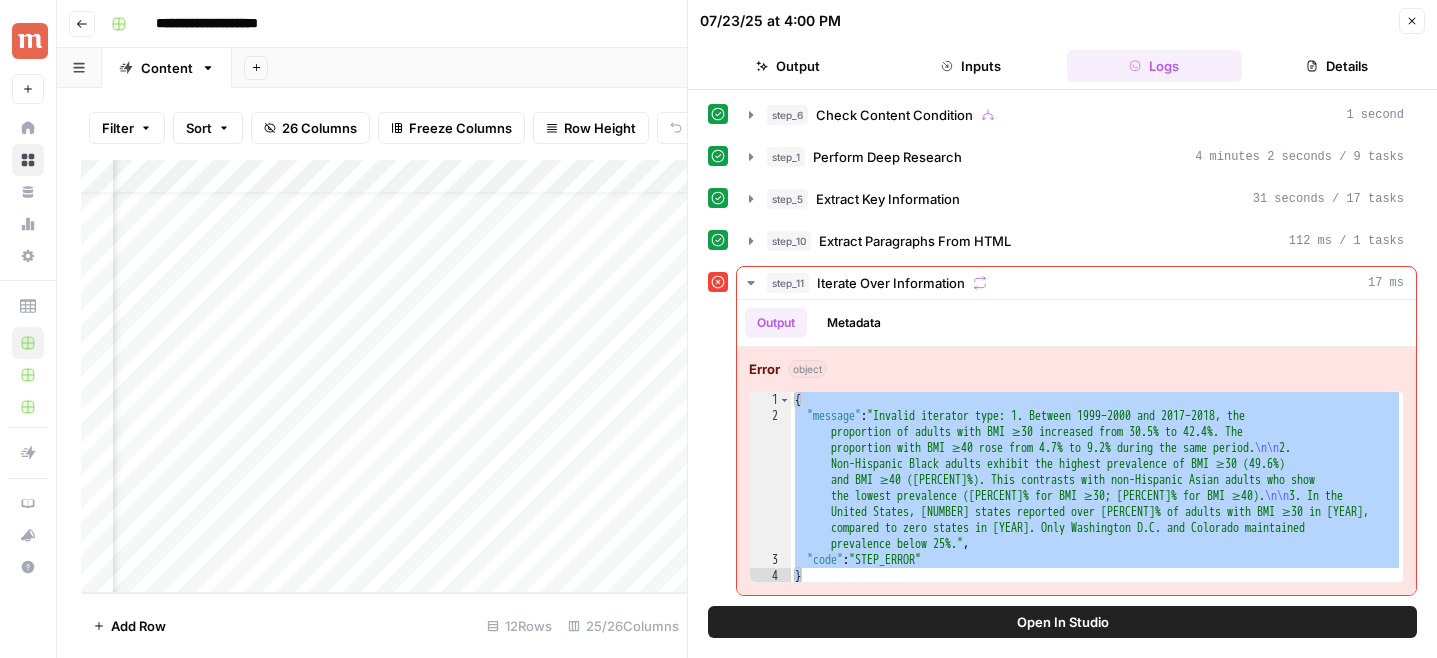 scroll, scrollTop: 41, scrollLeft: 1934, axis: both 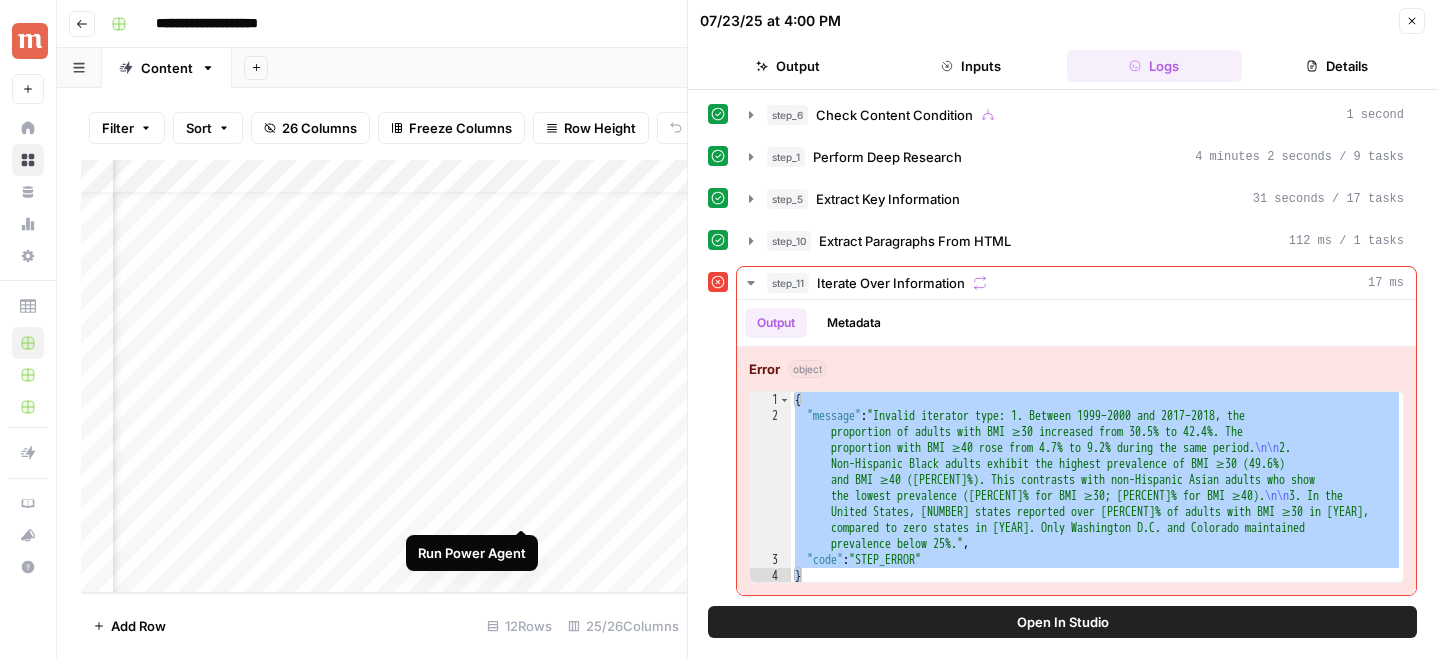 click on "Add Column" at bounding box center (384, 376) 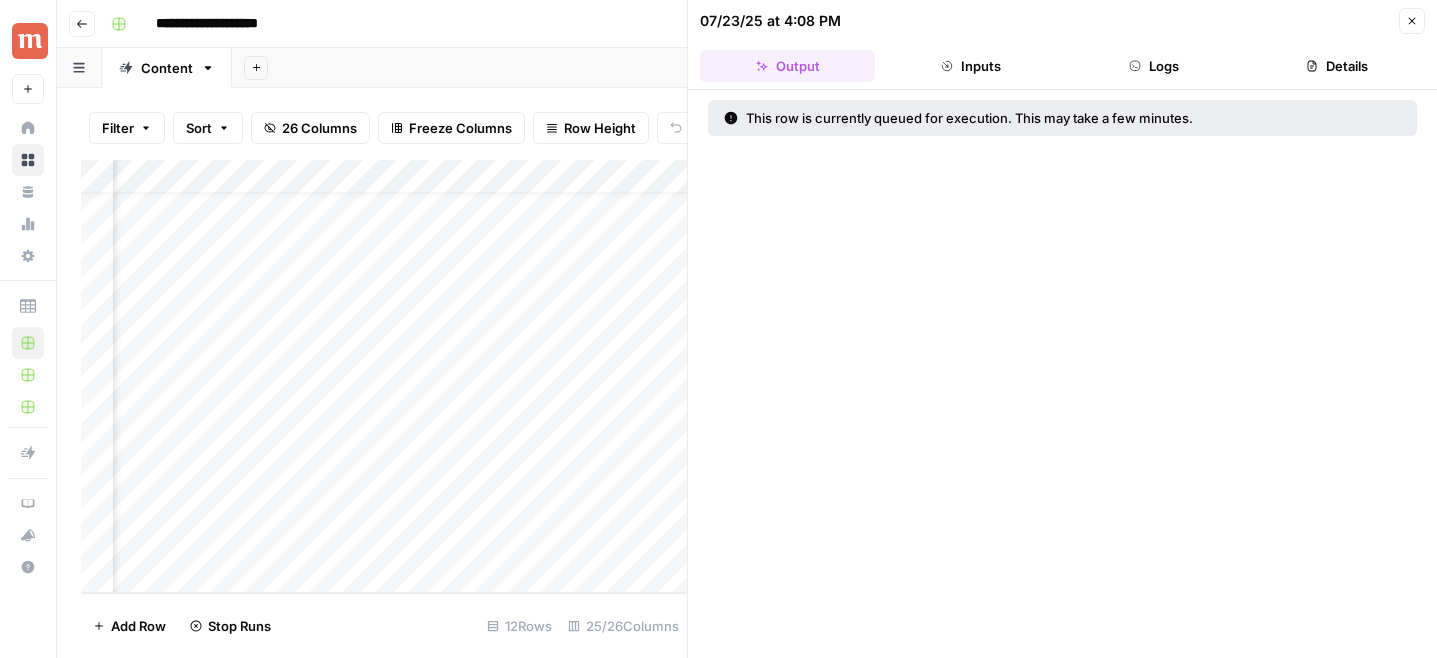 scroll, scrollTop: 41, scrollLeft: 2006, axis: both 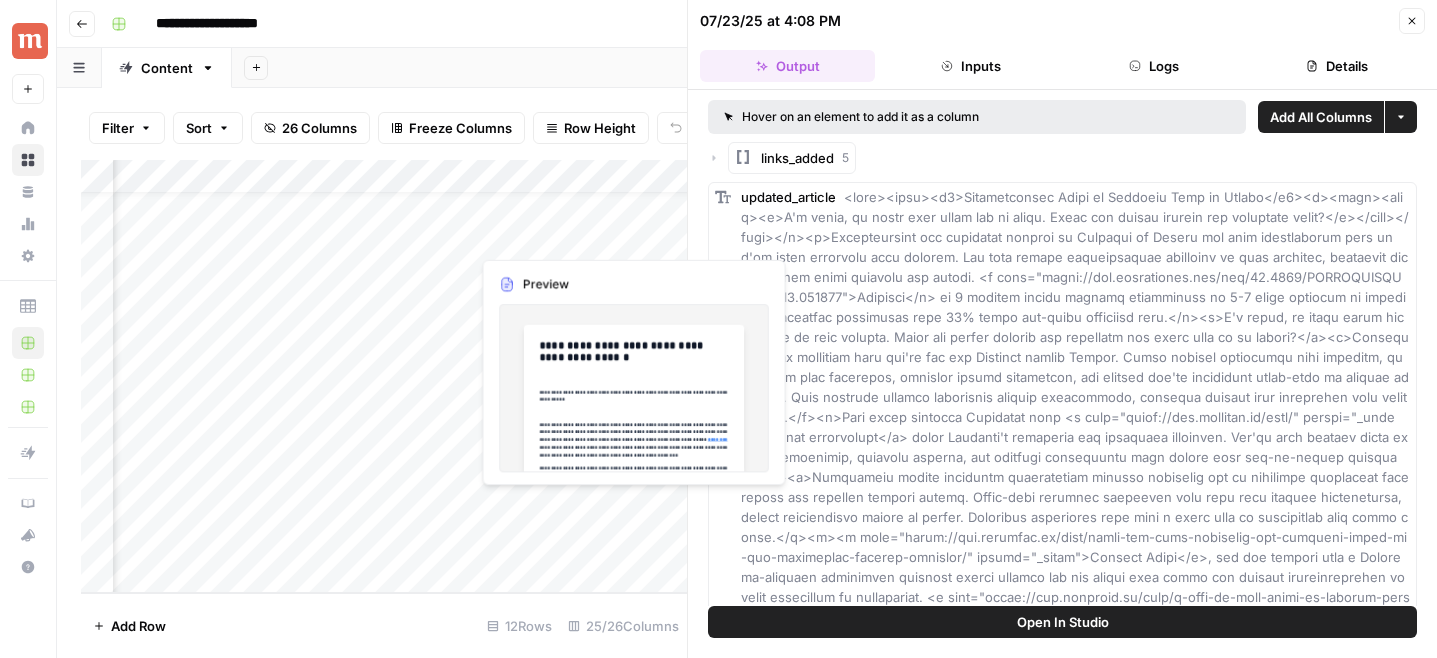 click on "Add Column" at bounding box center [384, 376] 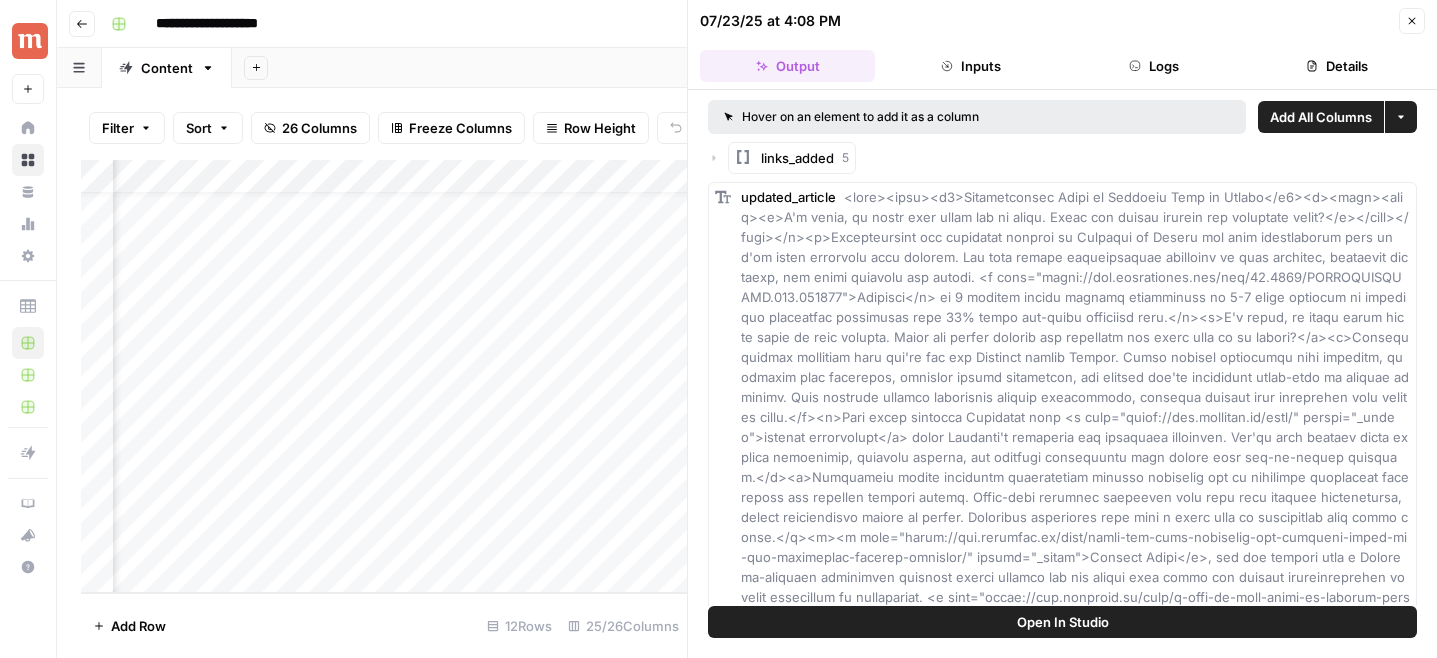 click on "Add Column" at bounding box center [384, 376] 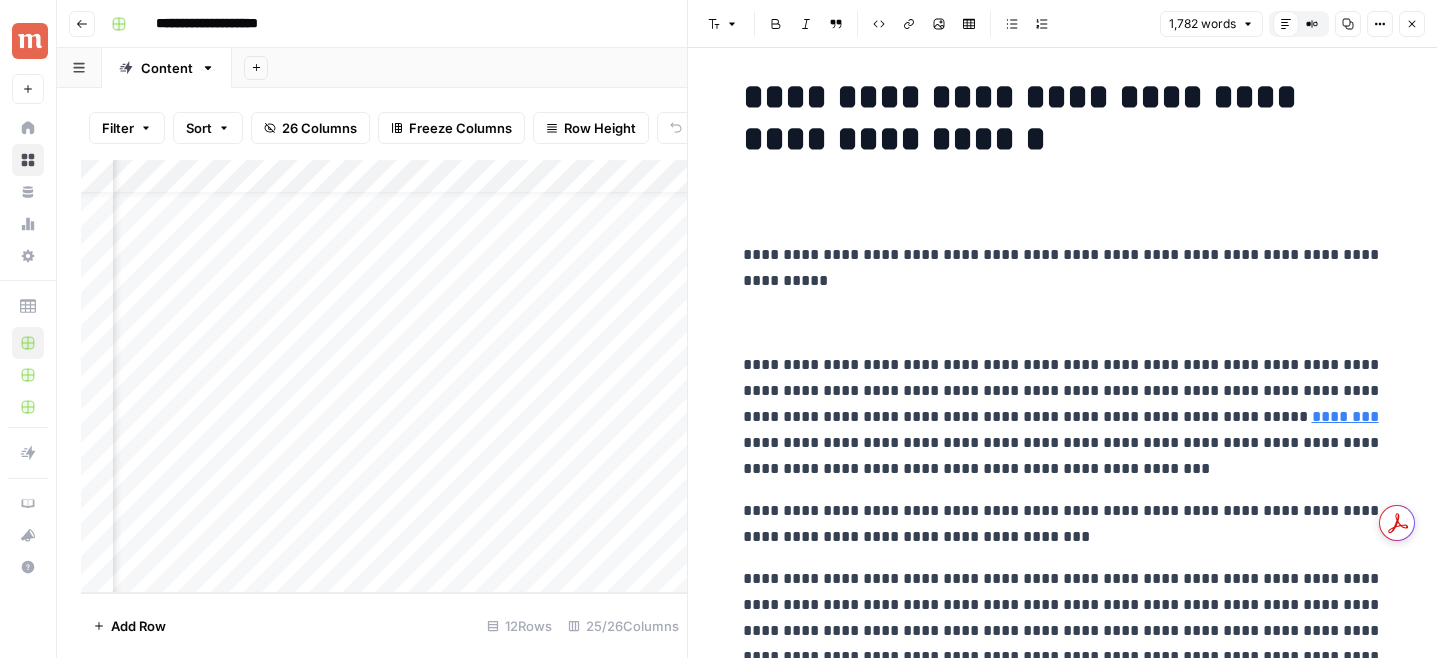 scroll, scrollTop: 0, scrollLeft: 0, axis: both 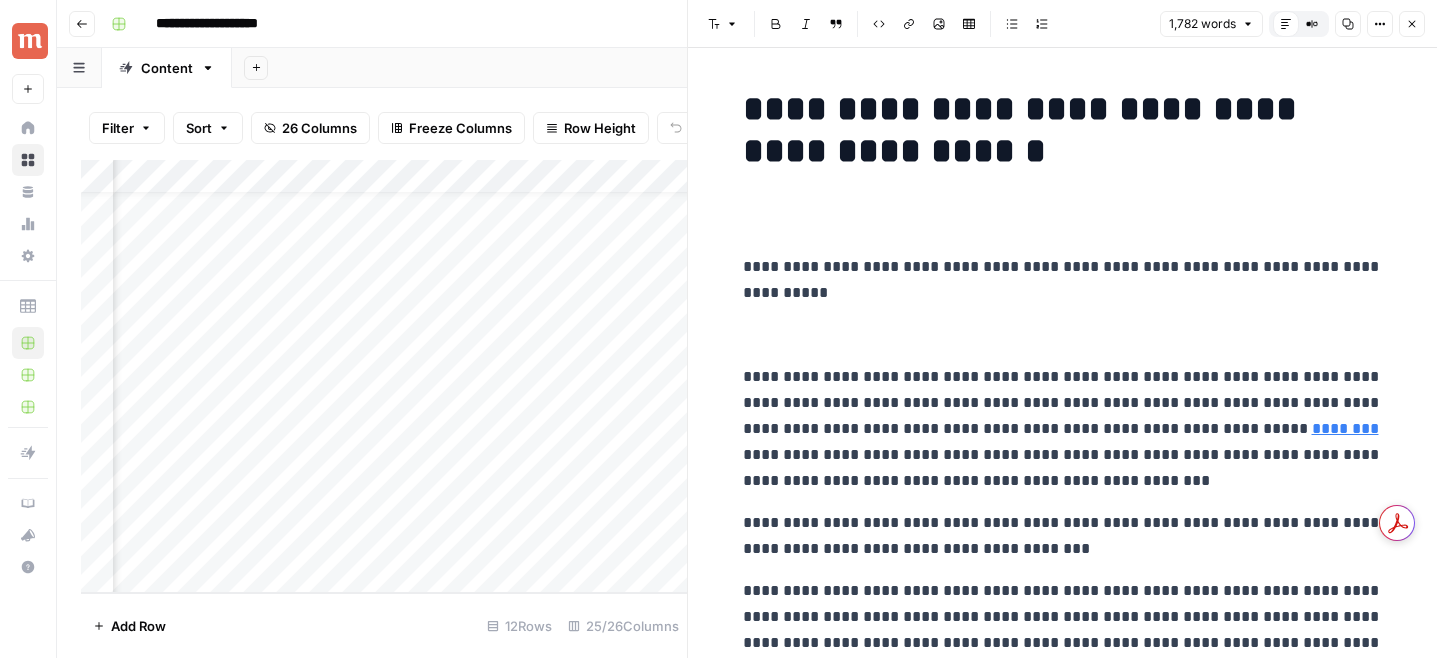 click 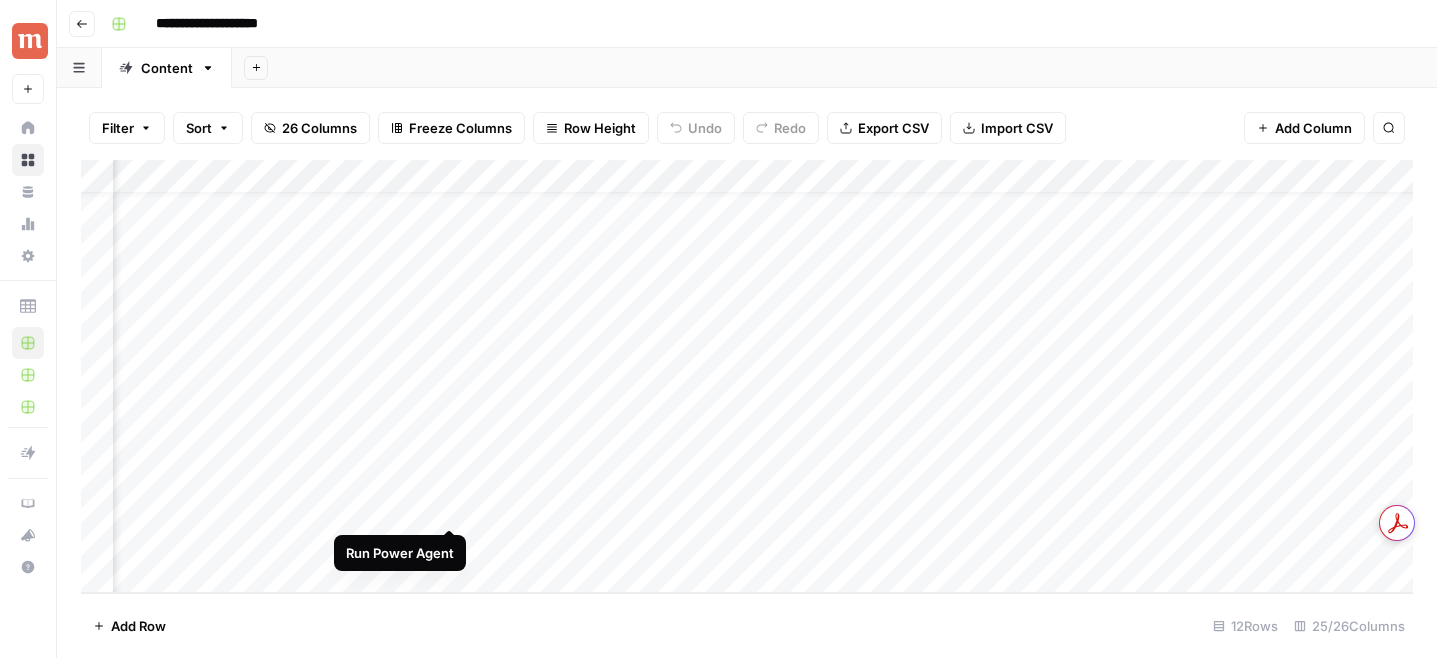 click on "Add Column" at bounding box center [747, 376] 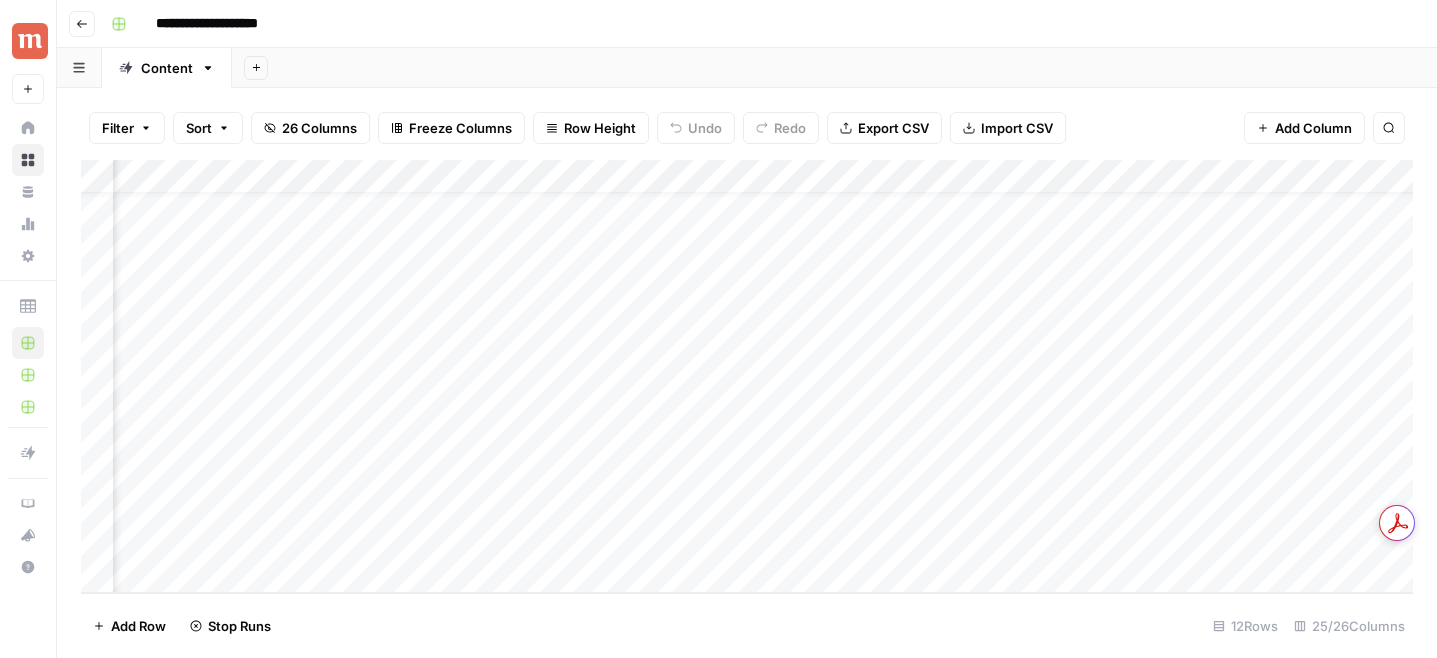 scroll, scrollTop: 41, scrollLeft: 1642, axis: both 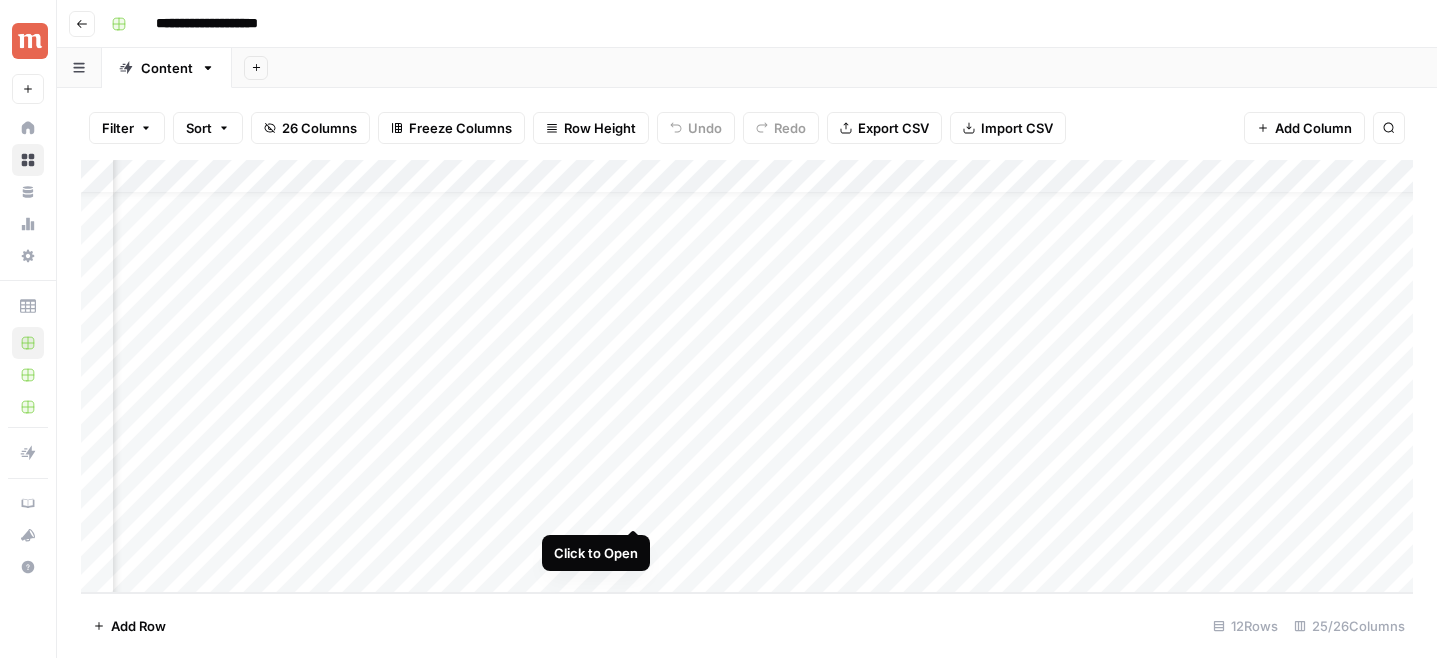 click on "Add Column" at bounding box center [747, 376] 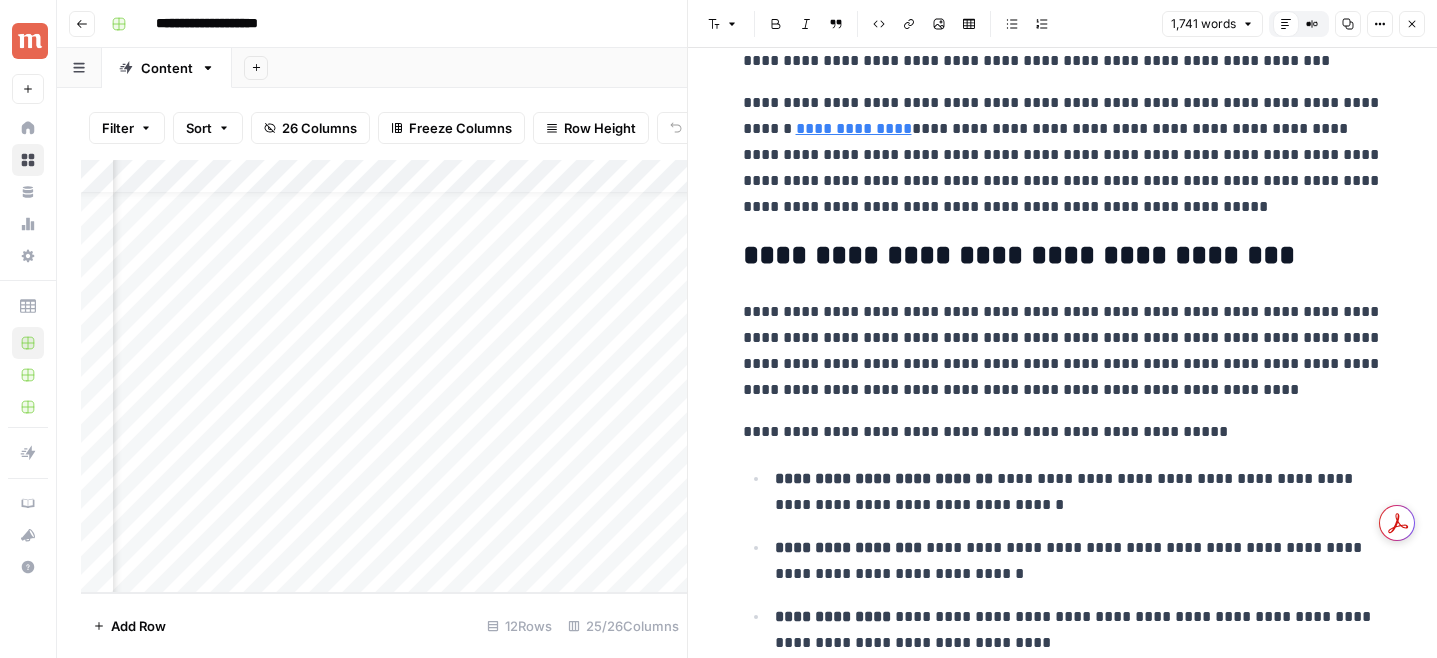 scroll, scrollTop: 1242, scrollLeft: 0, axis: vertical 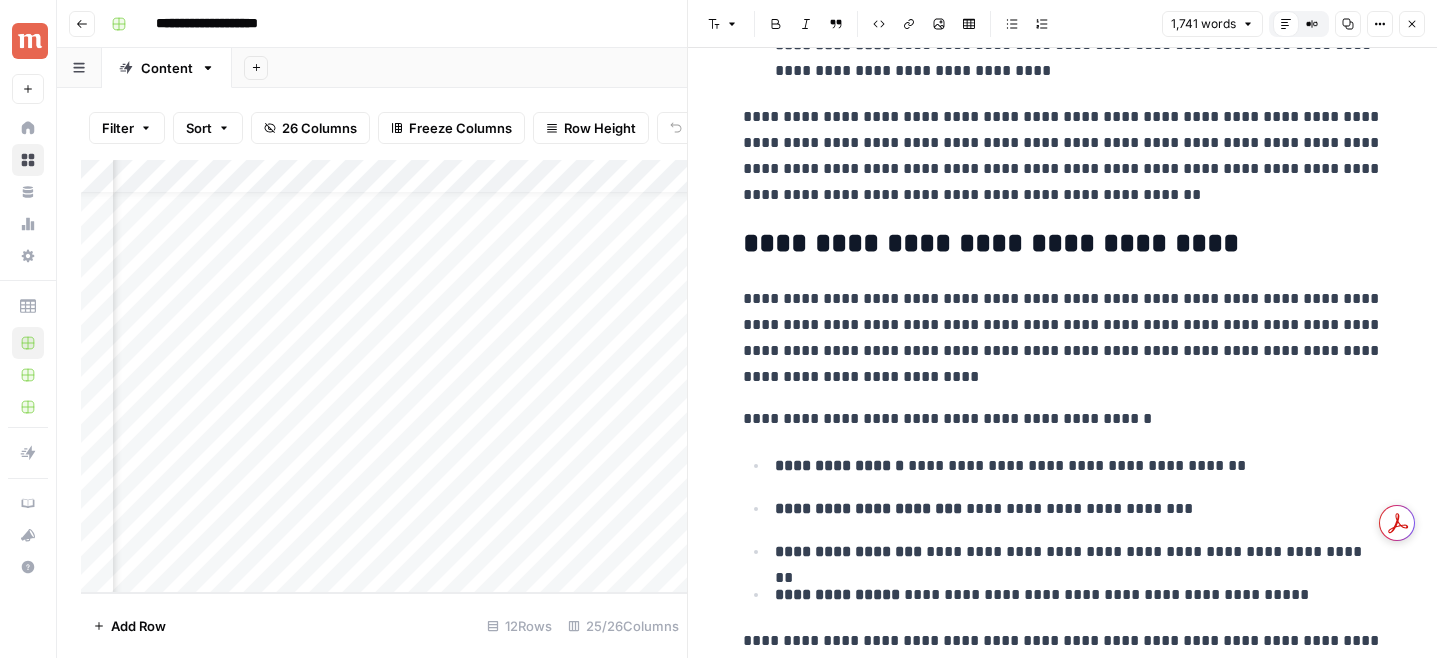 click on "**********" at bounding box center (1062, 2205) 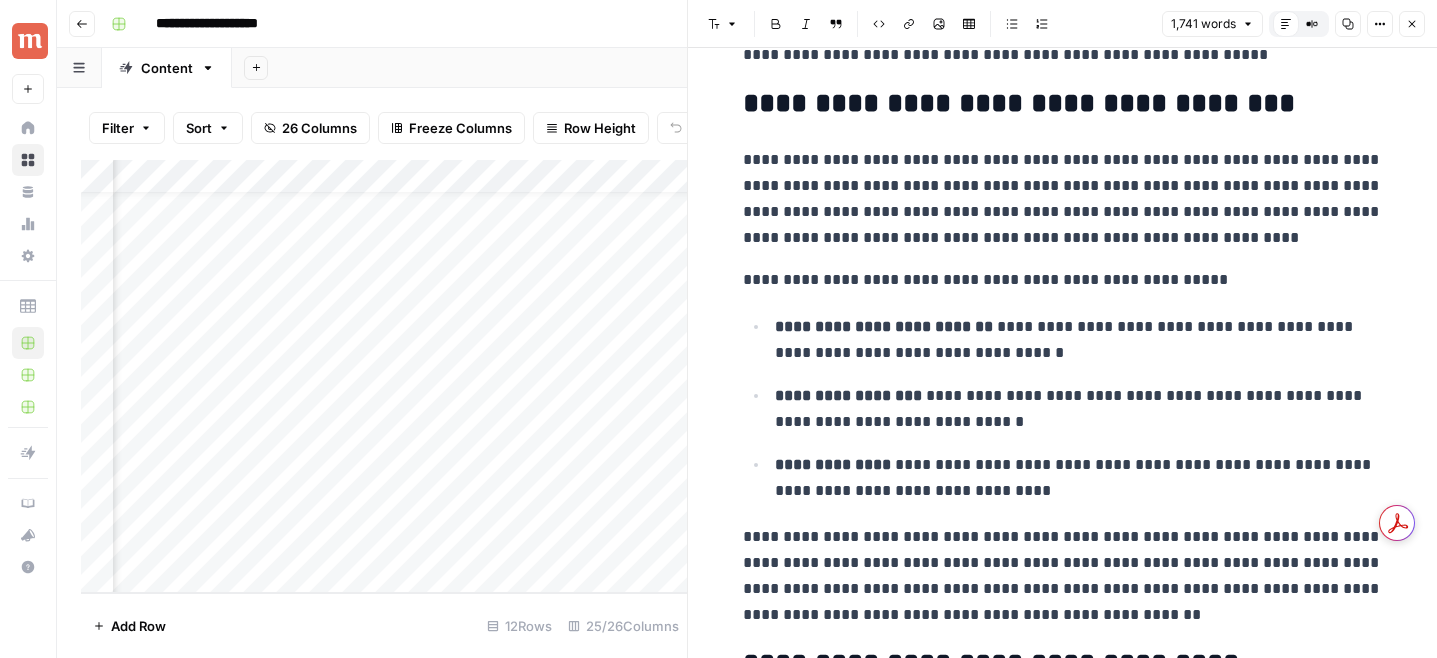click on "Close" at bounding box center [1412, 24] 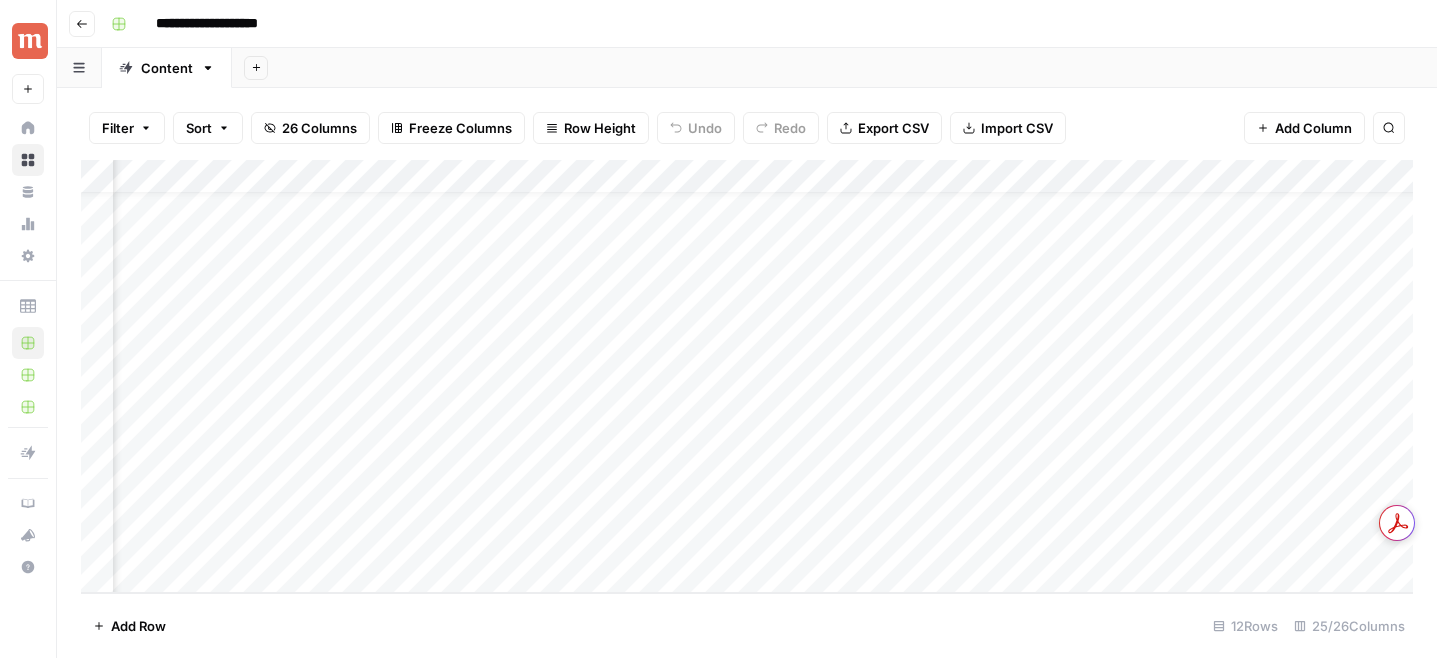 click on "Add Column" at bounding box center (747, 376) 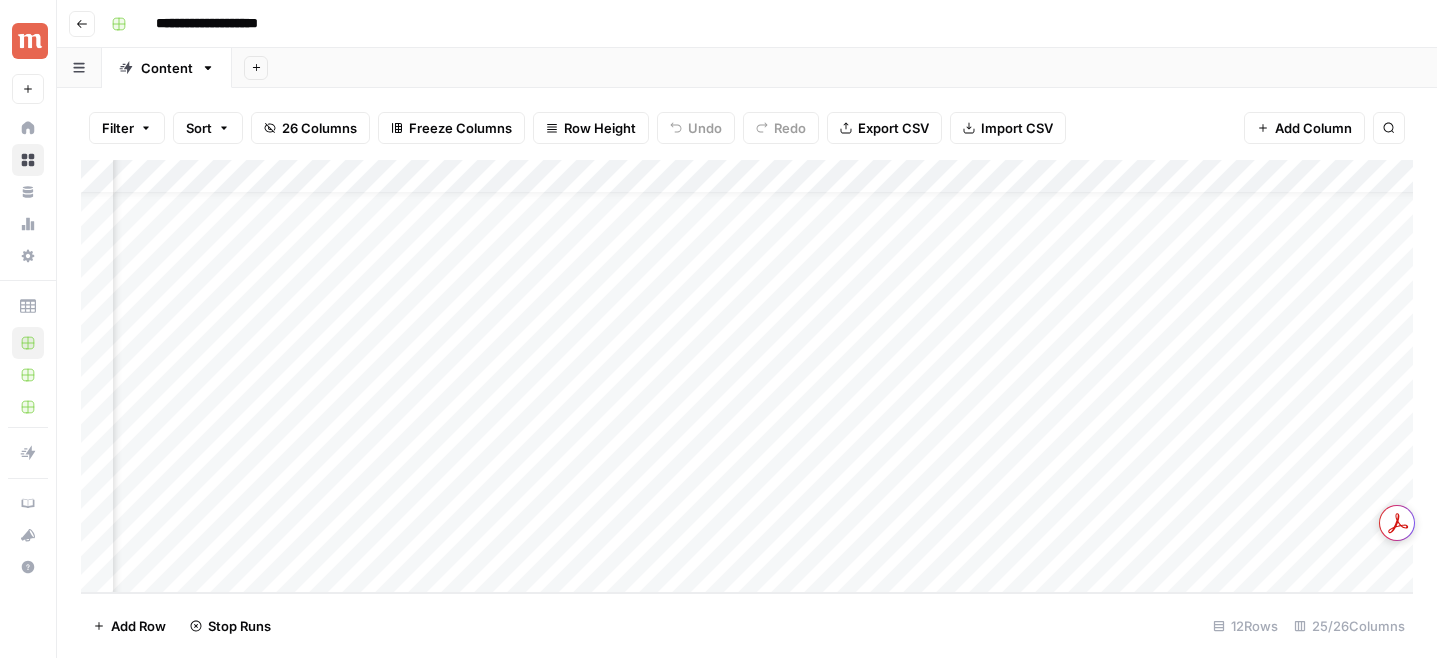 scroll, scrollTop: 41, scrollLeft: 2054, axis: both 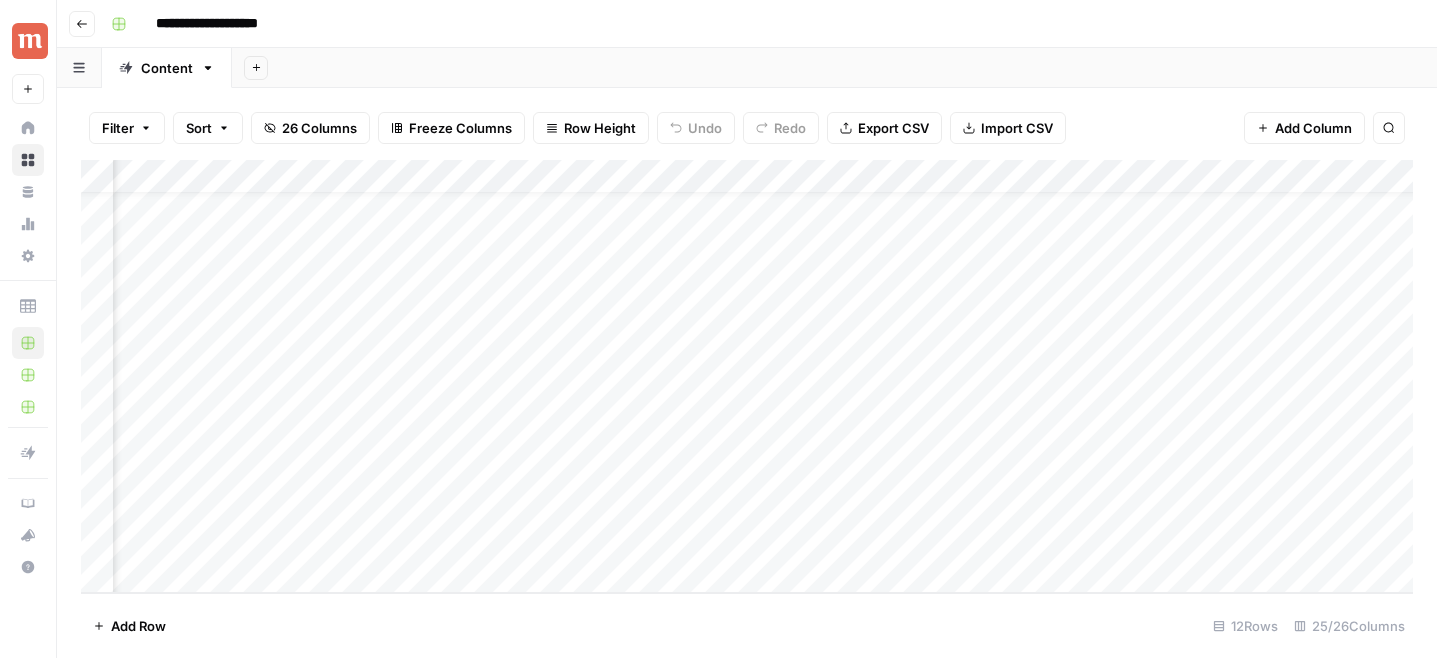 click on "Add Row 12  Rows 25/26  Columns" at bounding box center [747, 625] 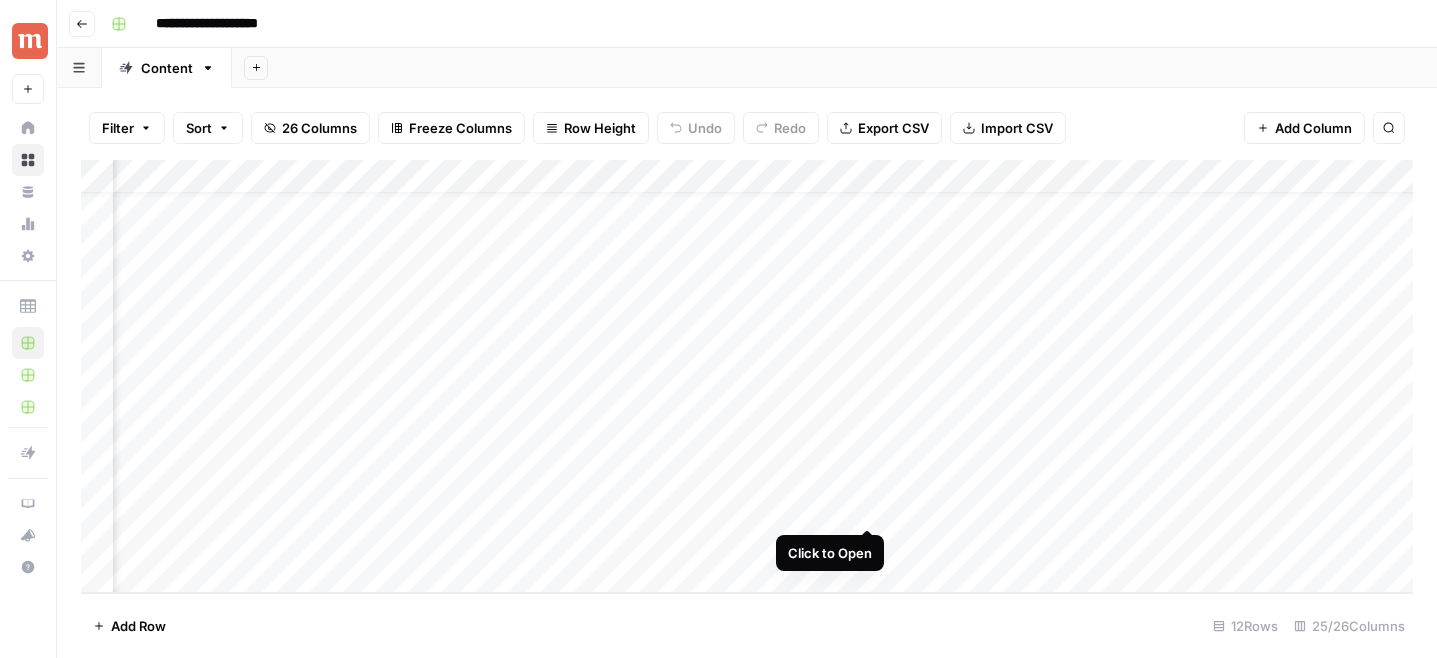 click on "Add Column" at bounding box center [747, 376] 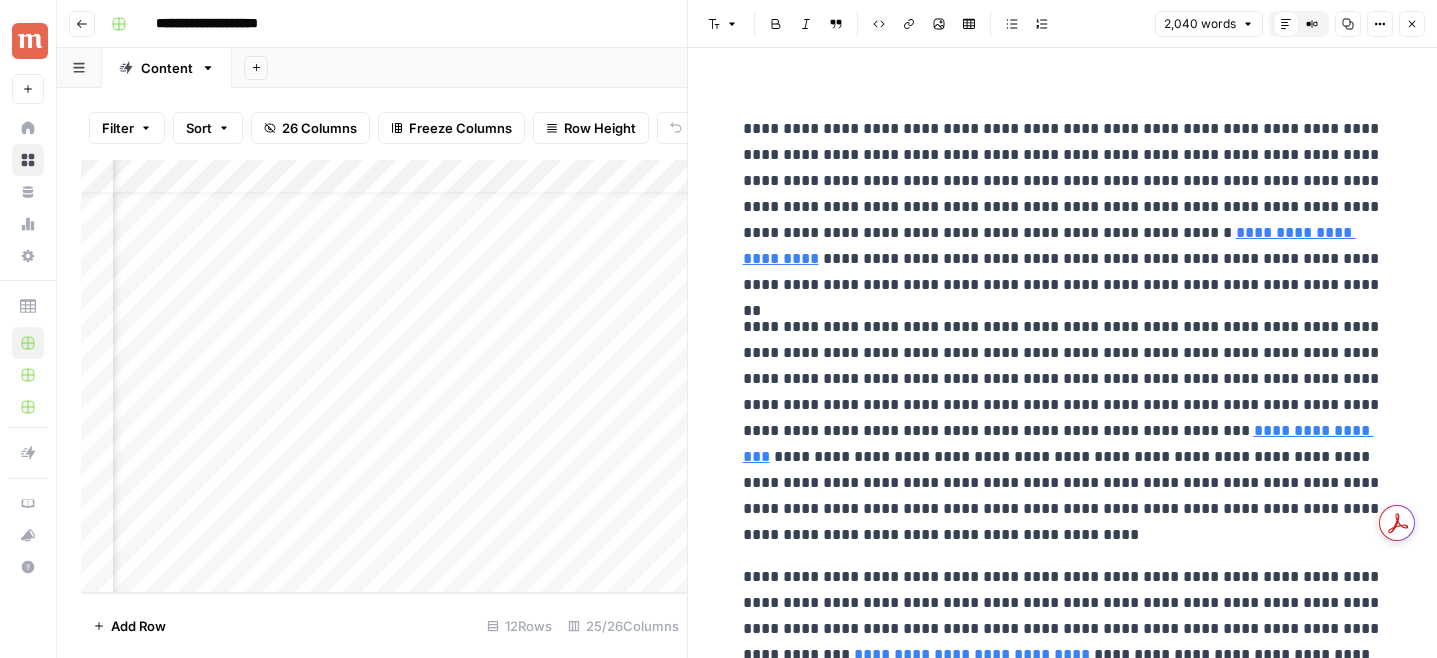 scroll, scrollTop: 1004, scrollLeft: 0, axis: vertical 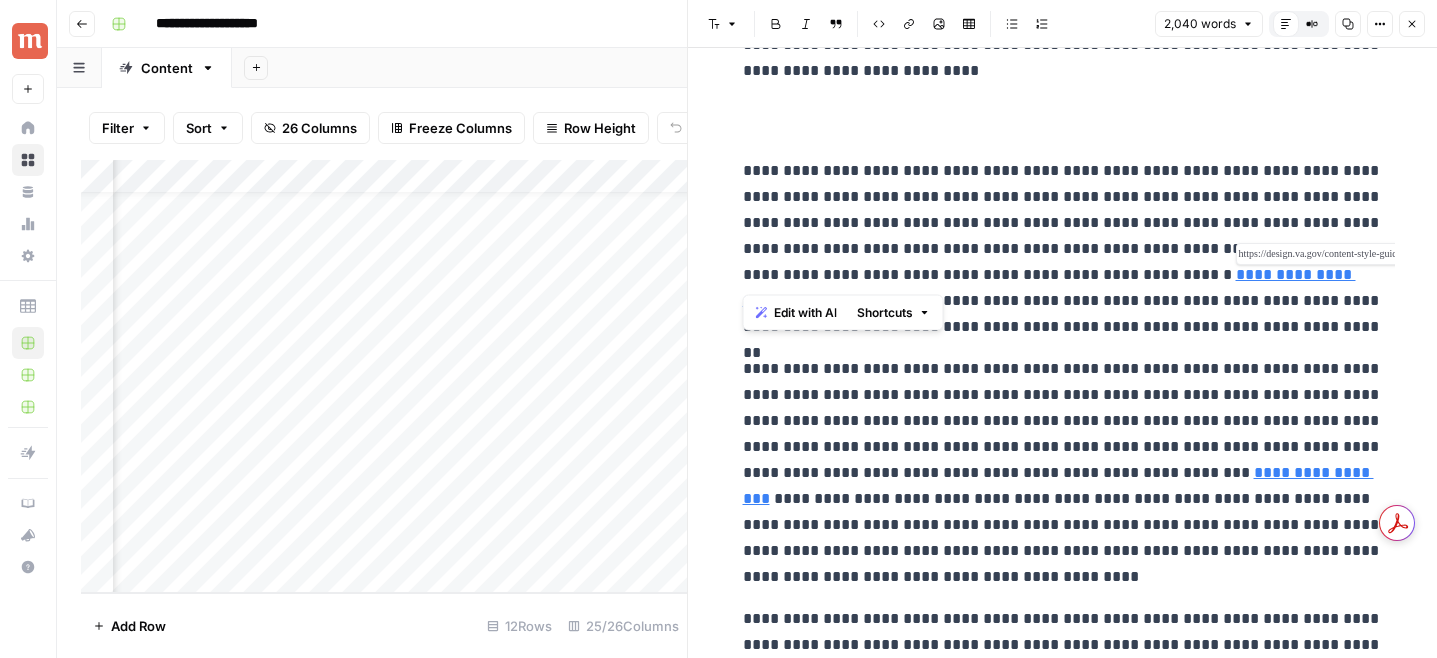 drag, startPoint x: 742, startPoint y: 171, endPoint x: 1155, endPoint y: 273, distance: 425.4092 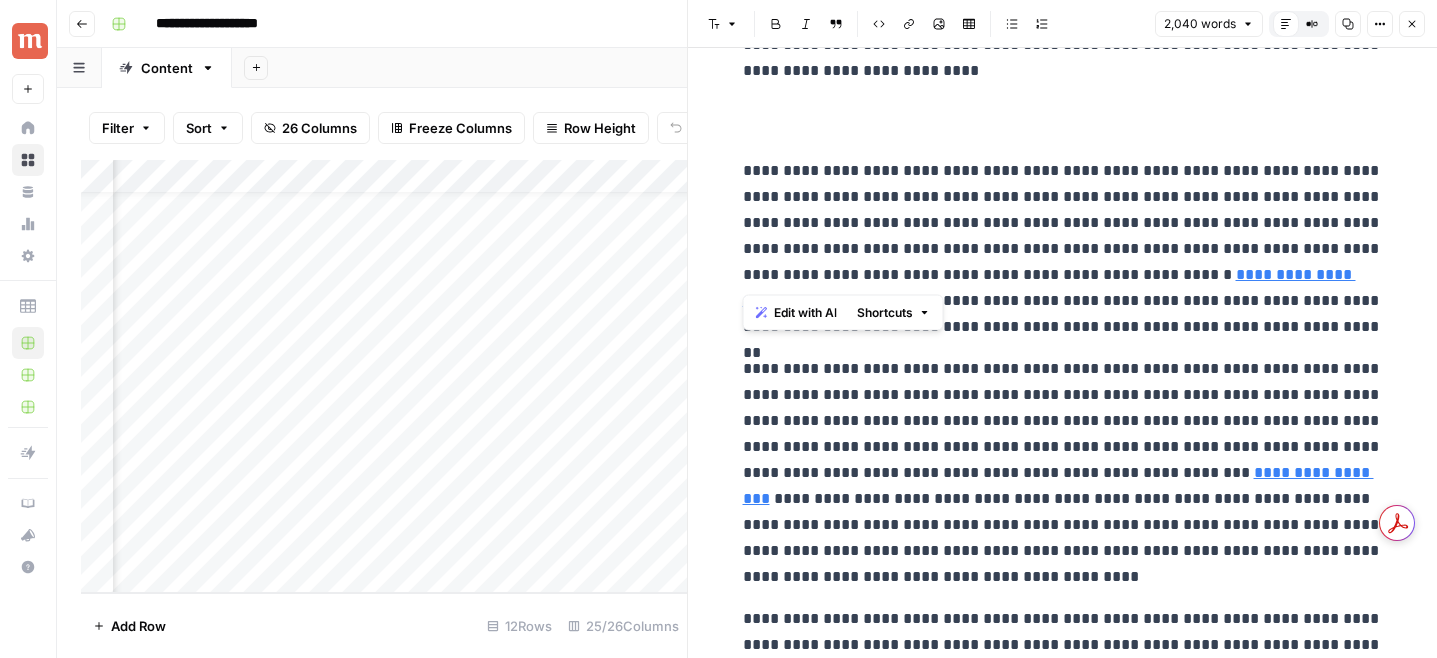 scroll, scrollTop: 1004, scrollLeft: 0, axis: vertical 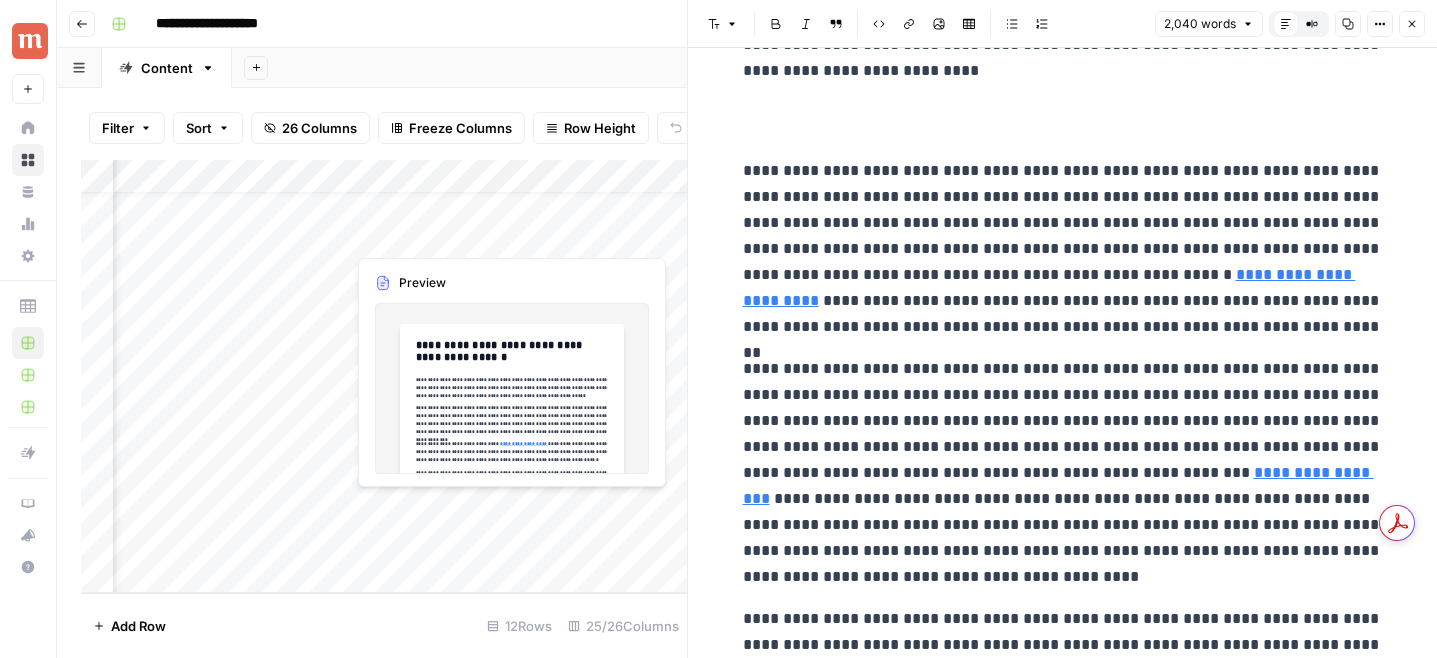 click on "Add Column" at bounding box center [384, 376] 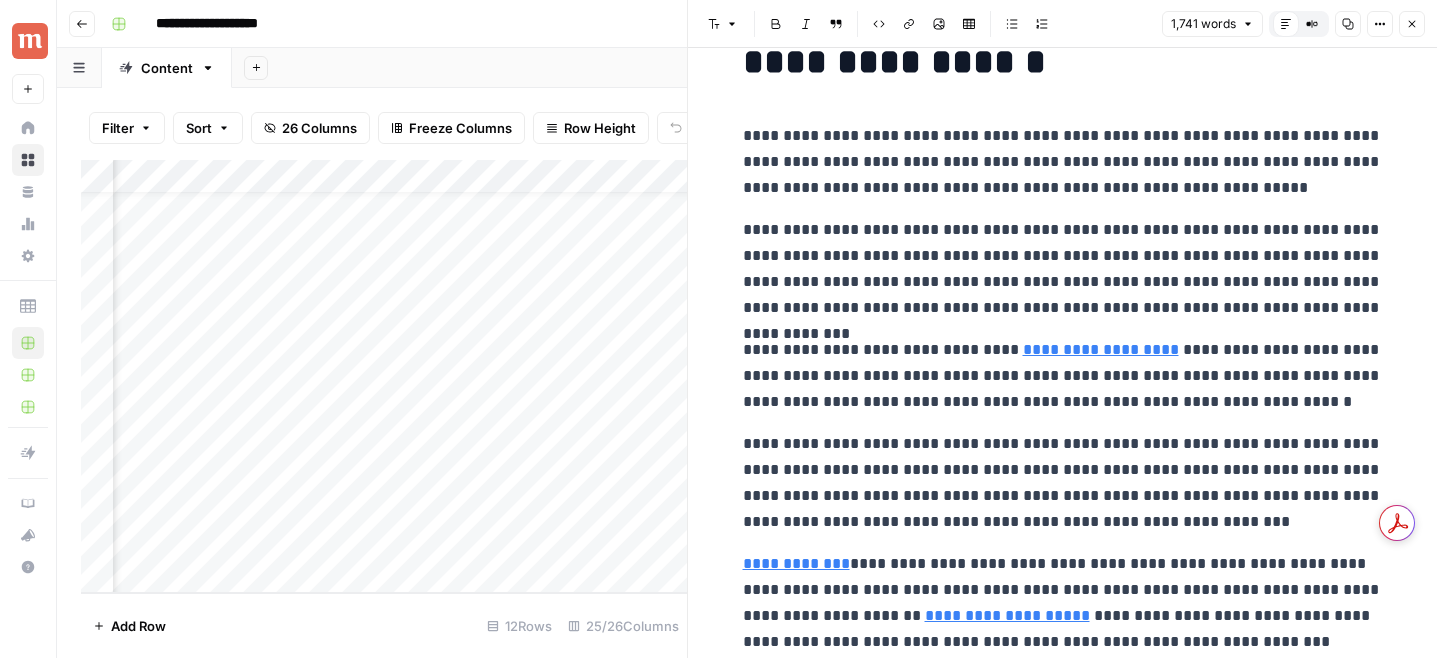 scroll, scrollTop: 9, scrollLeft: 0, axis: vertical 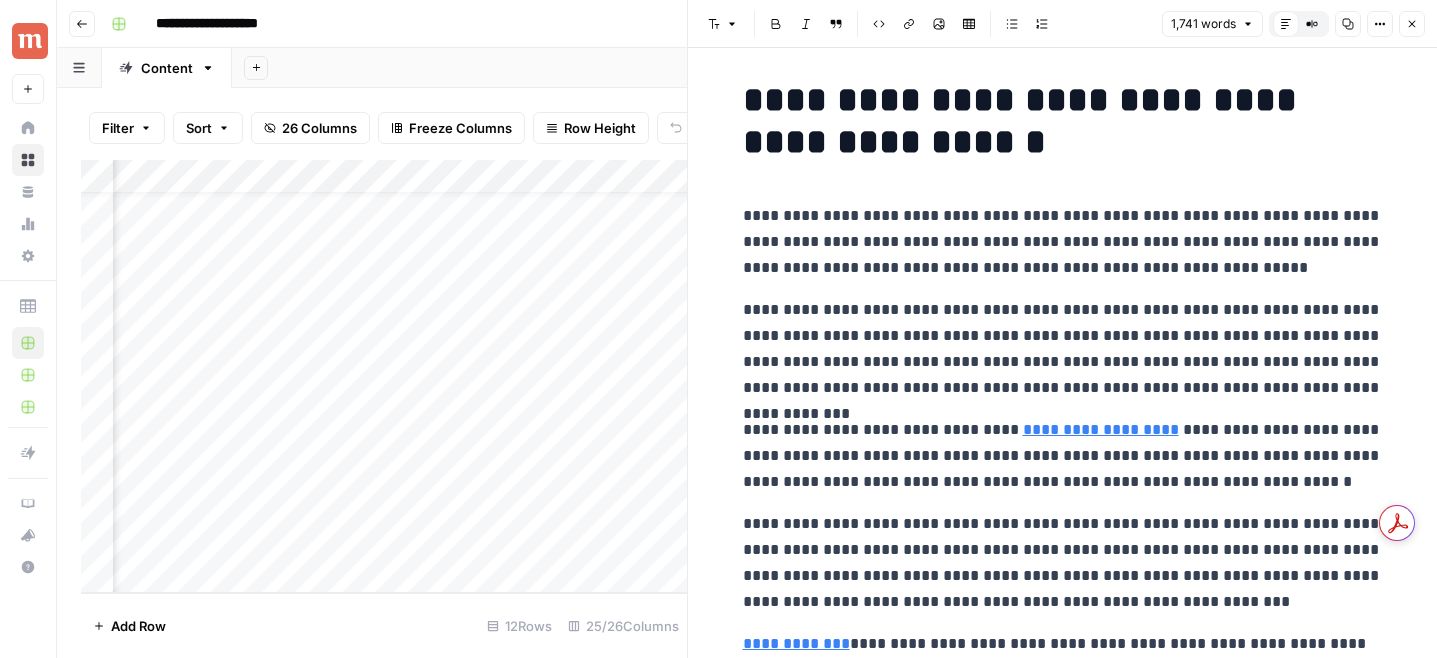 click 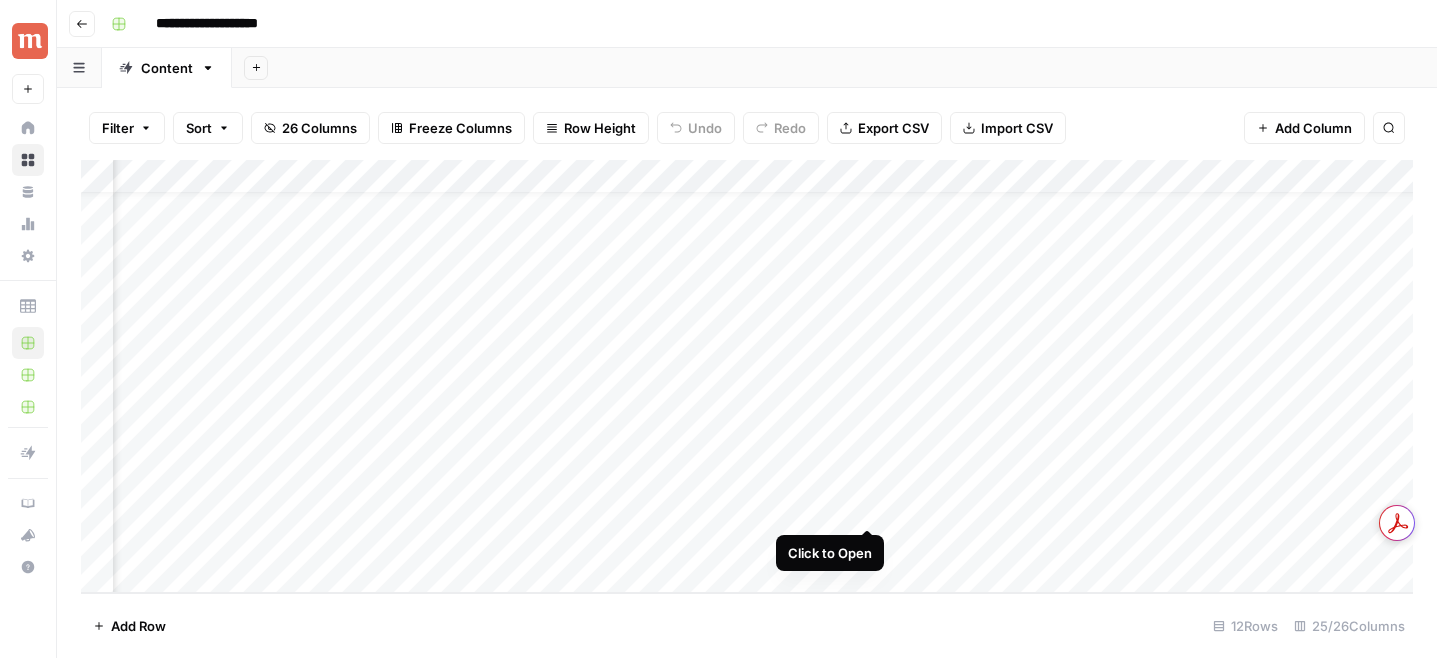 click on "Add Column" at bounding box center (747, 376) 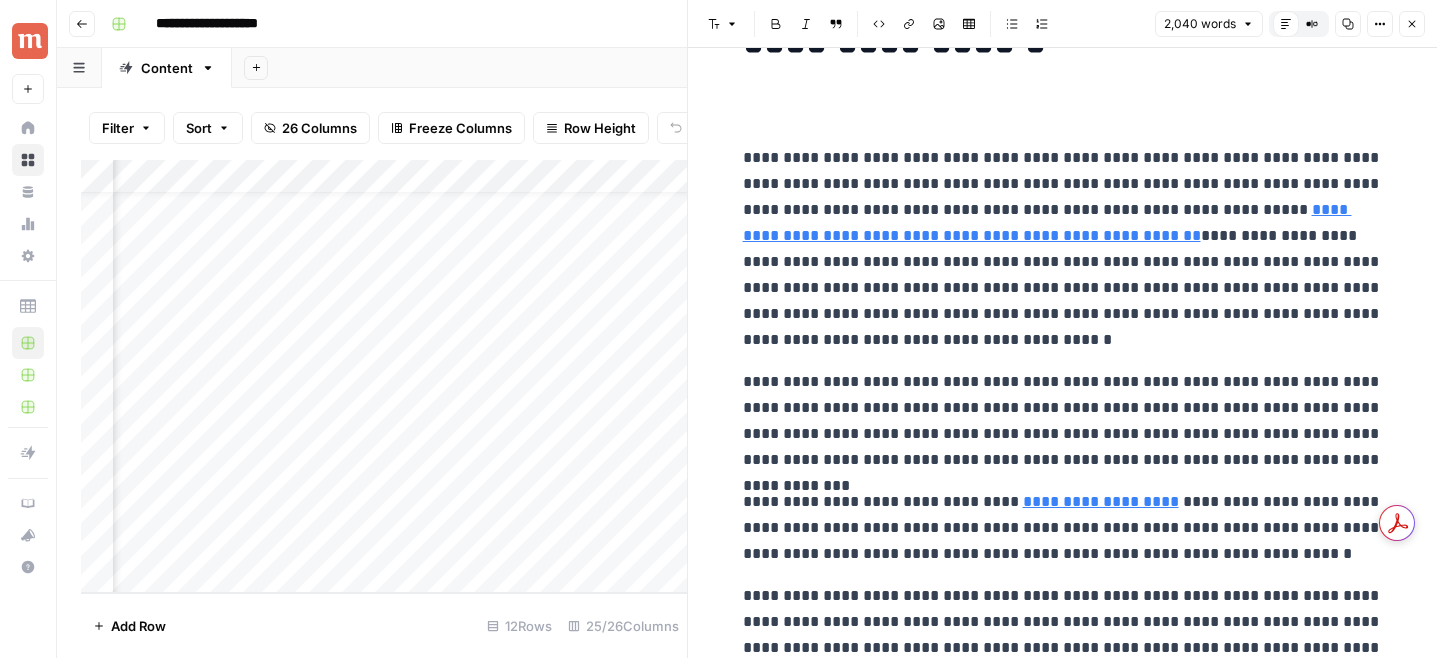 scroll, scrollTop: 283, scrollLeft: 0, axis: vertical 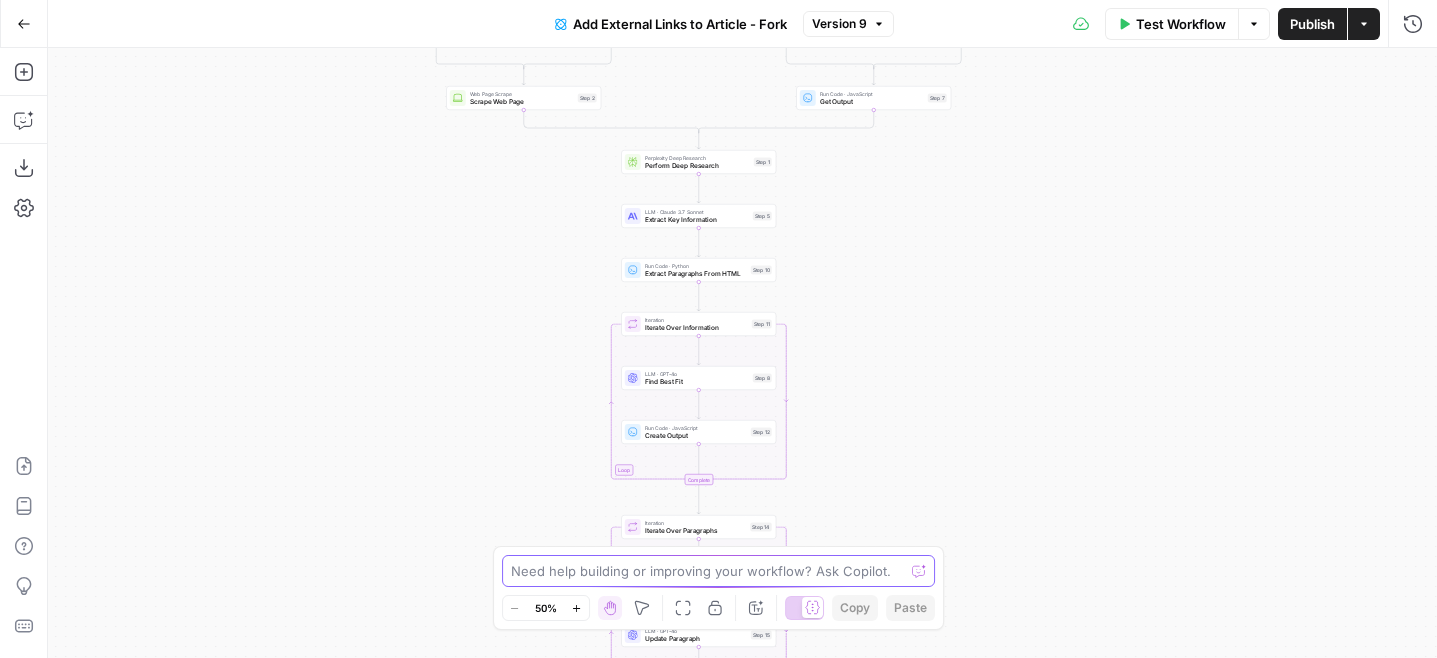 click at bounding box center (708, 571) 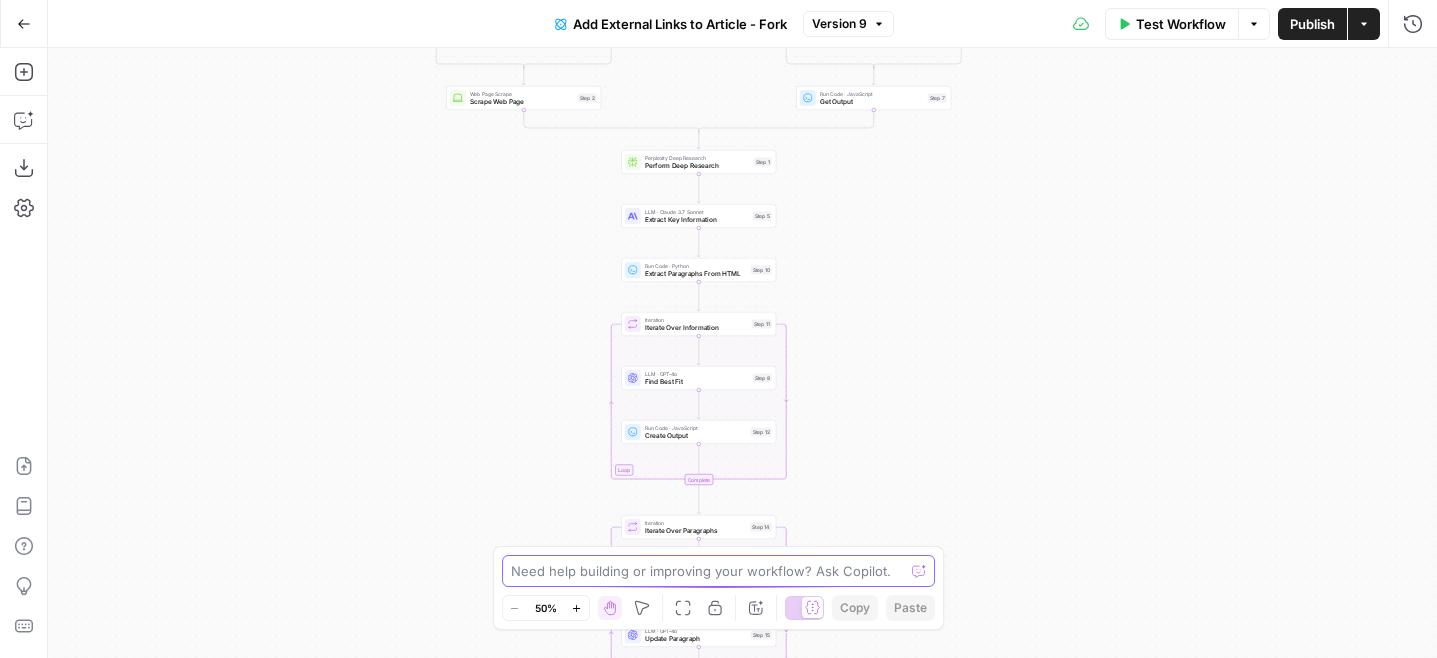 paste on "{
"message": "You can only filter by up to 3 domains",
"code": "STEP_ERROR"
}" 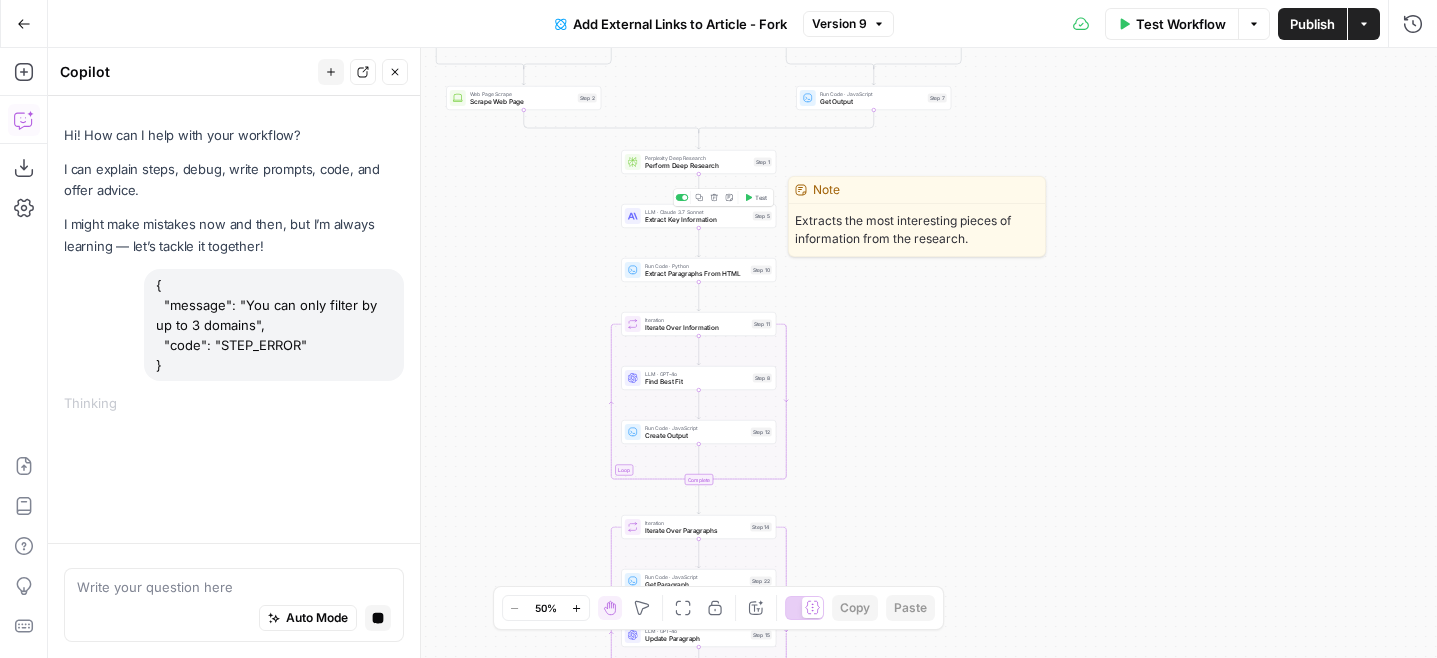 click on "Extract Key Information" at bounding box center [697, 220] 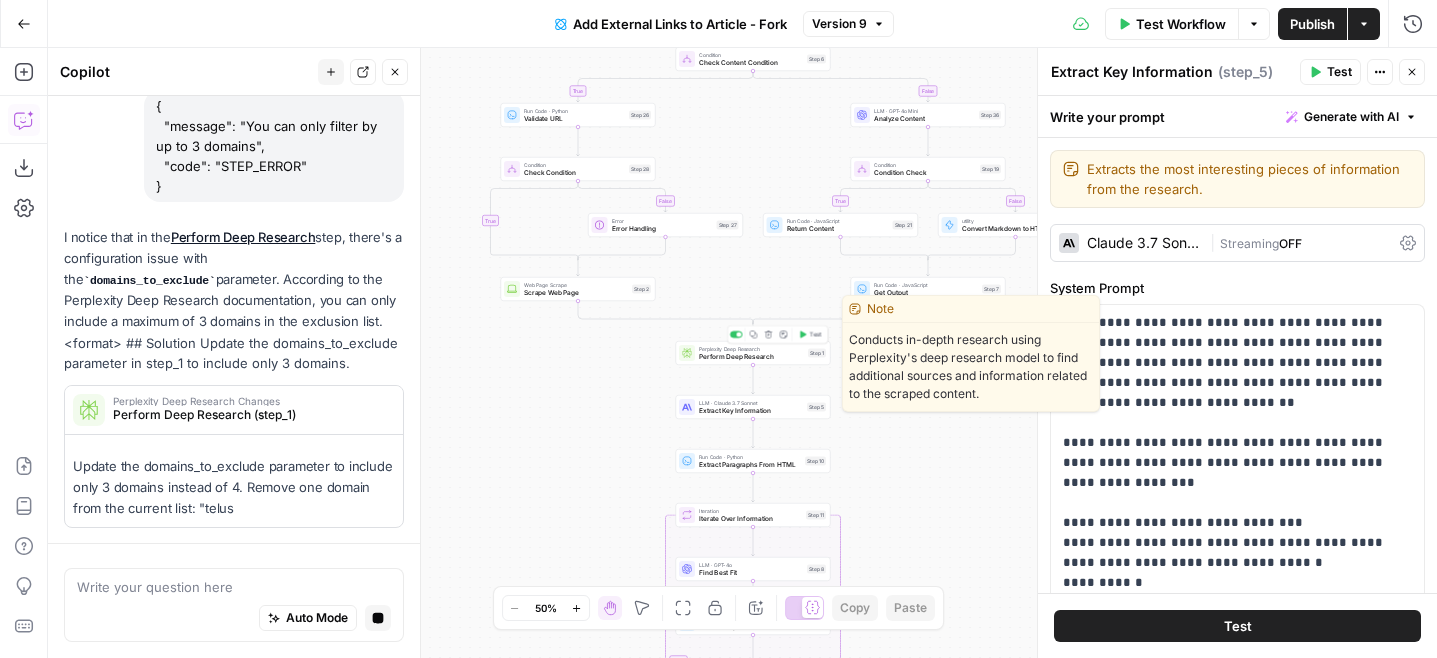 click on "Perplexity Deep Research" at bounding box center (751, 349) 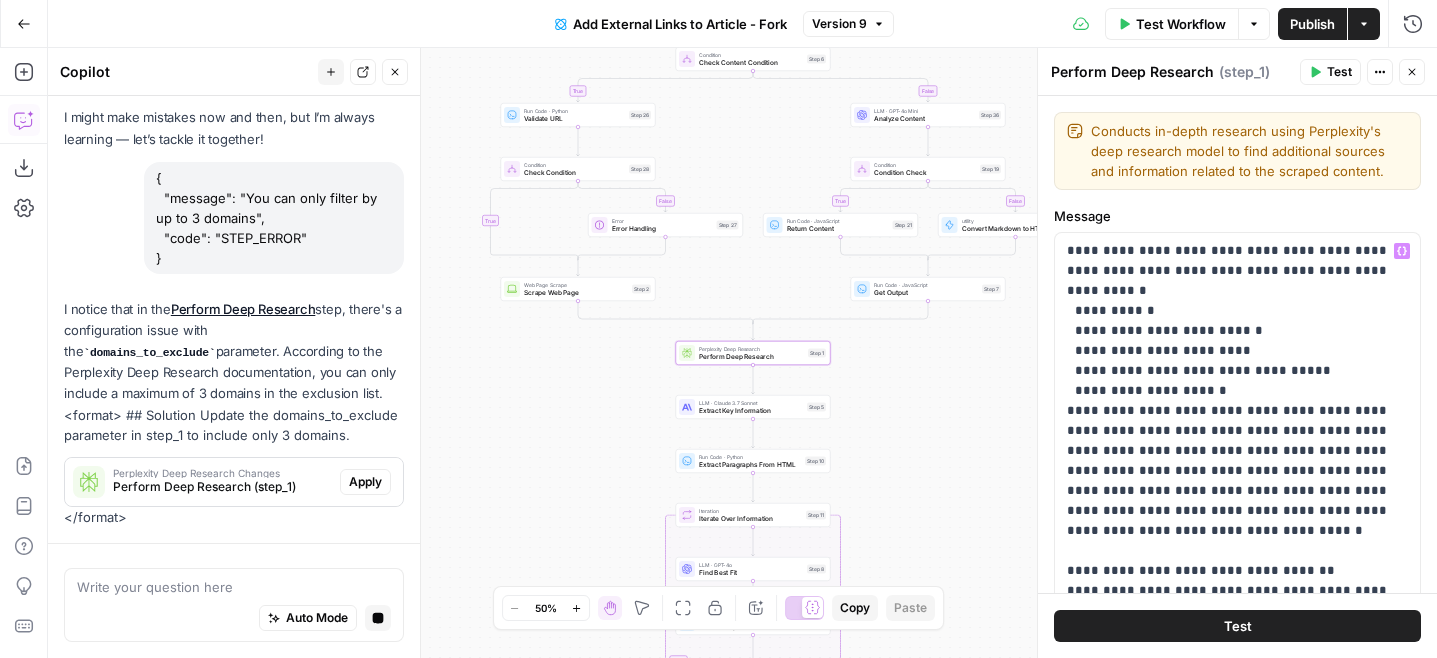 scroll, scrollTop: 106, scrollLeft: 0, axis: vertical 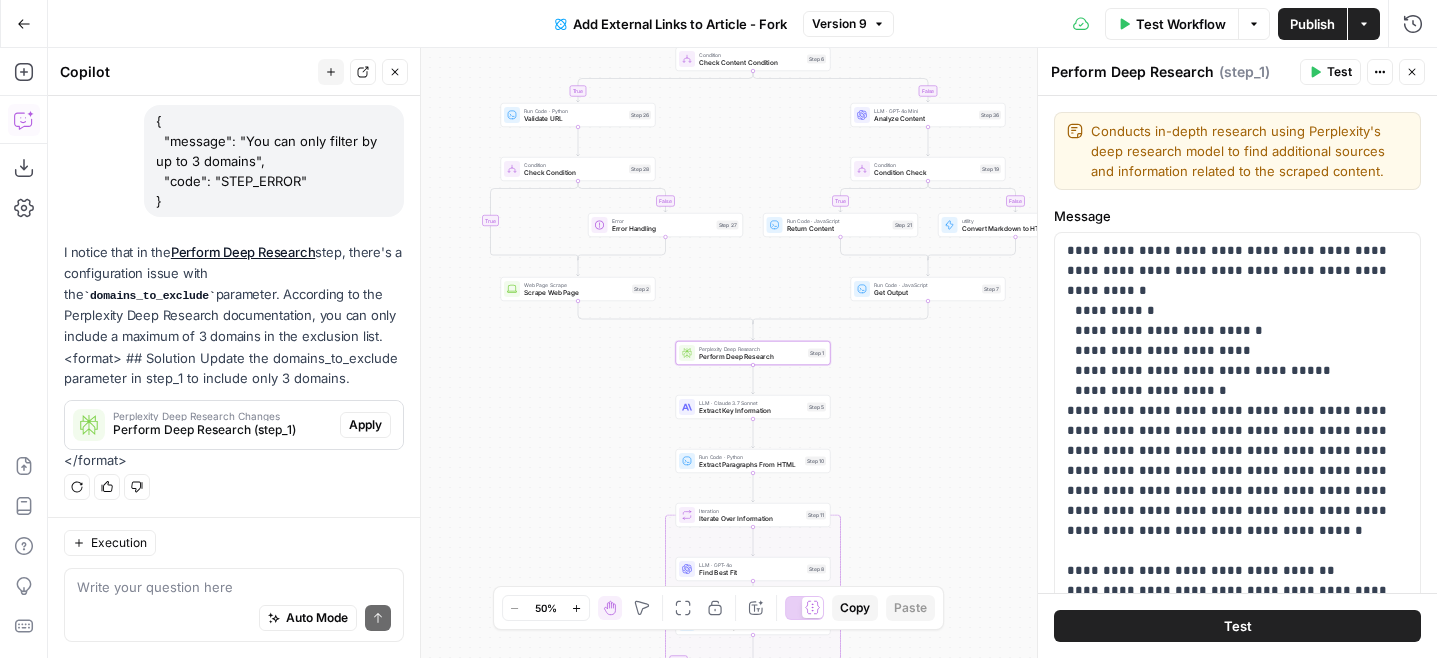 click on "Perform Deep Research (step_1)" at bounding box center (222, 430) 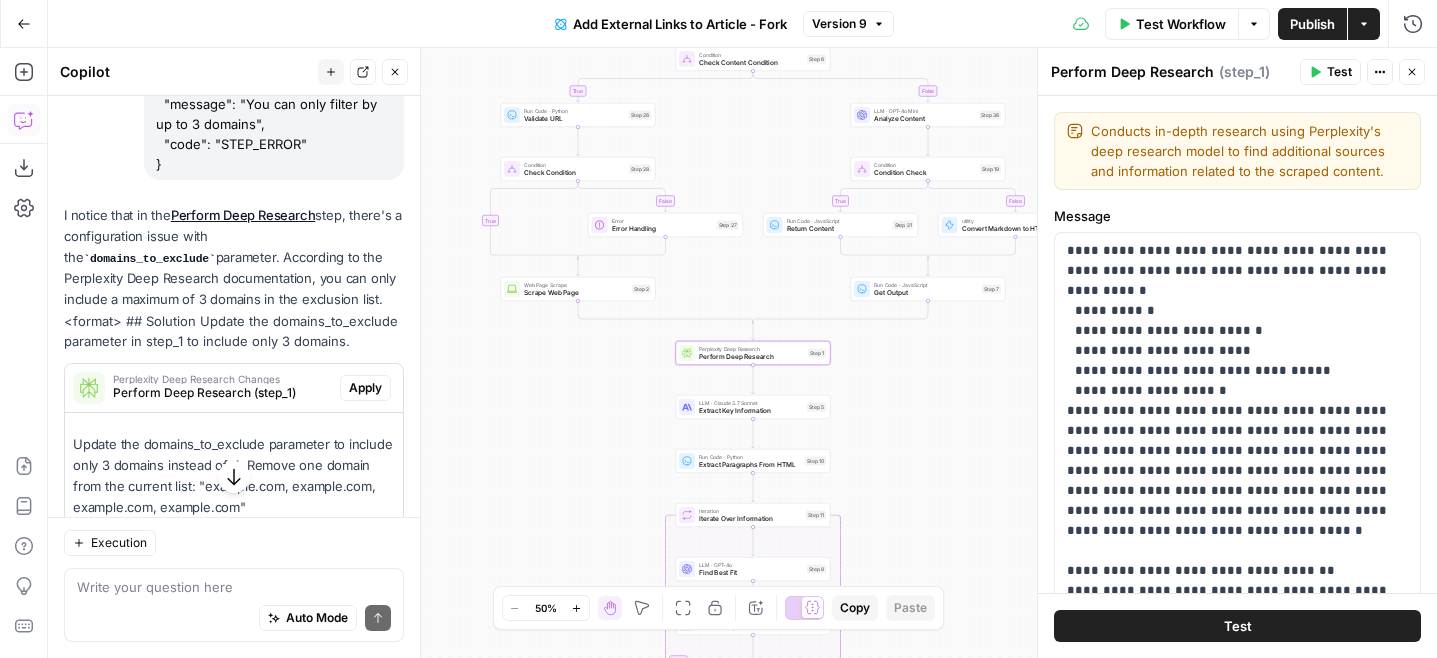 click on "Update the domains_to_exclude parameter to include only 3 domains instead of 4. Remove one domain from the current list: "telus.com, felixforyou.ca, goodrx.com, pocketpills.com"" at bounding box center (234, 470) 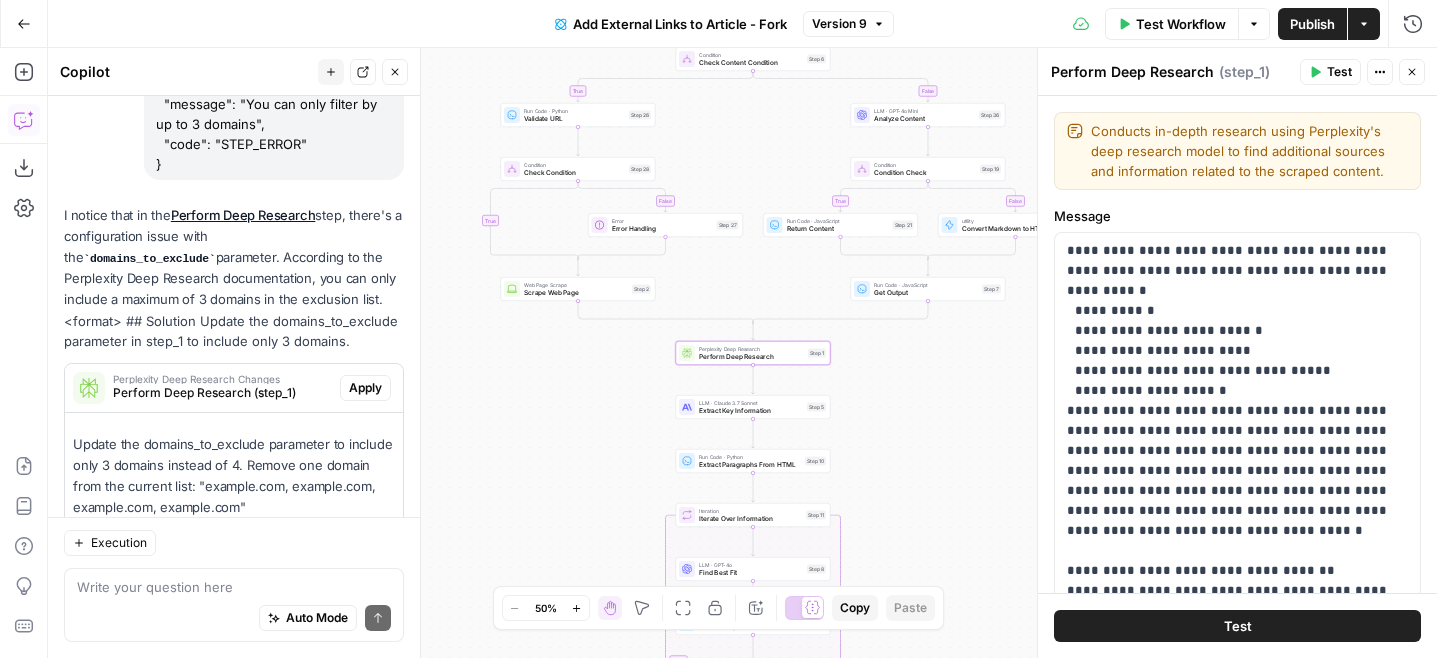 scroll, scrollTop: 279, scrollLeft: 0, axis: vertical 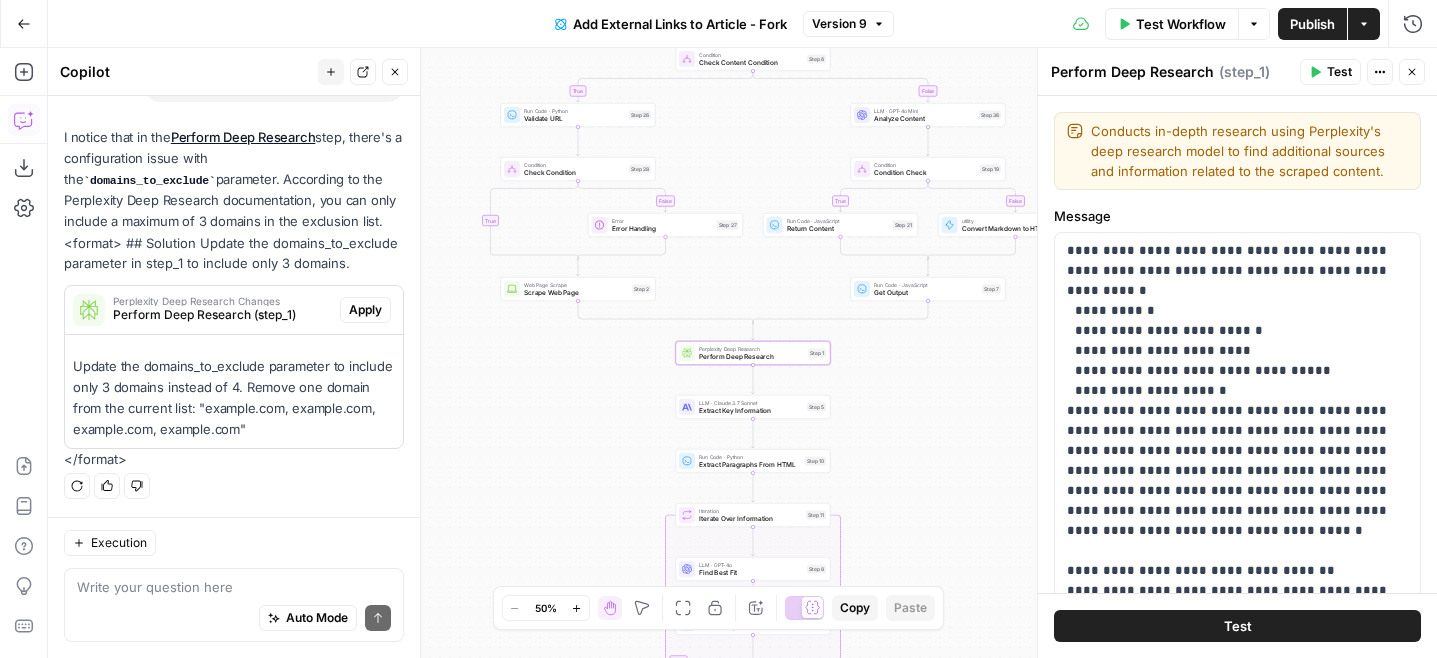 drag, startPoint x: 277, startPoint y: 427, endPoint x: 259, endPoint y: 427, distance: 18 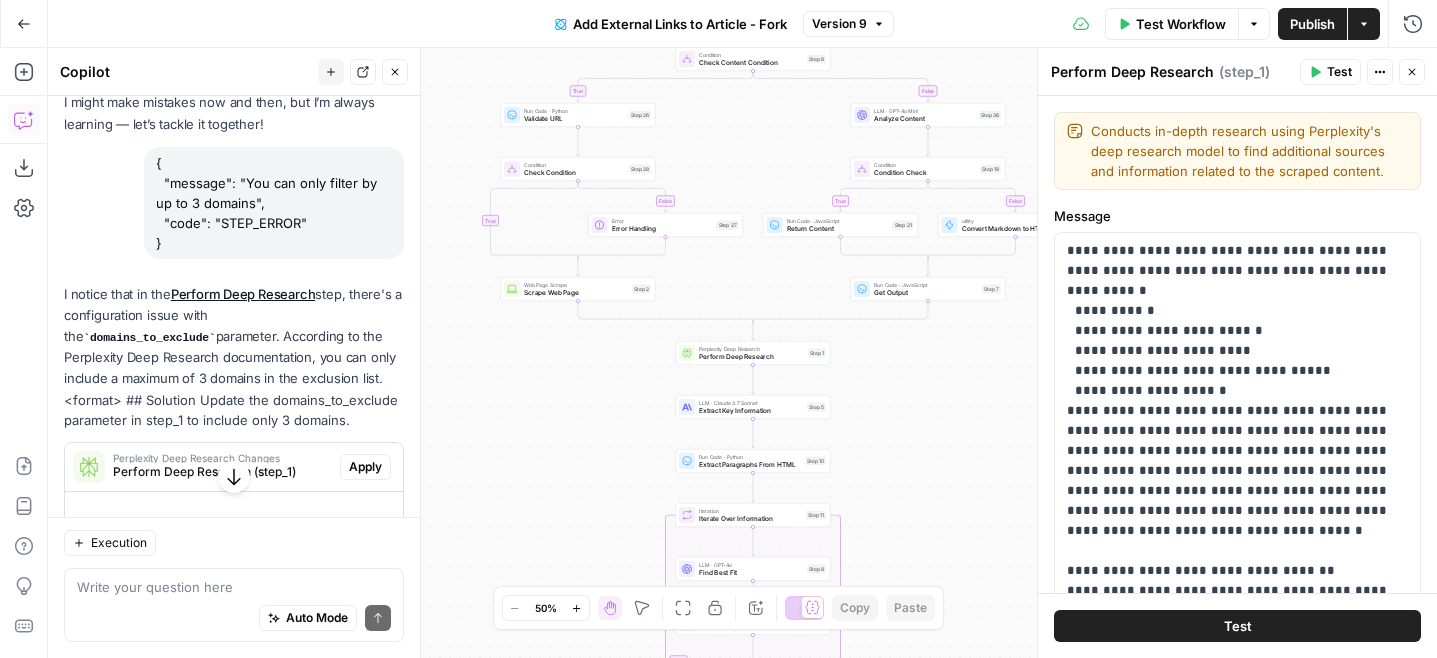 scroll, scrollTop: 70, scrollLeft: 0, axis: vertical 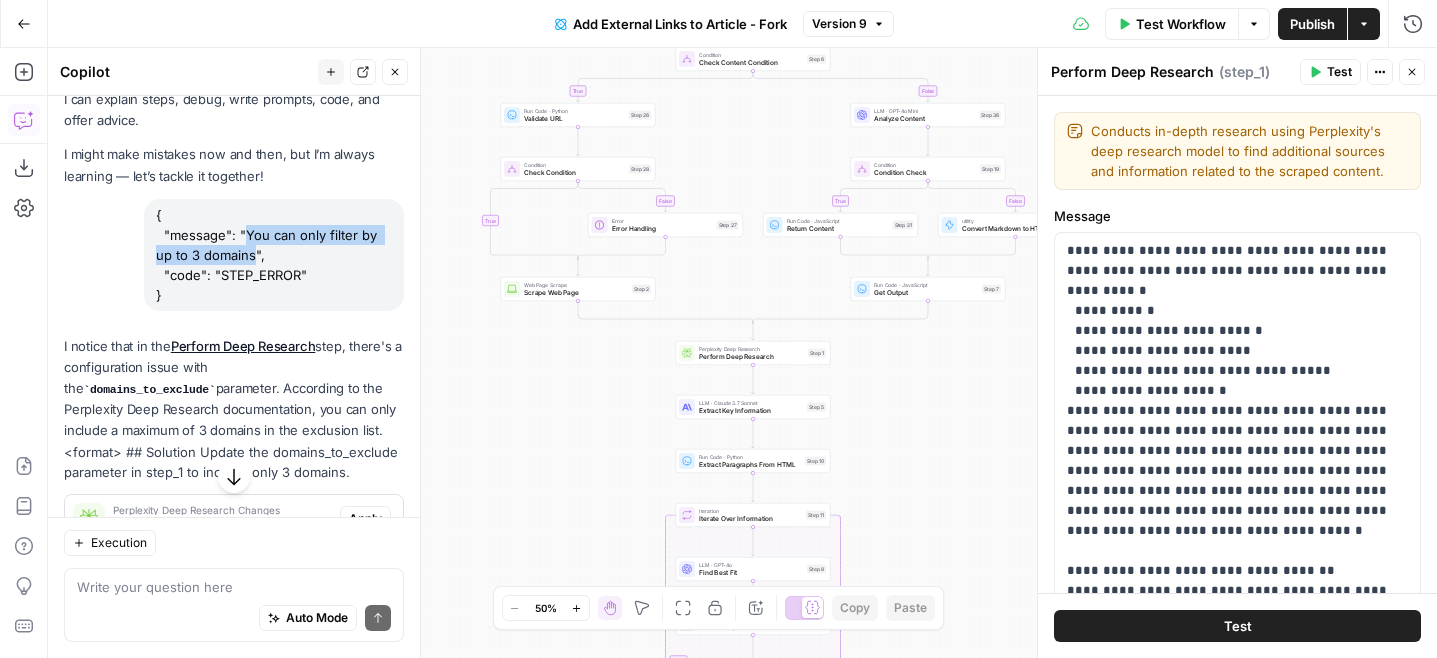 drag, startPoint x: 246, startPoint y: 233, endPoint x: 252, endPoint y: 251, distance: 18.973665 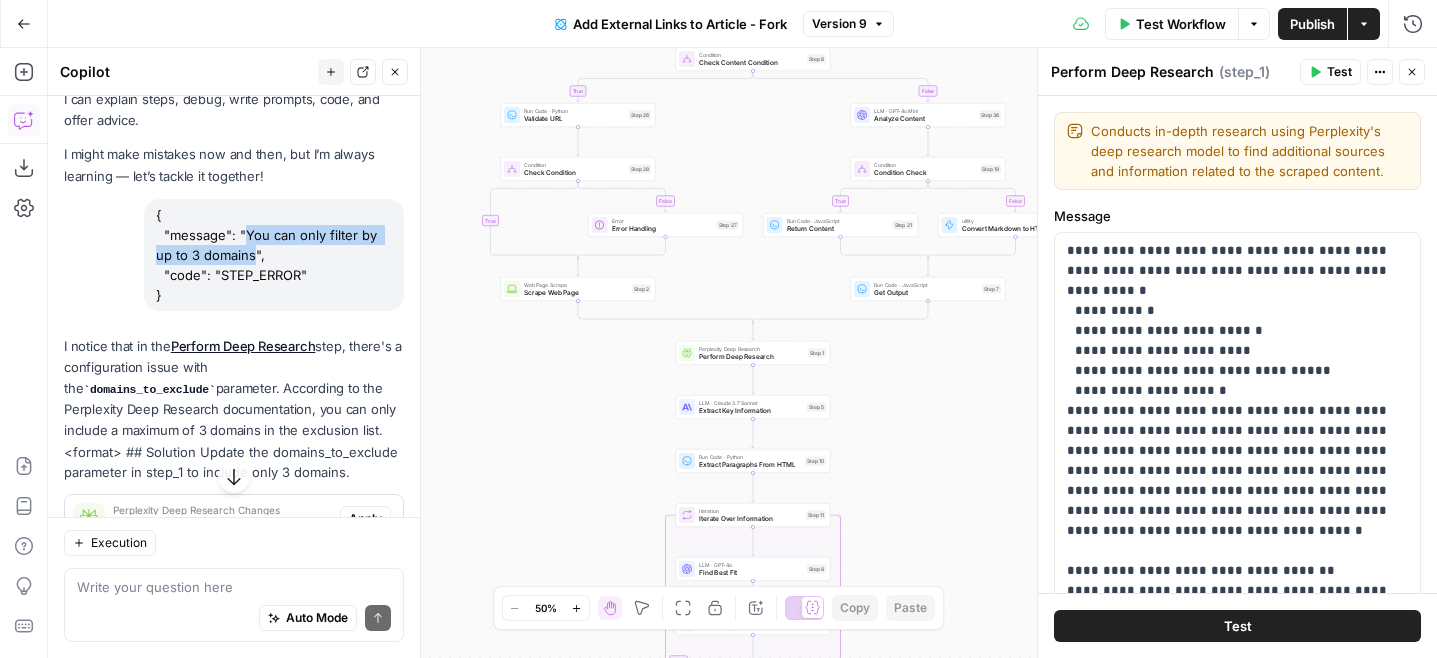scroll, scrollTop: 279, scrollLeft: 0, axis: vertical 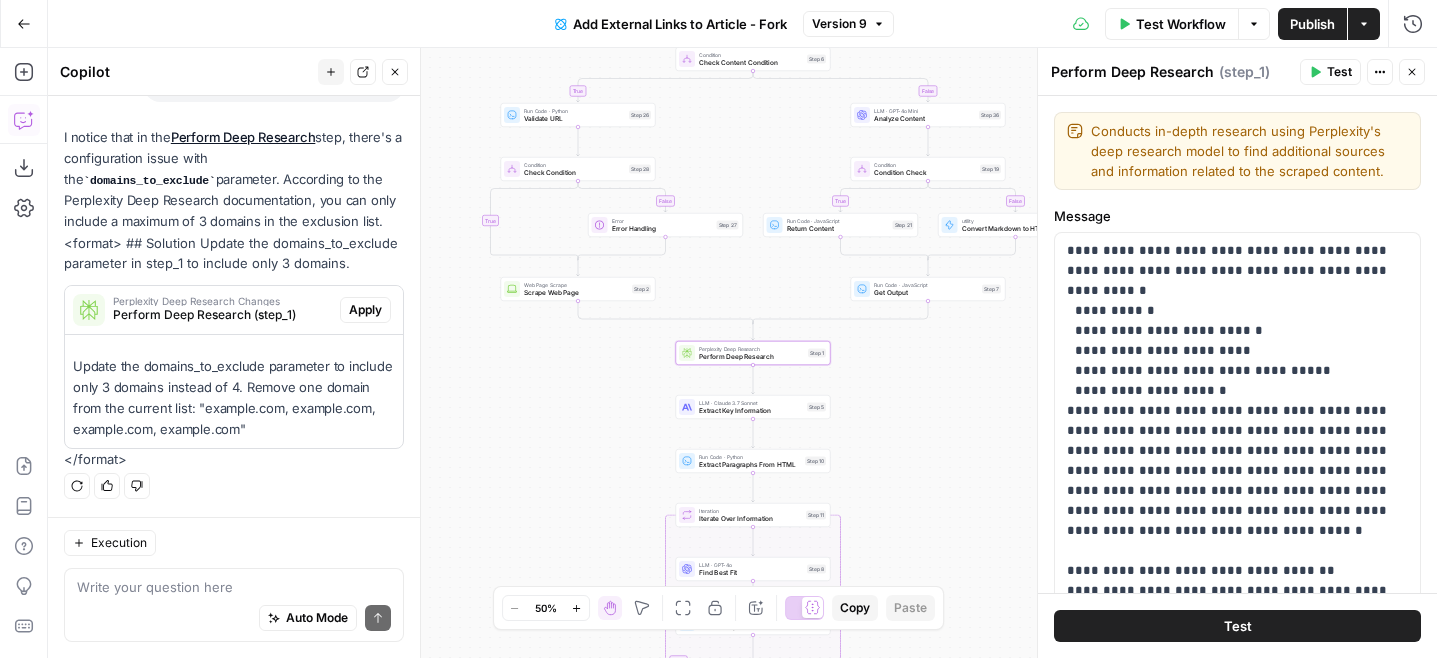 click on "Perform Deep Research (step_1)" at bounding box center (222, 315) 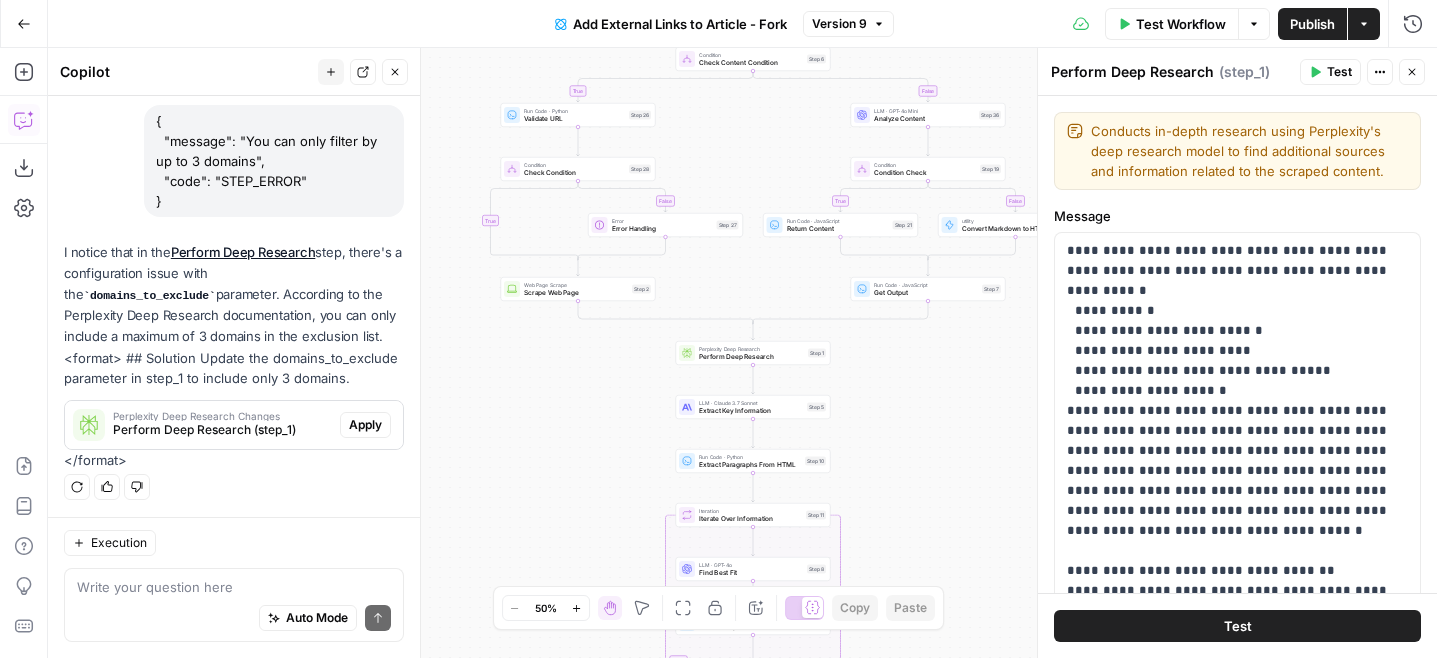 click on "I notice that in the  Perform Deep Research  step, there's a configuration issue with the  domains_to_exclude  parameter. According to the Perplexity Deep Research documentation, you can only include a maximum of 3 domains in the exclusion list.
<format>
## Solution
Update the domains_to_exclude parameter in step_1 to include only 3 domains.
Perplexity Deep Research Changes Perform Deep Research (step_1) Apply
</format>" at bounding box center (234, 349) 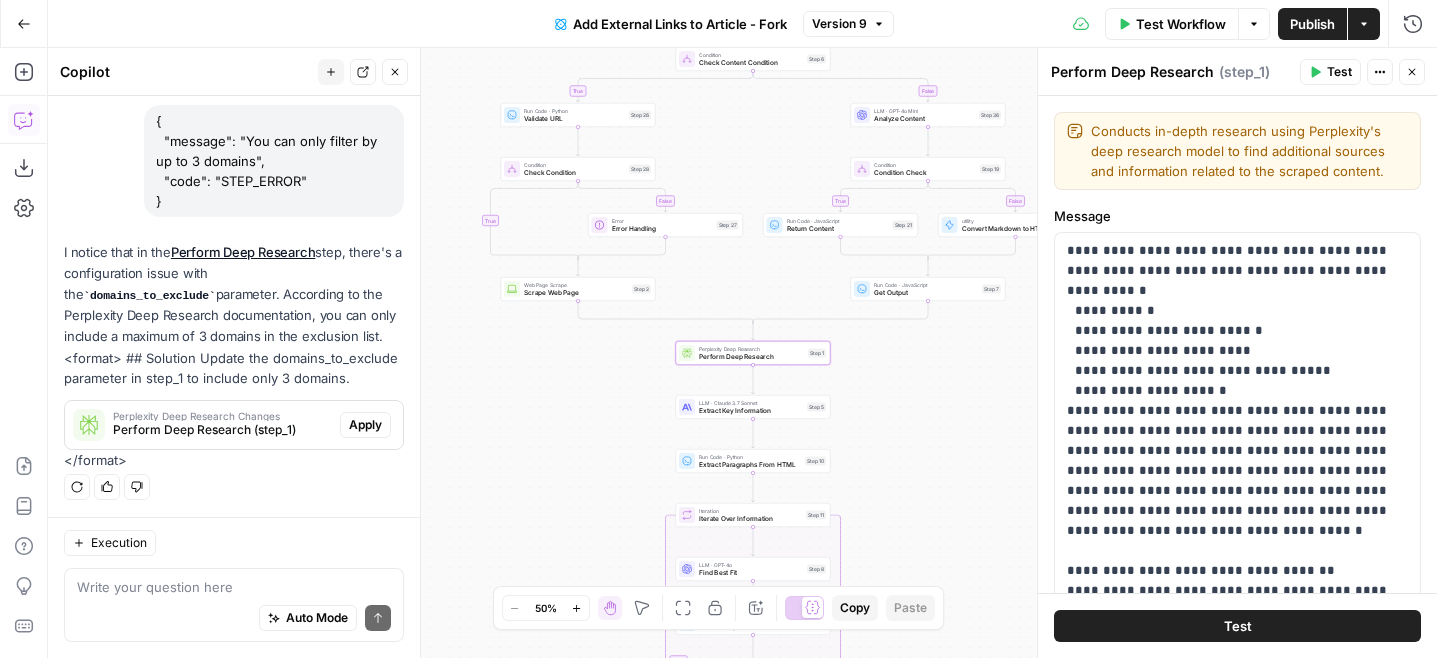 click on "Perplexity Deep Research Changes Perform Deep Research (step_1)" at bounding box center (202, 425) 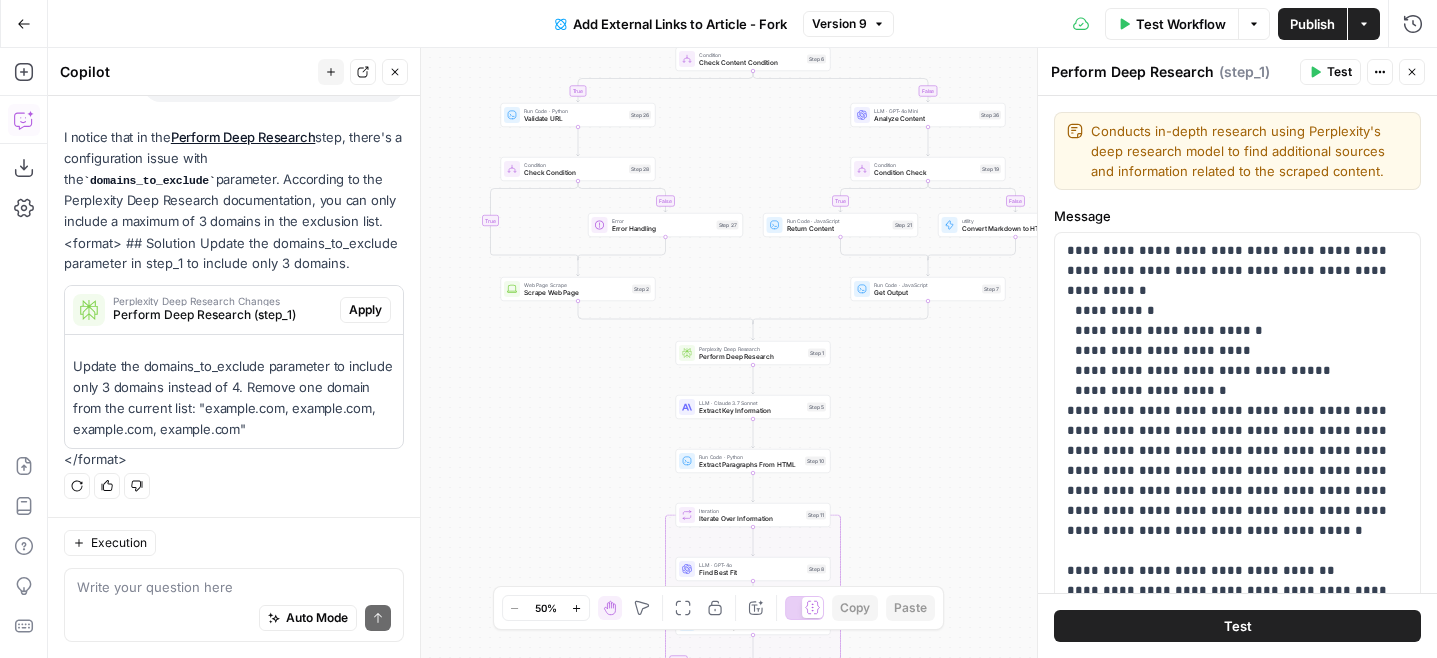 scroll, scrollTop: 287, scrollLeft: 0, axis: vertical 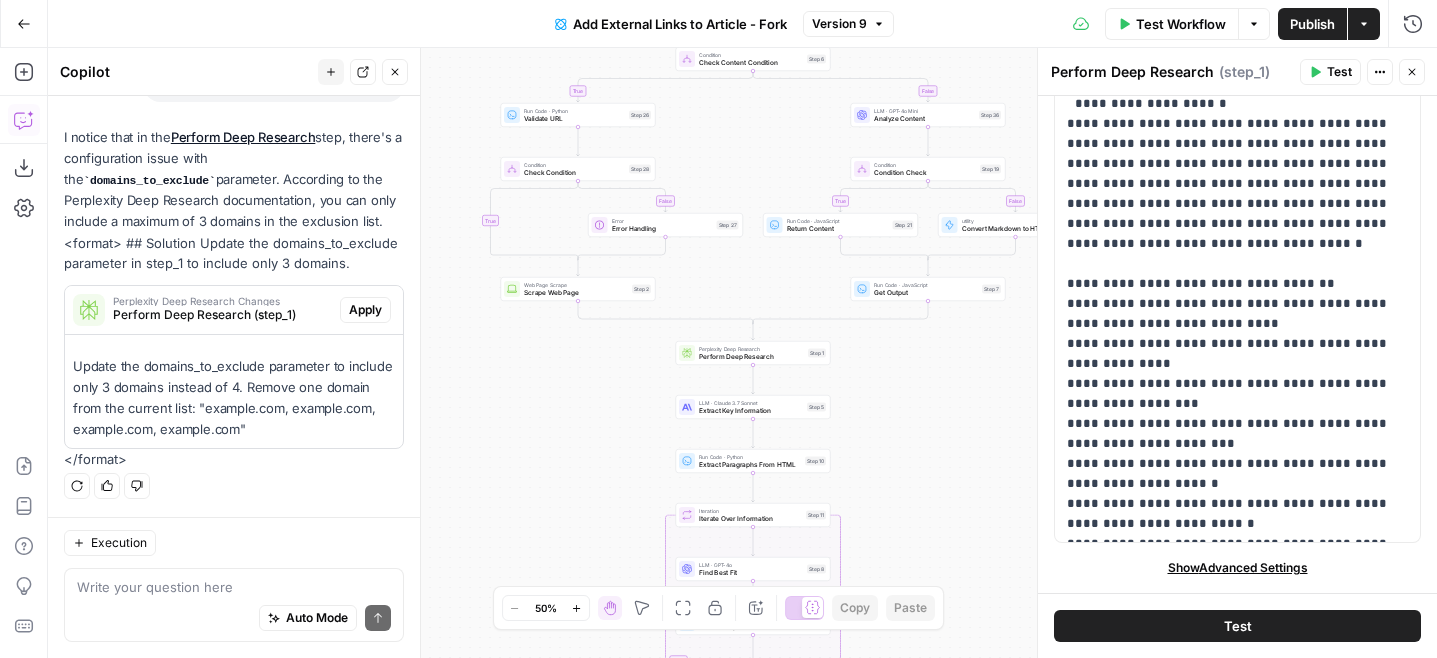 click on "Show  Advanced Settings" at bounding box center (1238, 568) 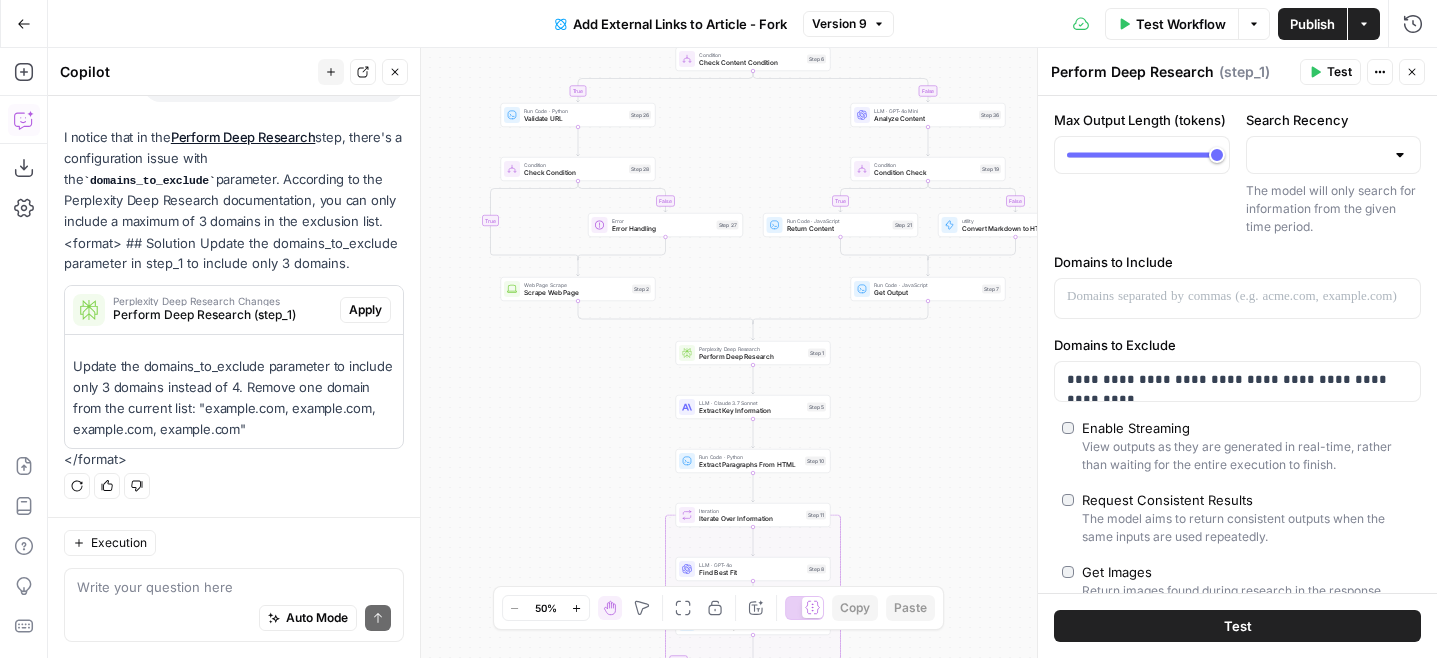 scroll, scrollTop: 894, scrollLeft: 0, axis: vertical 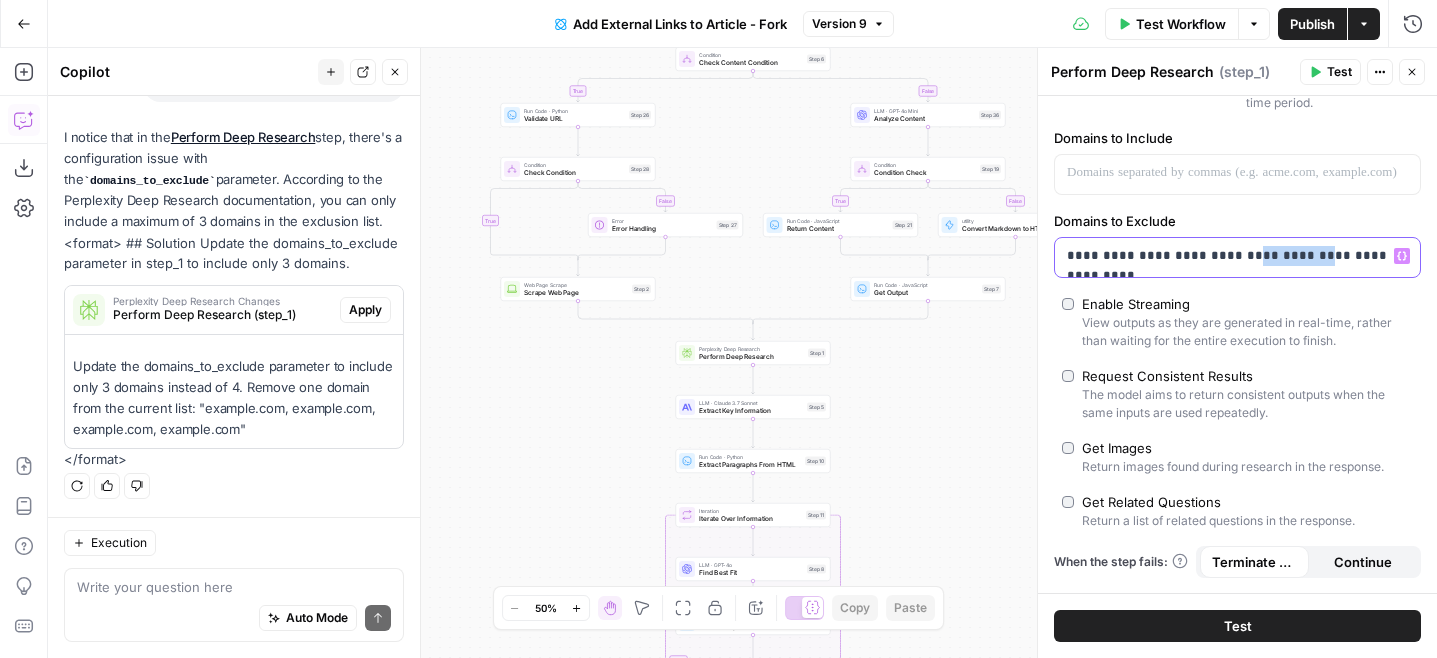 drag, startPoint x: 1226, startPoint y: 258, endPoint x: 1300, endPoint y: 256, distance: 74.02702 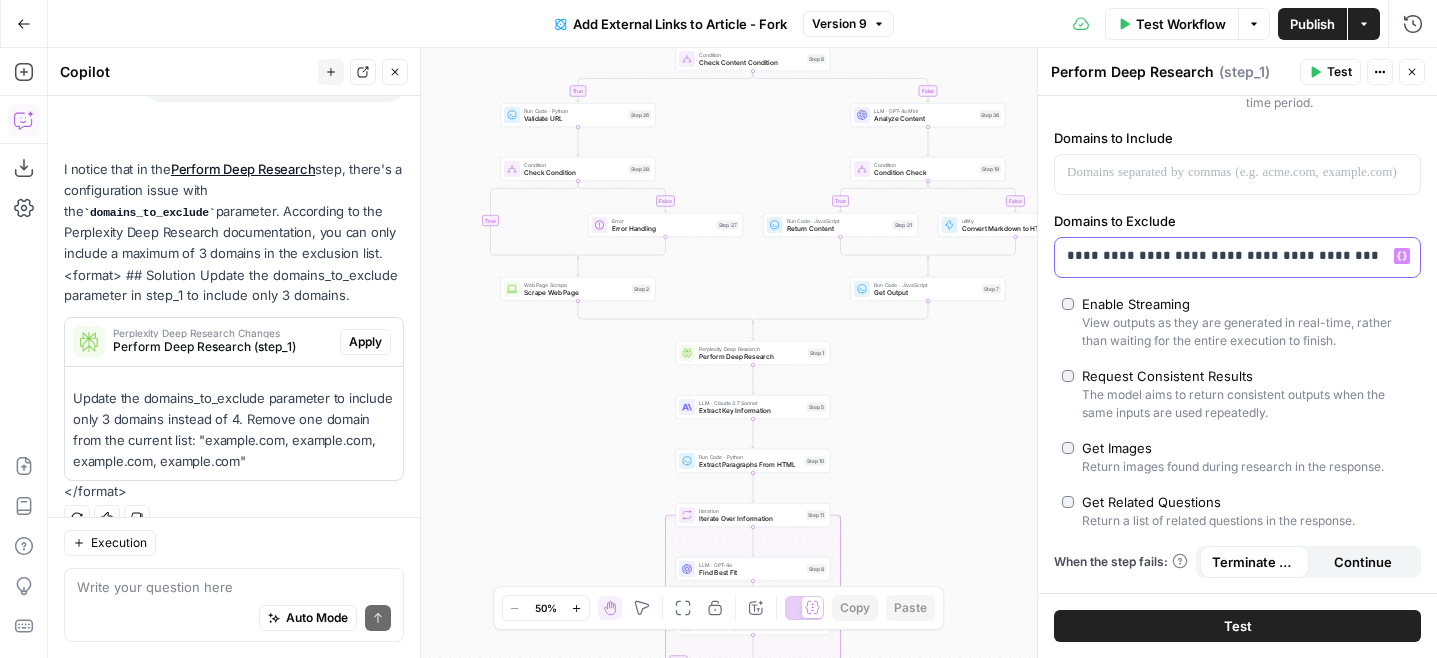 type 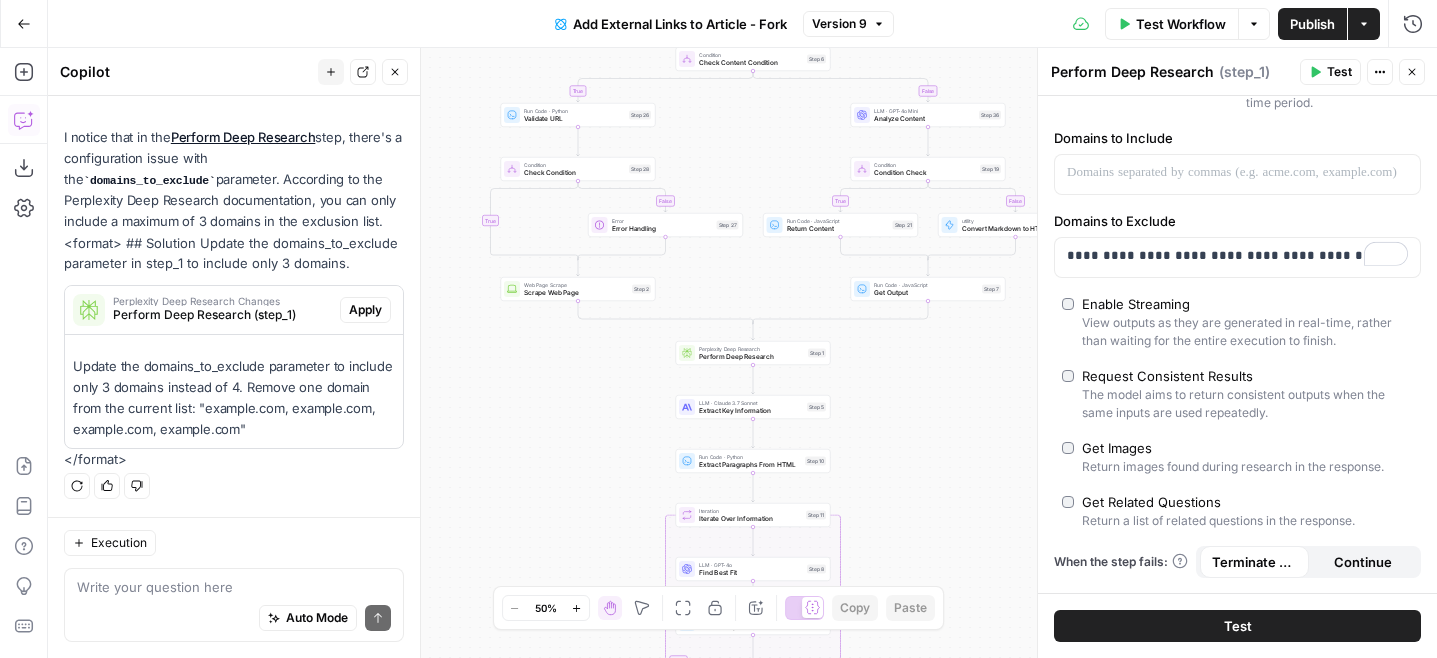 click on "Test" at bounding box center [1238, 626] 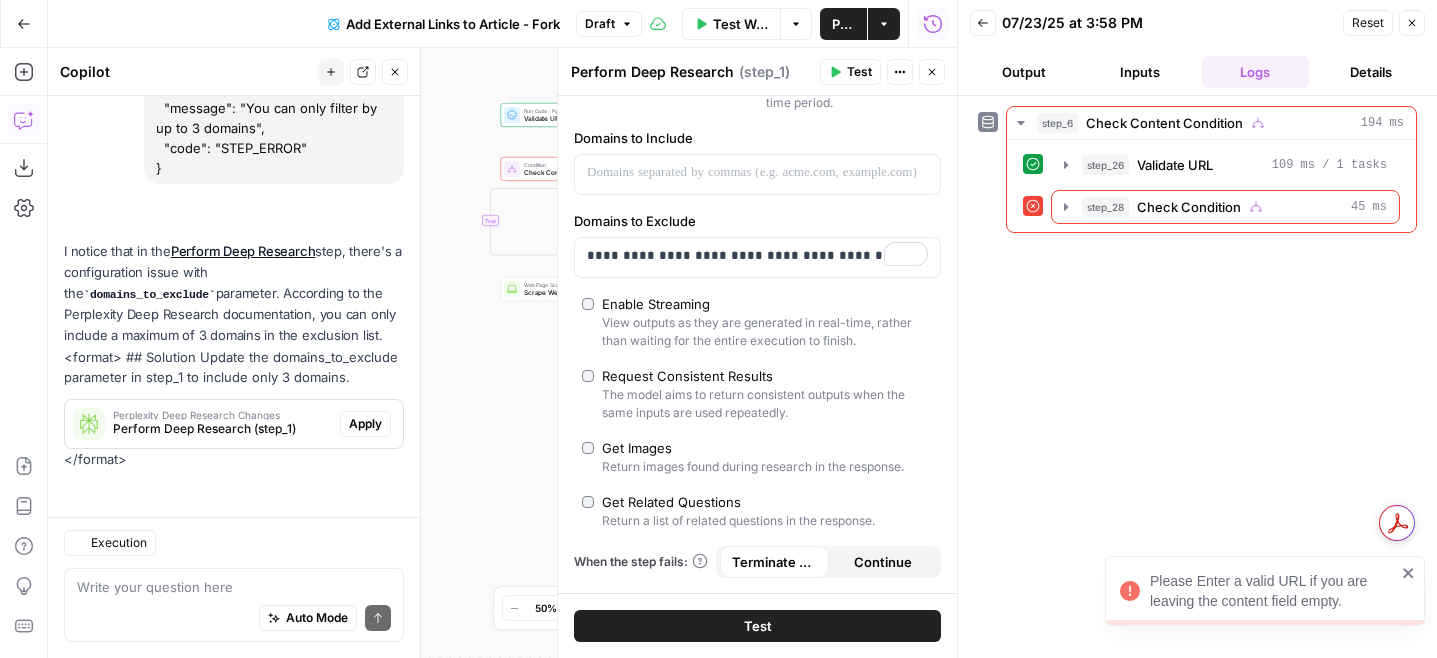 scroll, scrollTop: 196, scrollLeft: 0, axis: vertical 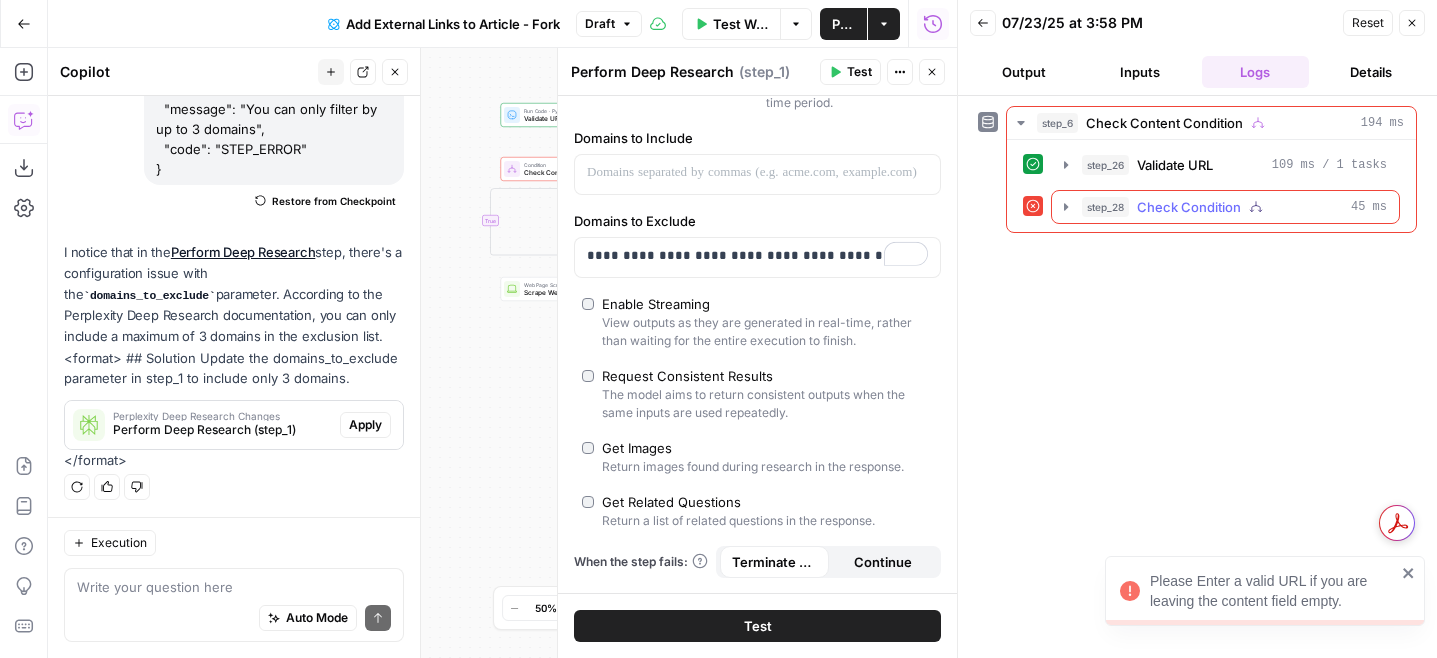 click on "Check Condition" at bounding box center [1189, 207] 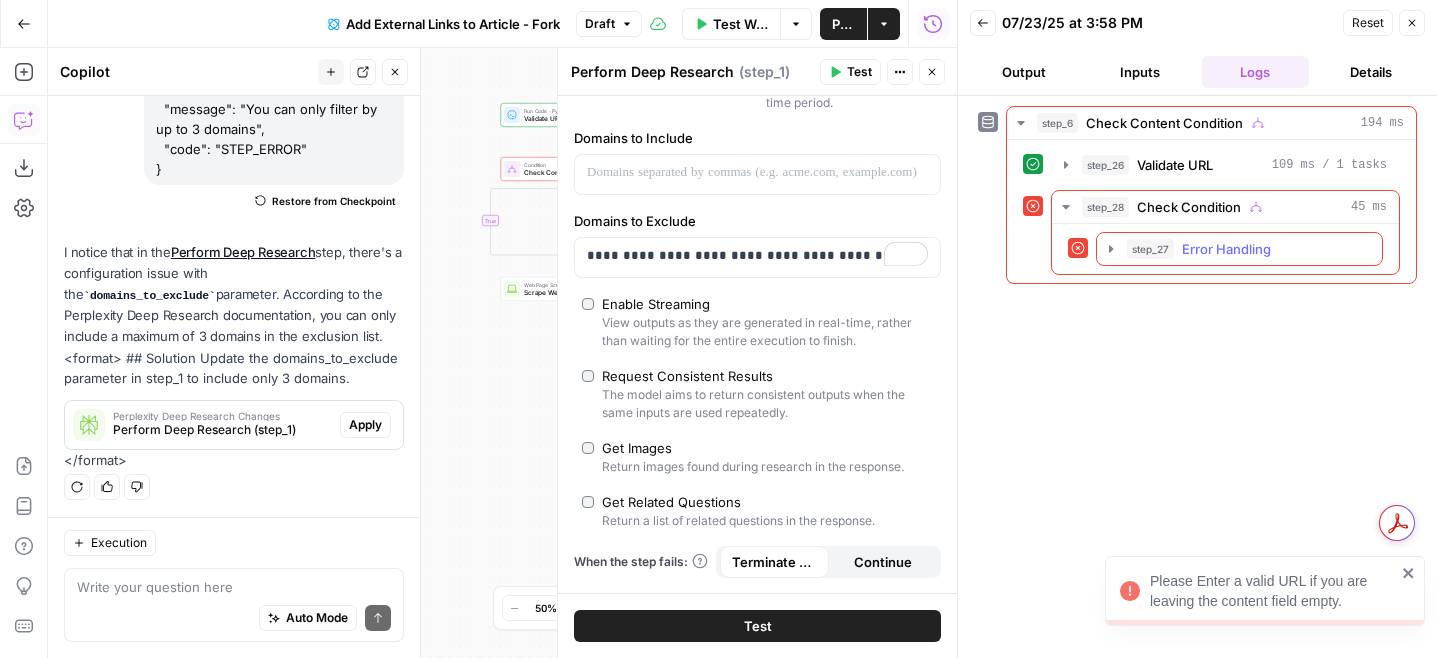 click on "Error Handling" at bounding box center [1226, 249] 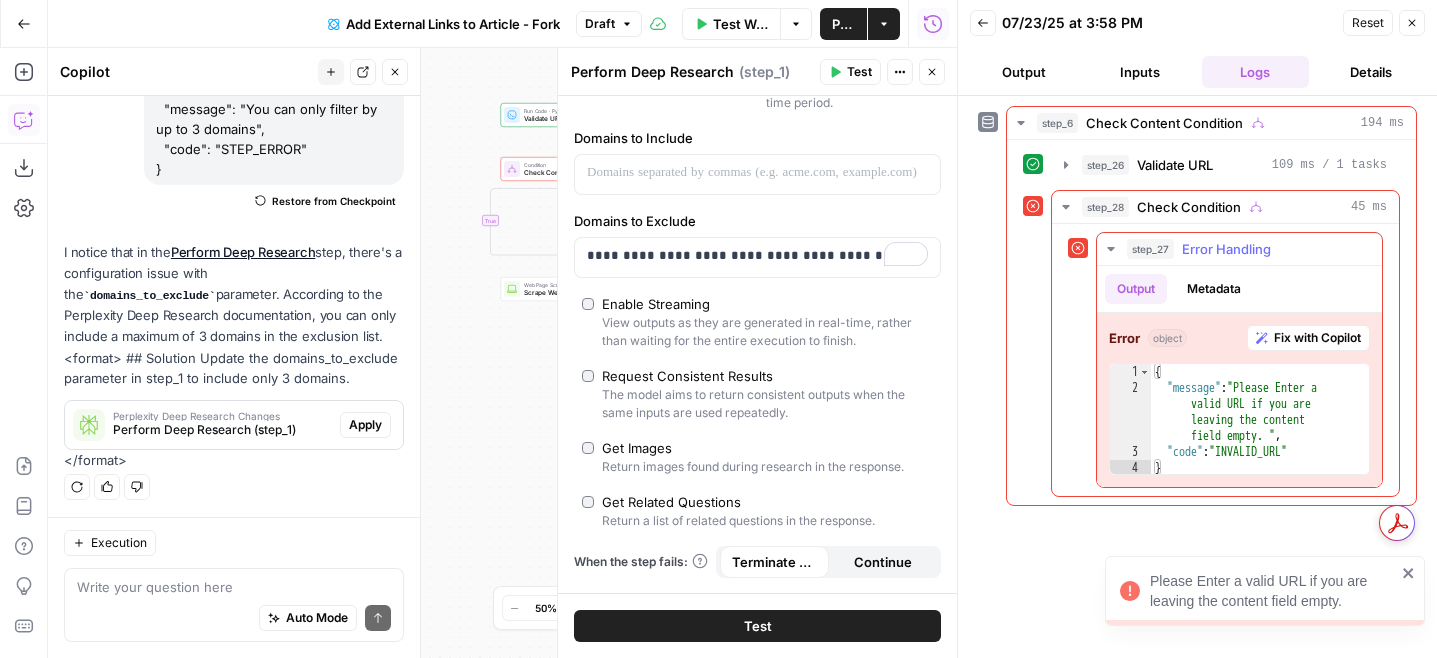 click on "Fix with Copilot" at bounding box center (1317, 338) 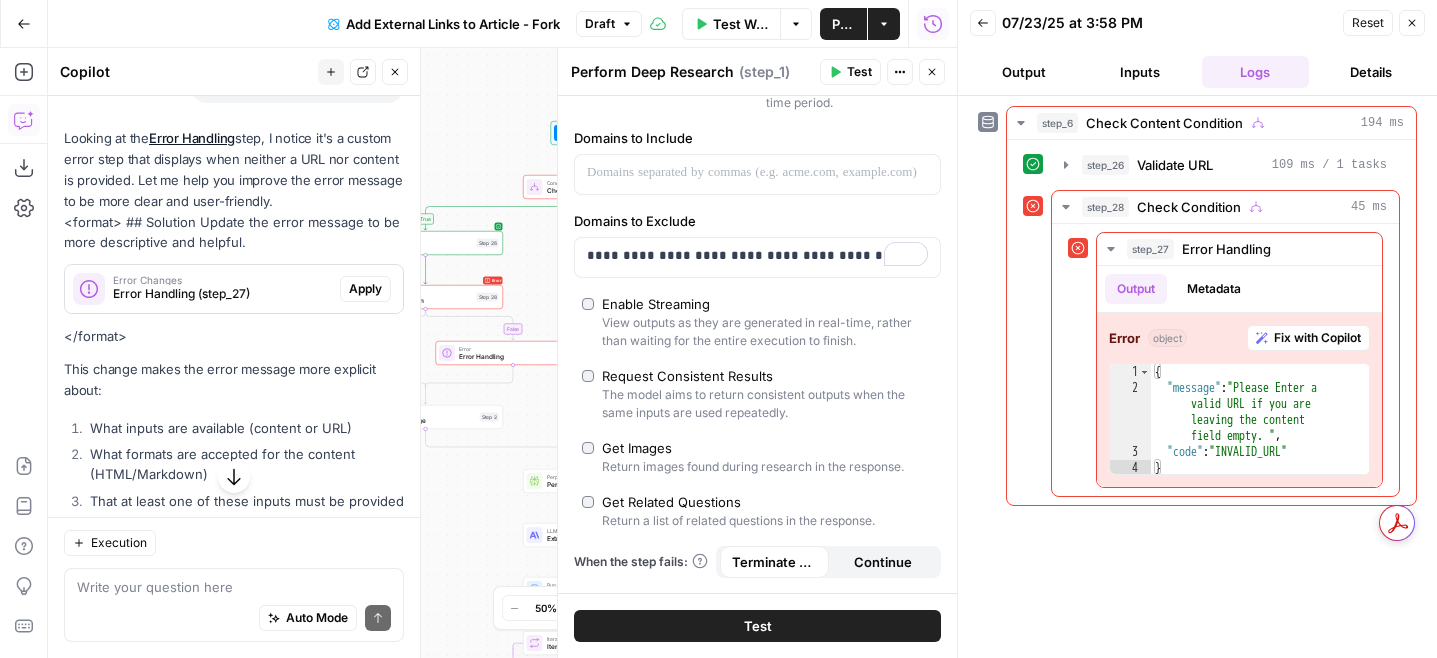 scroll, scrollTop: 707, scrollLeft: 0, axis: vertical 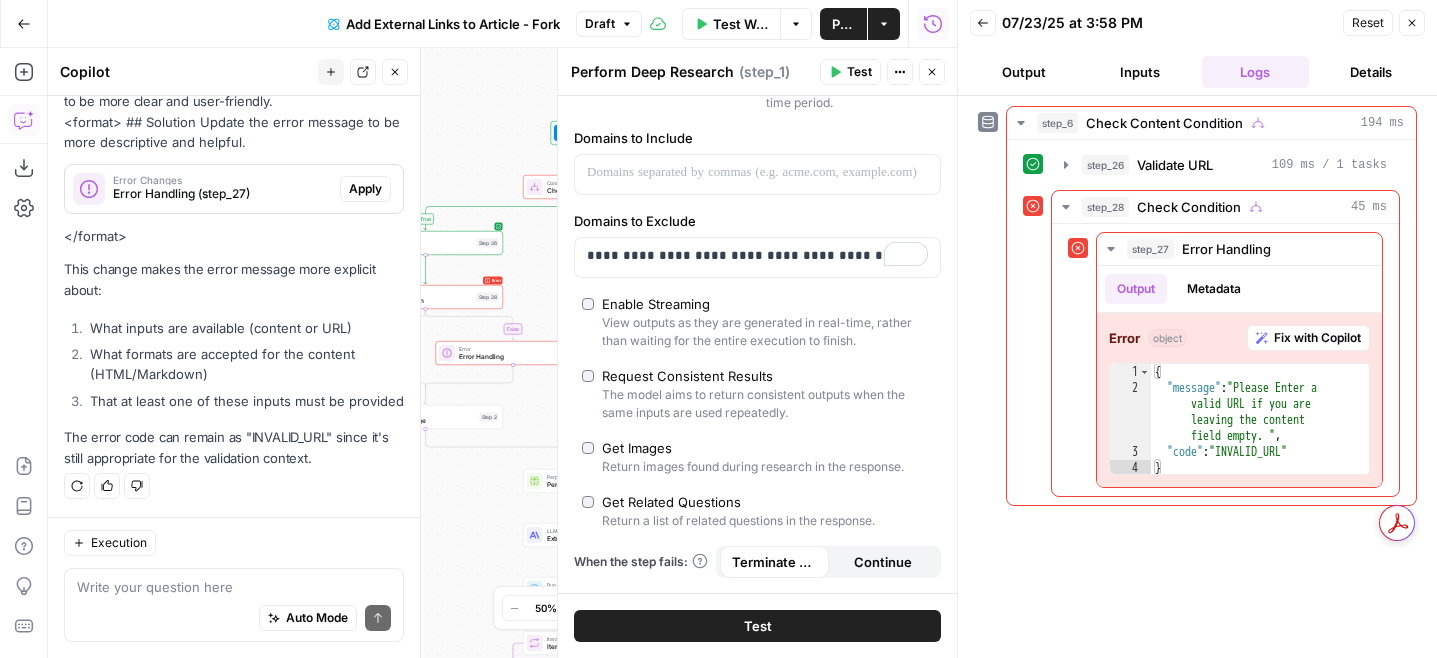 click on "Error Handling (step_27)" at bounding box center (222, 194) 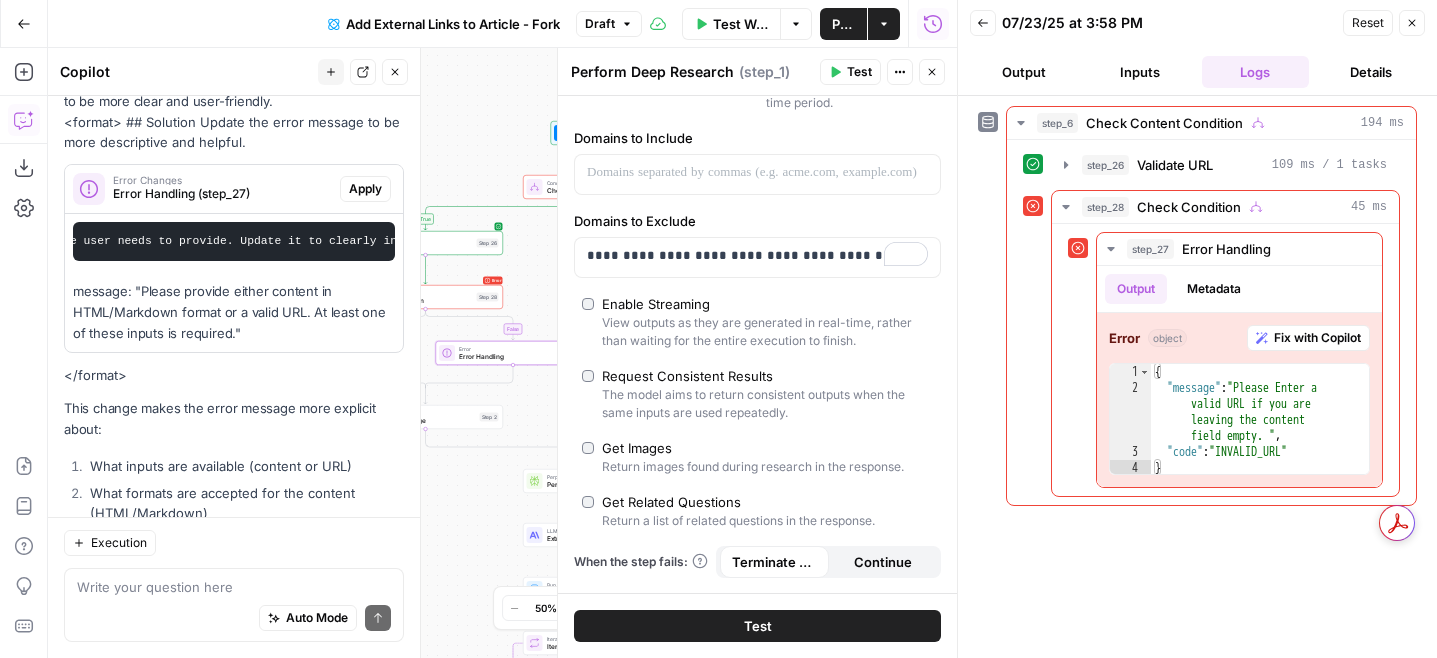 scroll, scrollTop: 0, scrollLeft: 738, axis: horizontal 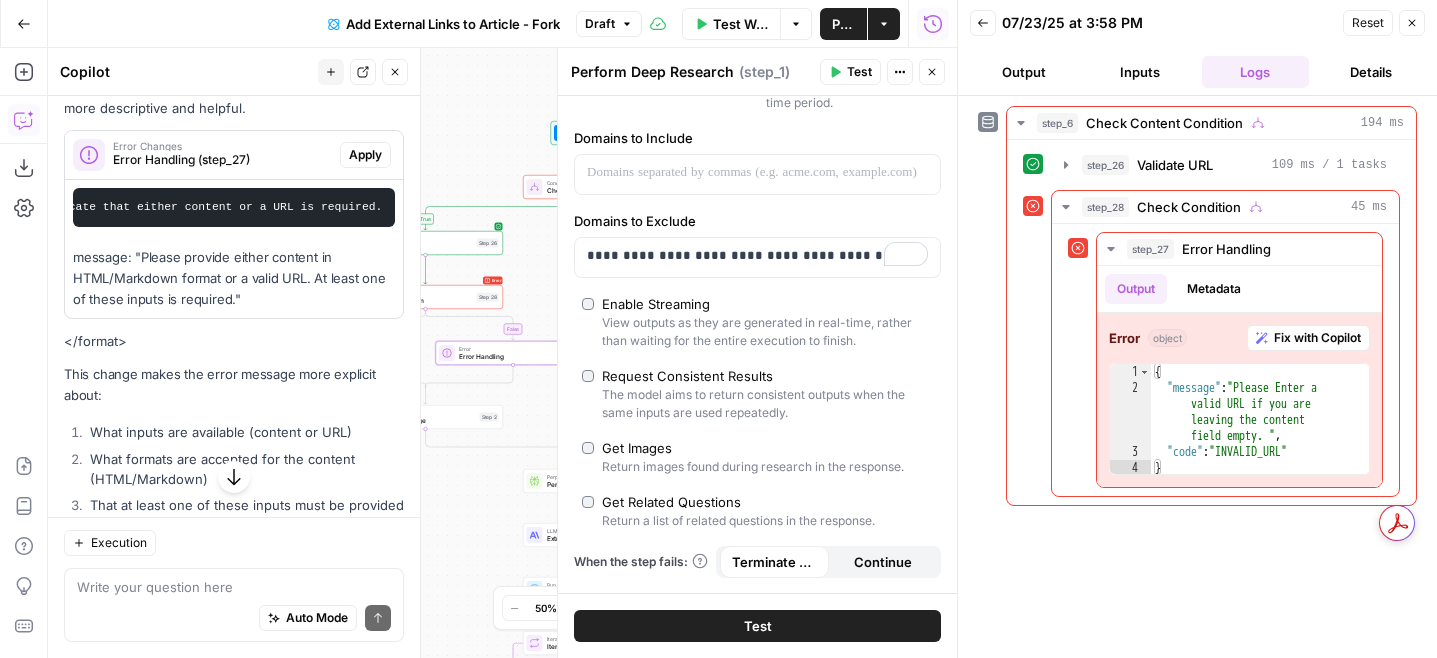 click on "Apply" at bounding box center [365, 155] 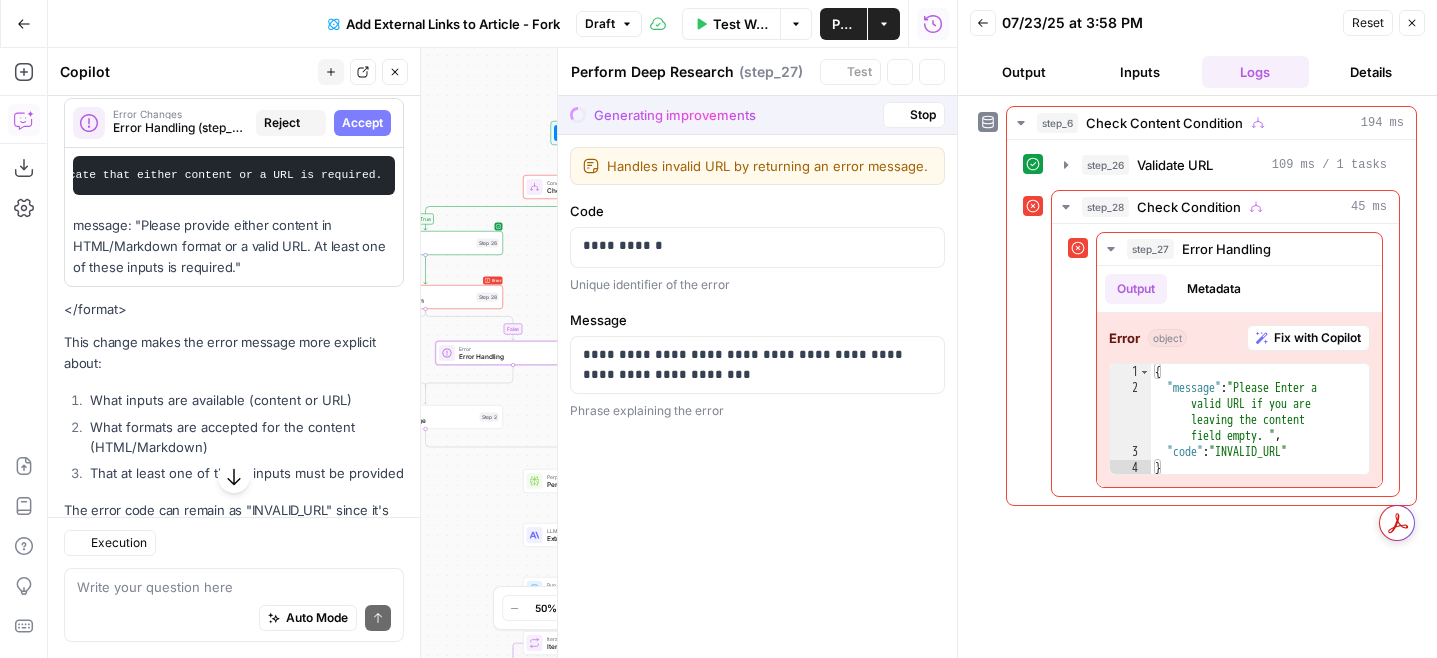 type on "Error Handling" 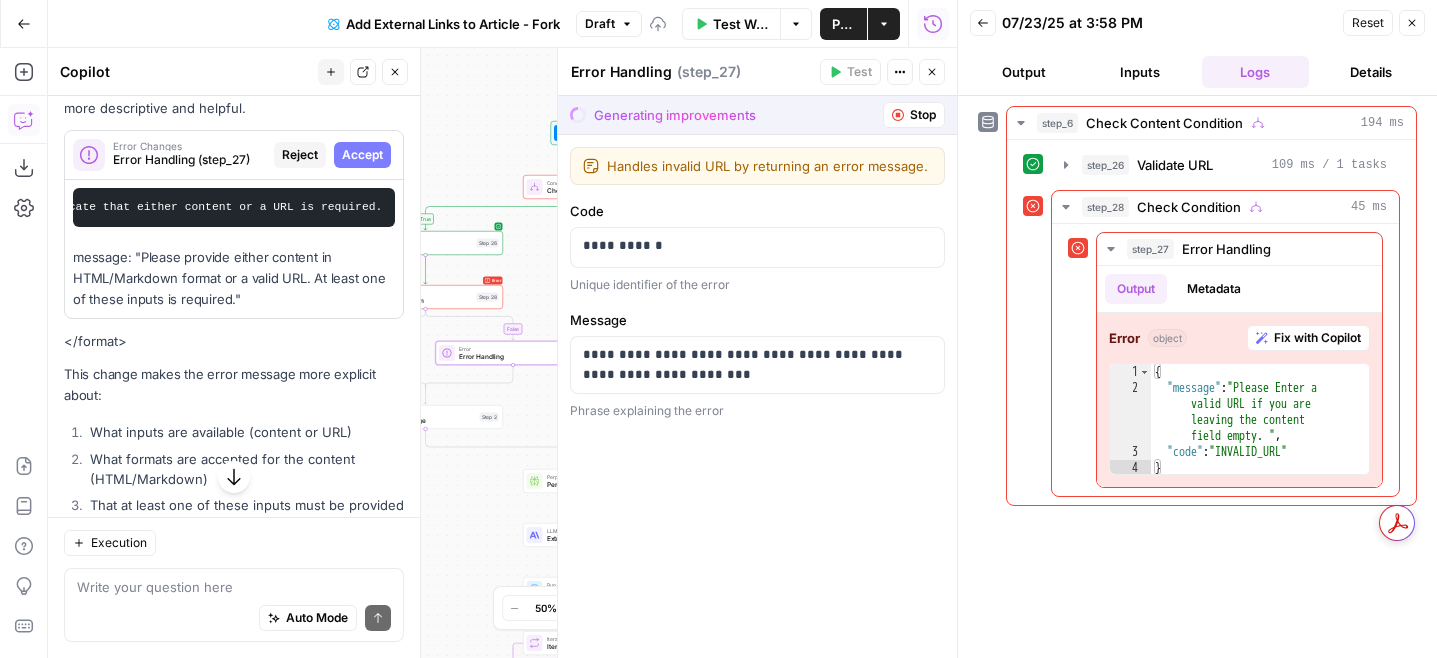 click on "Accept" at bounding box center [362, 155] 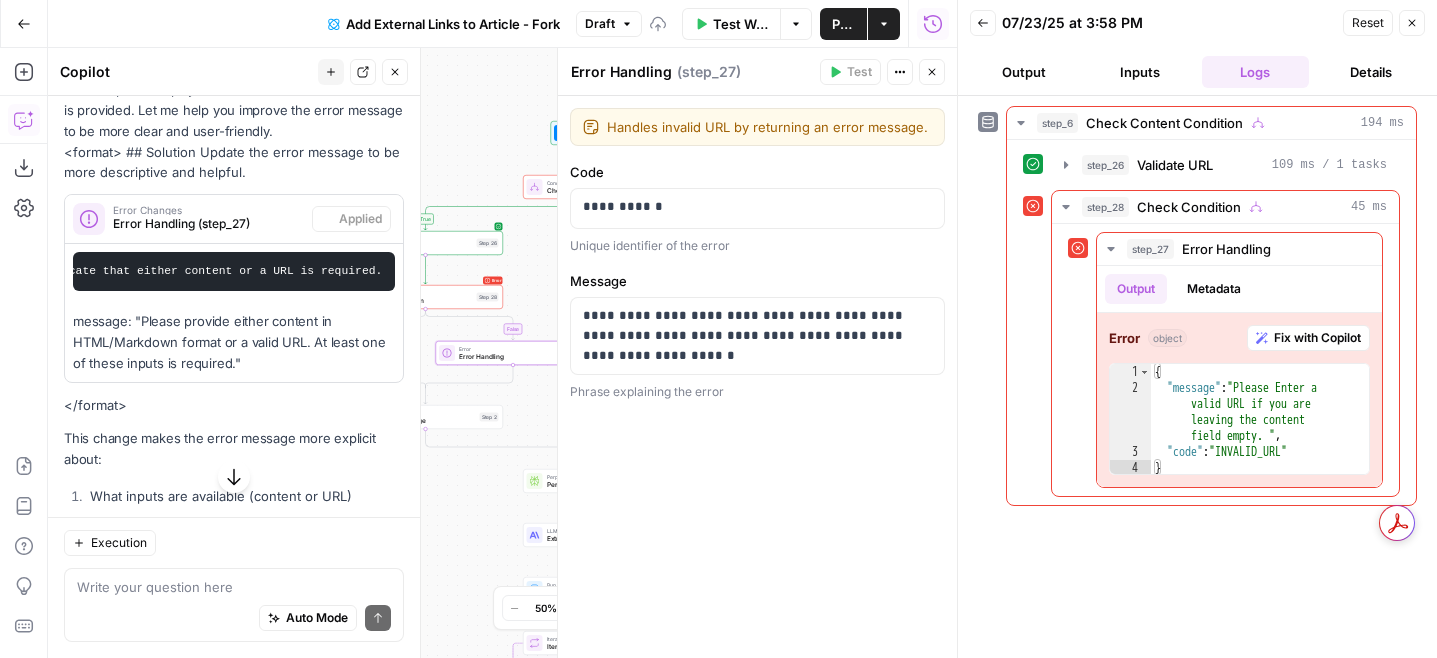 scroll, scrollTop: 773, scrollLeft: 0, axis: vertical 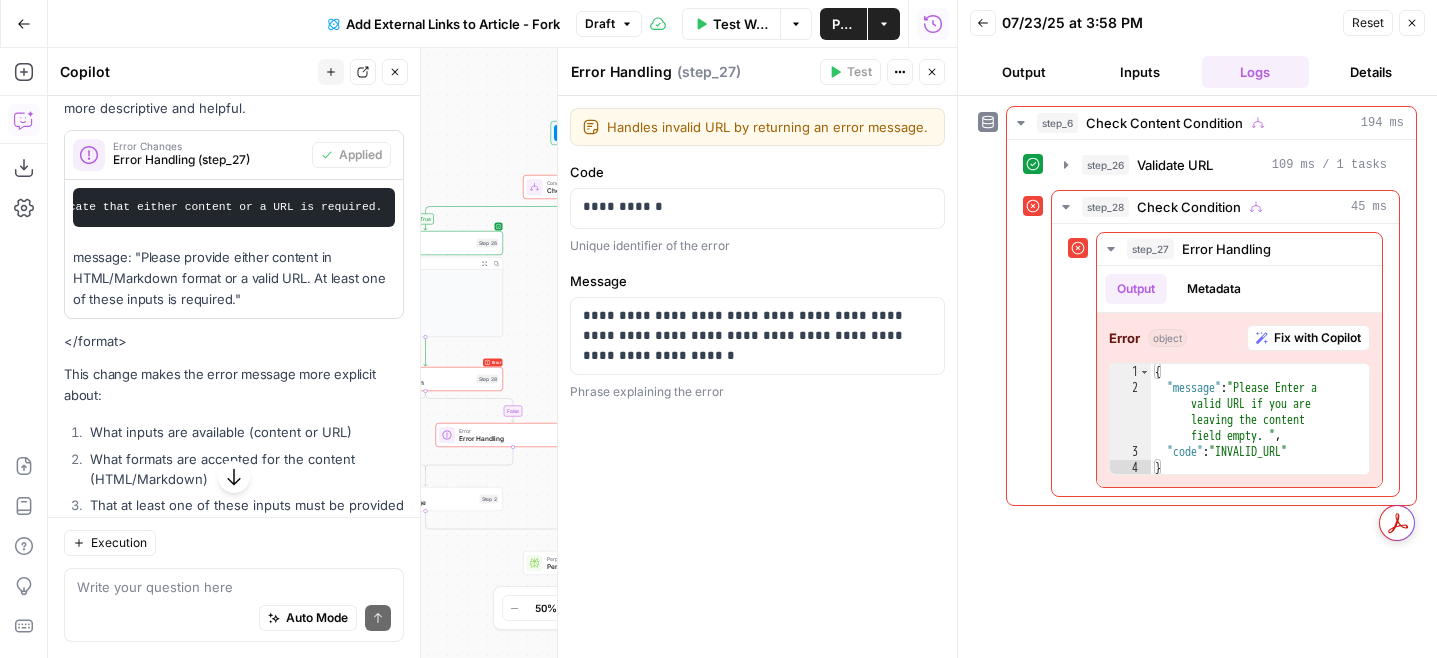 click 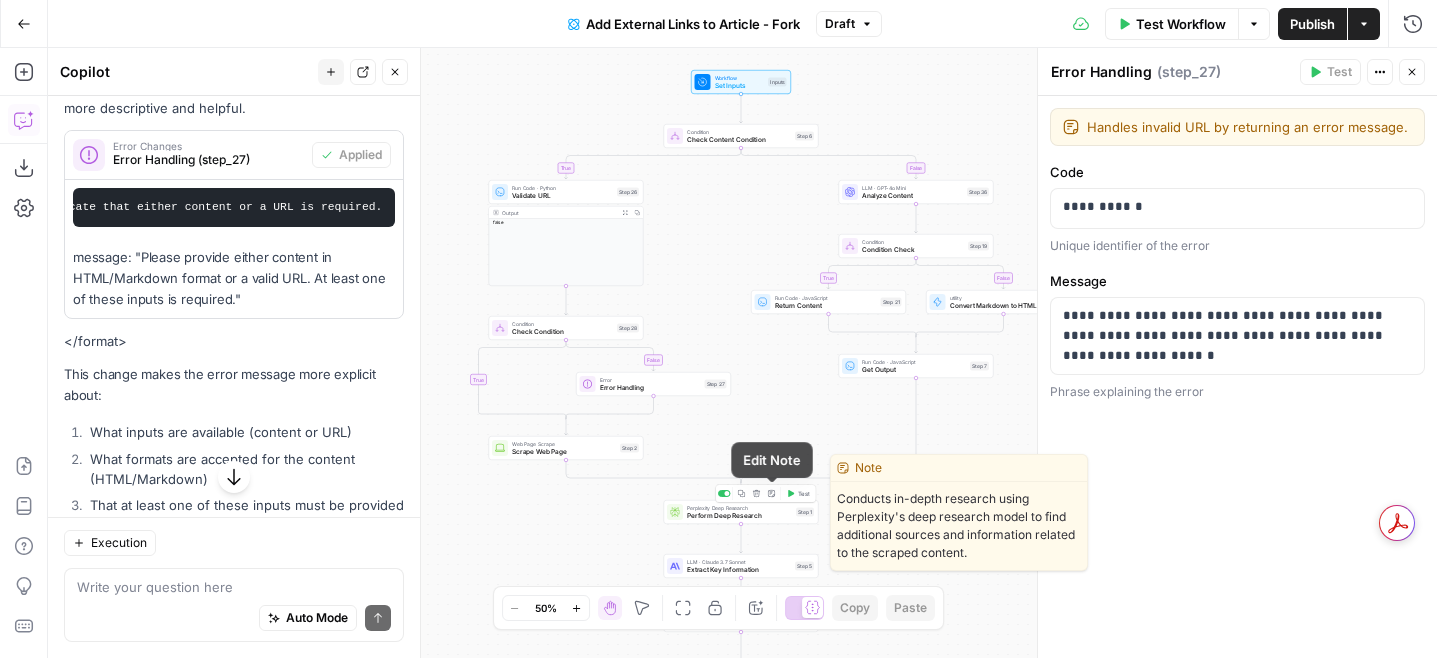 click on "Test" at bounding box center (798, 493) 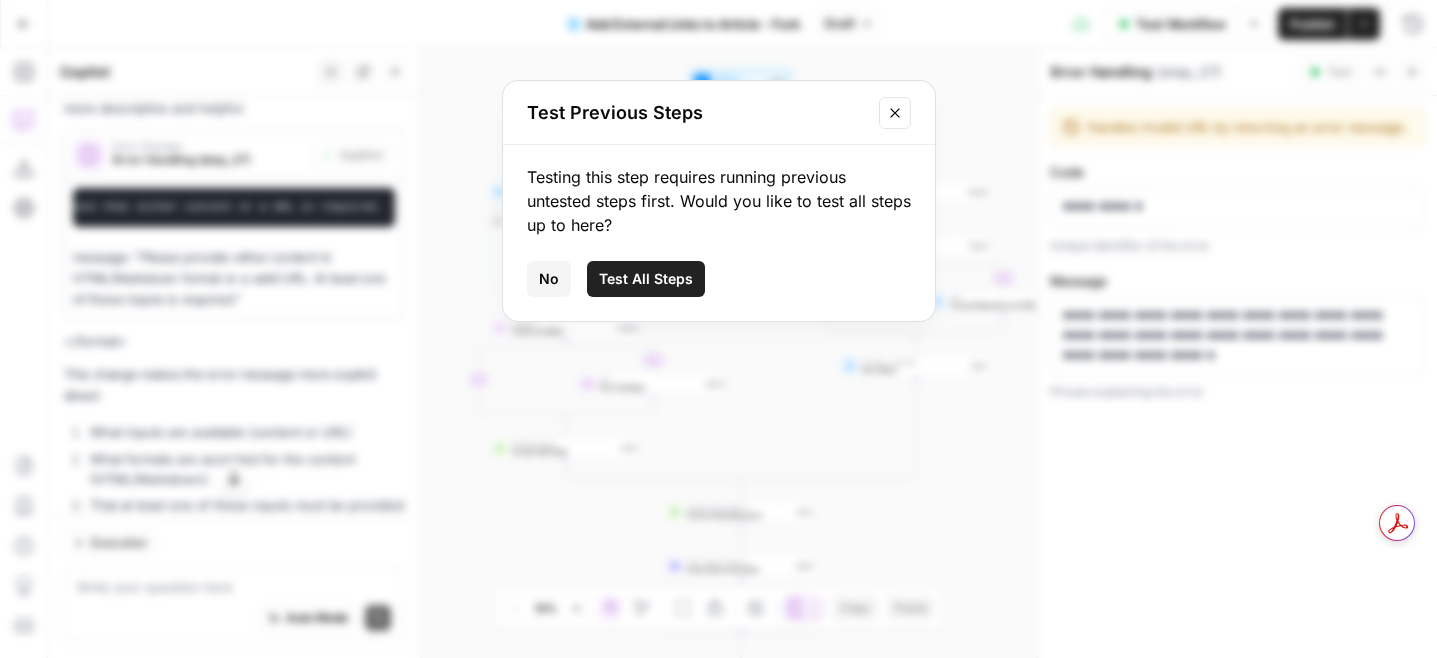 click on "Test All Steps" at bounding box center [646, 279] 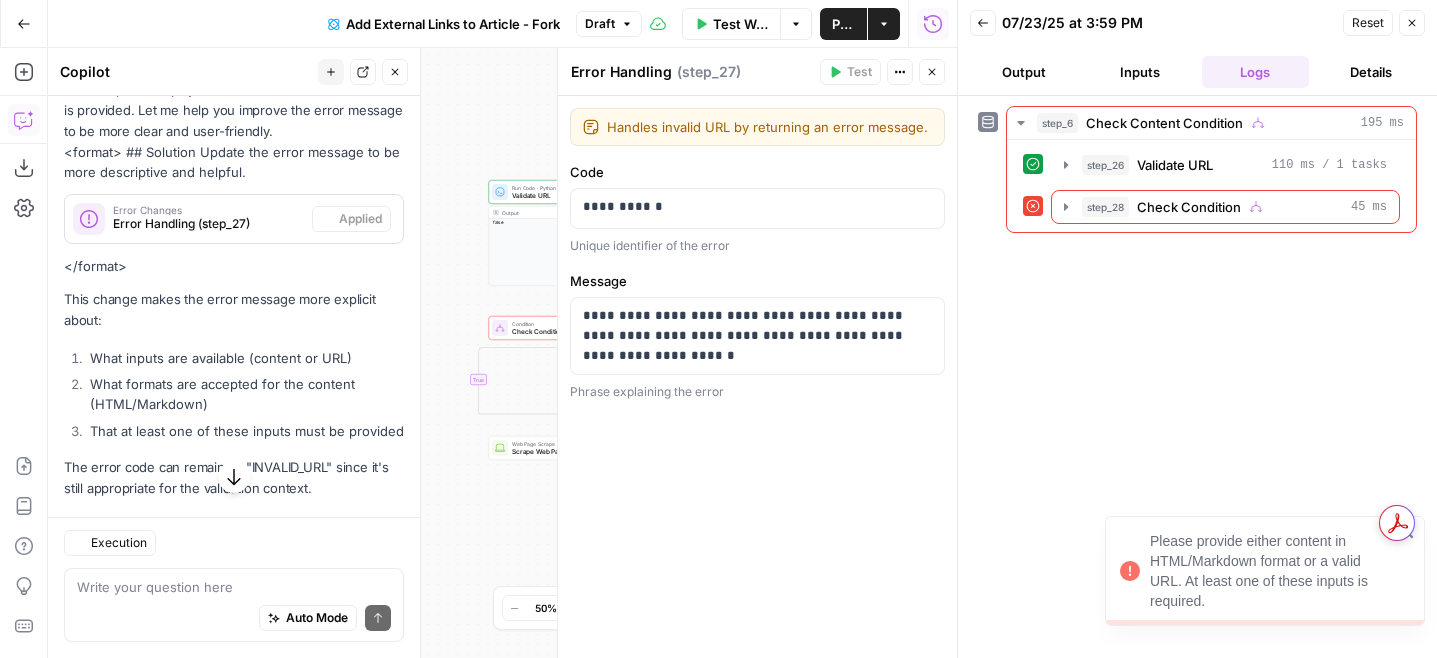 scroll, scrollTop: 739, scrollLeft: 0, axis: vertical 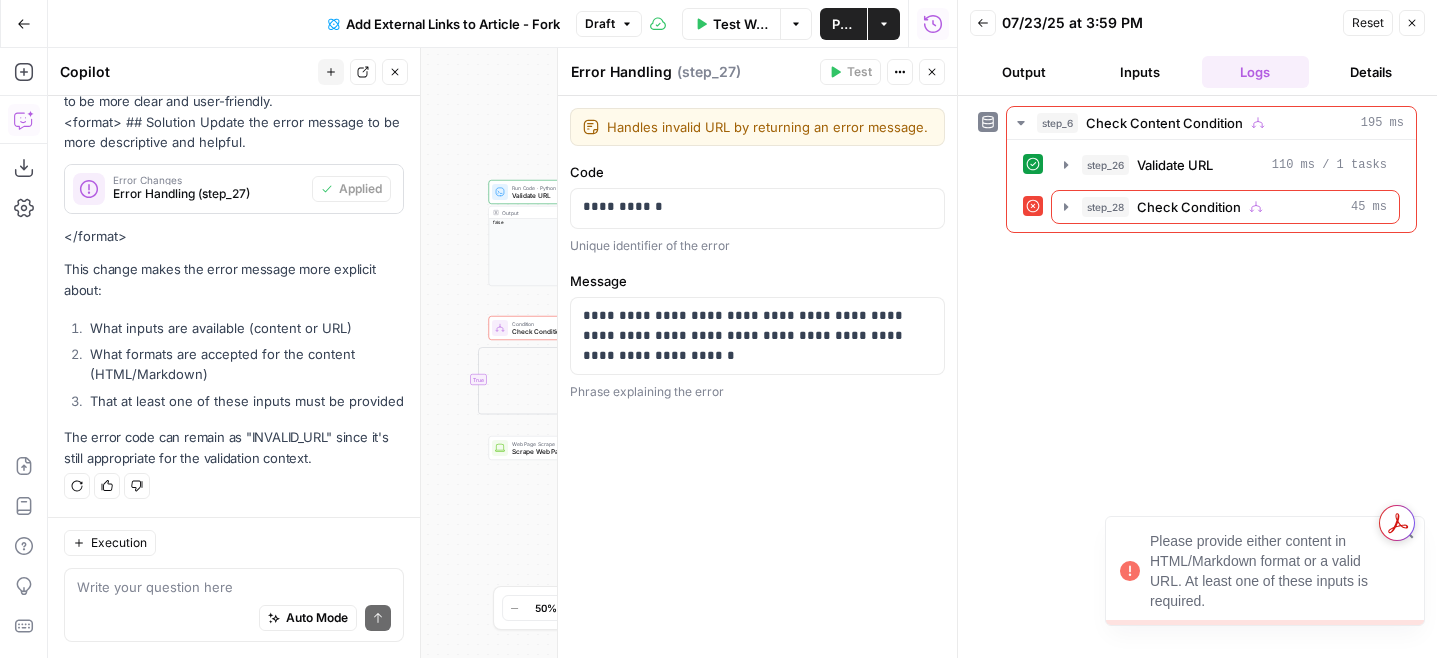 click on "Check Condition" at bounding box center (1189, 207) 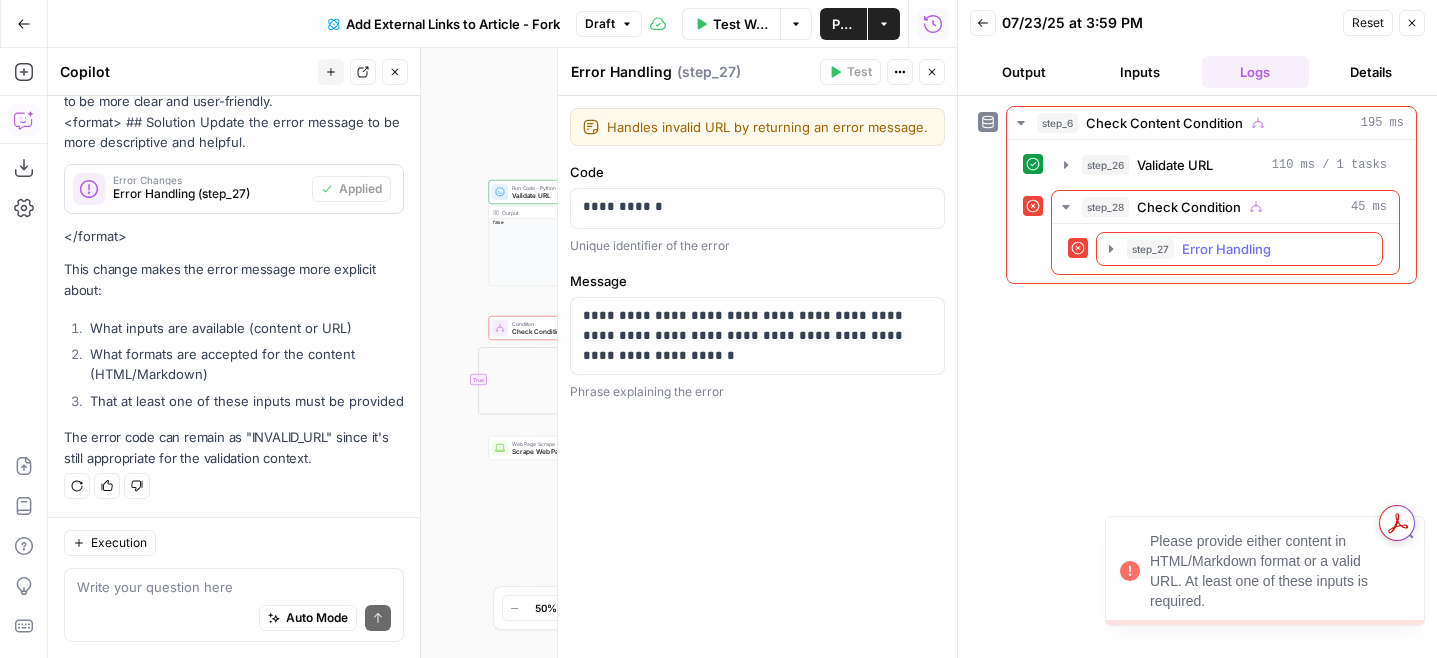 click on "Error Handling" at bounding box center [1226, 249] 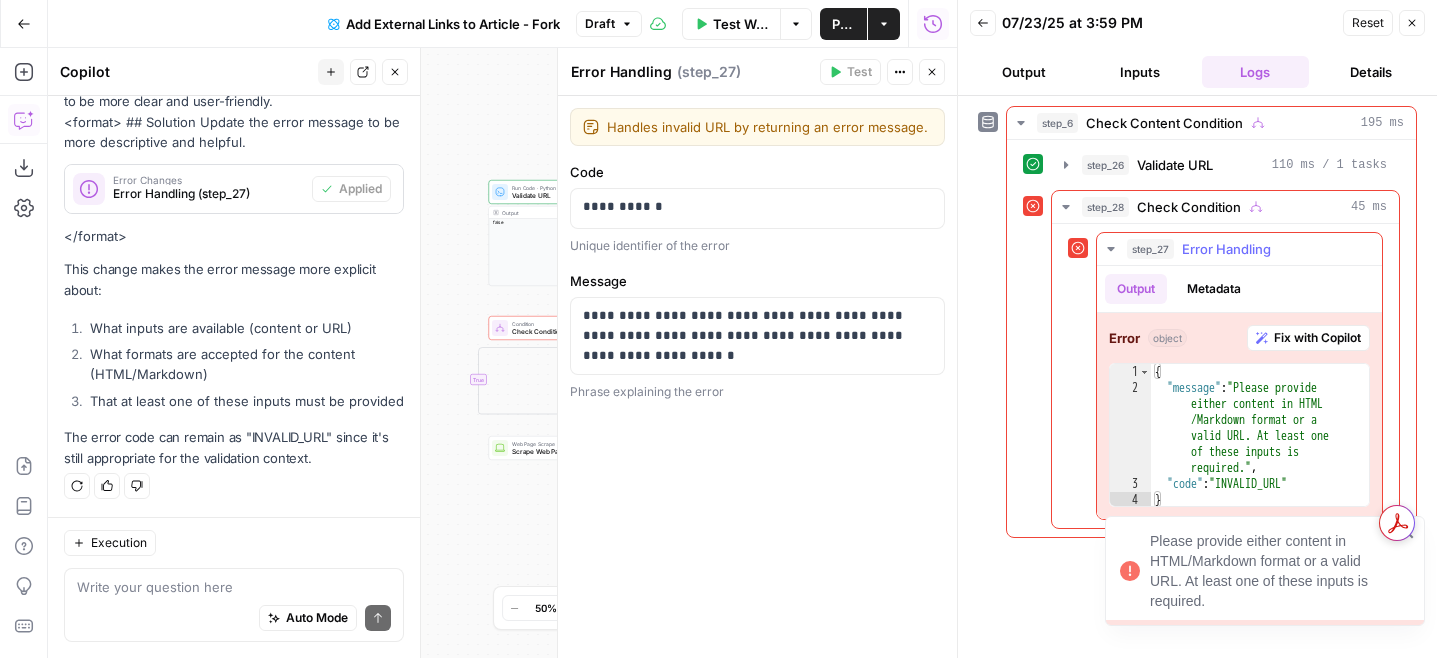 click on "Fix with Copilot" at bounding box center [1317, 338] 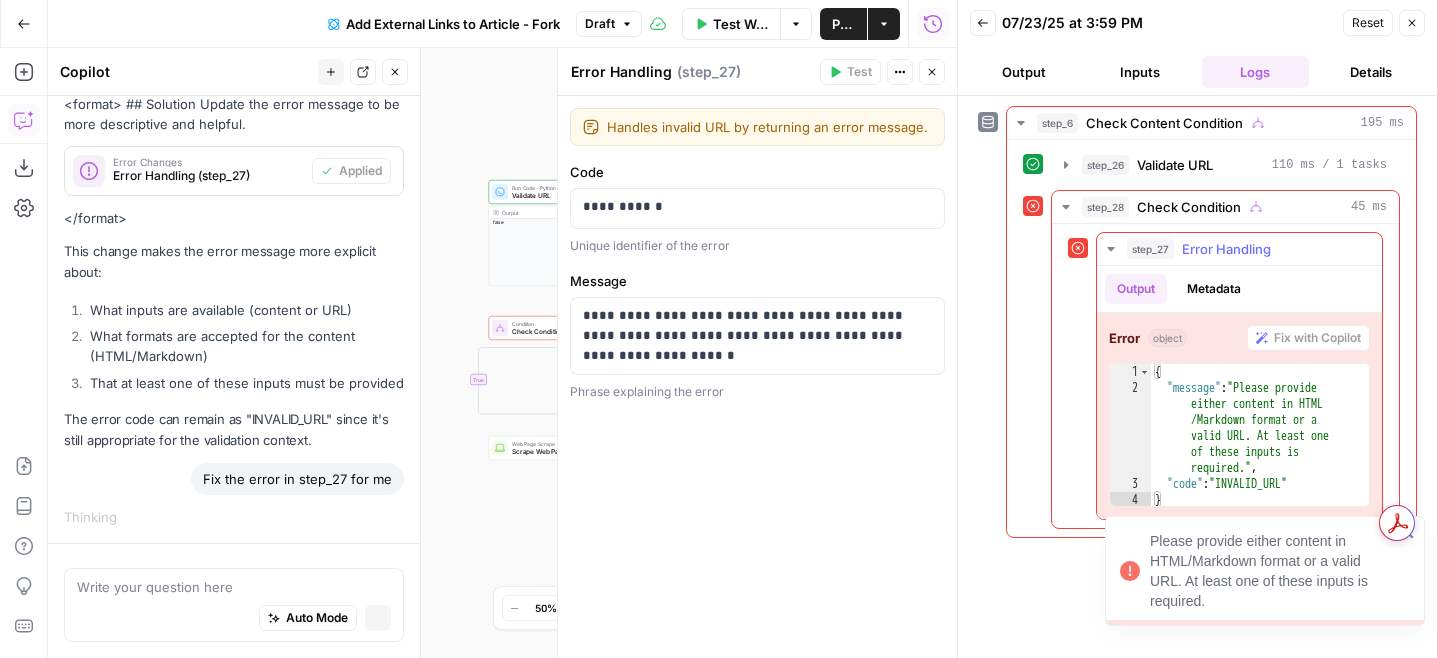 scroll, scrollTop: 693, scrollLeft: 0, axis: vertical 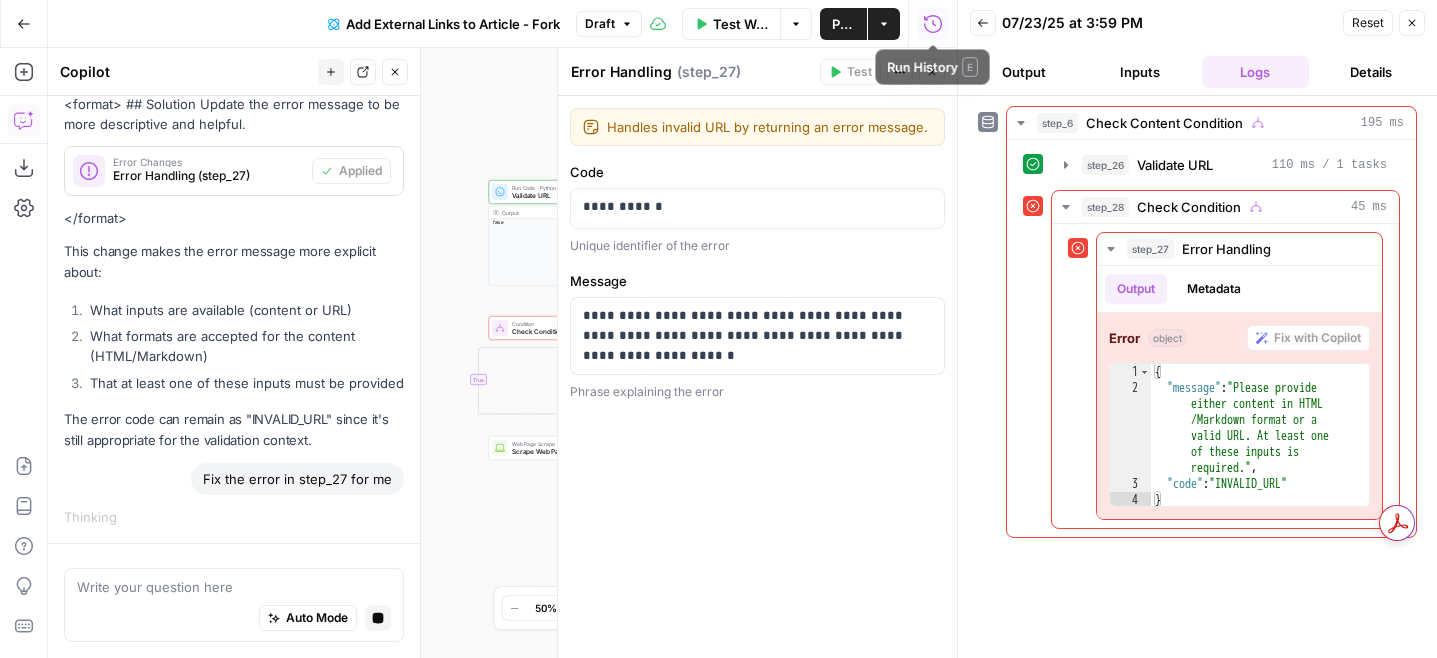 click 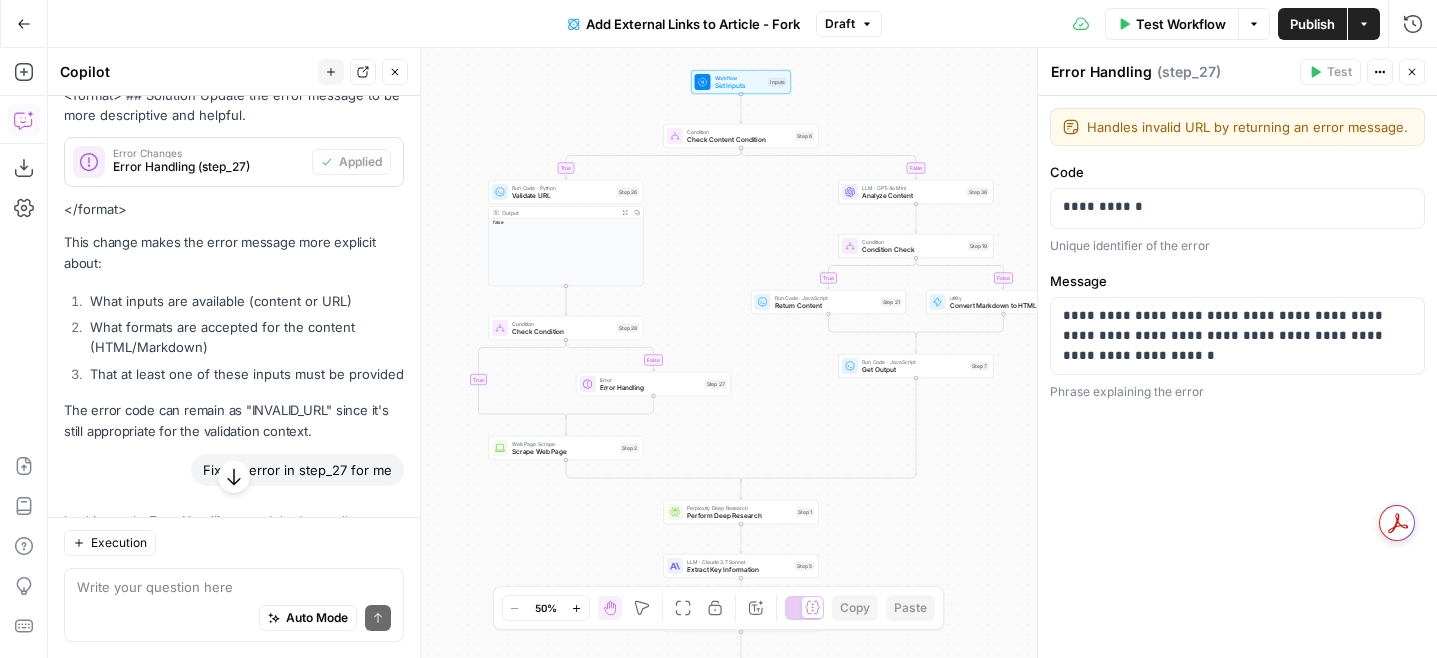 scroll, scrollTop: 730, scrollLeft: 0, axis: vertical 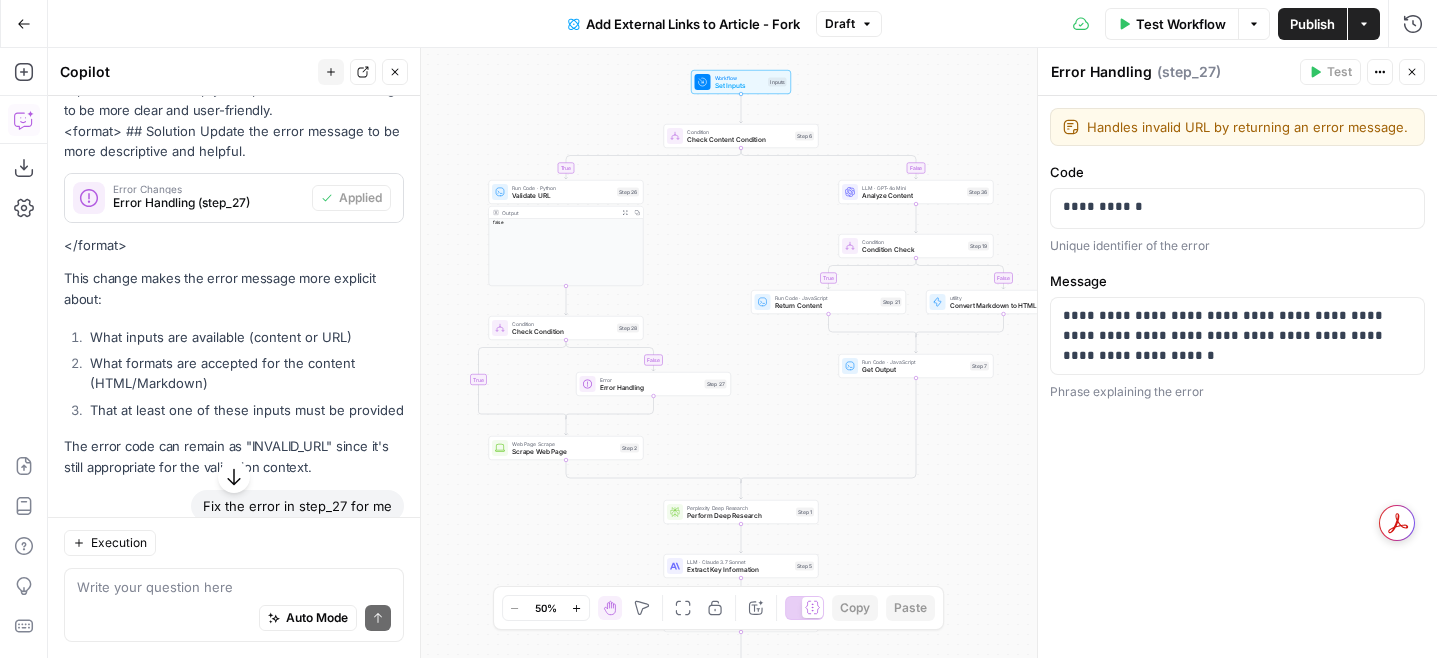 click on "Error Error Handling Step 27 Copy step Delete step Edit Note Test" at bounding box center (653, 384) 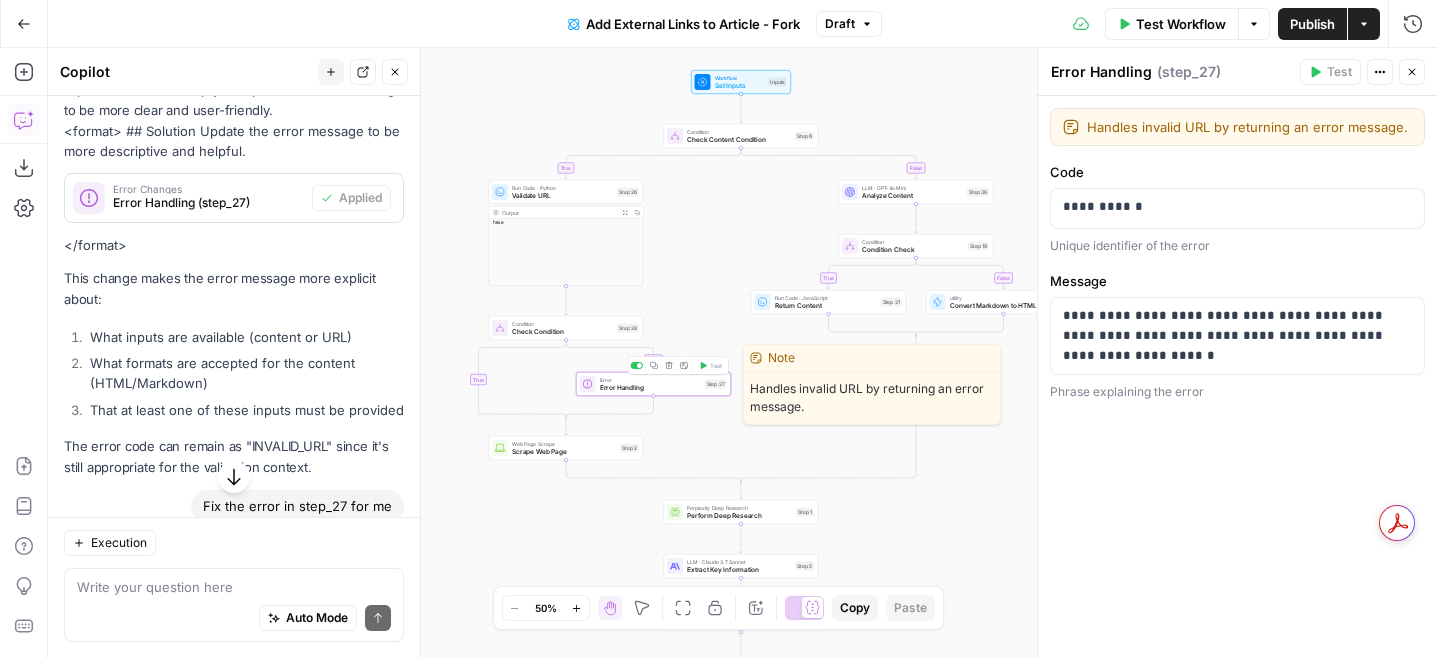click on "Error Error Handling Step 27 Copy step Delete step Edit Note Test" at bounding box center (653, 384) 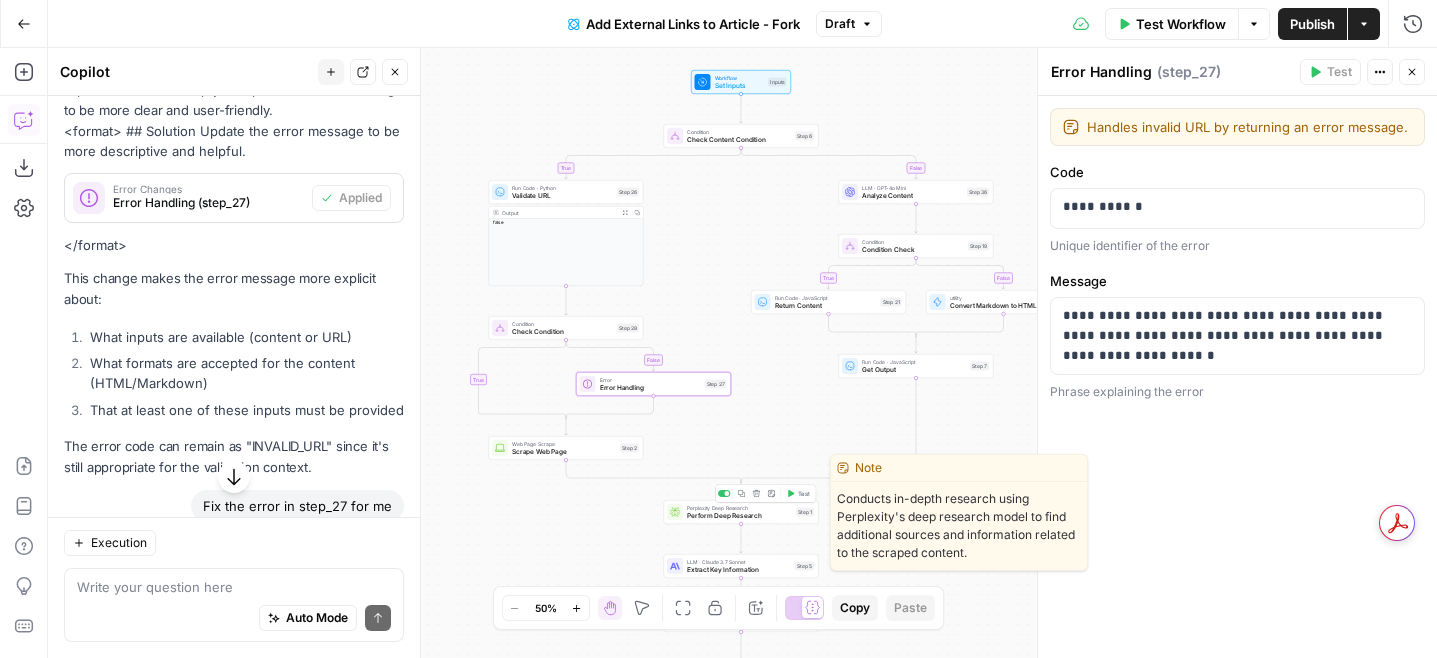 click on "Test" at bounding box center (798, 493) 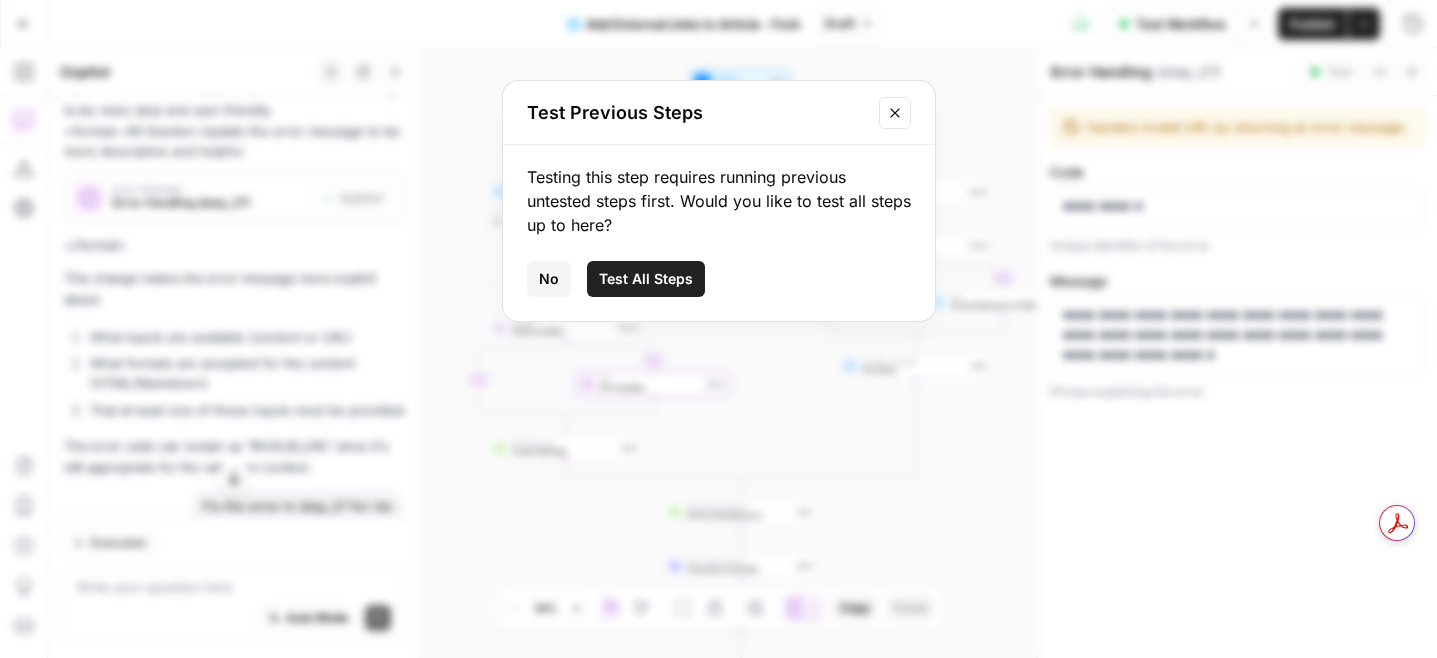 click on "Test All Steps" at bounding box center [646, 279] 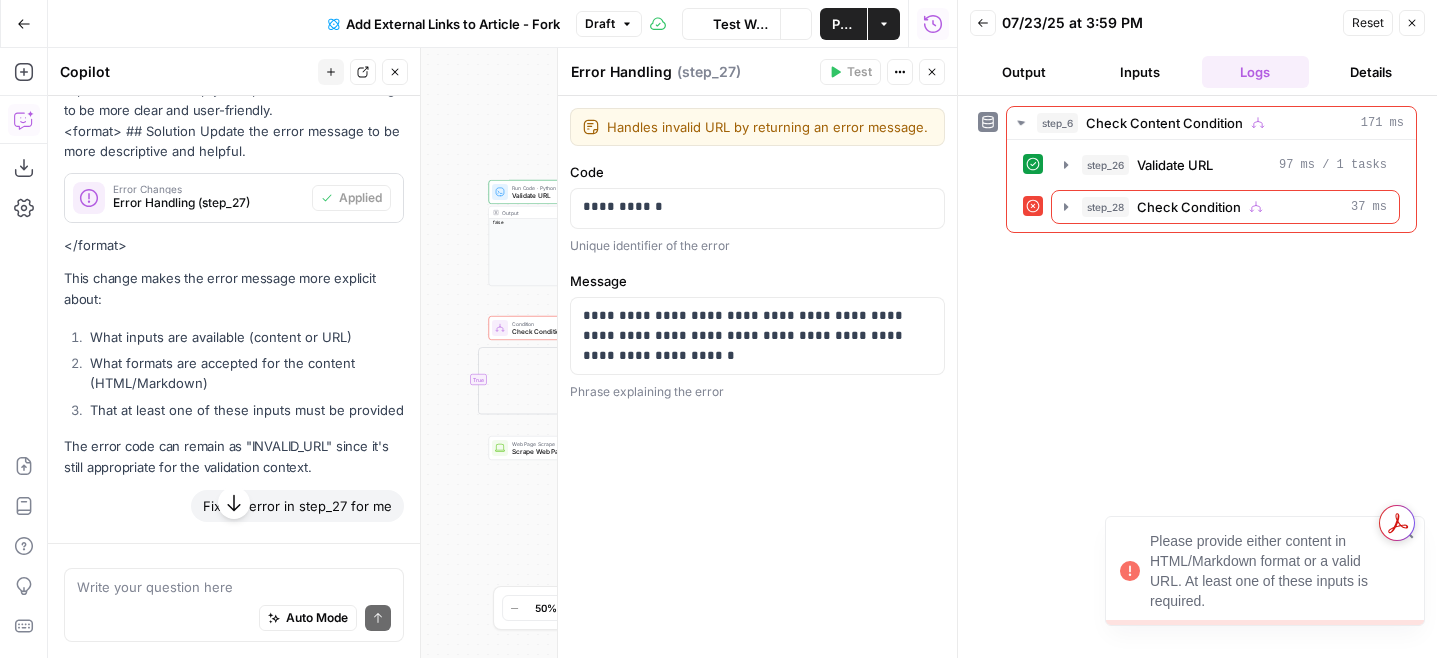 scroll, scrollTop: 730, scrollLeft: 0, axis: vertical 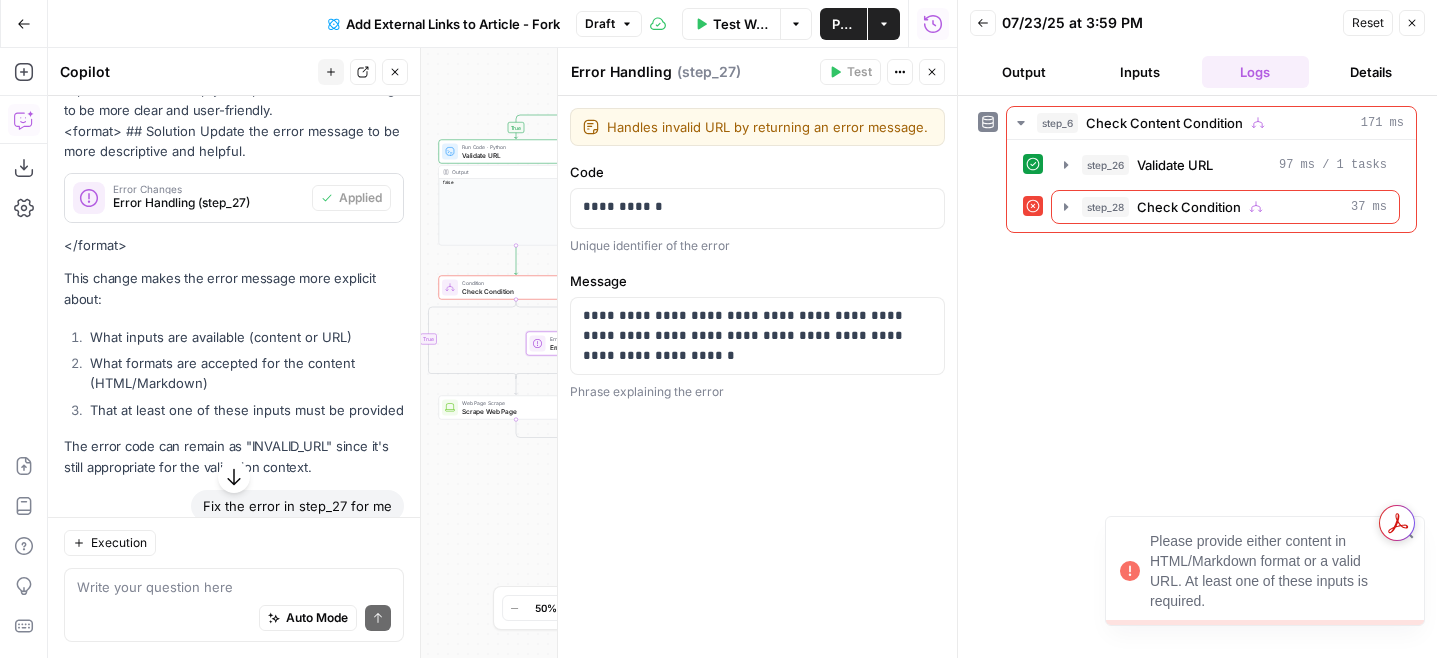 click on "Error Condition Check Condition Step 28" at bounding box center [516, 288] 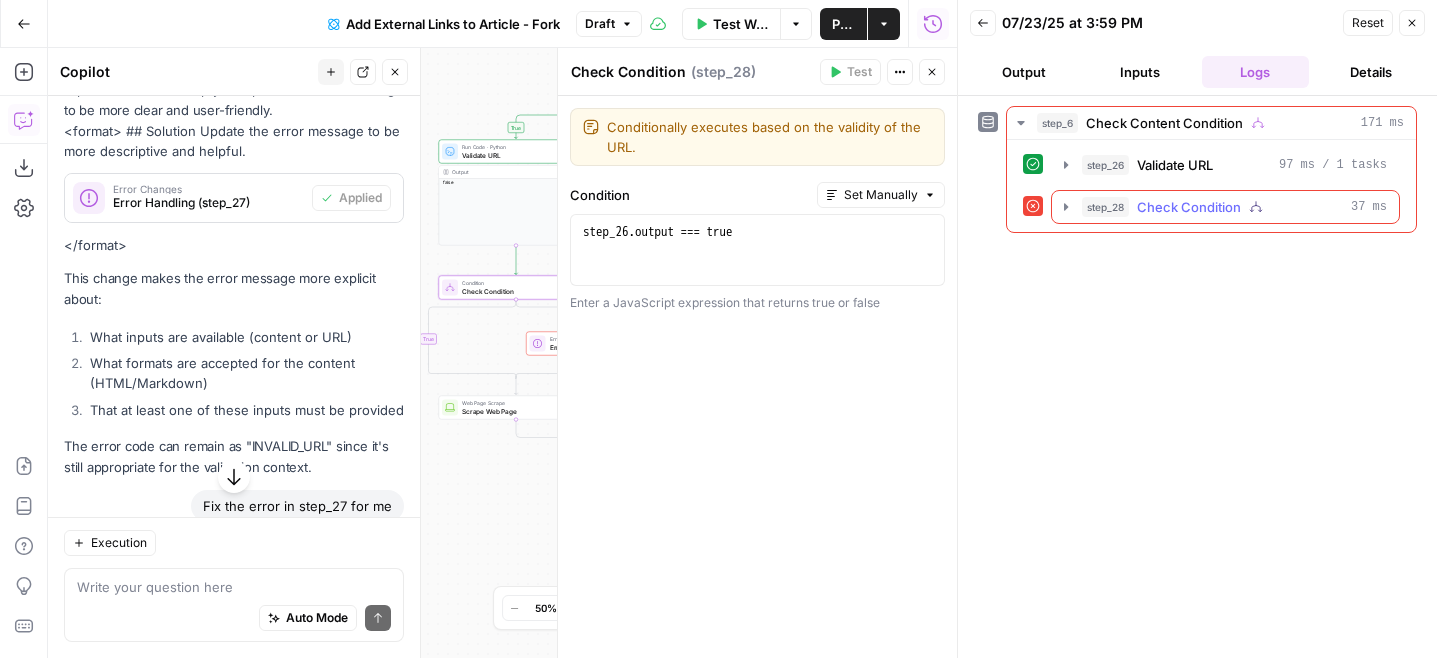 click on "step_28 Check Condition 37 ms" at bounding box center [1225, 207] 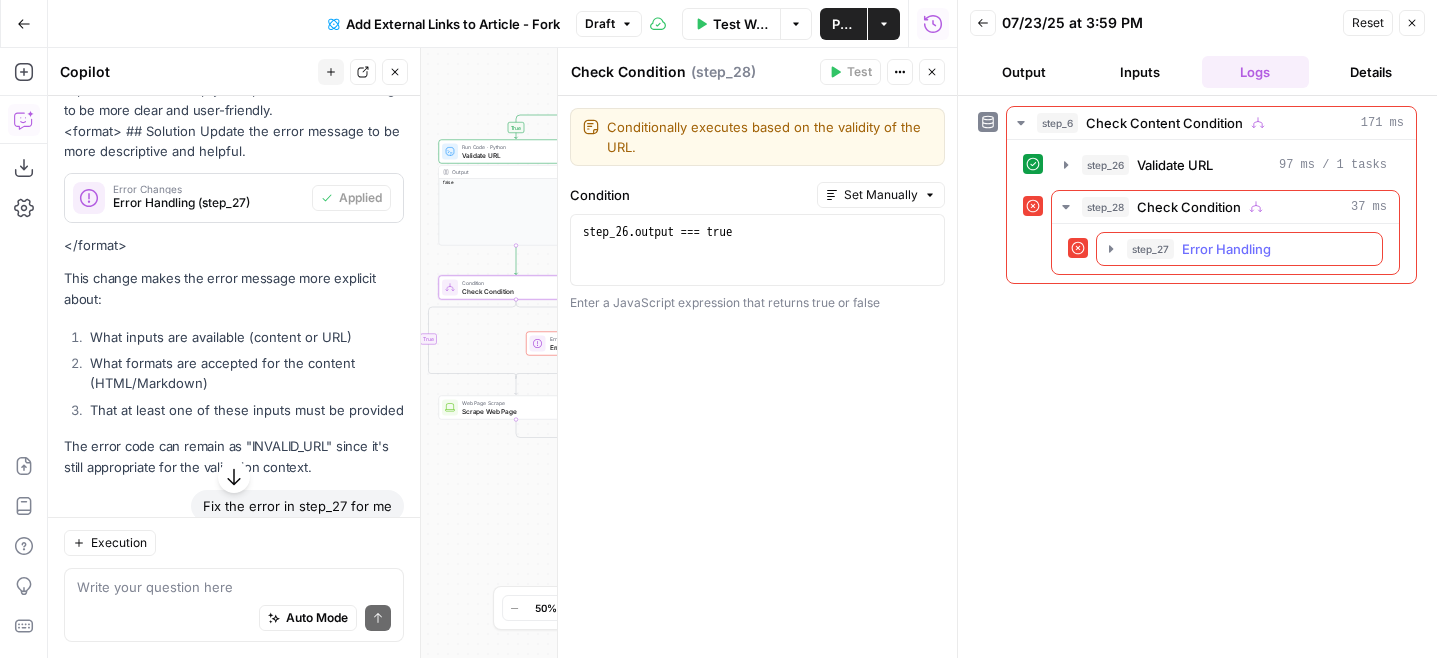 click on "Error Handling" at bounding box center (1226, 249) 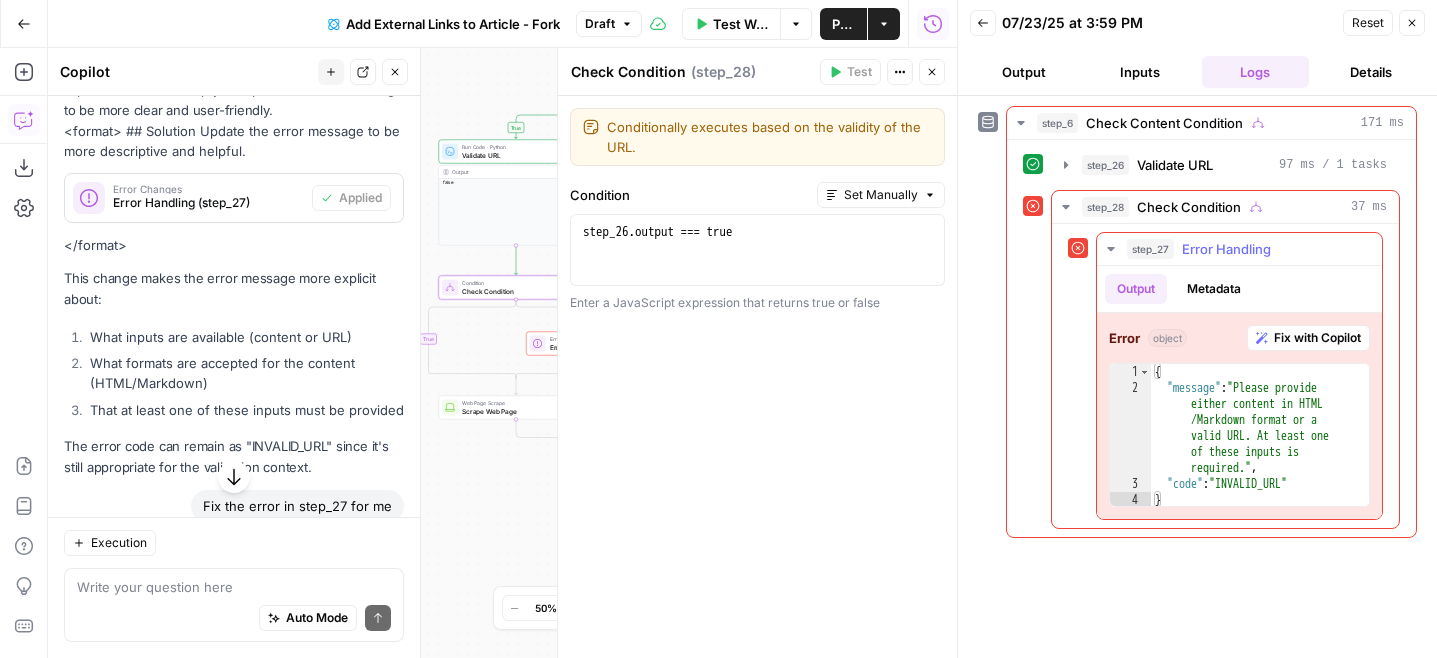 click on "Metadata" at bounding box center (1214, 289) 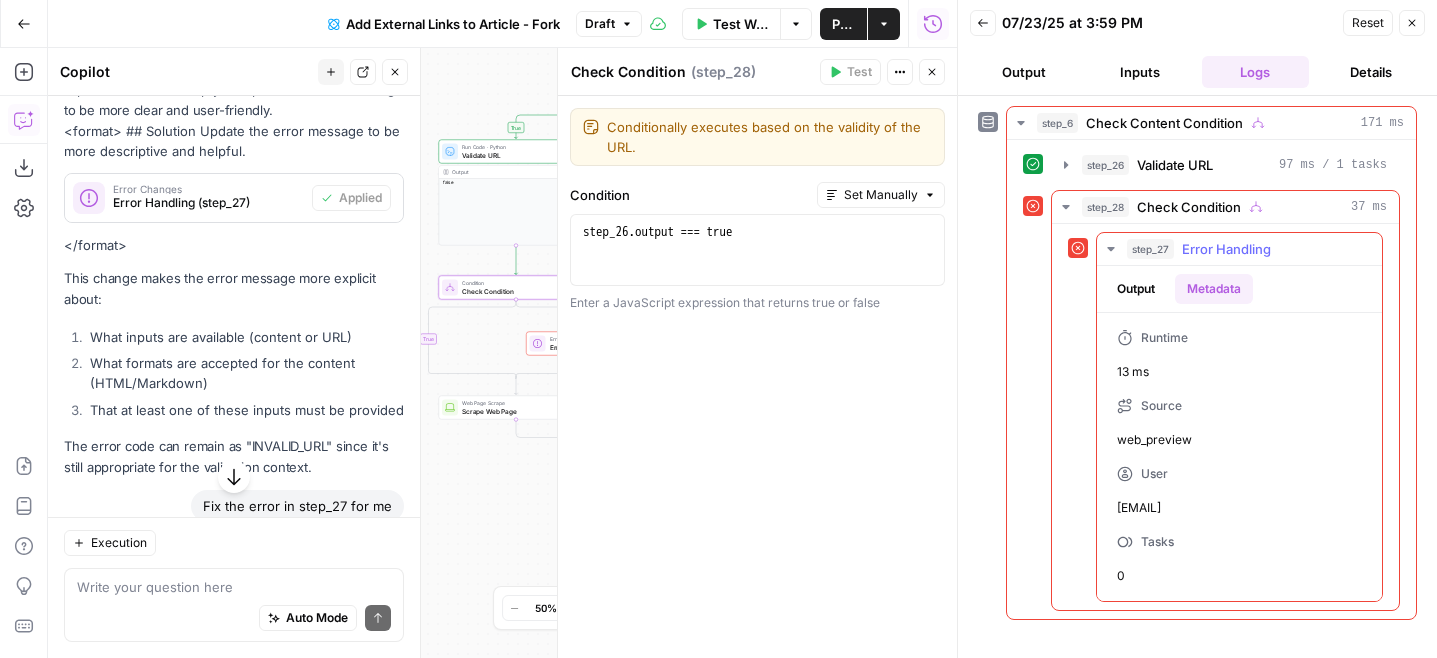 click on "Output" at bounding box center [1136, 289] 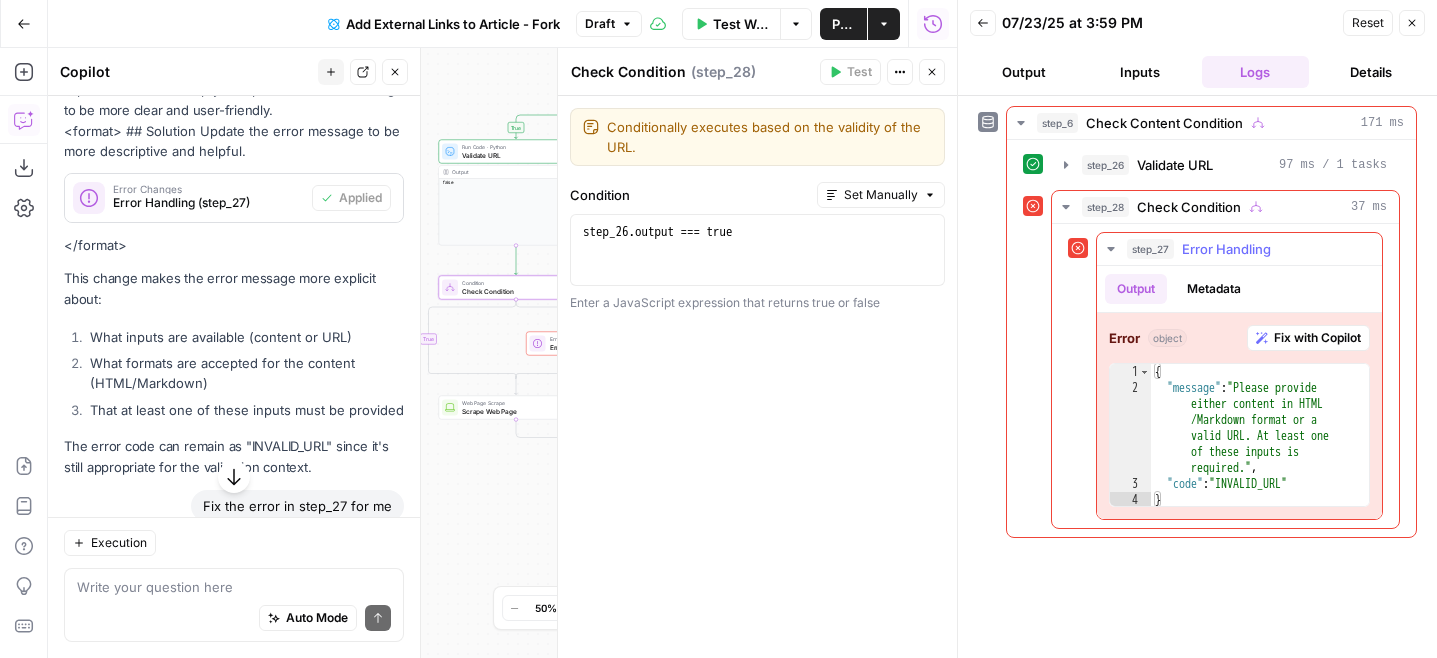 click on "{    "message" :  "Please provide         either content in HTML        /Markdown format or a         valid URL. At least one         of these inputs is         required." ,    "code" :  "INVALID_URL" }" at bounding box center (1260, 452) 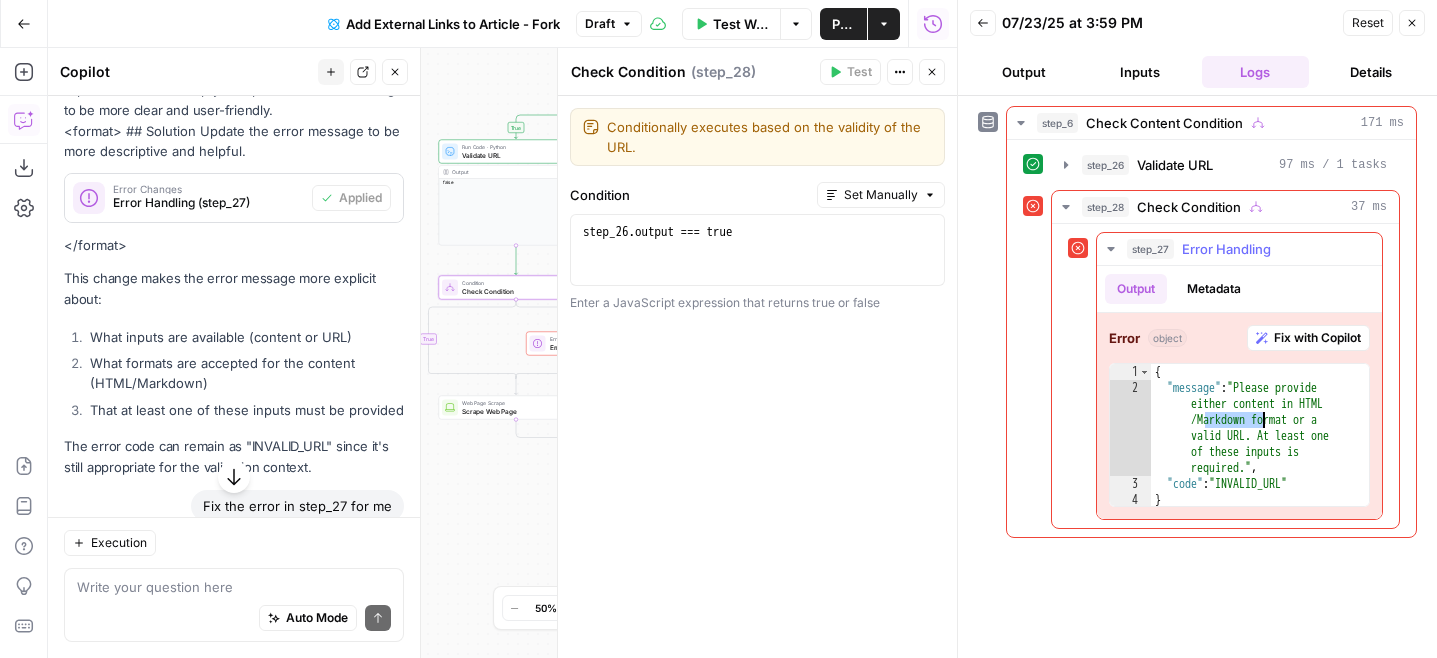 click on "{    "message" :  "Please provide         either content in HTML        /Markdown format or a         valid URL. At least one         of these inputs is         required." ,    "code" :  "INVALID_URL" }" at bounding box center (1260, 452) 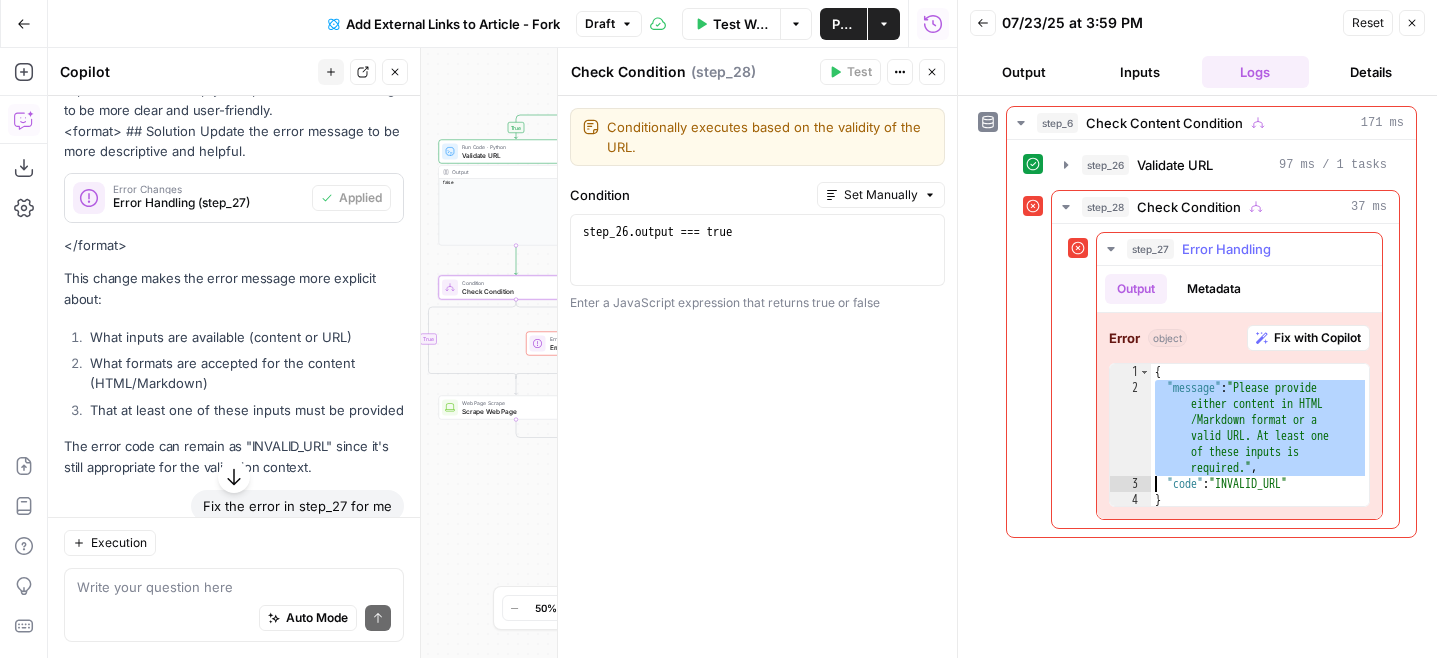 click on "Fix with Copilot" at bounding box center [1317, 338] 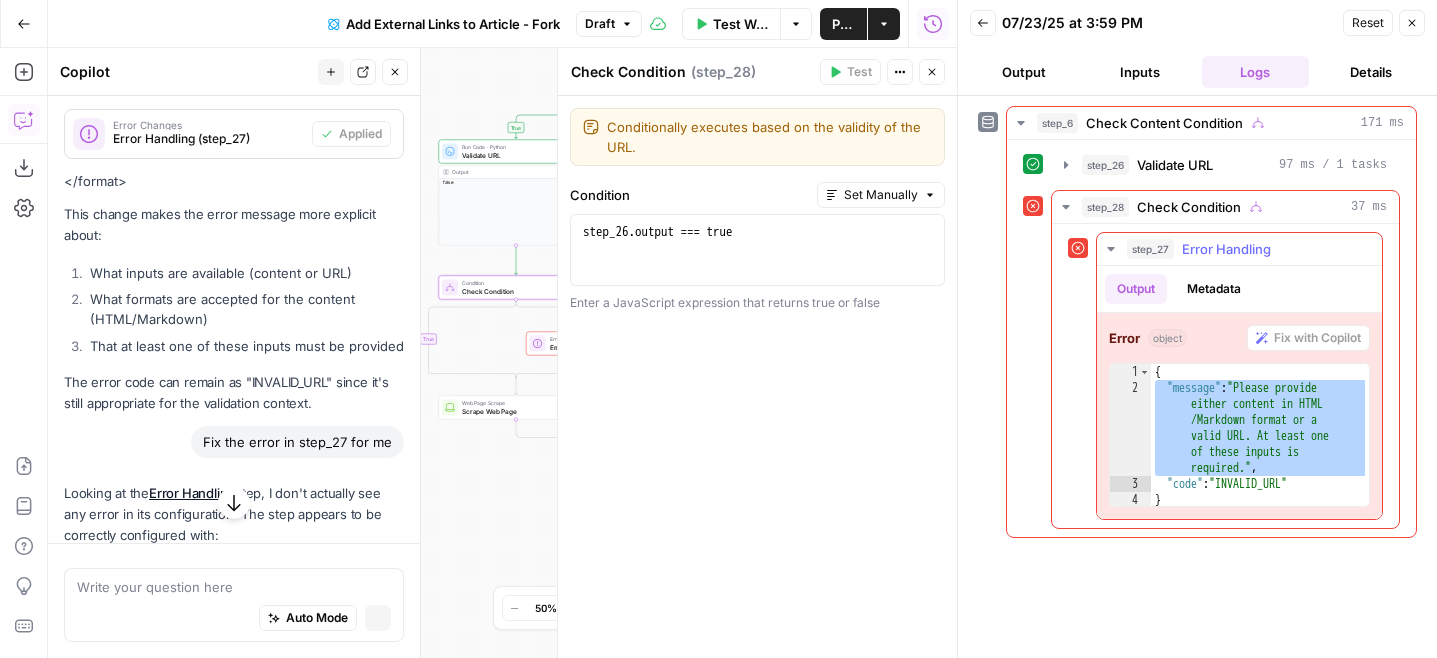 scroll, scrollTop: 666, scrollLeft: 0, axis: vertical 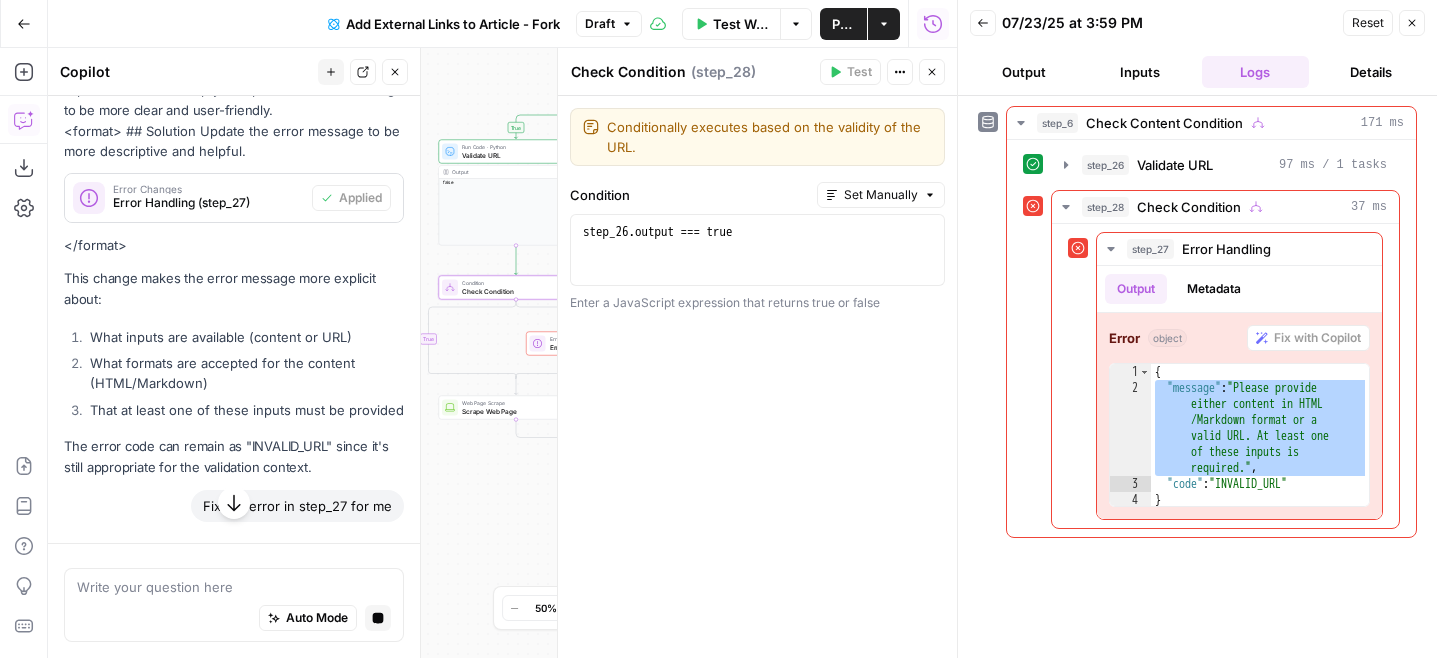 click on "Close" at bounding box center [1412, 23] 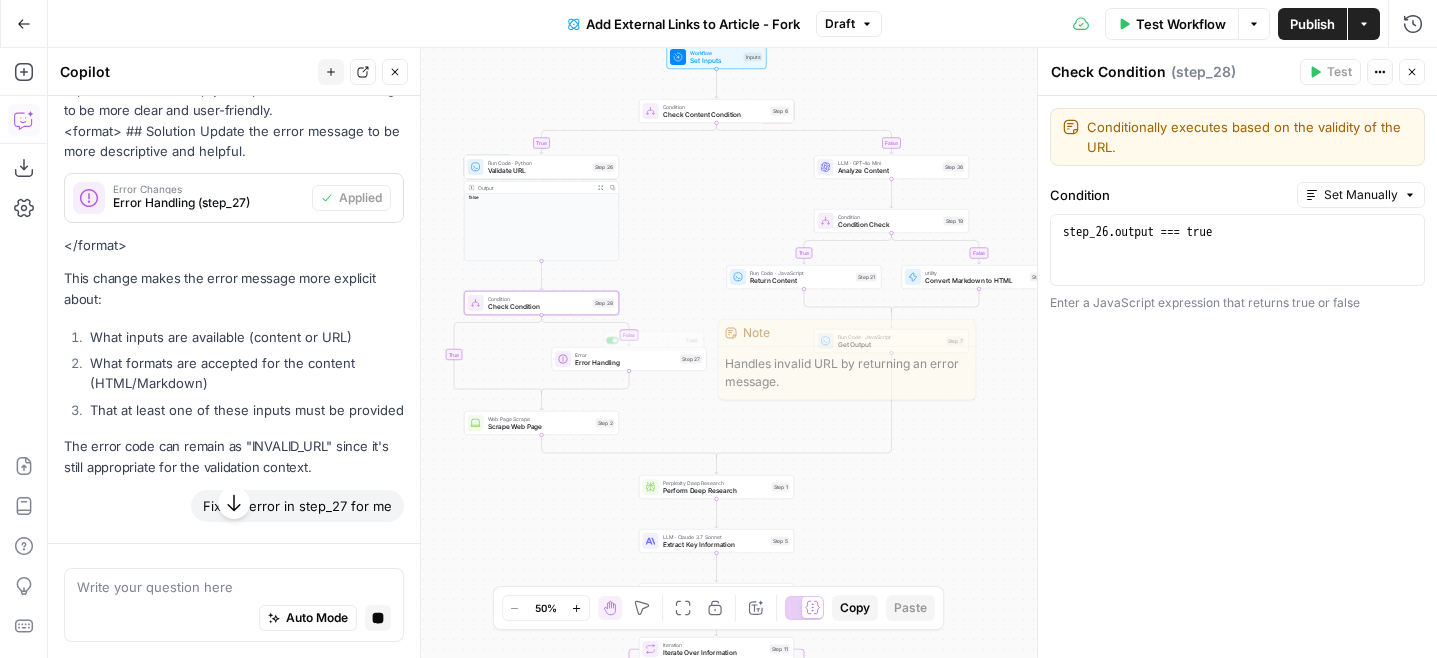 click on "Check Condition" at bounding box center [538, 307] 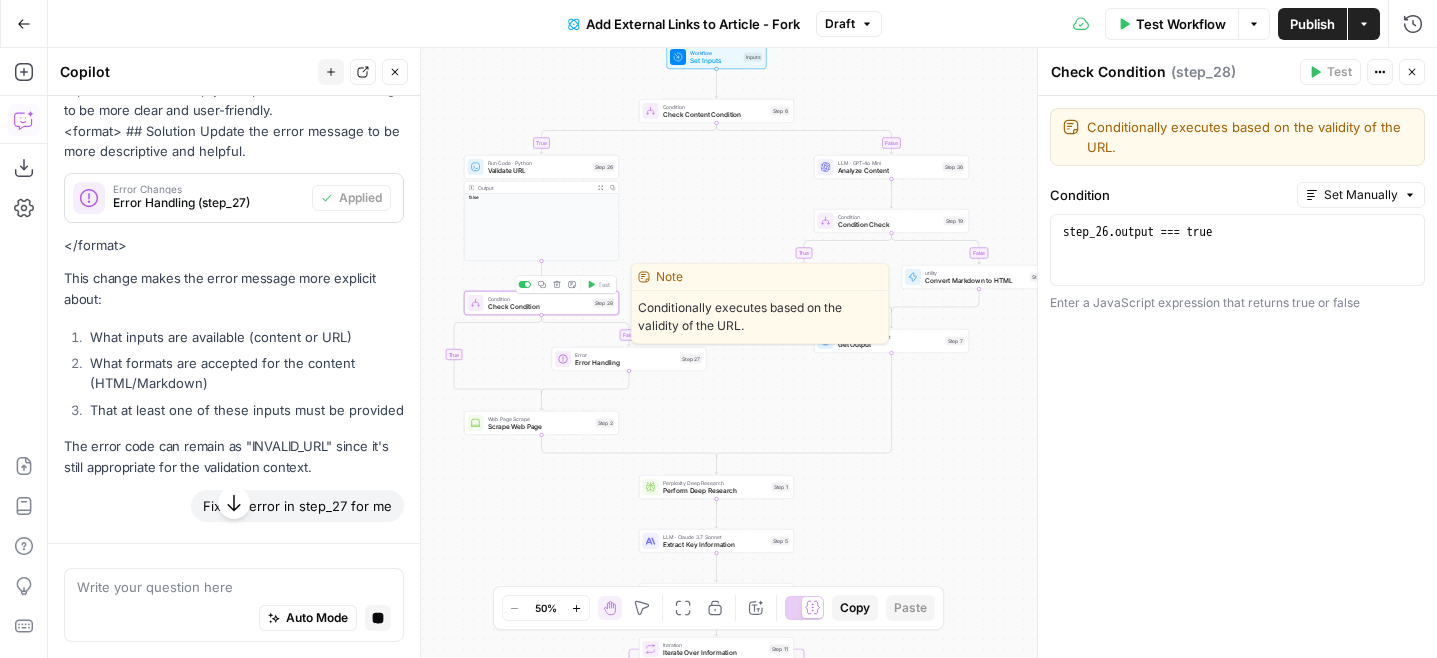 click on "Check Condition" at bounding box center (538, 307) 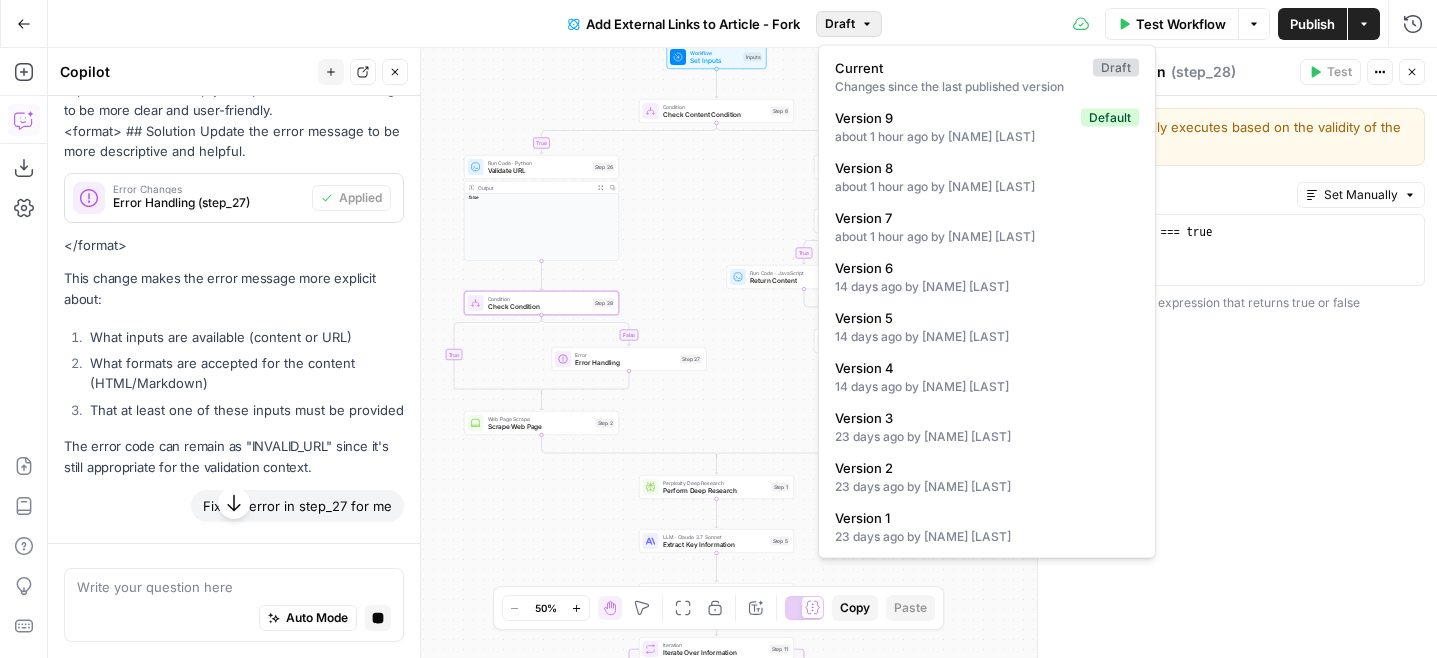 click on "Draft" at bounding box center [849, 24] 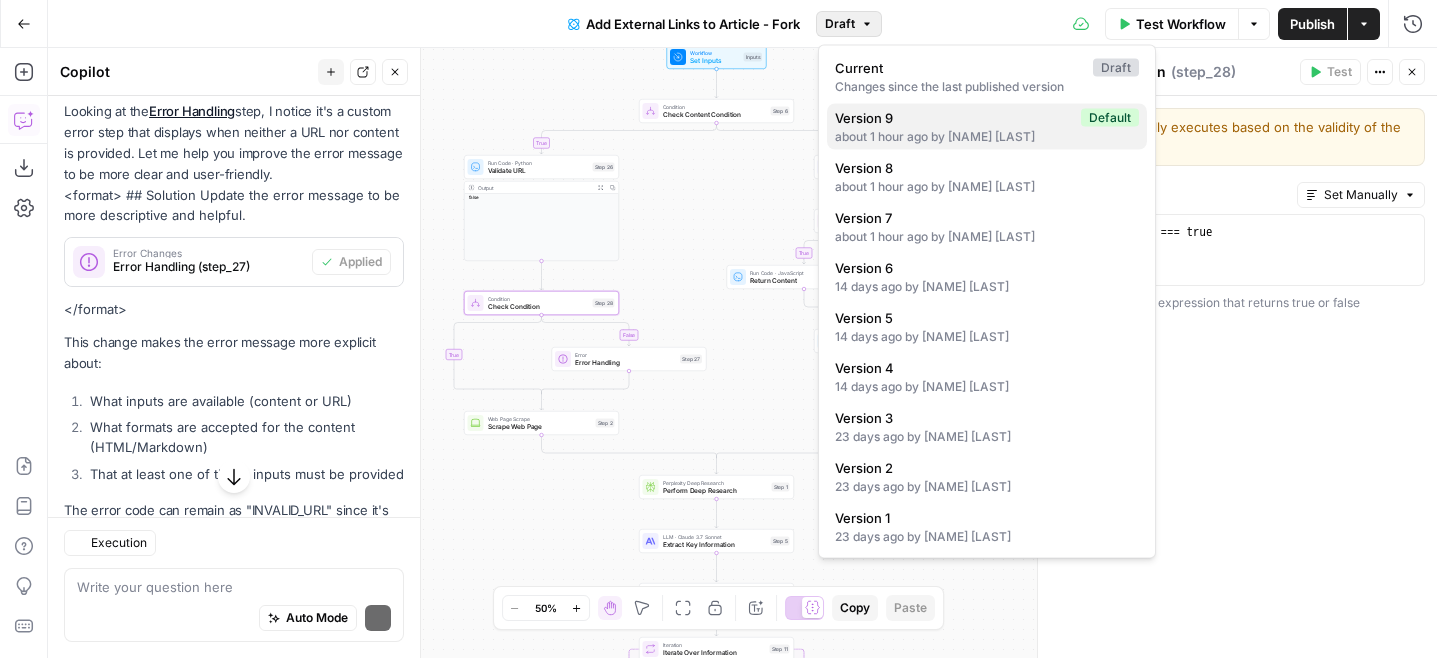 scroll, scrollTop: 730, scrollLeft: 0, axis: vertical 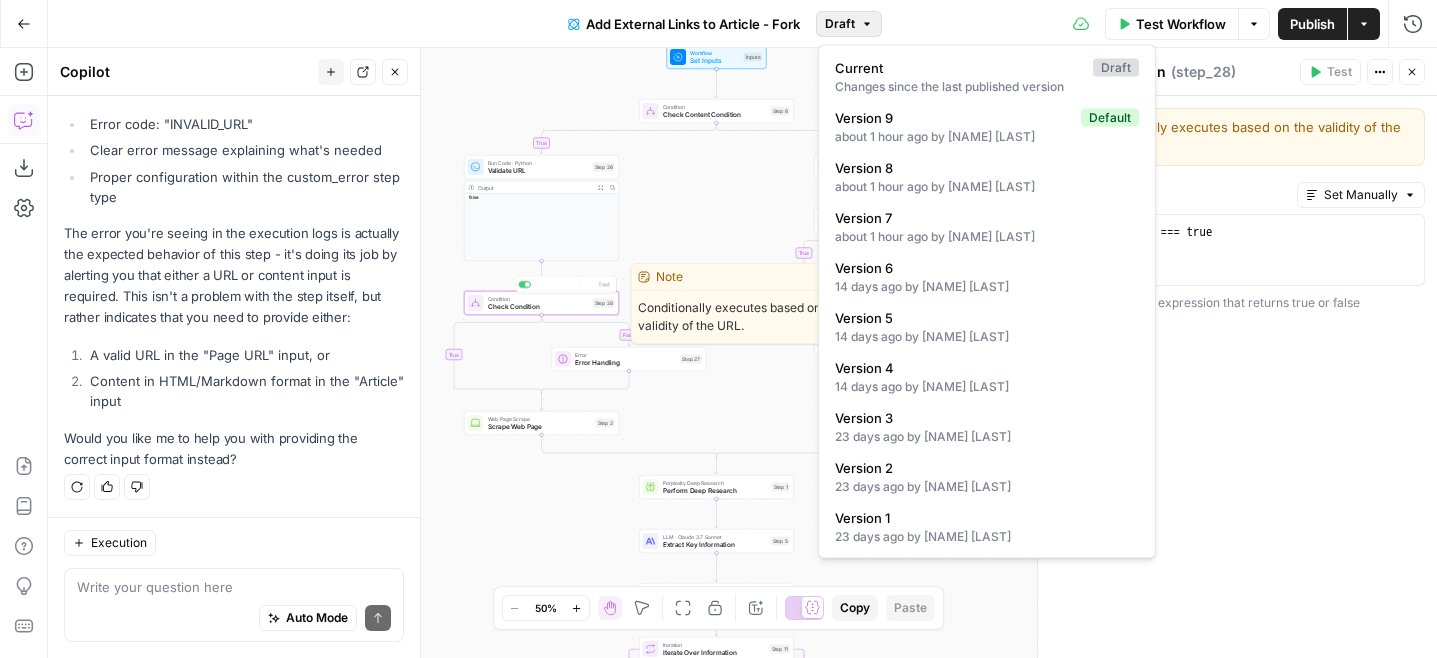 click on "false true false true false true Workflow Set Inputs Inputs Condition Check Content Condition Step 6 Run Code · Python Validate URL Step 26 Output Expand Output Copy false Condition Check Condition Step 28 Copy step Delete step Edit Note Test Error Error Handling Step 27 Web Page Scrape Scrape Web Page Step 2 LLM · GPT-4o Mini Analyze Content Step 36 Condition Condition Check Step 19 Run Code · JavaScript Return Content Step 21 utility Convert Markdown to HTML Step 25 Run Code · JavaScript Get Output Step 7 Perplexity Deep Research Perform Deep Research Step 1 LLM · Claude 3.7 Sonnet Extract Key Information Step 5 Run Code · Python Extract Paragraphs From HTML Step 10 Loop Iteration Iterate Over Information Step 11 LLM · GPT-4o Find Best Fit Step 8 Run Code · JavaScript Create Output Step 12 Complete Loop Iteration Iterate Over Paragraphs Step 14 Run Code · JavaScript Get Paragraph Step 22 LLM · GPT-4o Update Paragraph Step 15 Run Code · JavaScript Create Update Object Step 13 Complete Step 16 End" at bounding box center [742, 353] 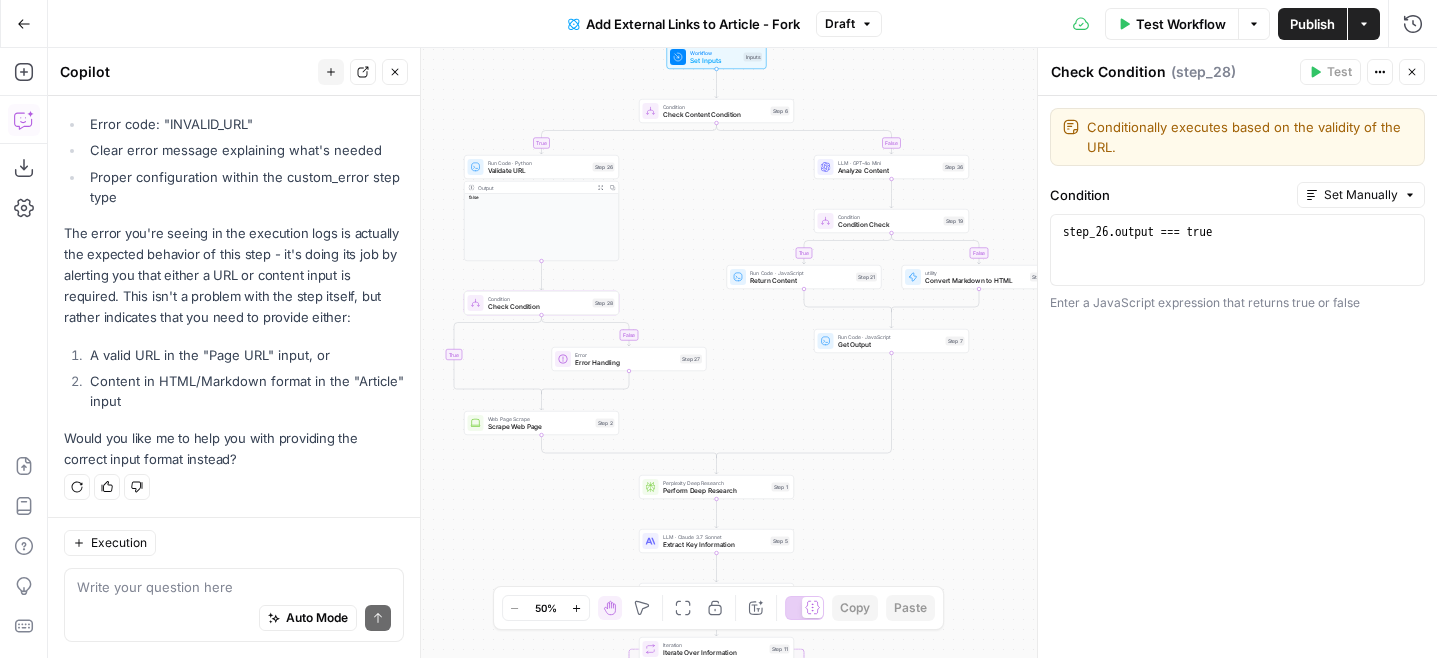 click on "Draft" at bounding box center [840, 24] 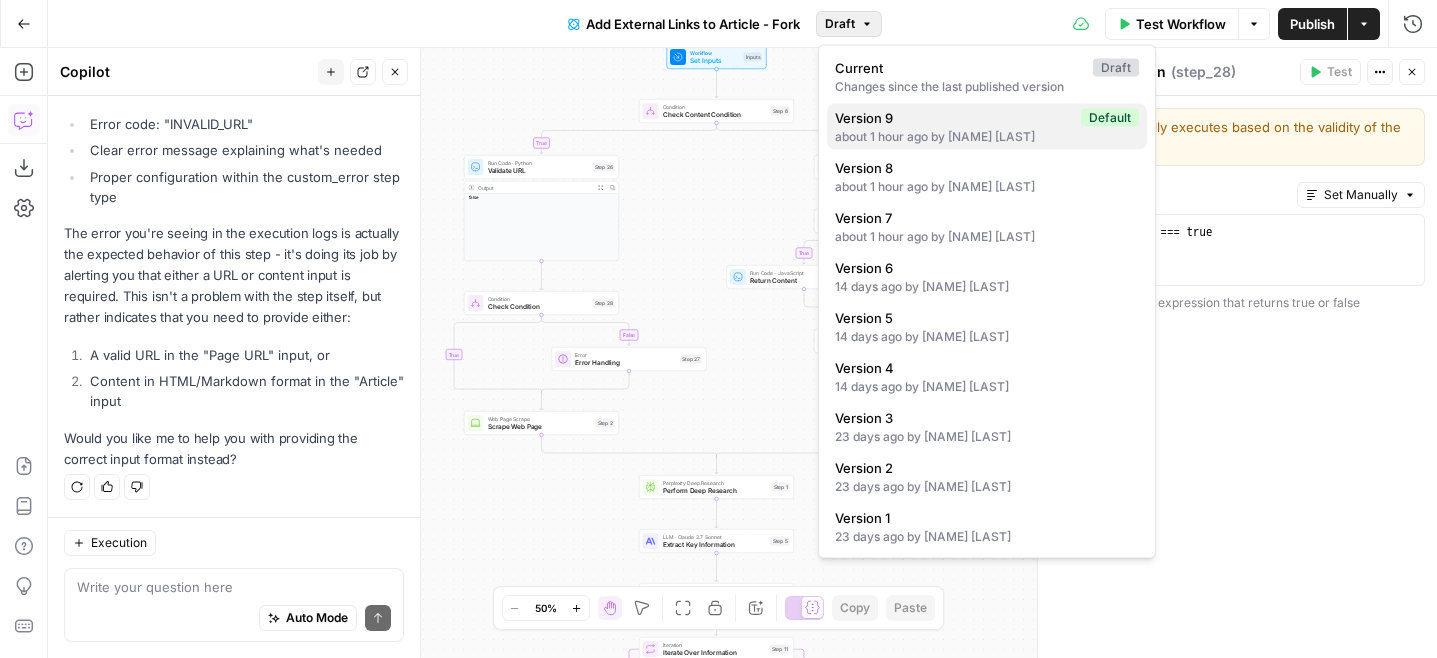 click on "Version 9" at bounding box center [954, 118] 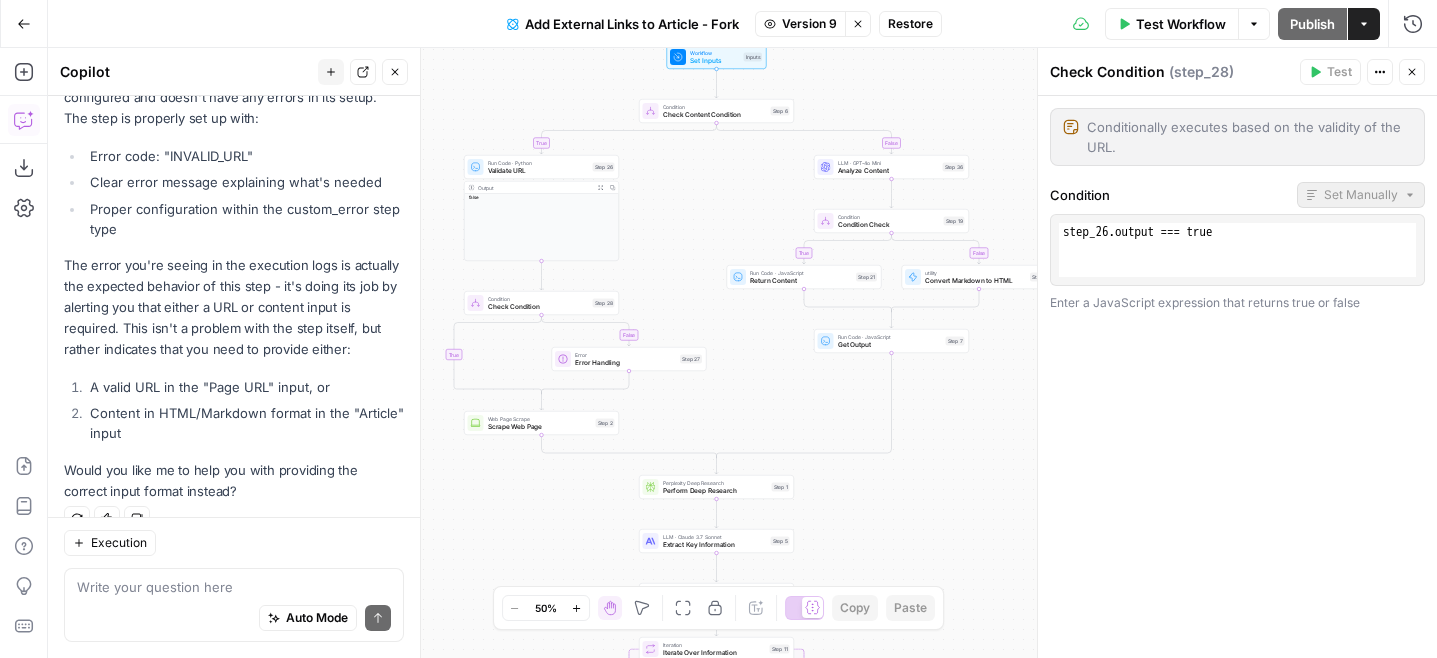 scroll, scrollTop: 1645, scrollLeft: 0, axis: vertical 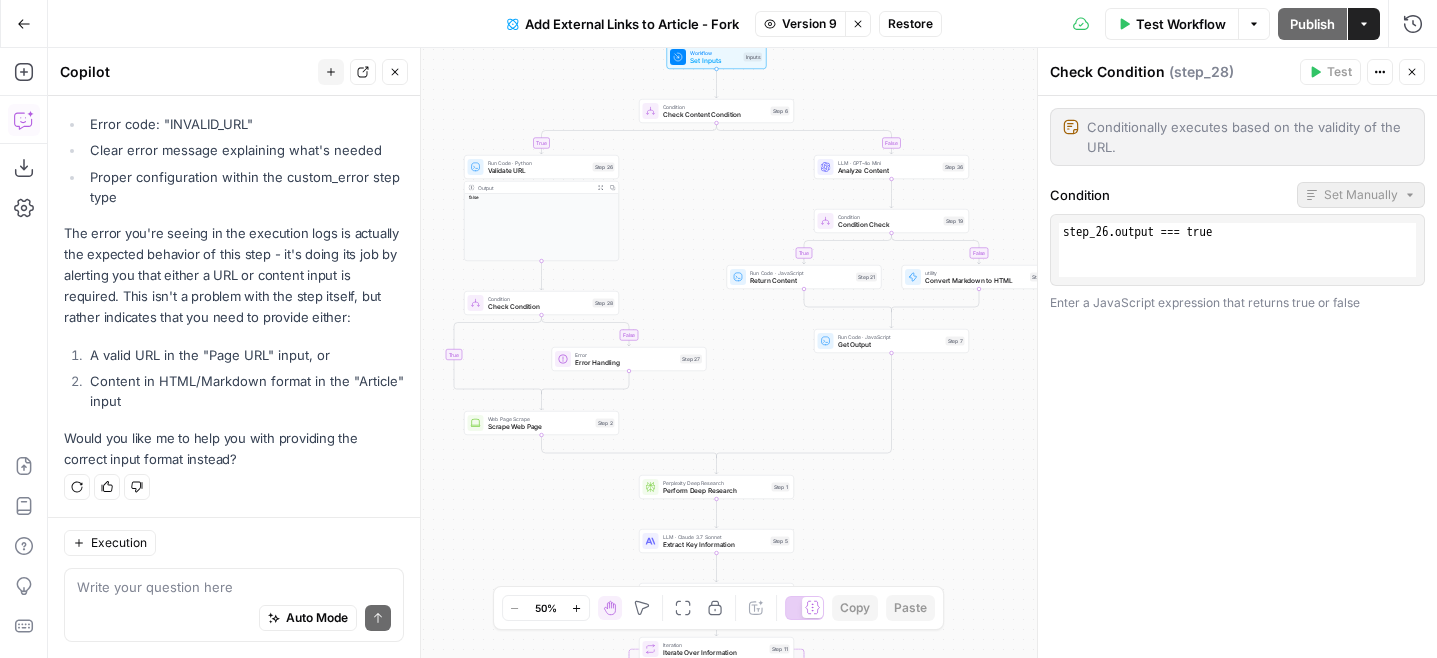 click on "Restore" at bounding box center [910, 24] 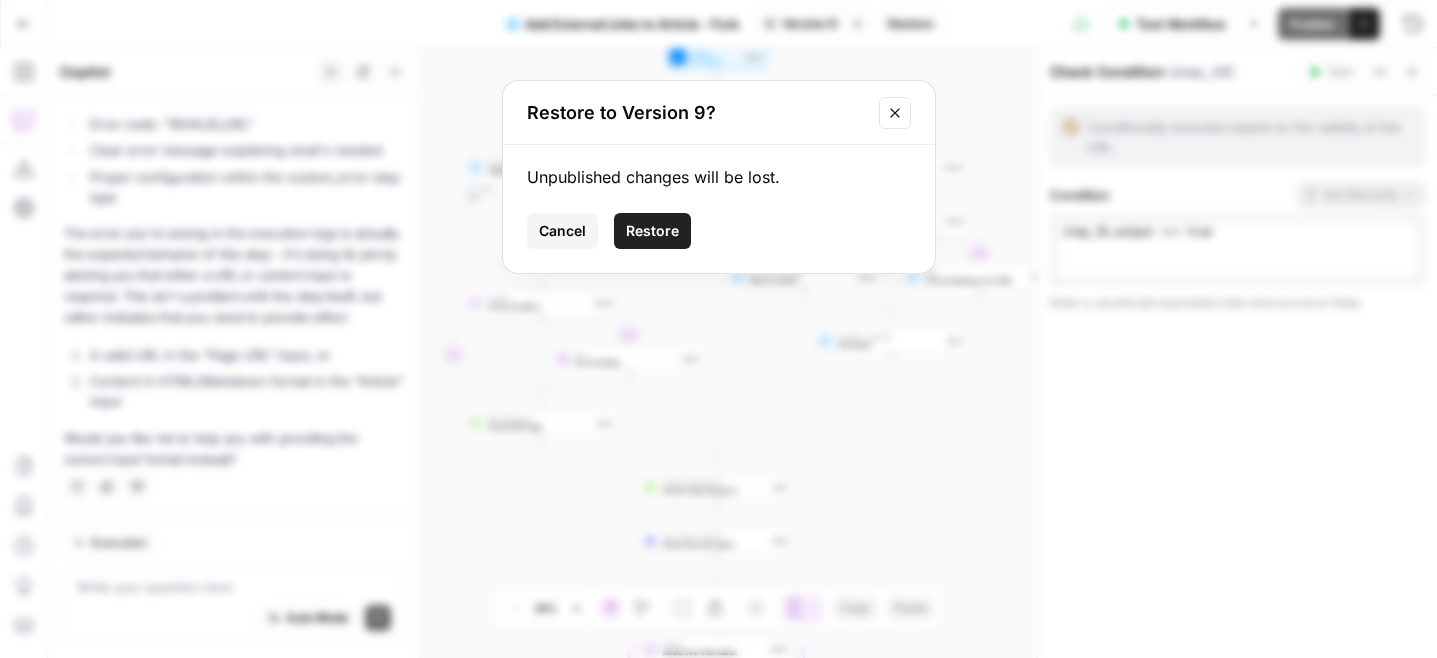 click on "Restore" at bounding box center [652, 231] 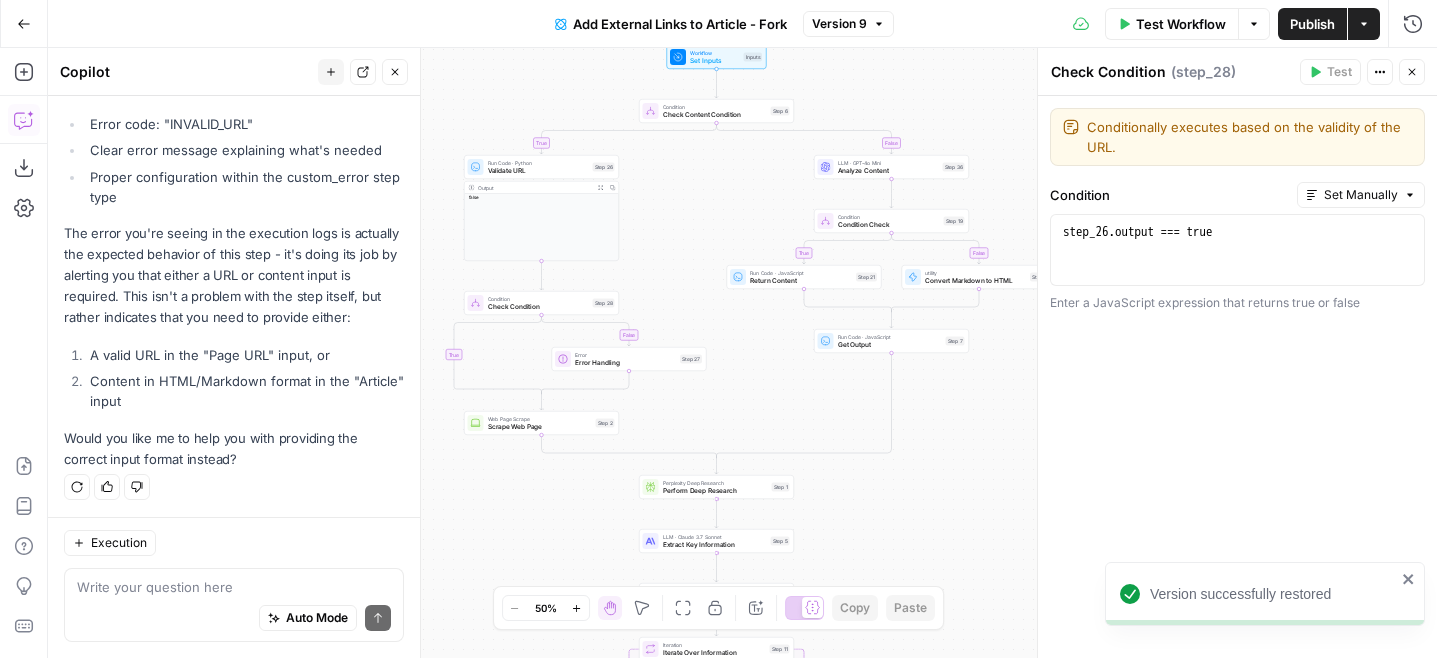 click on "Perform Deep Research" at bounding box center (715, 491) 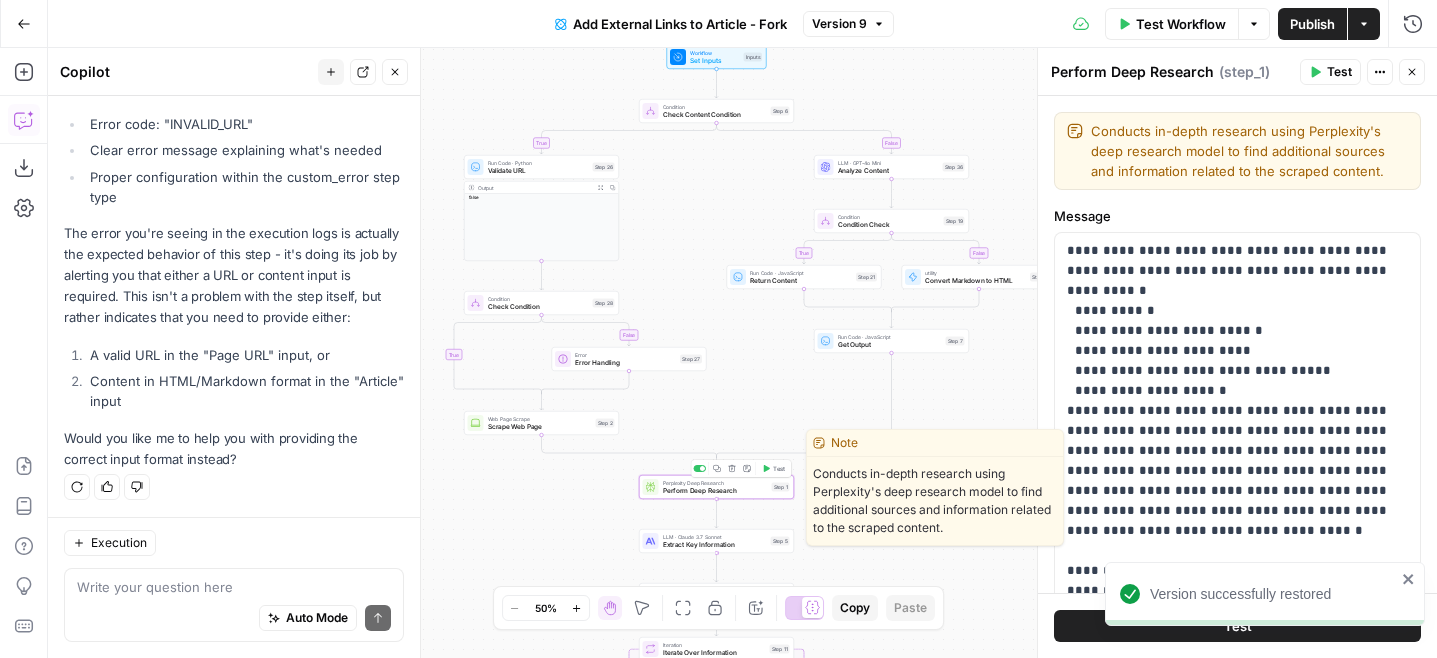 scroll, scrollTop: 287, scrollLeft: 0, axis: vertical 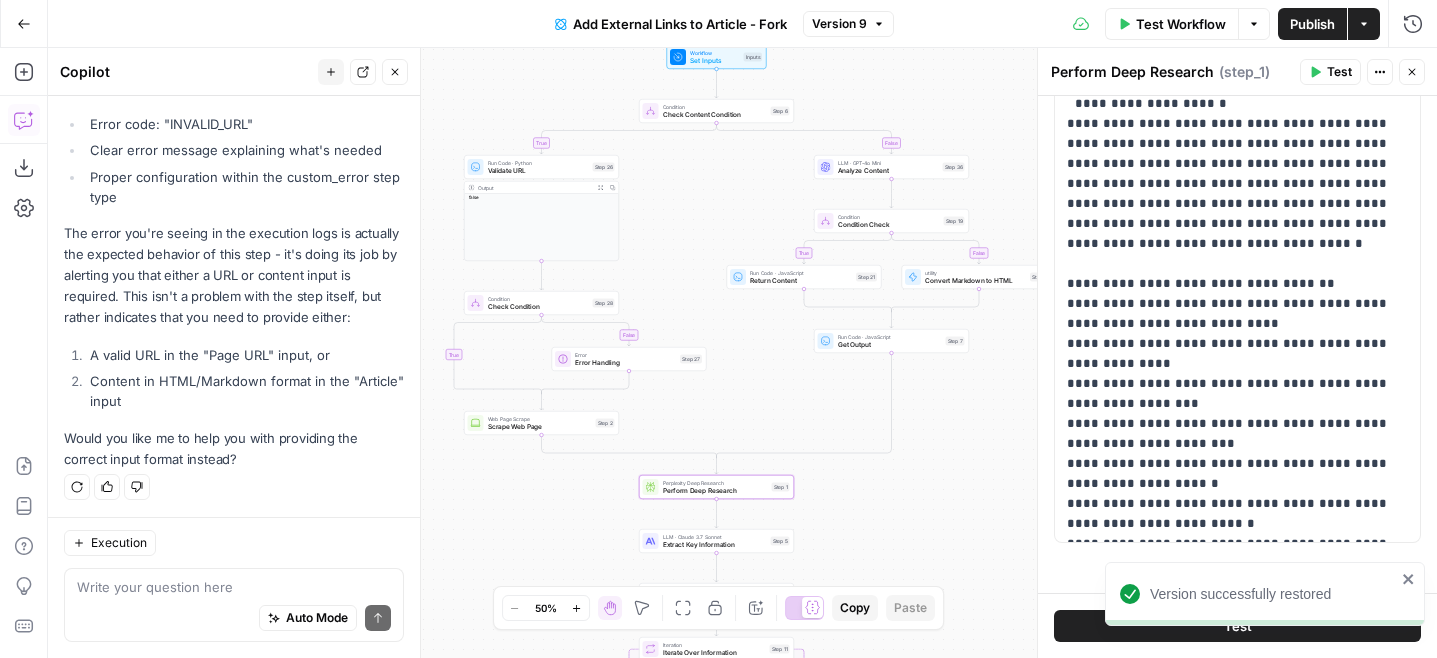 click 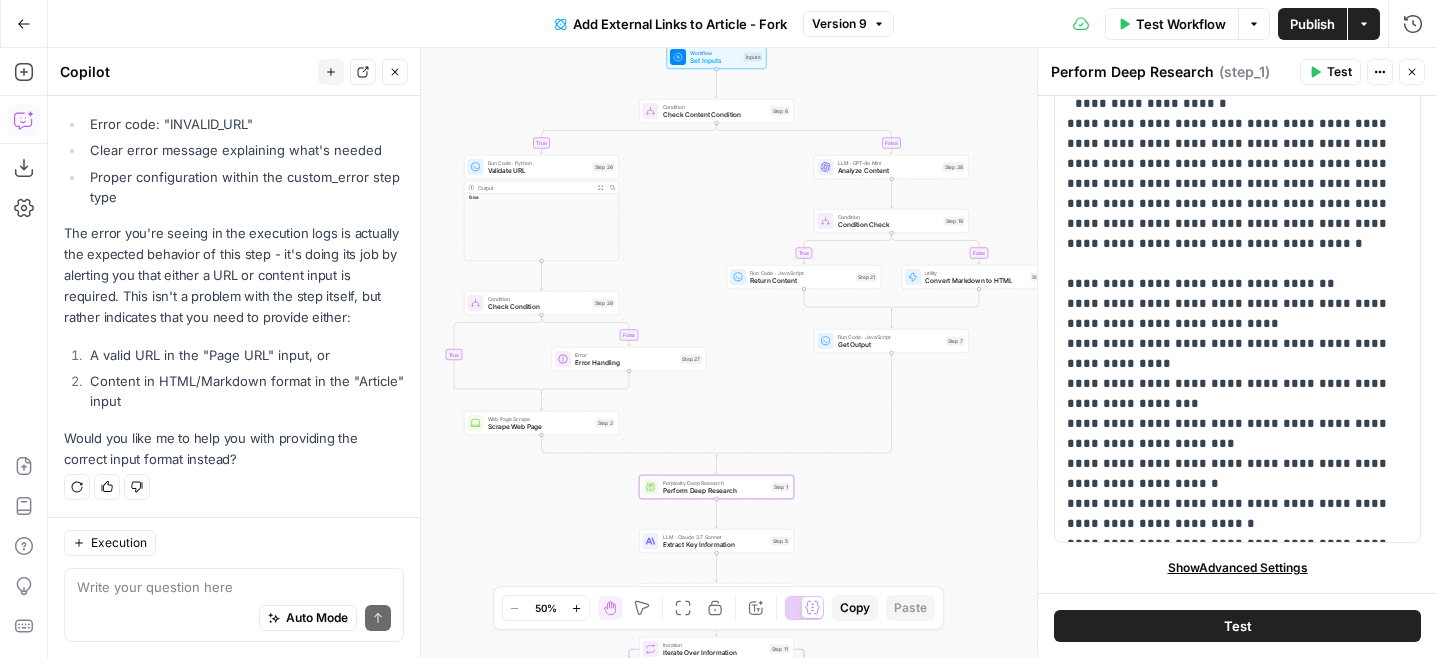 click on "Show  Advanced Settings" at bounding box center (1237, 568) 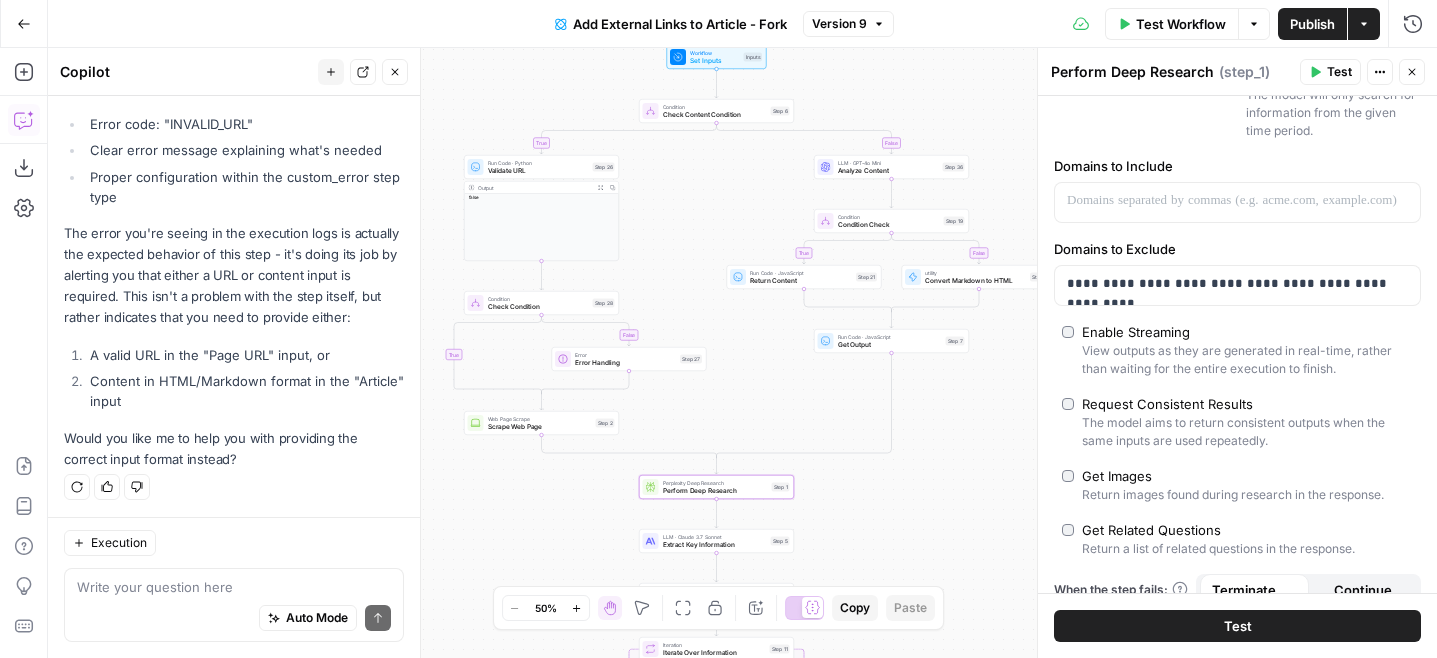 scroll, scrollTop: 869, scrollLeft: 0, axis: vertical 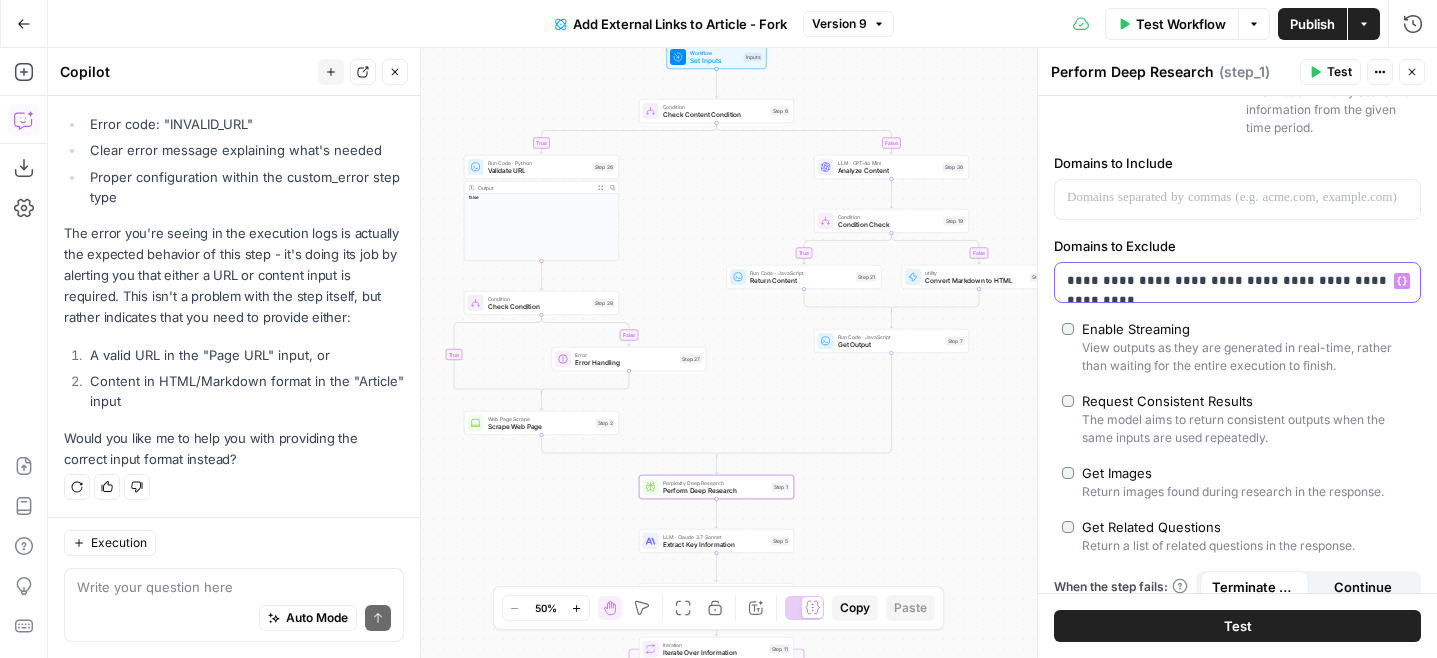 drag, startPoint x: 1226, startPoint y: 282, endPoint x: 1306, endPoint y: 282, distance: 80 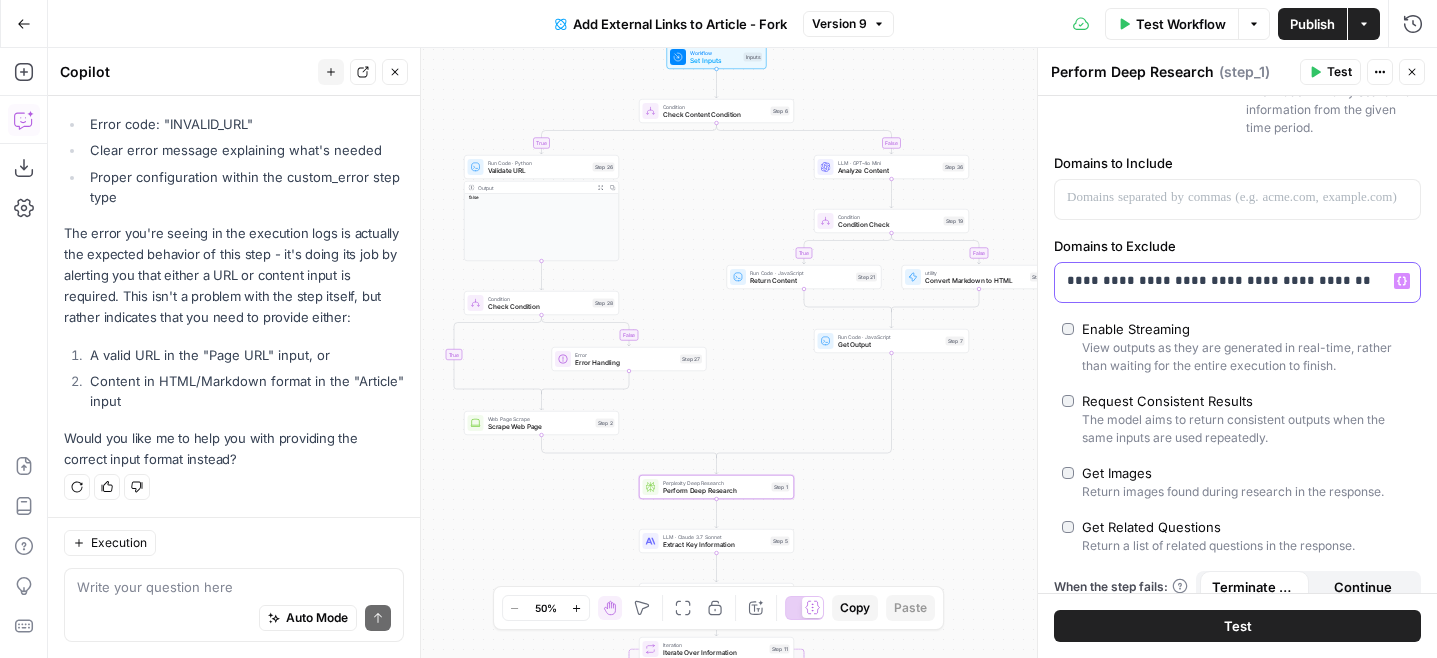 type 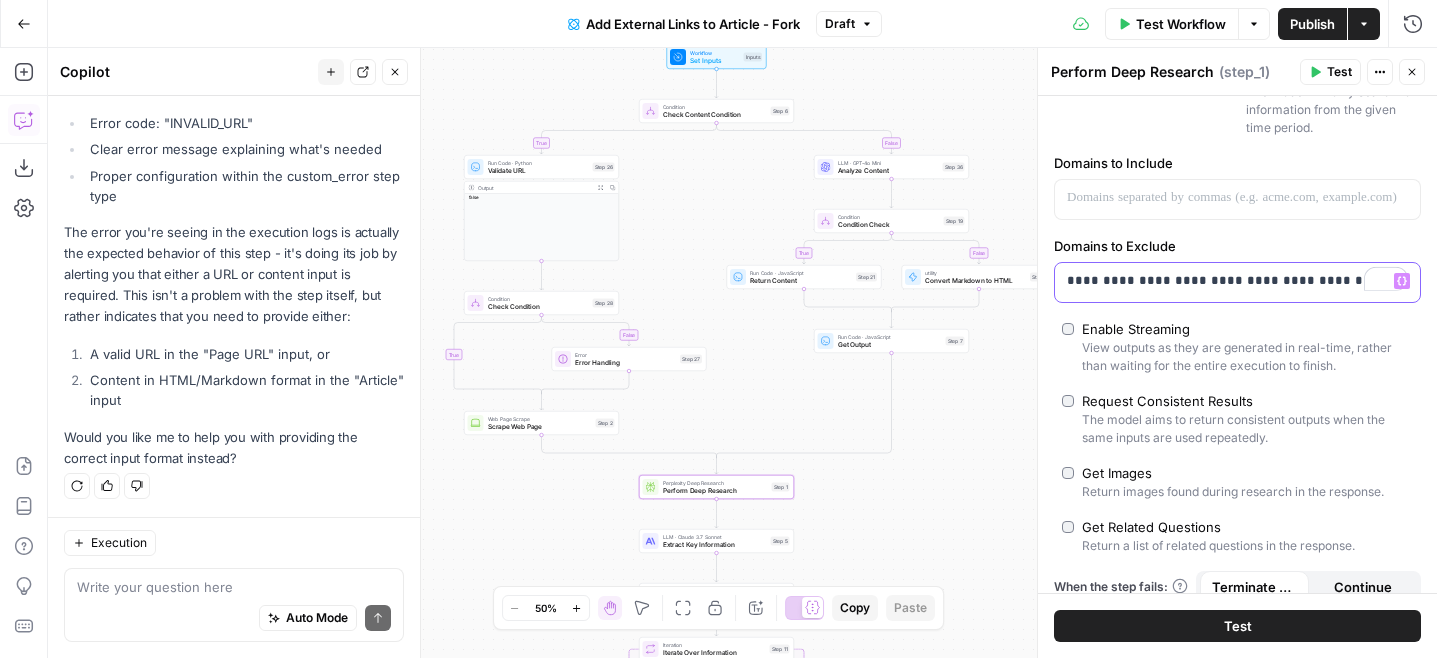 scroll, scrollTop: 1645, scrollLeft: 0, axis: vertical 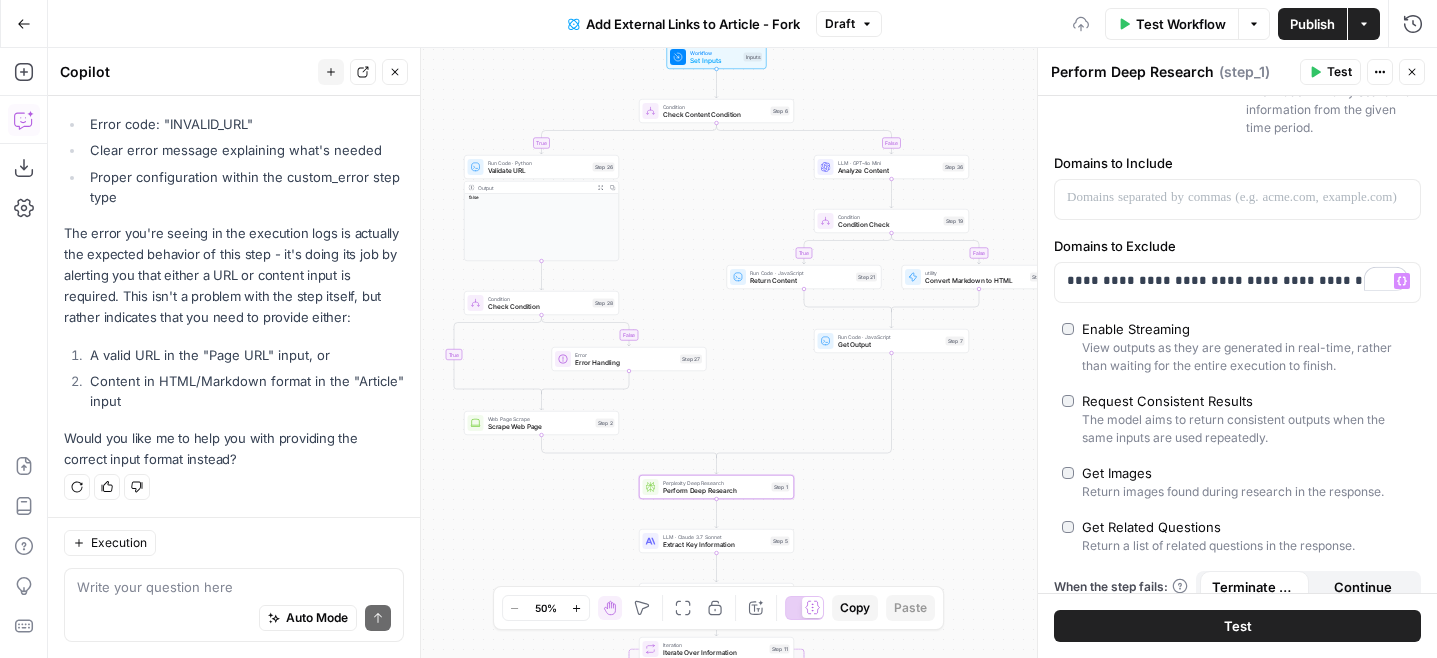 click on "Test" at bounding box center [1237, 626] 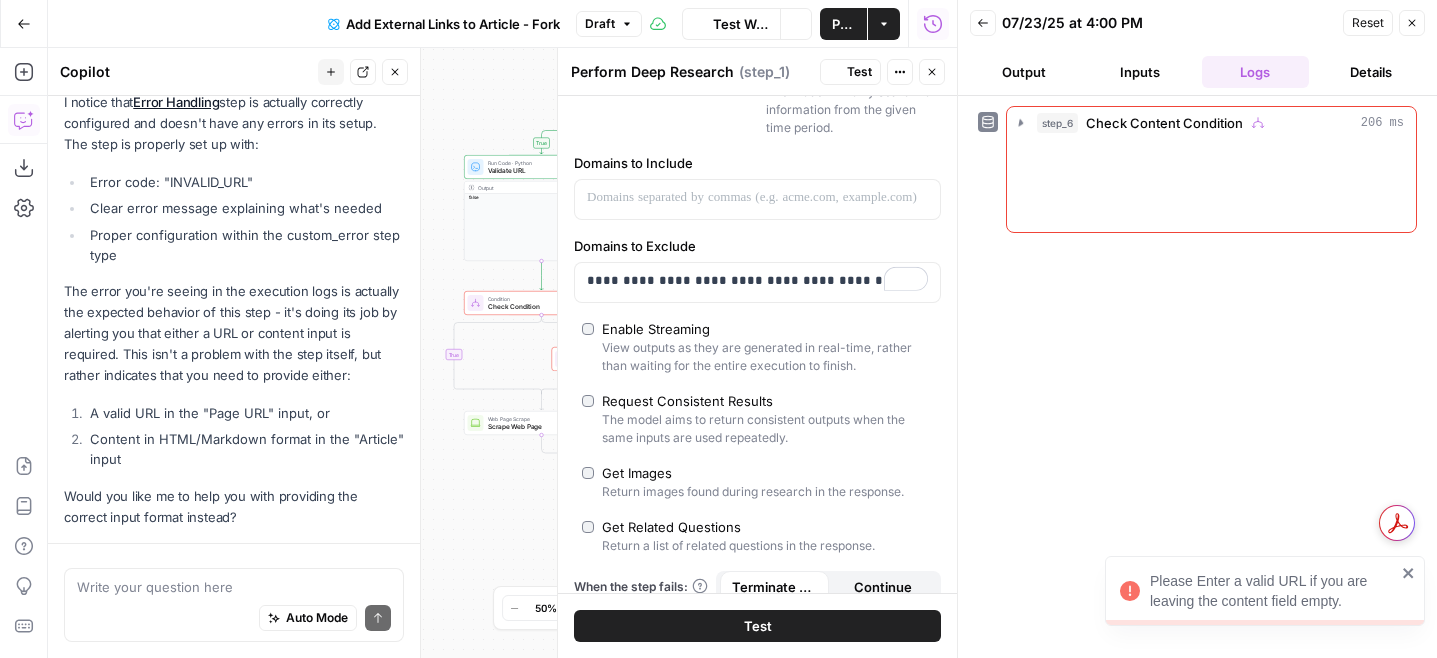 scroll, scrollTop: 1645, scrollLeft: 0, axis: vertical 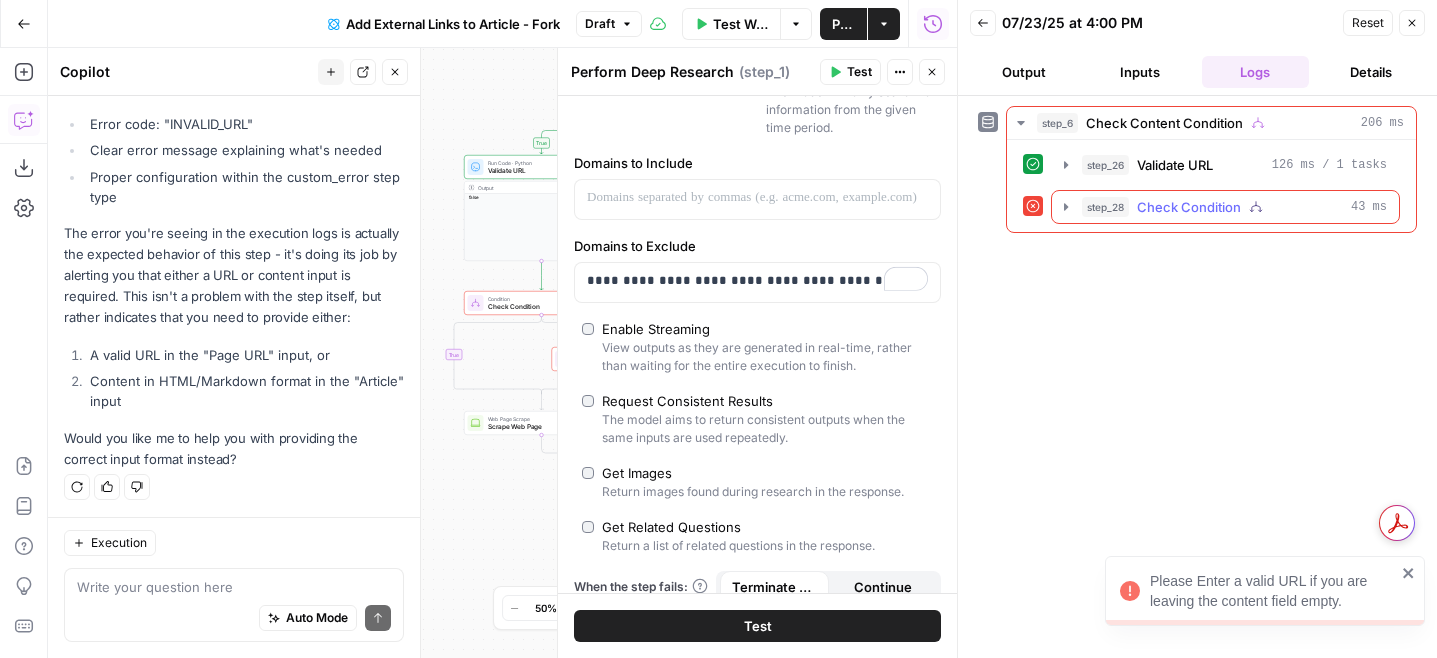 click on "Check Condition" at bounding box center [1189, 207] 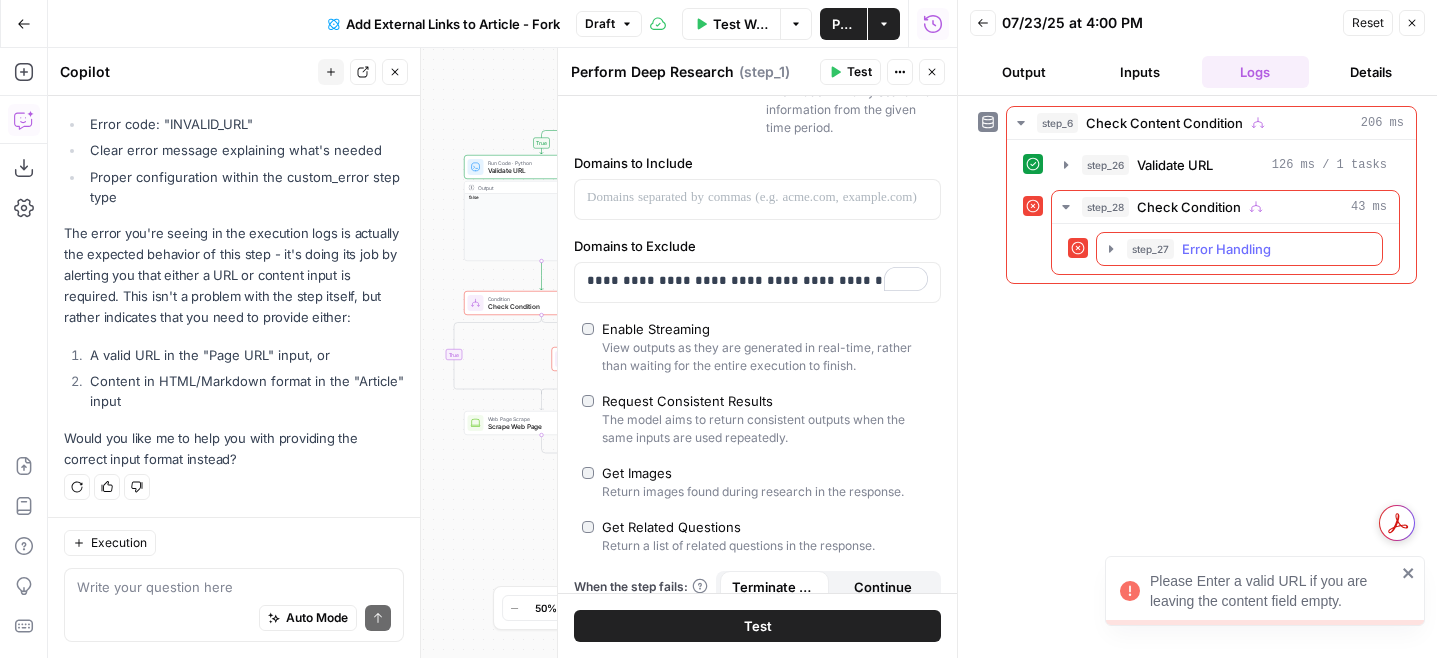 click on "Error Handling" at bounding box center [1226, 249] 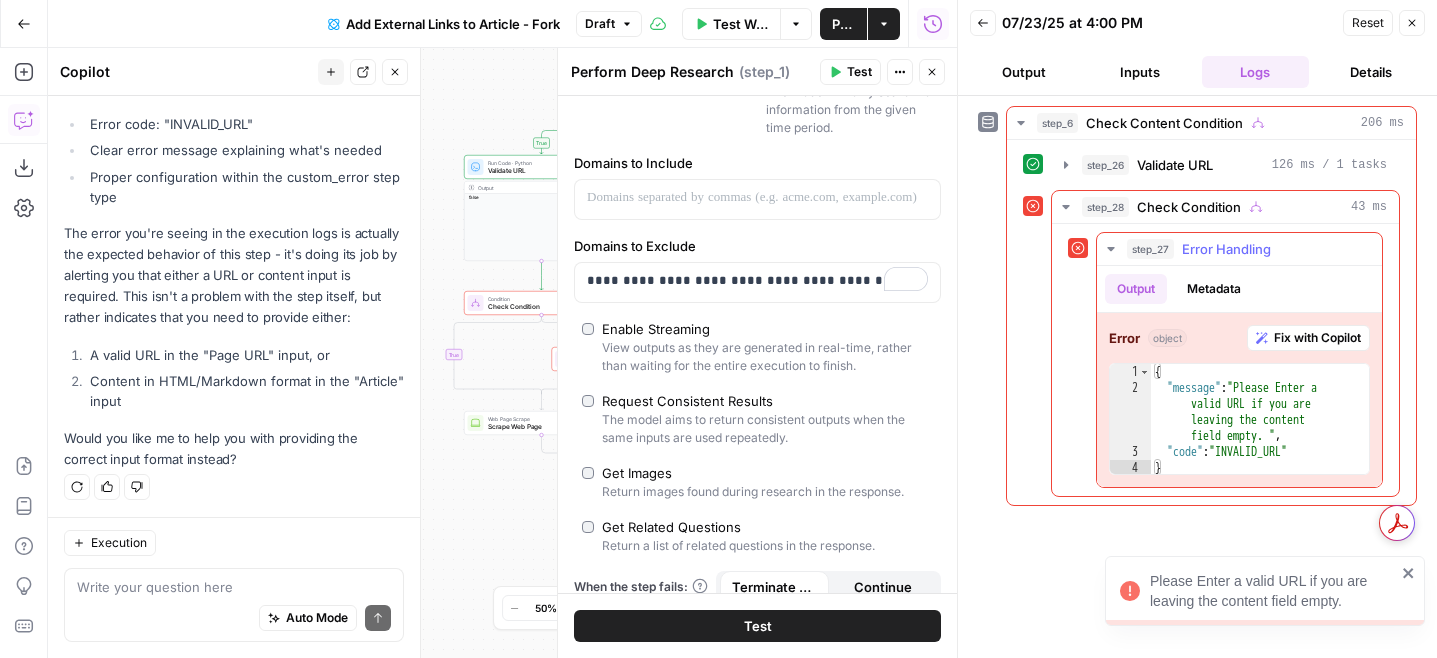 click on "{    "message" :  "Please Enter a         valid URL if you are         leaving the content         field empty. " ,    "code" :  "INVALID_URL" }" at bounding box center [1260, 436] 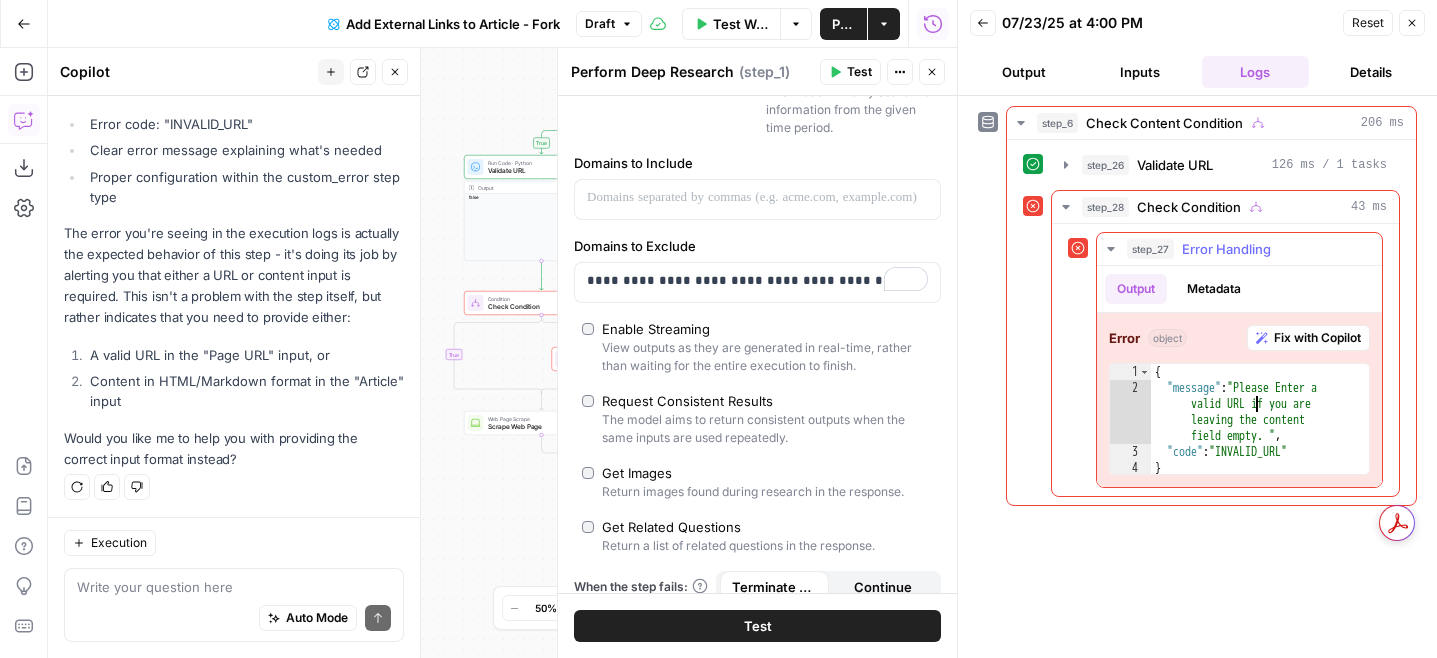 click on "{    "message" :  "Please Enter a         valid URL if you are         leaving the content         field empty. " ,    "code" :  "INVALID_URL" }" at bounding box center [1260, 436] 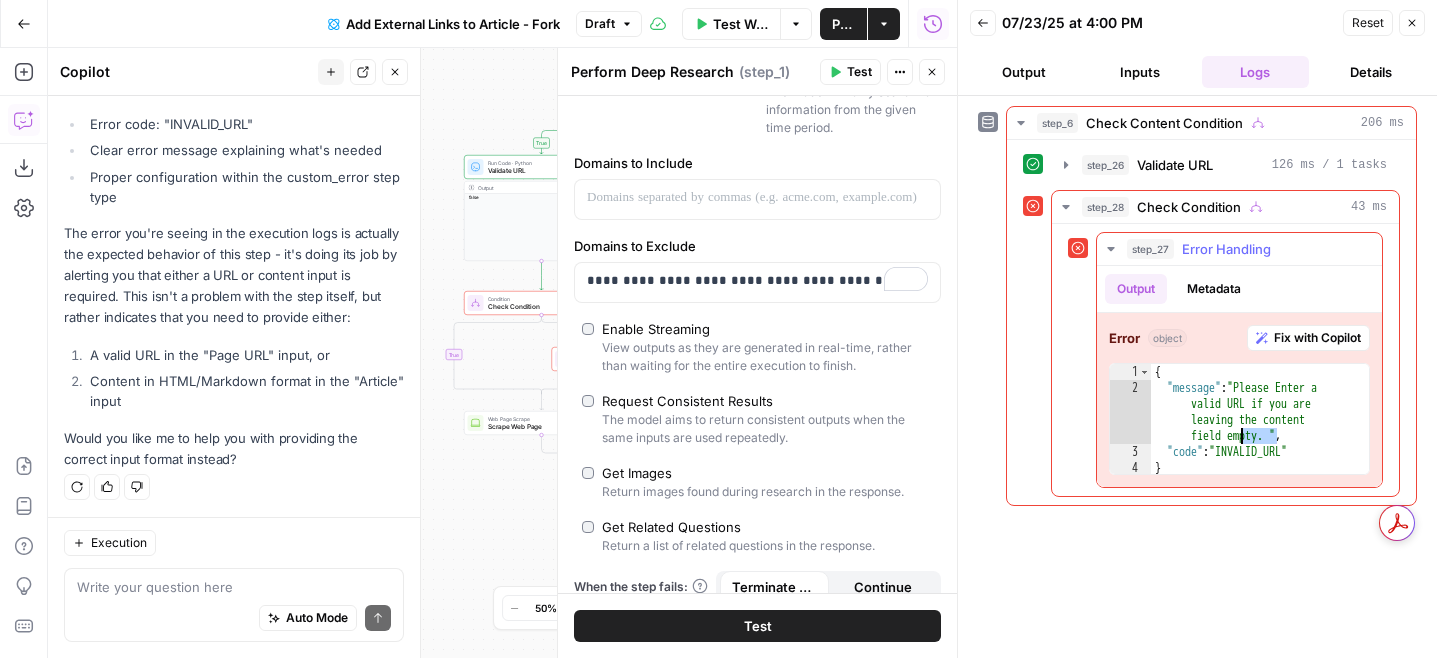 click on "{    "message" :  "Please Enter a         valid URL if you are         leaving the content         field empty. " ,    "code" :  "INVALID_URL" }" at bounding box center [1260, 436] 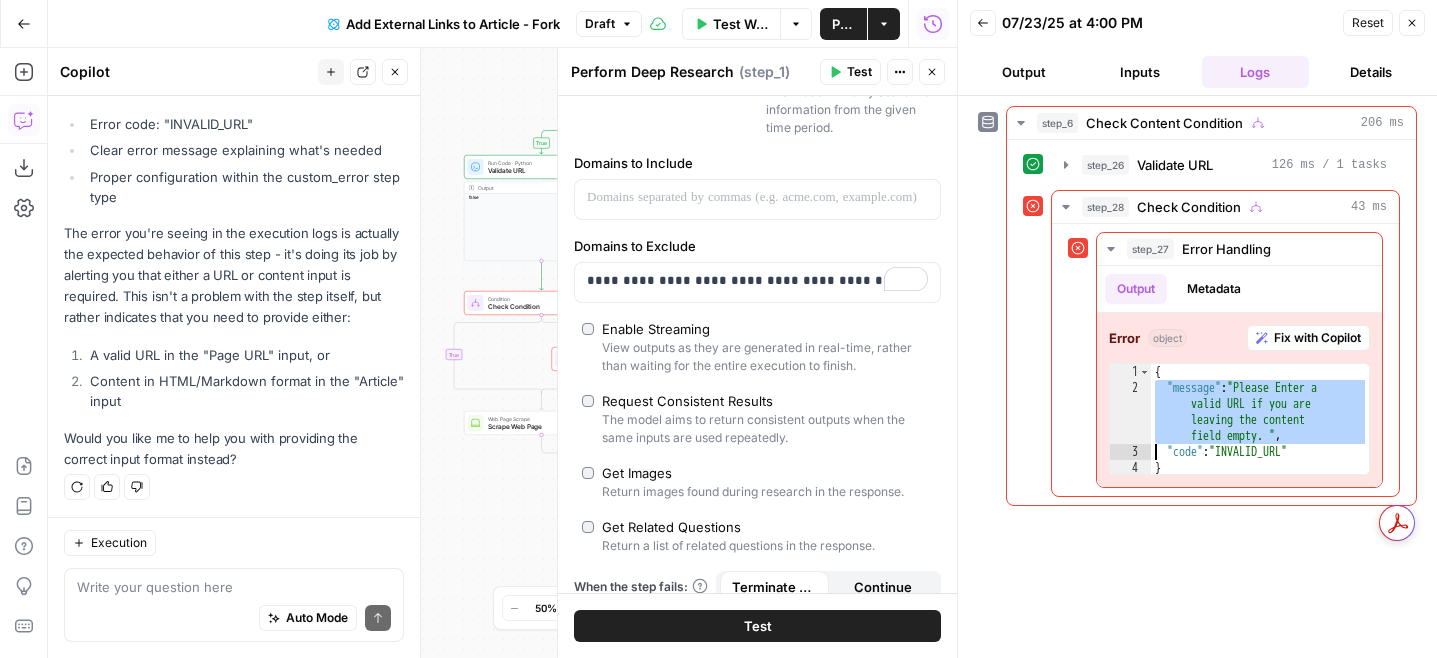 click on "**********" at bounding box center (1197, 377) 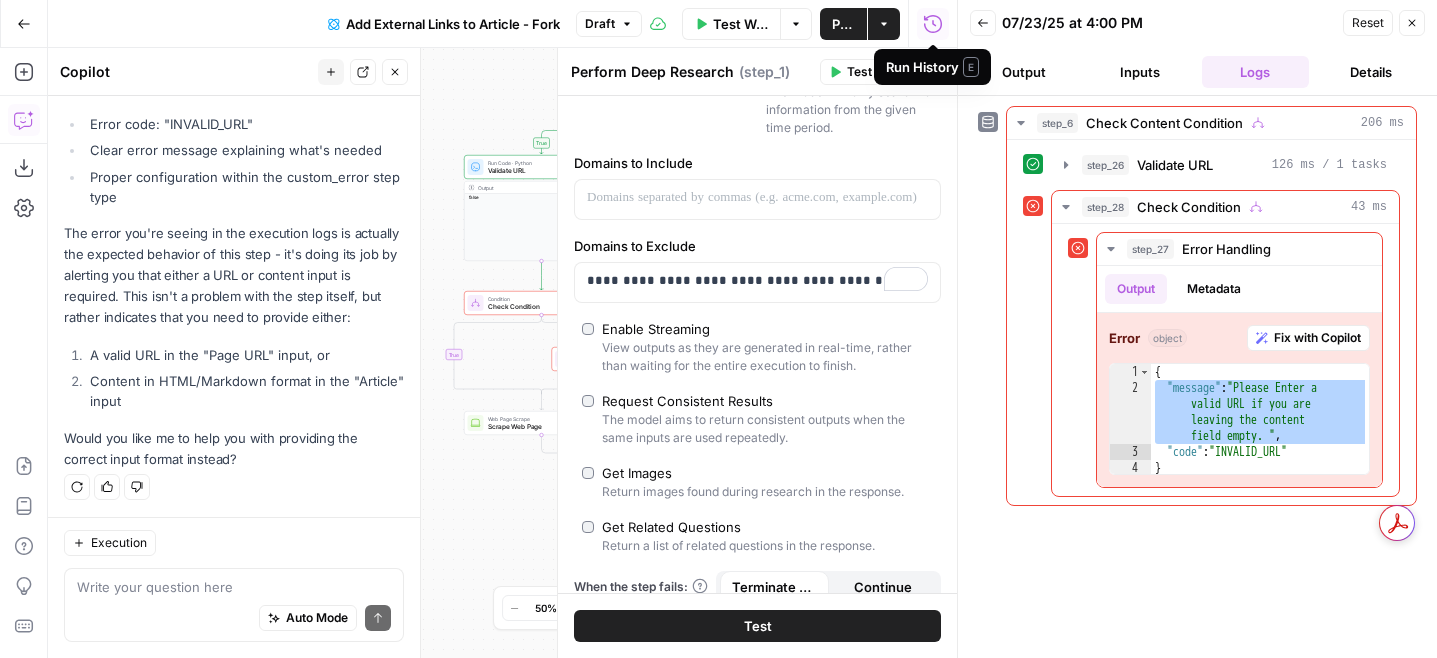 click on "Close" at bounding box center [1412, 23] 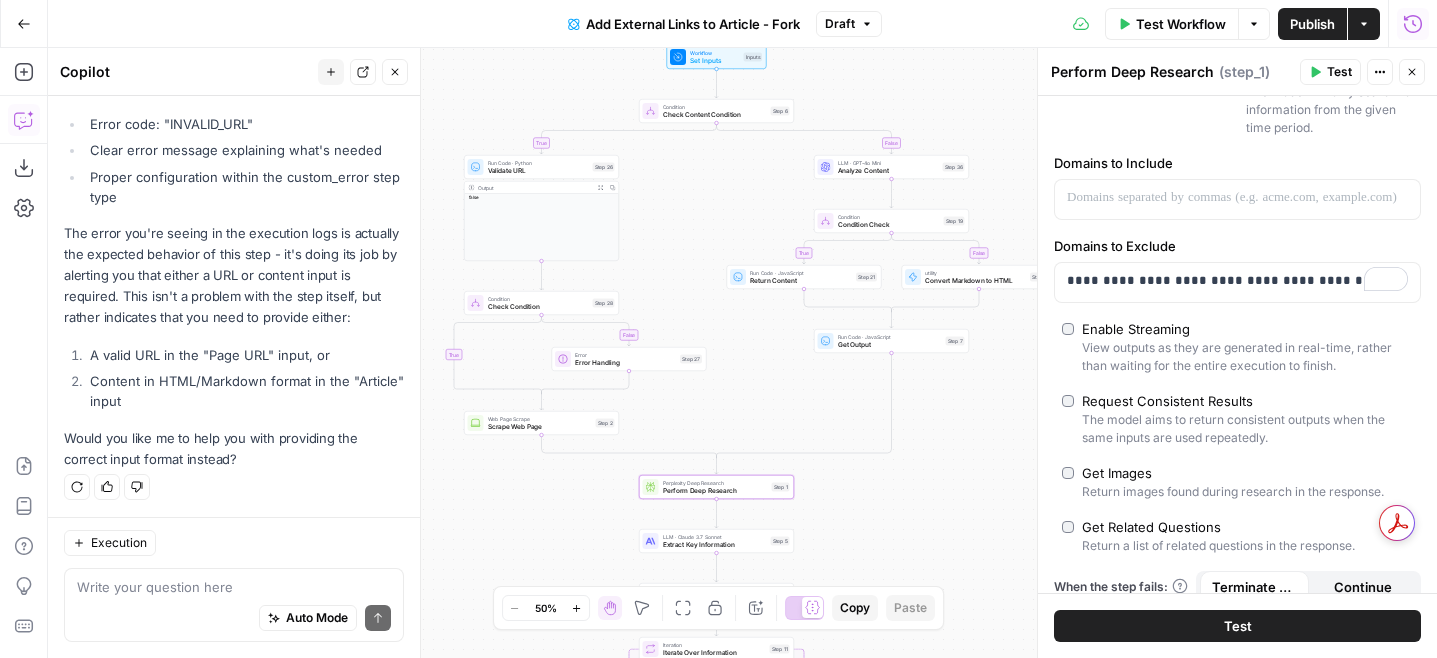 click on "Publish" at bounding box center [1312, 24] 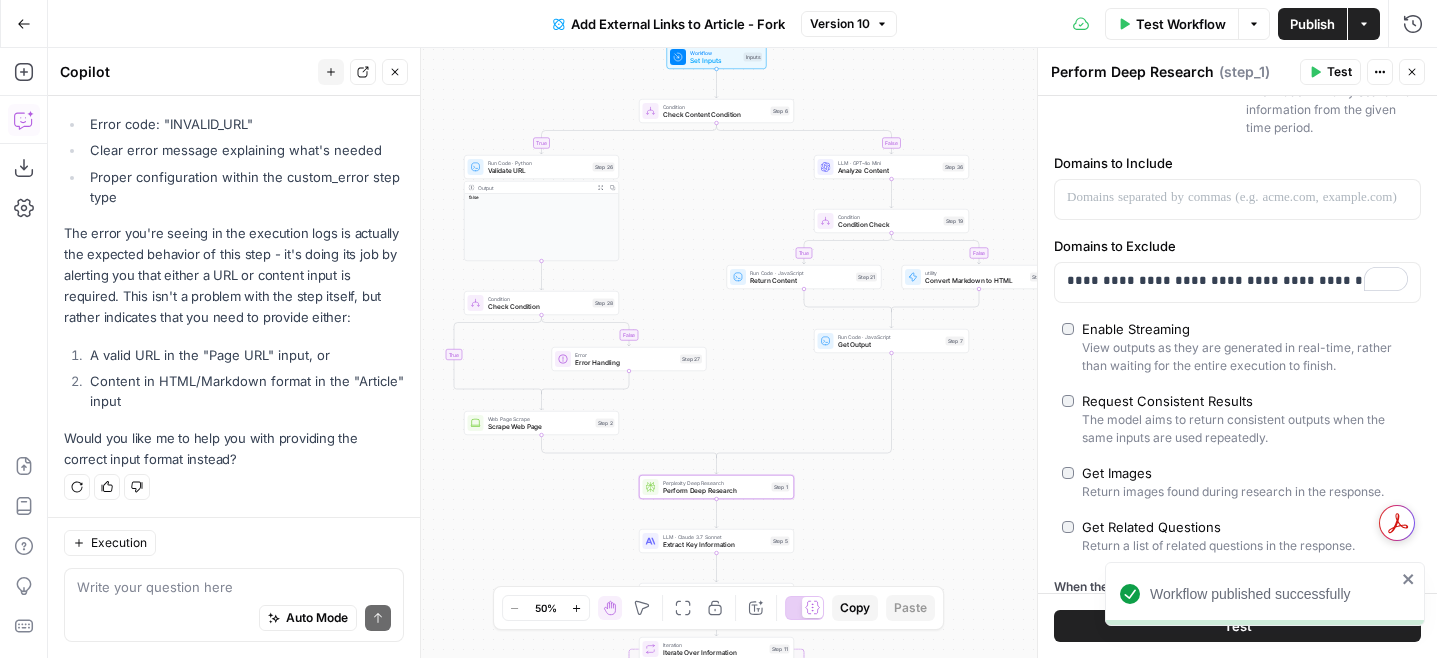 click 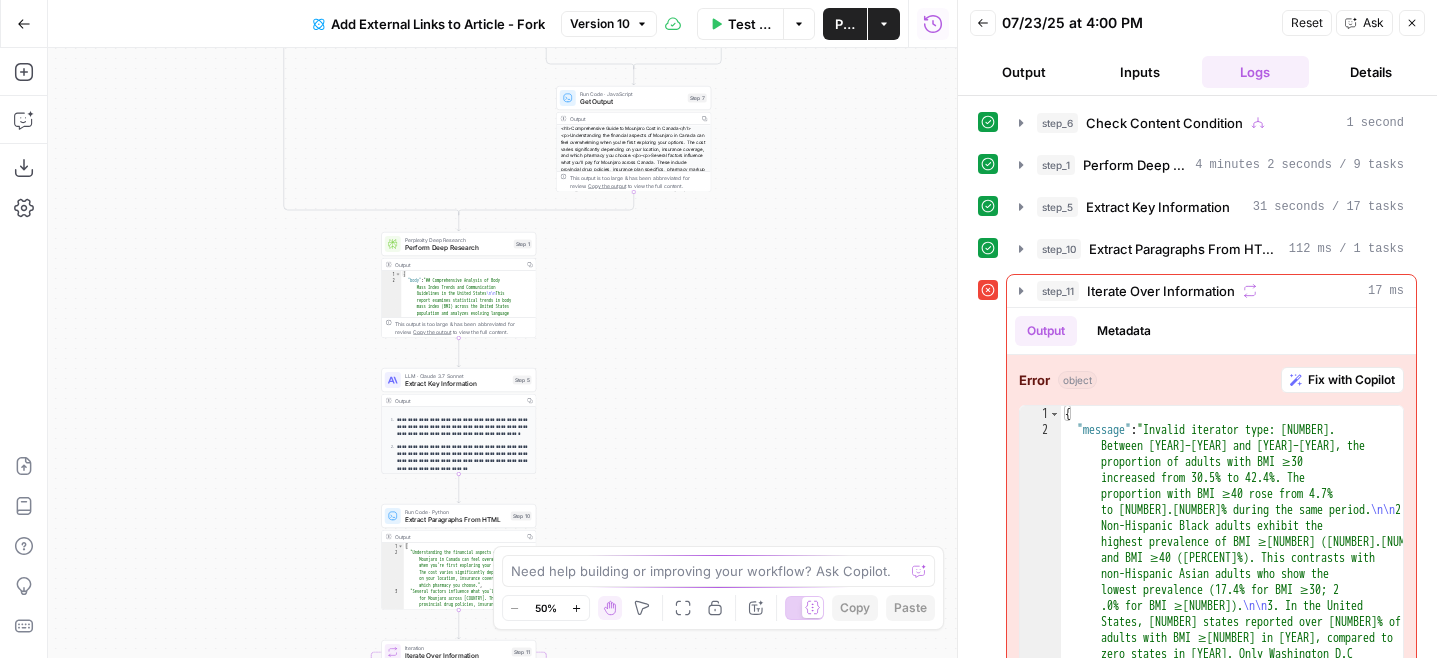 scroll, scrollTop: 0, scrollLeft: 0, axis: both 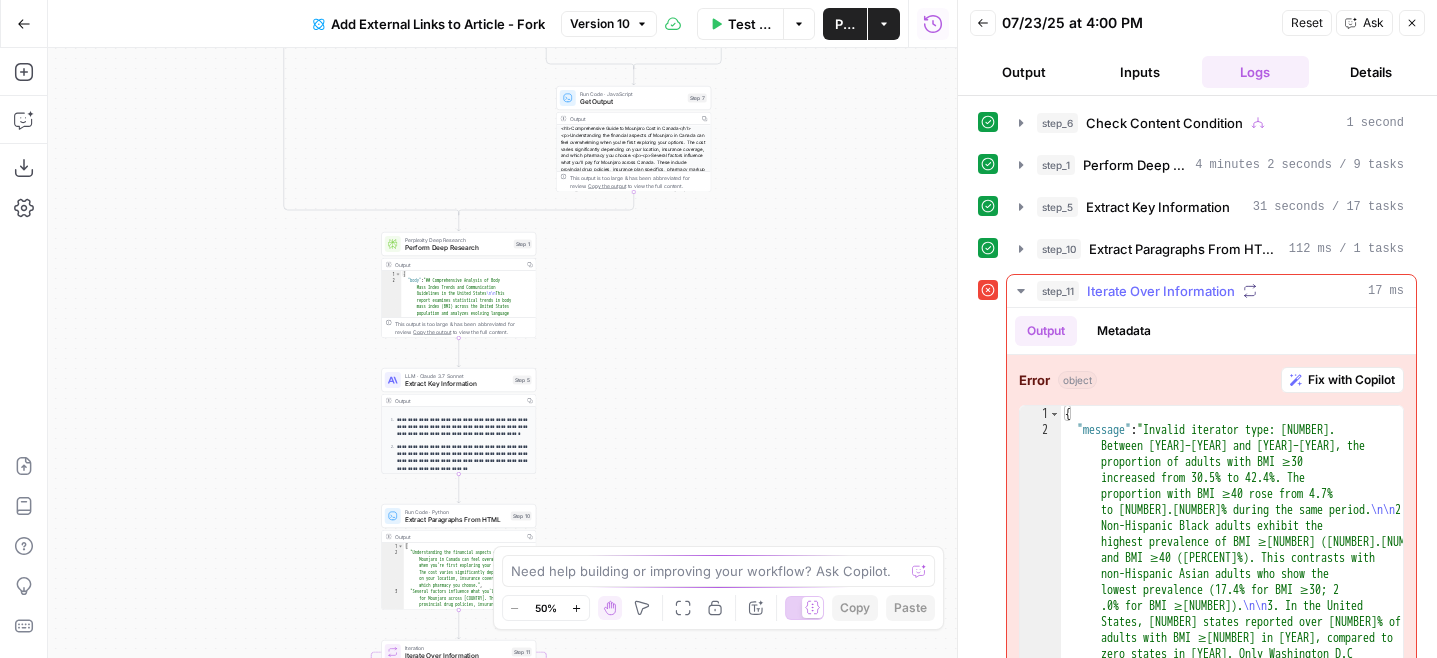 click on "Fix with Copilot" at bounding box center [1351, 380] 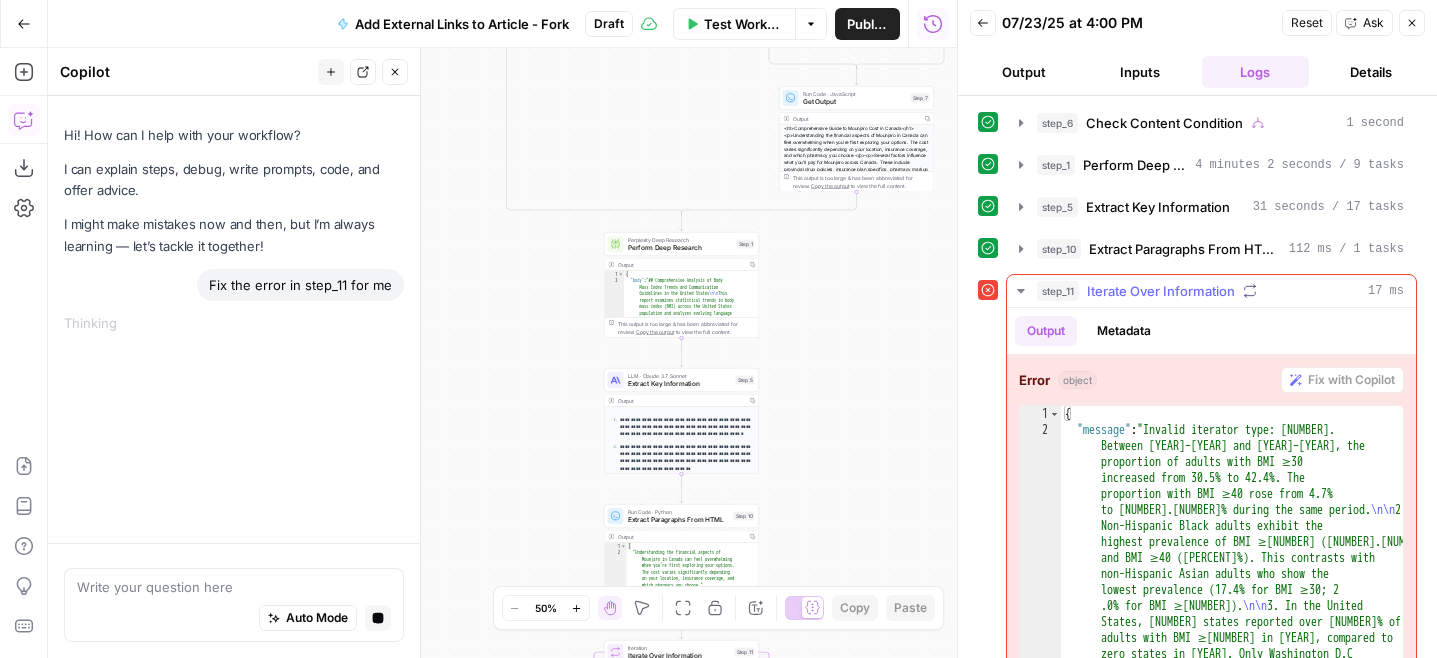 scroll, scrollTop: 90, scrollLeft: 0, axis: vertical 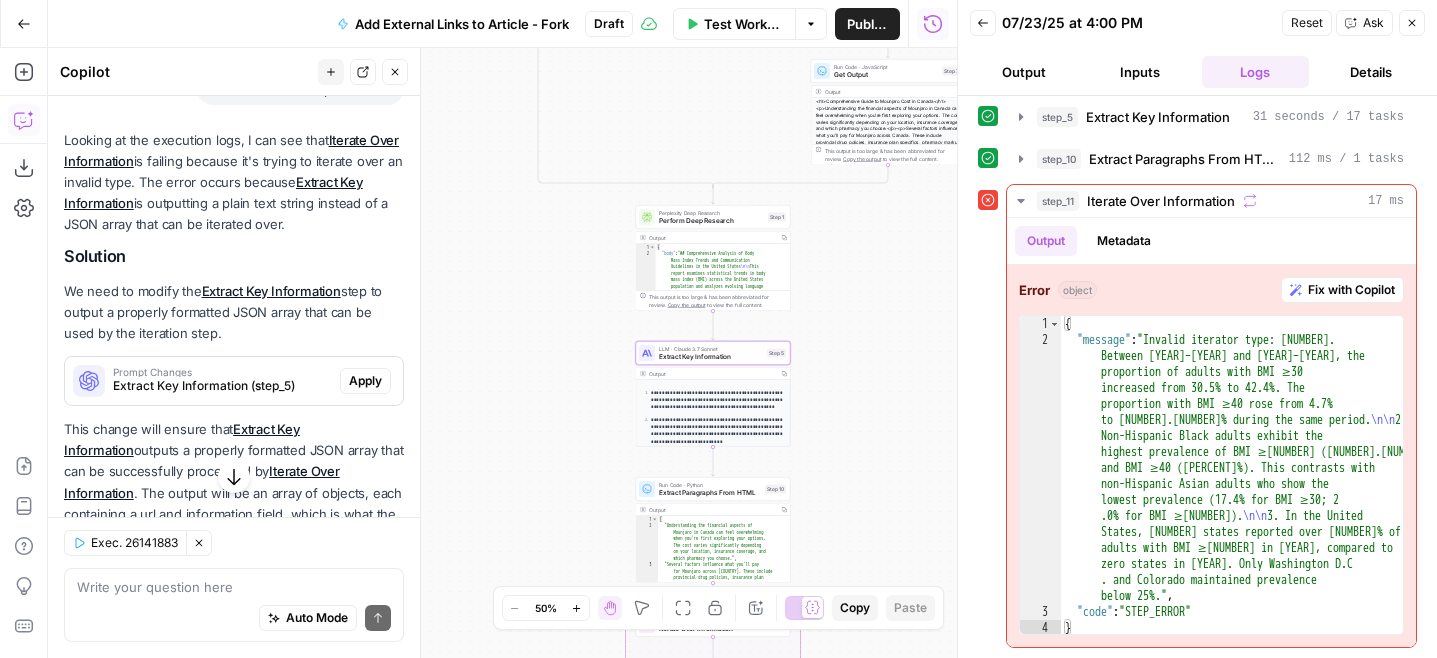 click on "Apply" at bounding box center (365, 381) 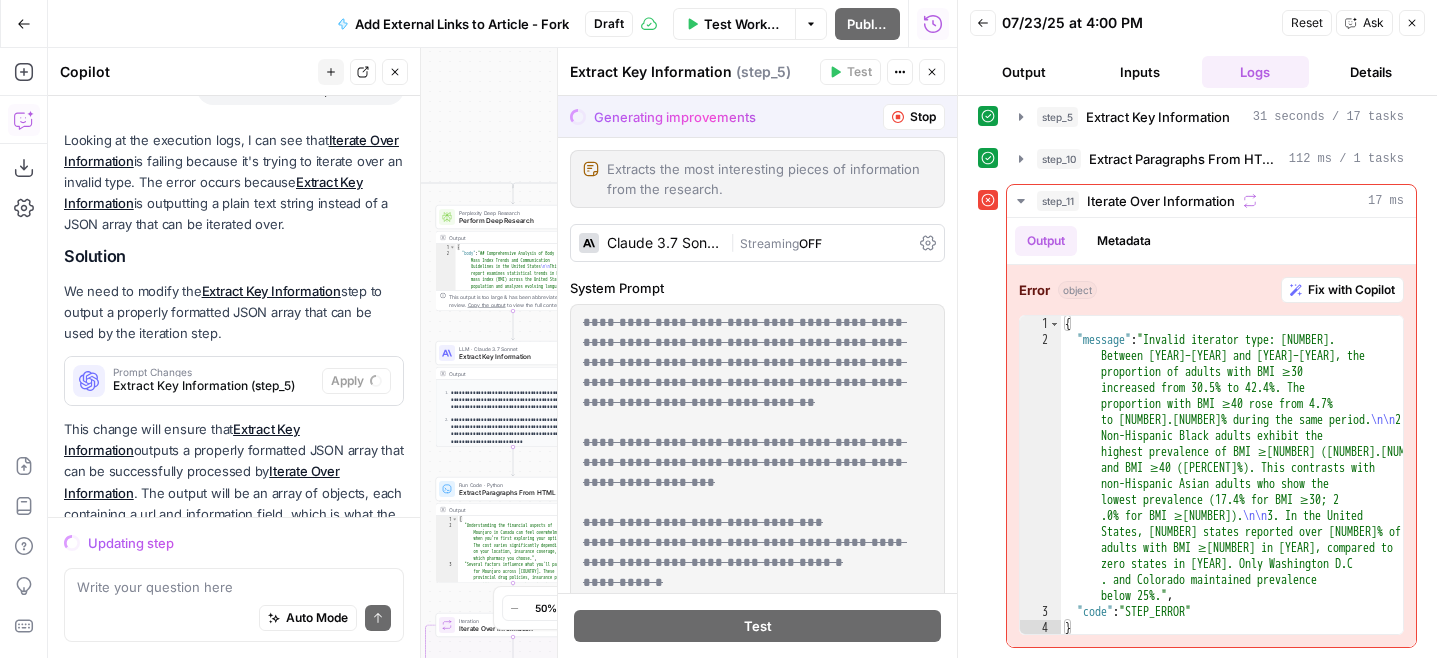 scroll, scrollTop: 273, scrollLeft: 0, axis: vertical 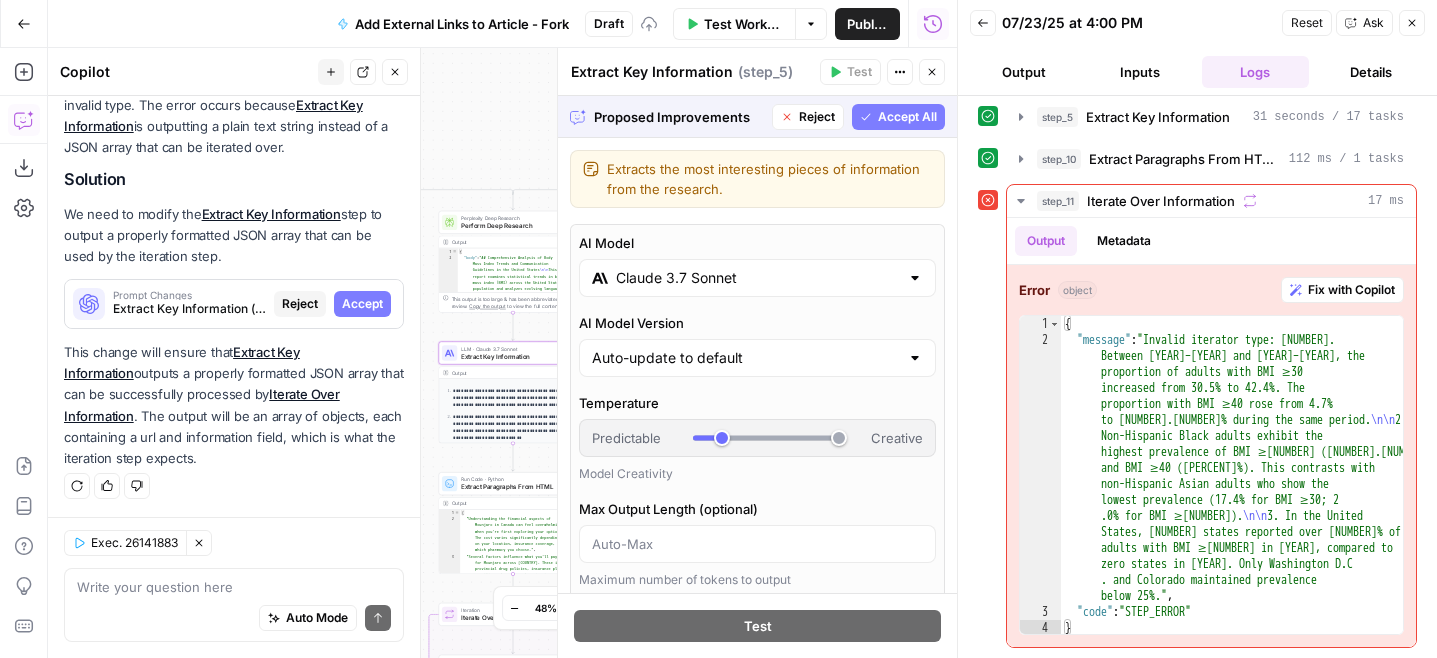 click on "Accept" at bounding box center (362, 304) 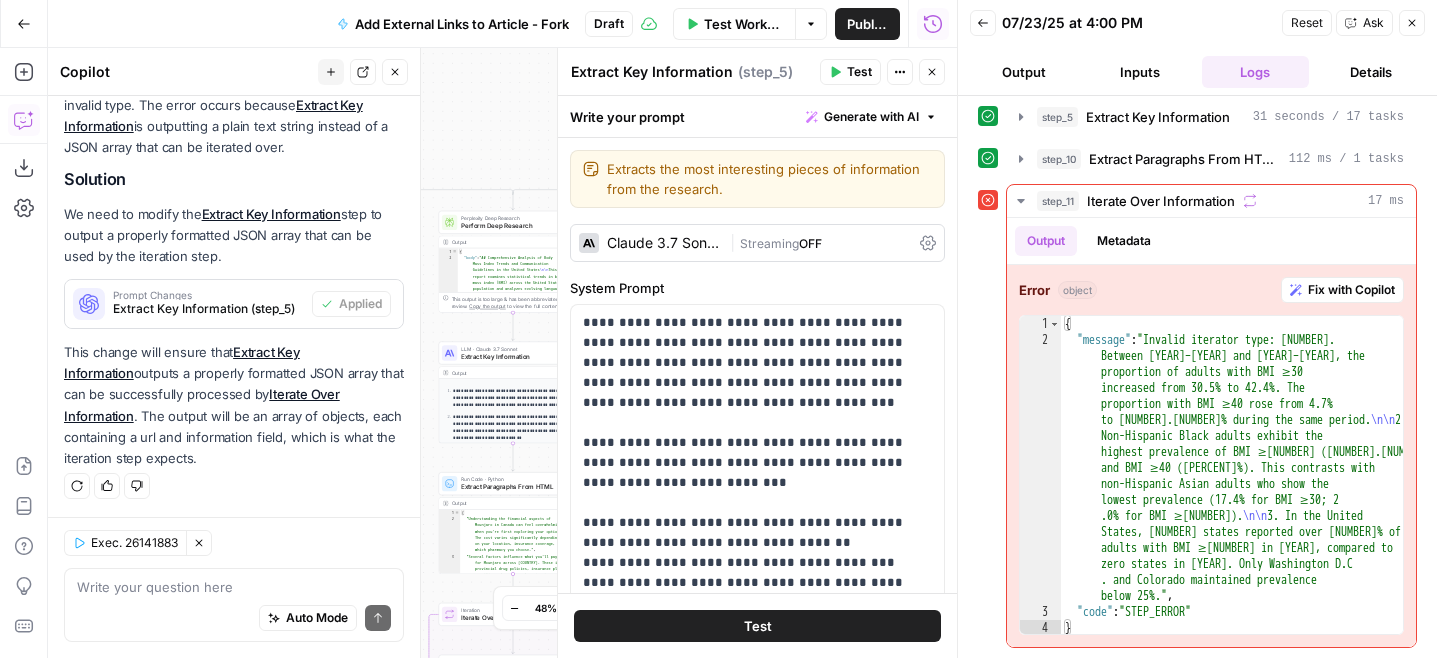 click on "Test" at bounding box center [850, 72] 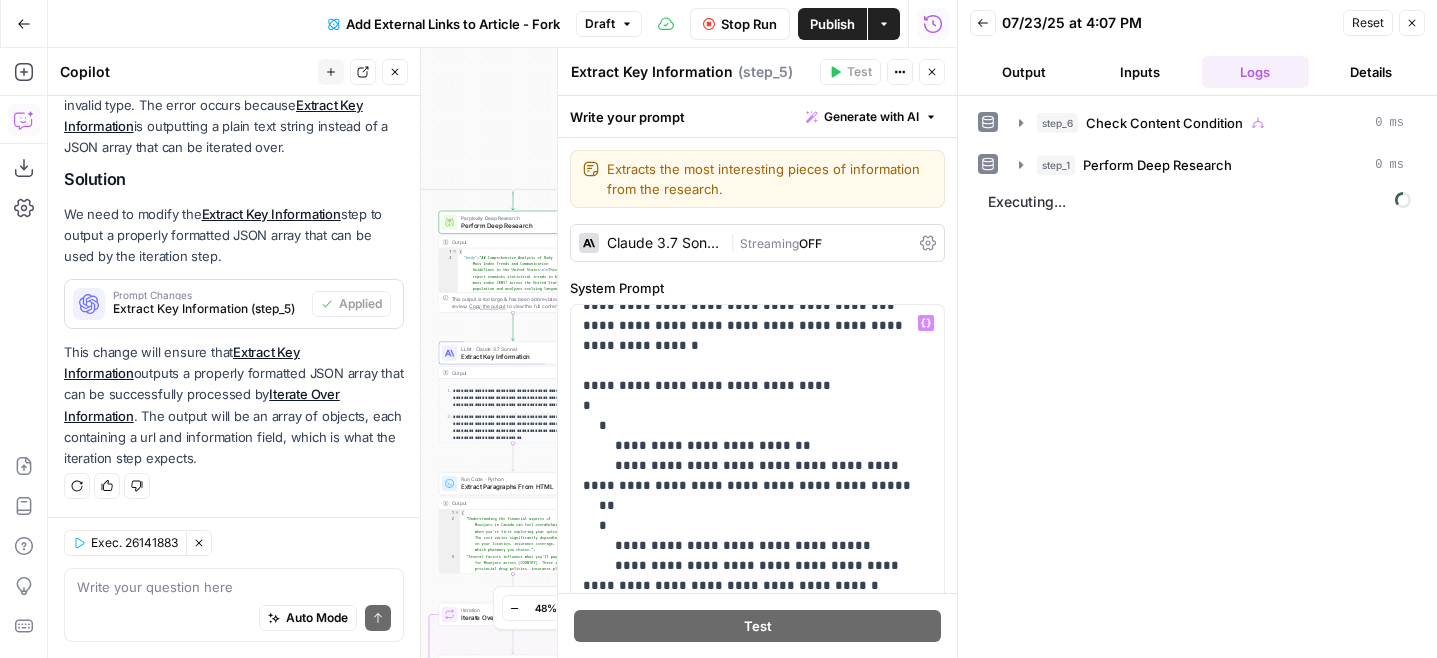 scroll, scrollTop: 321, scrollLeft: 0, axis: vertical 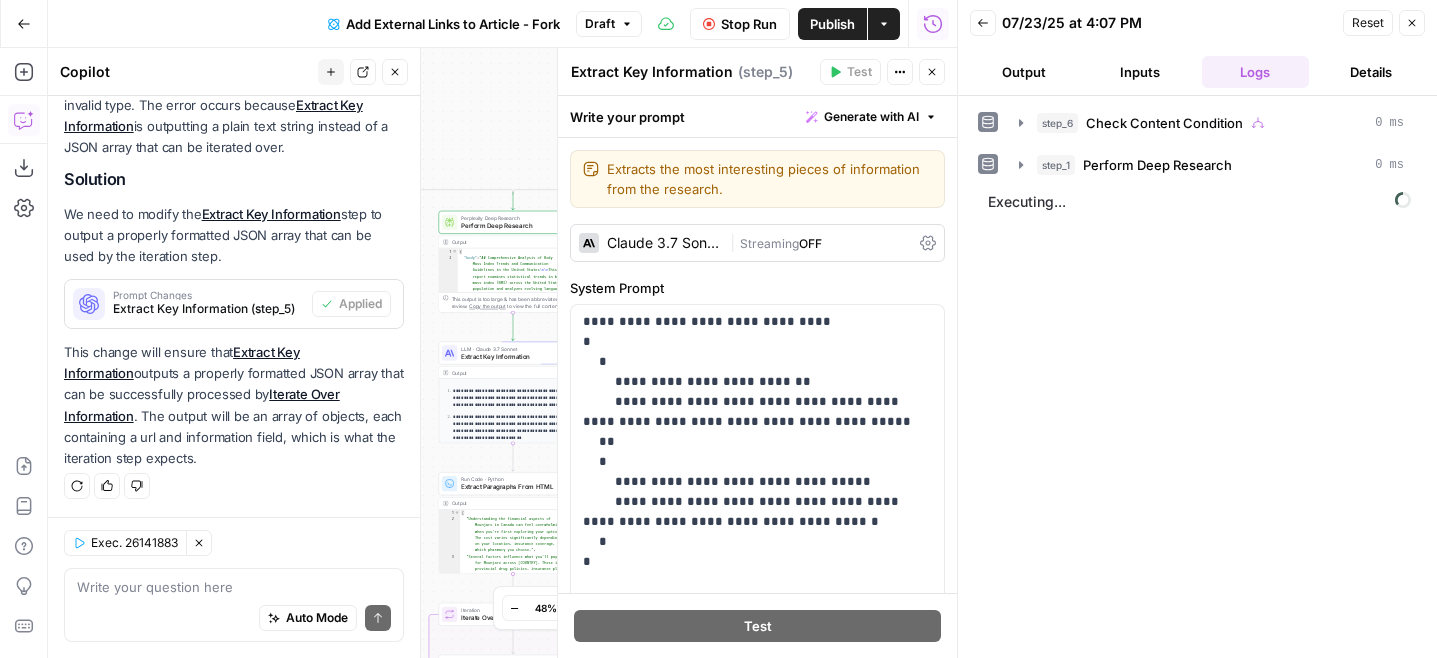 click 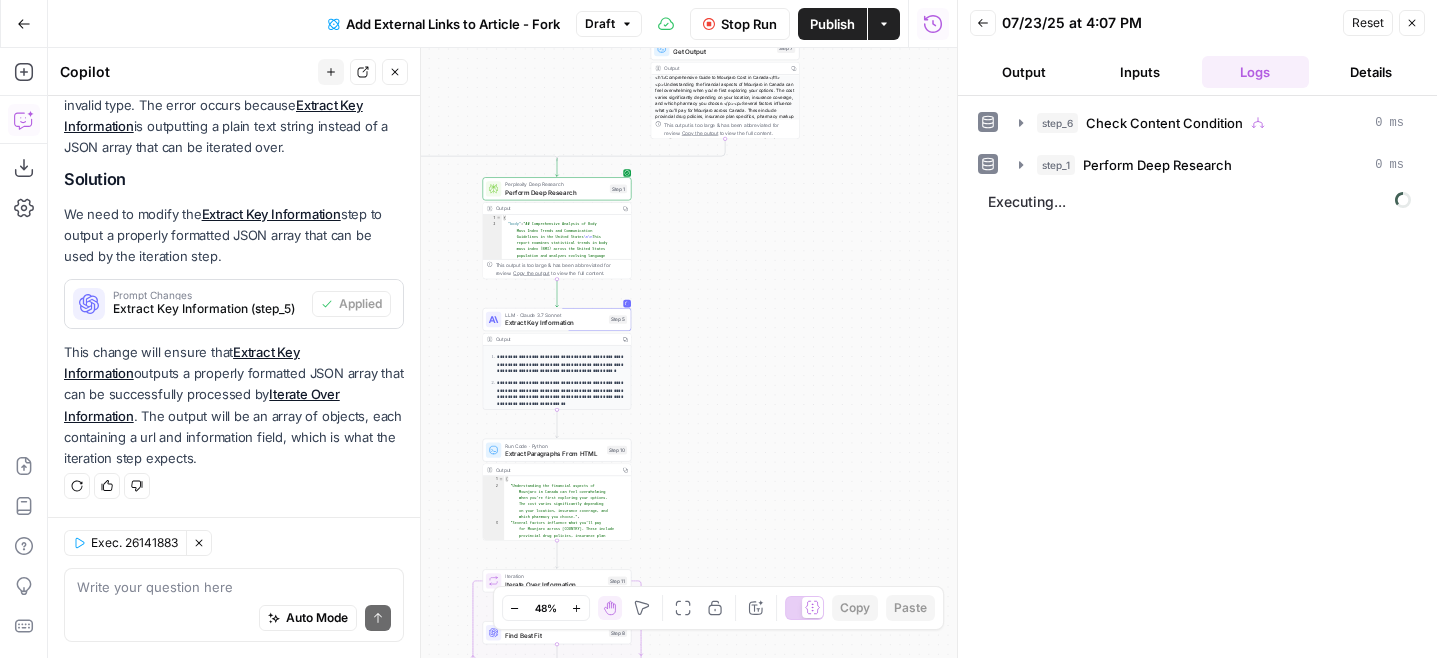 scroll, scrollTop: 75, scrollLeft: 0, axis: vertical 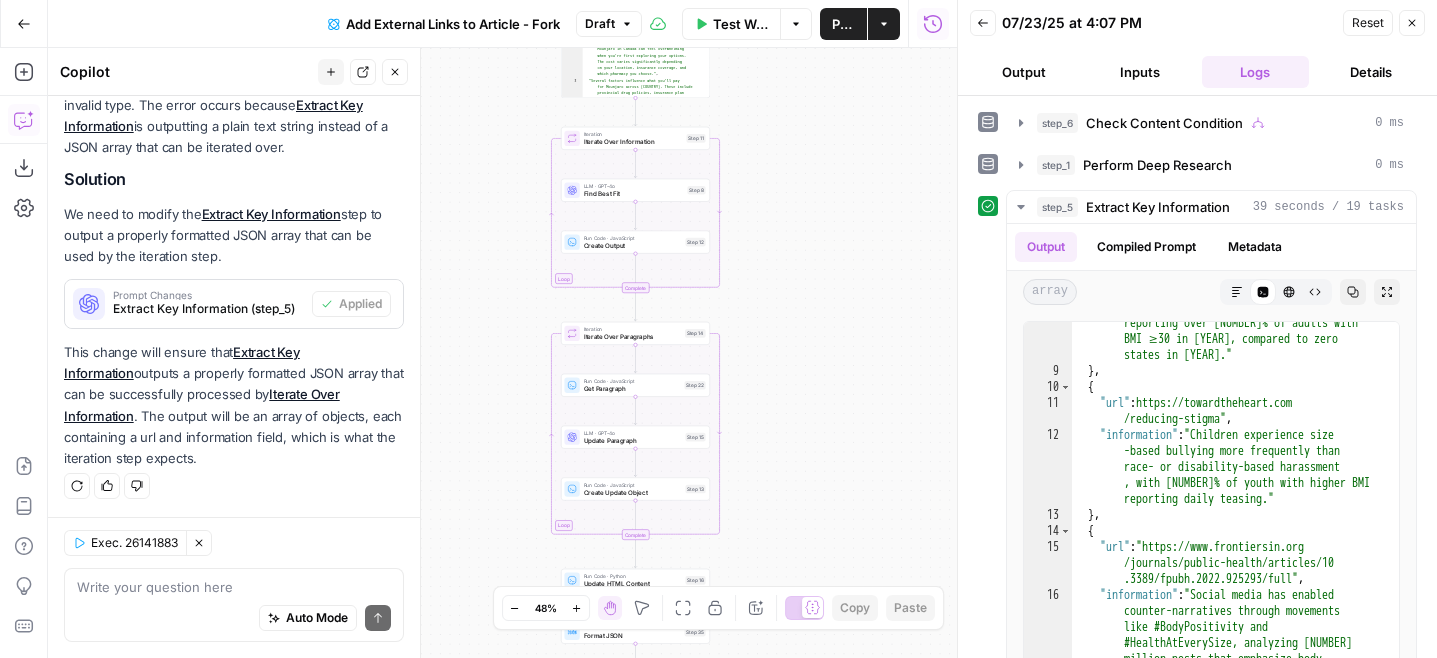 click on "Publish" at bounding box center (843, 24) 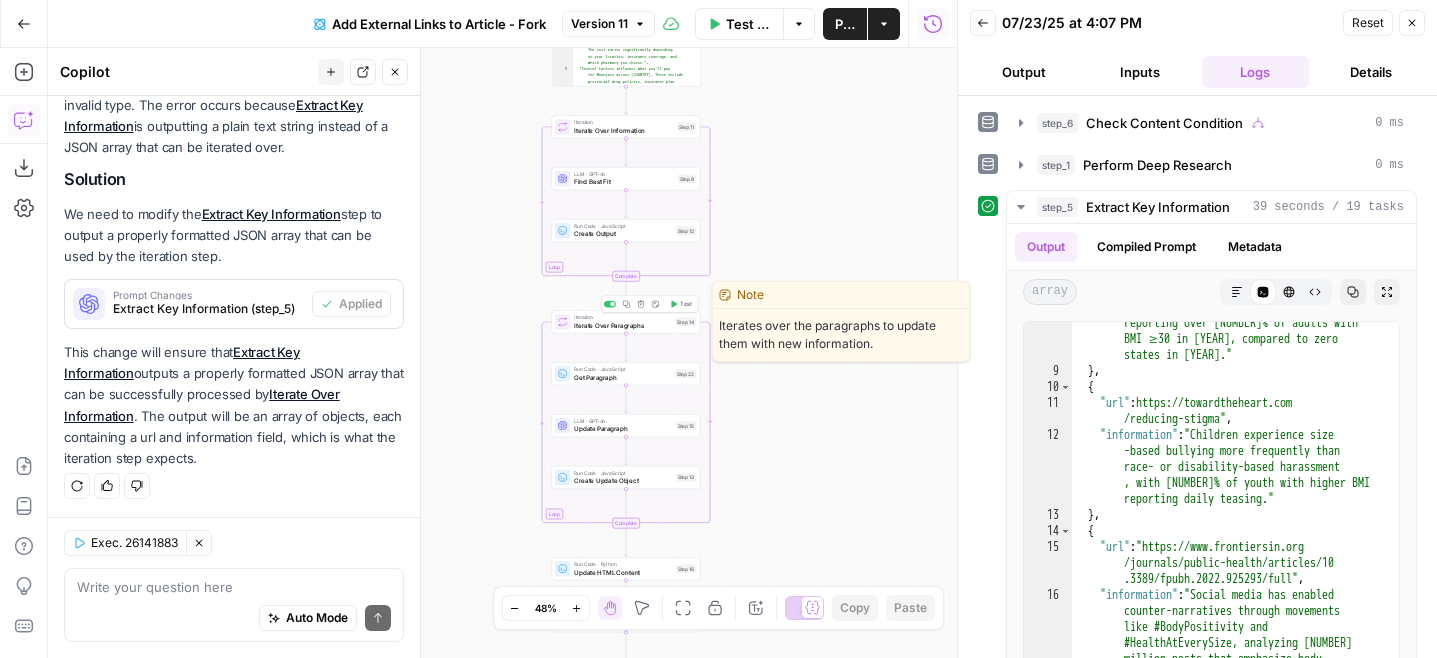 click on "Test" at bounding box center (686, 304) 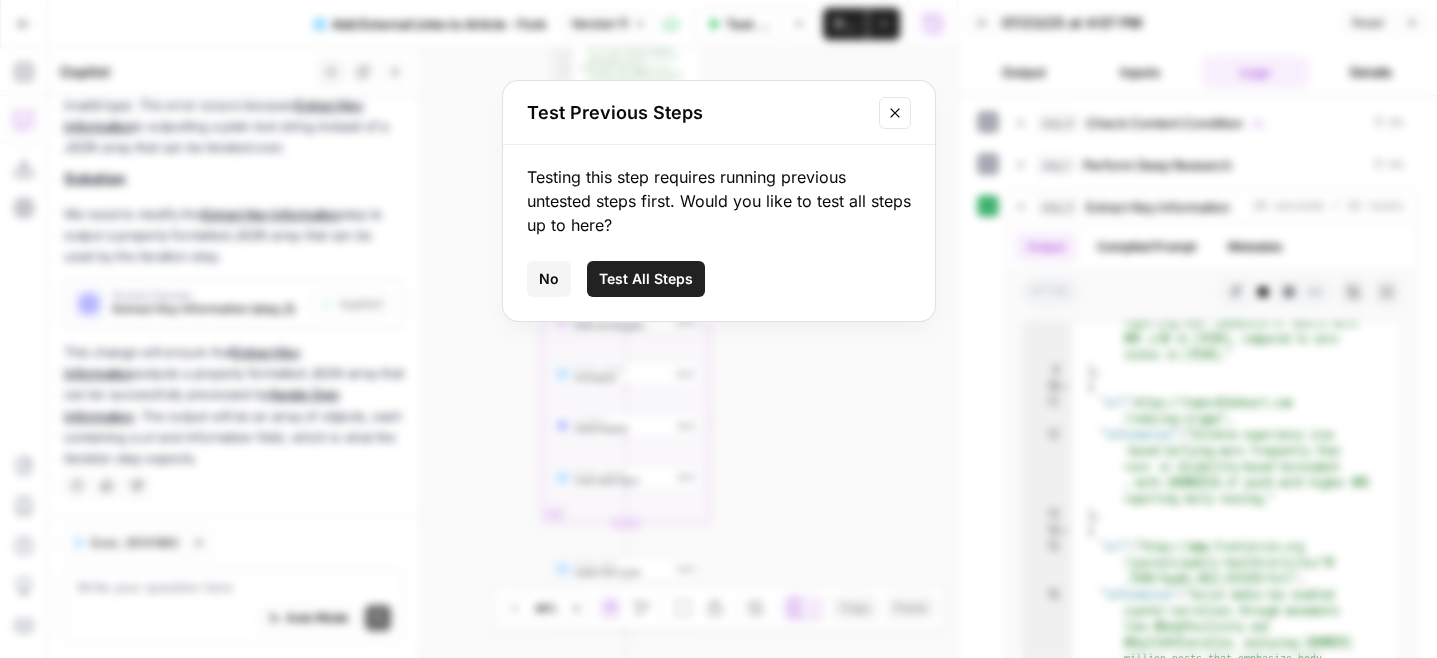 click on "Test All Steps" at bounding box center [646, 279] 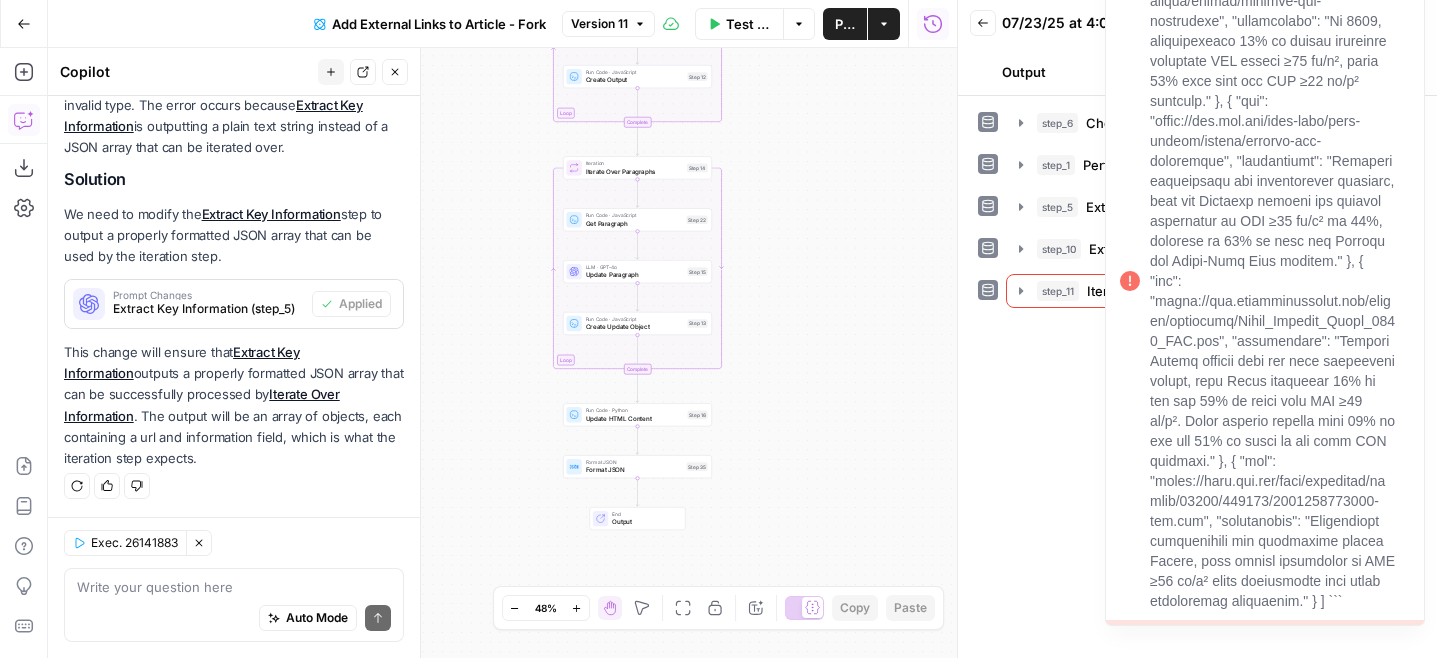 click at bounding box center (1273, 281) 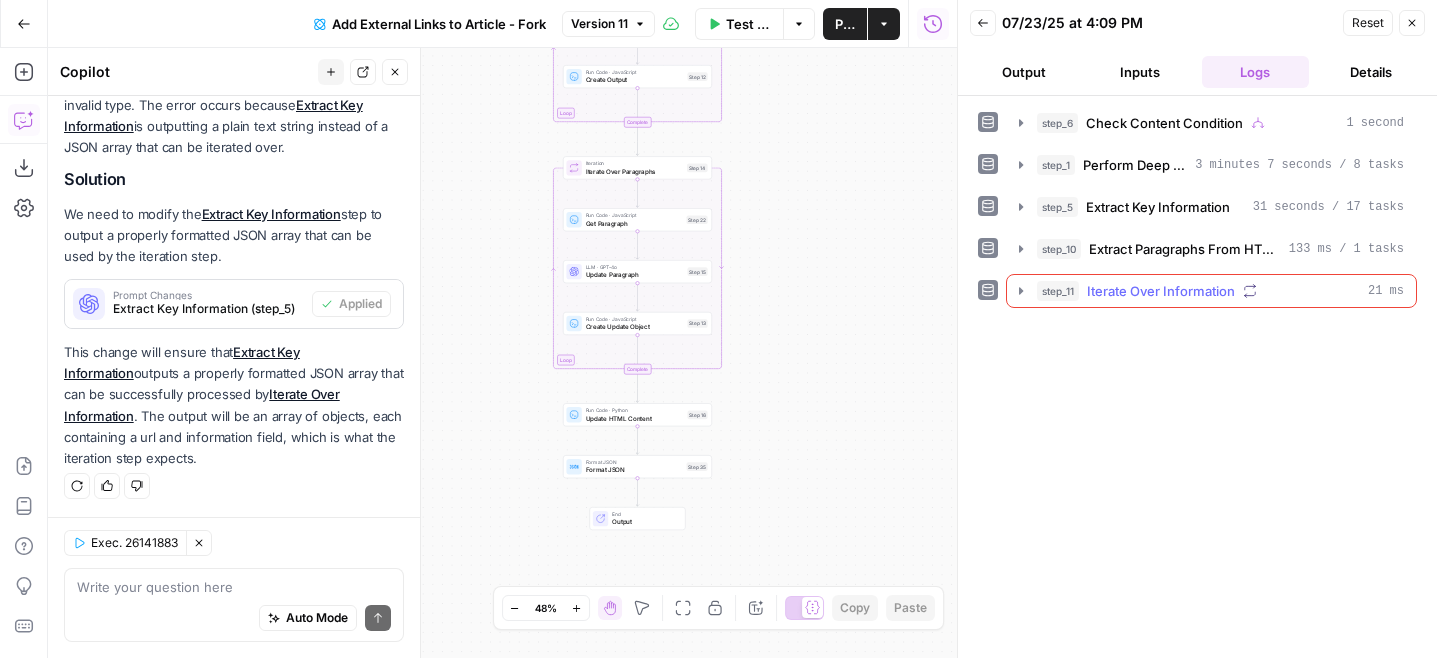 click on "Iterate Over Information" at bounding box center [1161, 291] 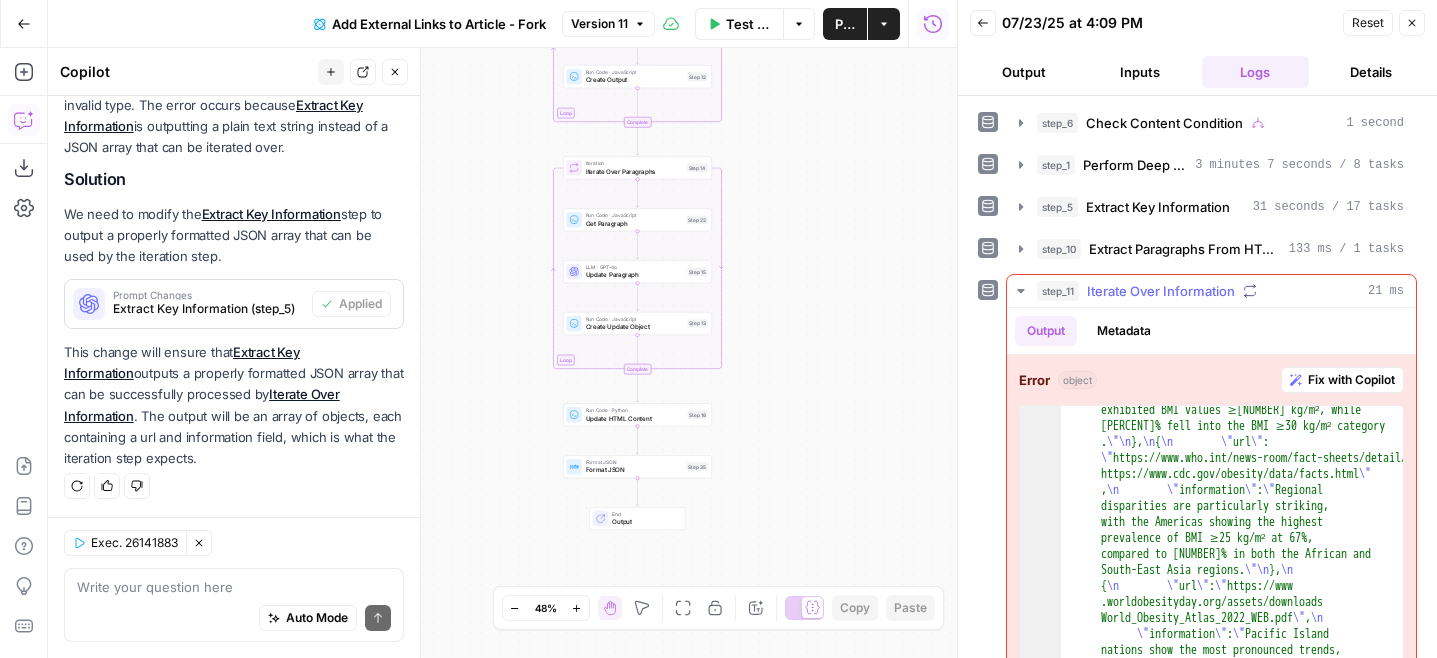 scroll, scrollTop: 0, scrollLeft: 0, axis: both 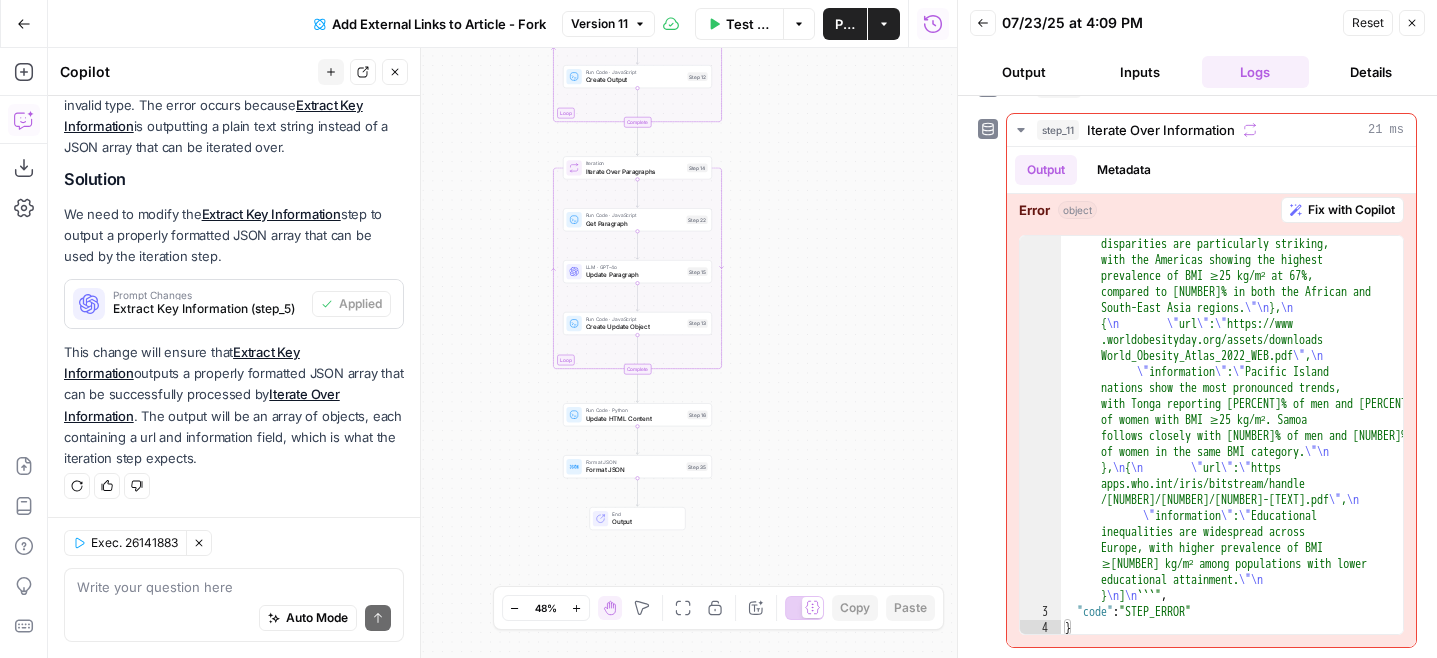 click on "false true false true false true Workflow Set Inputs Inputs Condition Check Content Condition Step 6 Output Copy This output is too large & has been abbreviated for review.   Copy the output   to view the full content. Run Code · Python Validate URL Step 26 Condition Check Condition Step 28 Error Error Handling Step 27 Web Page Scrape Scrape Web Page Step 2 LLM · GPT-4o Mini Analyze Content Step 36 Output Copy 1 2 3 {    "is_html" :  "false" }     XXXXXXXXXXXXXXXXXXXXXXXXXXXXXXXXXXXXXXXXXXXXXXXXXXXXXXXXXXXXXXXXXXXXXXXXXXXXXXXXXXXXXXXXXXXXXXXXXXXXXXXXXXXXXXXXXXXXXXXXXXXXXXXXXXXXXXXXXXXXXXXXXXXXXXXXXXXXXXXXXXXXXXXXXXXXXXXXXXXXXXXXXXXXXXXXXXXXXXXXXXXXXXXXXXXXXXXXXXXXXXXXXXXXXXXXXXXXXXXXXXXXXXXXXXXXXXXXXXXXXXXXXXXXXXXXXXXXXXXXXXXXXXXXXXXXXXXXXXXXXXXXXXXXXXXXXXXXXXXXXXXXXXXXXXXXXXXXXXXXXXXXXXXXXXXXXXXXXXXXXXXXXXXXXXXXXXXXXXXXXXXXXXXXXXXXXXXXXXXXXXXXXXXXXXXXXXXXXXXXXXXXXXXXXXXXXXXXXXXXXXXXXXXXXXXXXXXXXXXXXXXXXXXXXXXXXXXXXXXXXXXXXXXXXXXXXXXXXXXXXXXXXXXXXXXX Condition Condition Check Step 19 Output Copy     Copy" at bounding box center [502, 353] 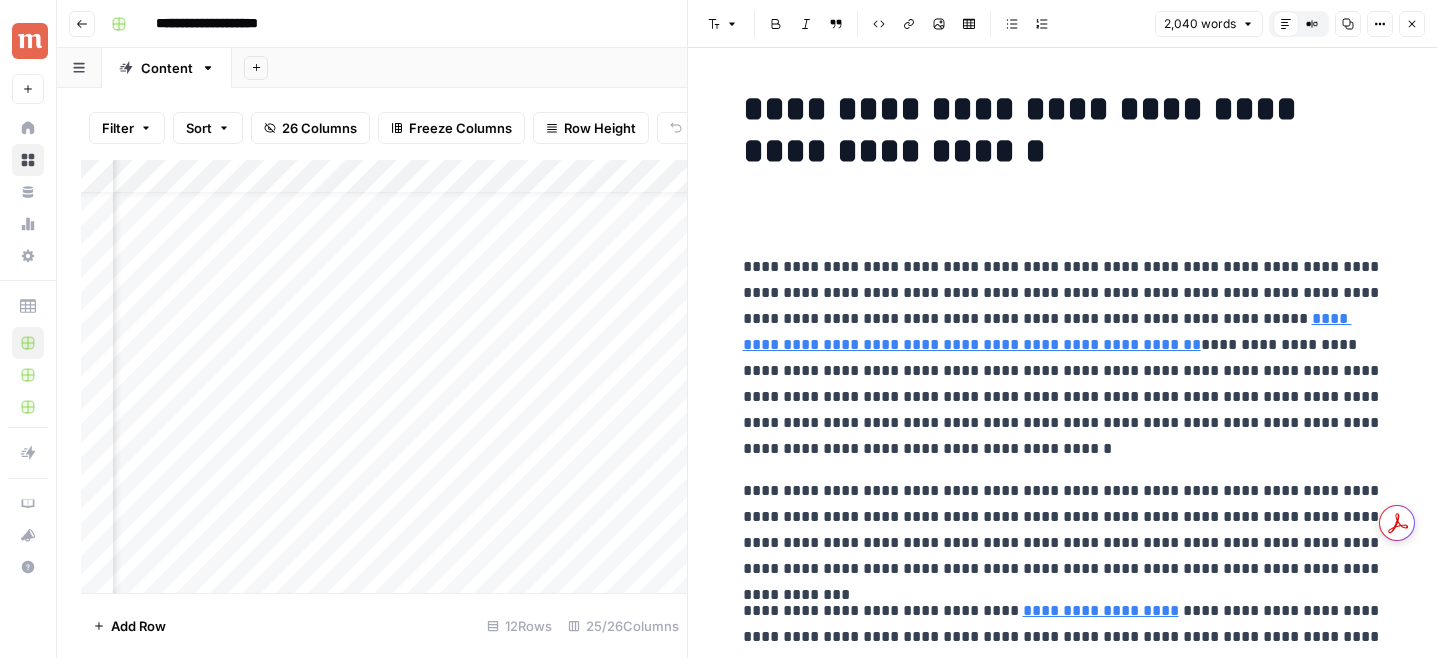 scroll, scrollTop: 0, scrollLeft: 0, axis: both 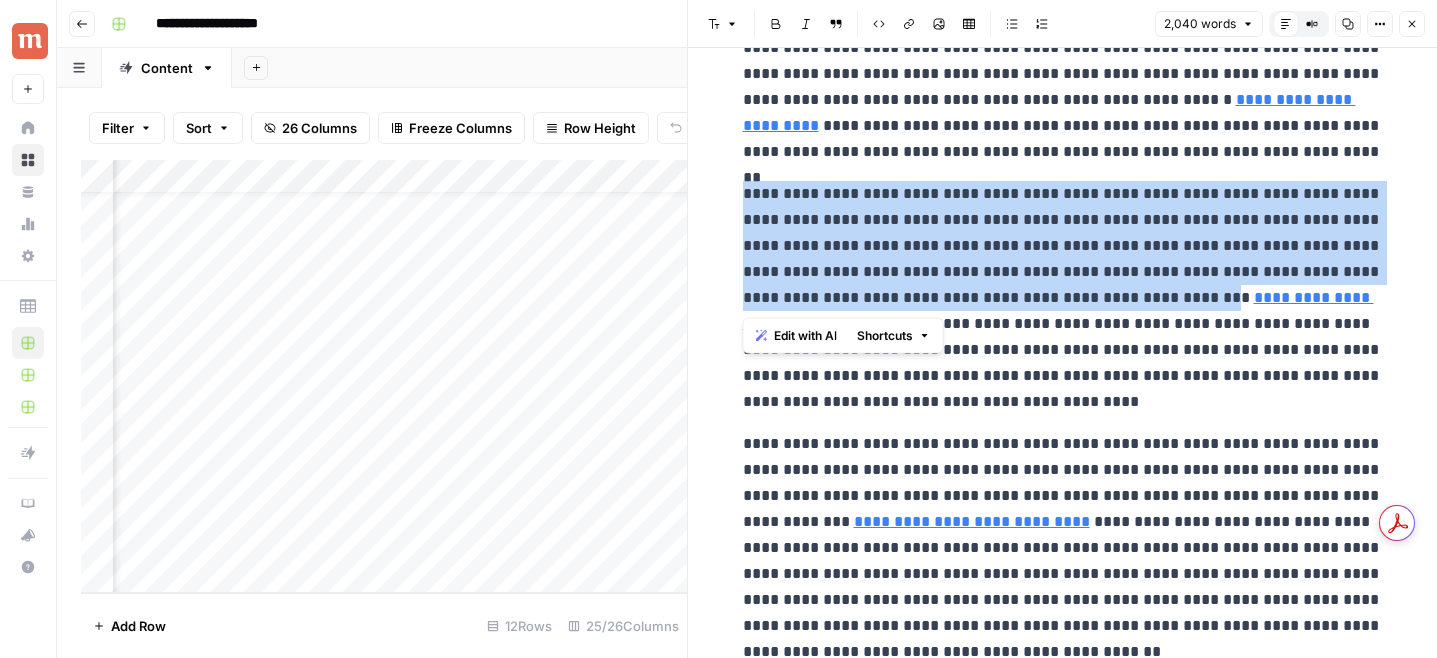 drag, startPoint x: 744, startPoint y: 193, endPoint x: 1157, endPoint y: 306, distance: 428.17987 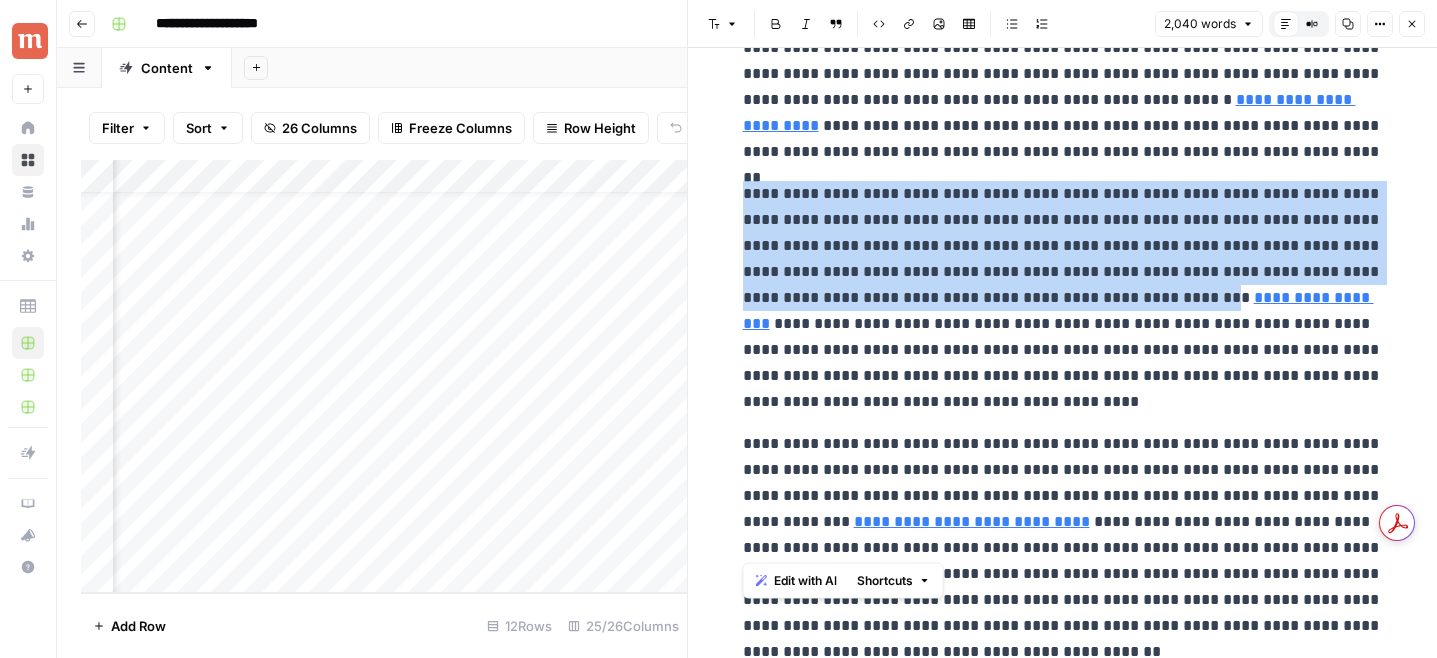 scroll, scrollTop: 339, scrollLeft: 0, axis: vertical 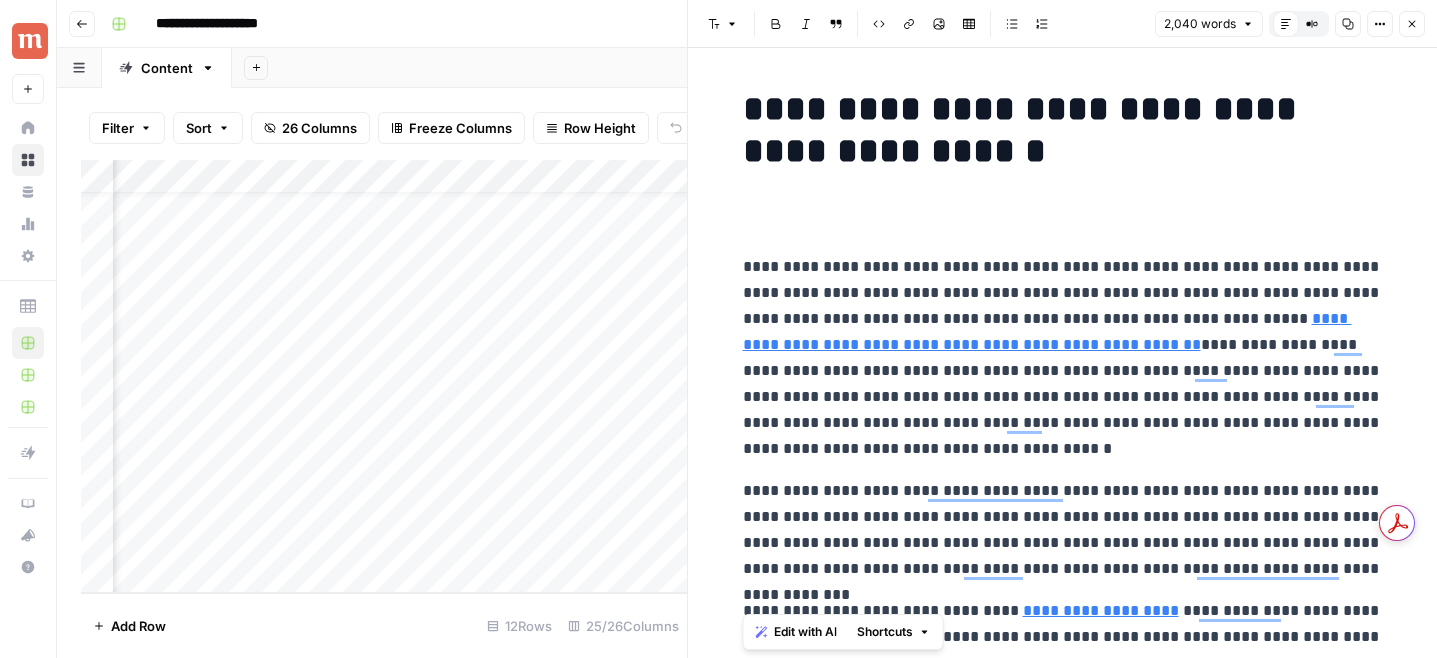 click on "Add Column" at bounding box center (384, 376) 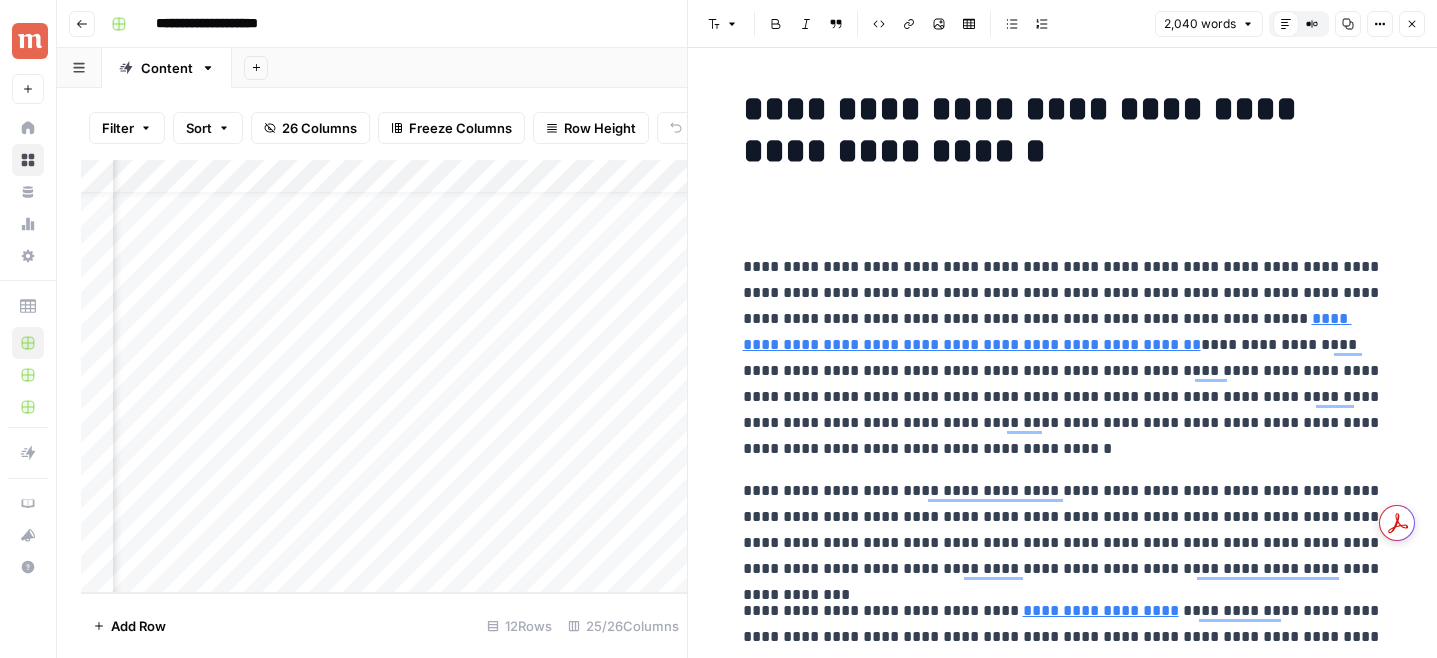 click on "Add Column" at bounding box center (384, 376) 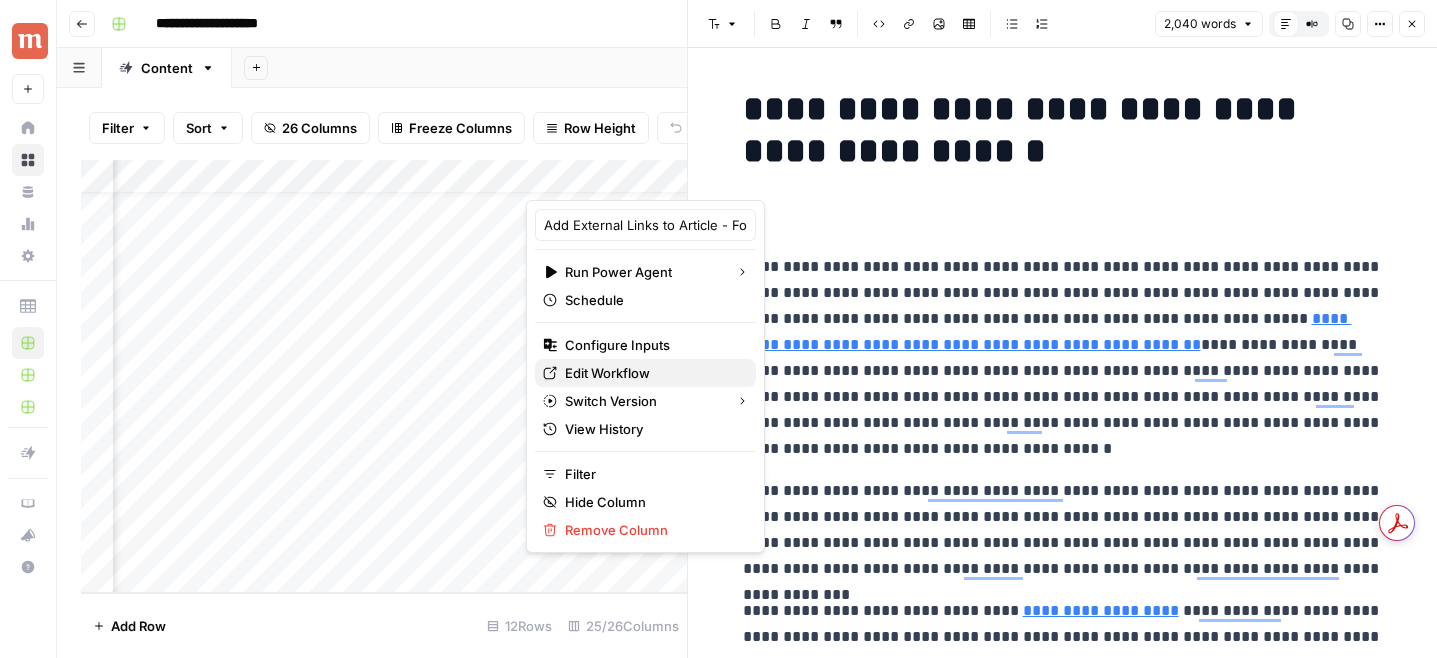 click on "Edit Workflow" at bounding box center [652, 373] 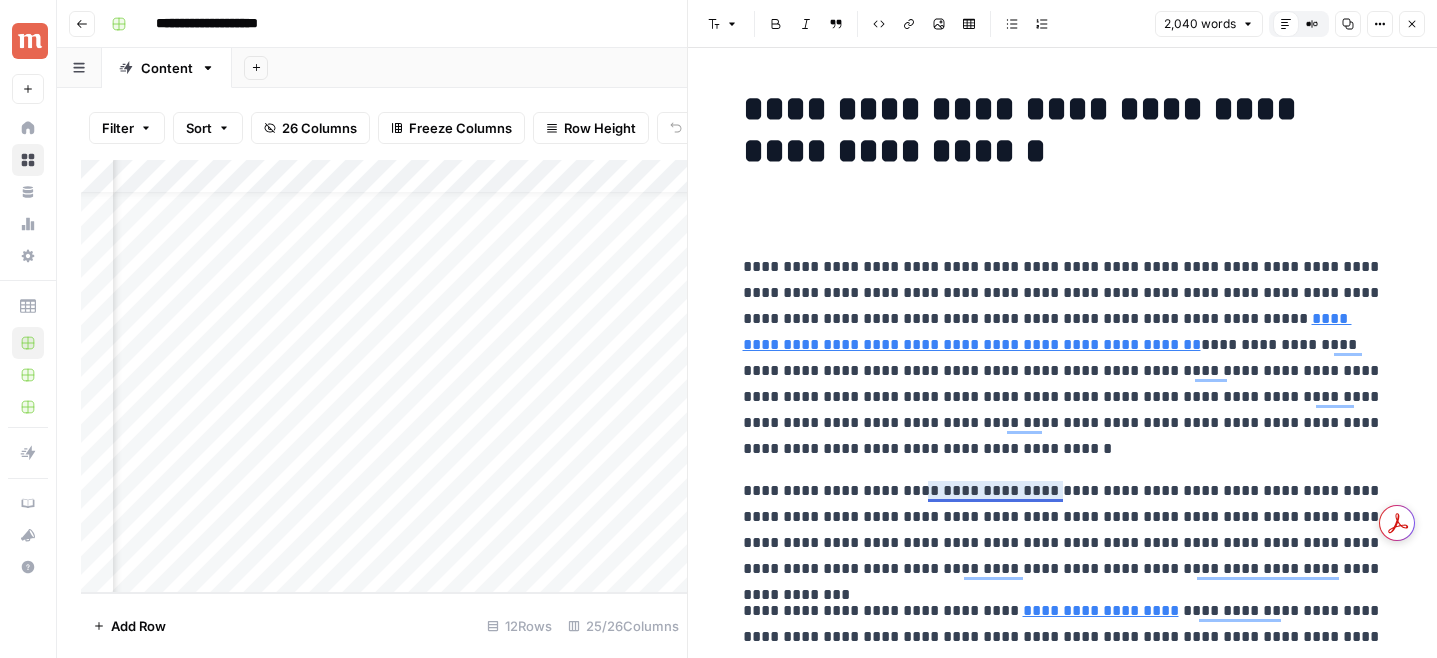 scroll, scrollTop: 301, scrollLeft: 0, axis: vertical 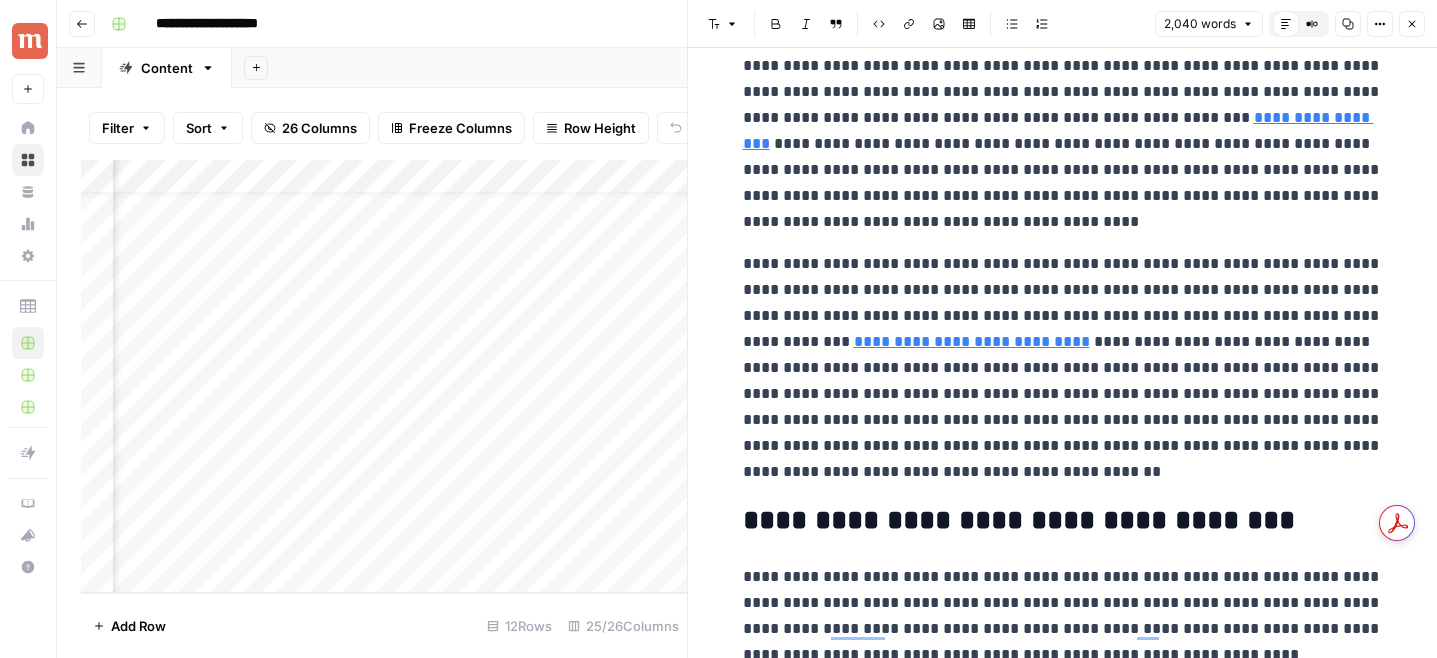 click on "**********" at bounding box center [1063, 368] 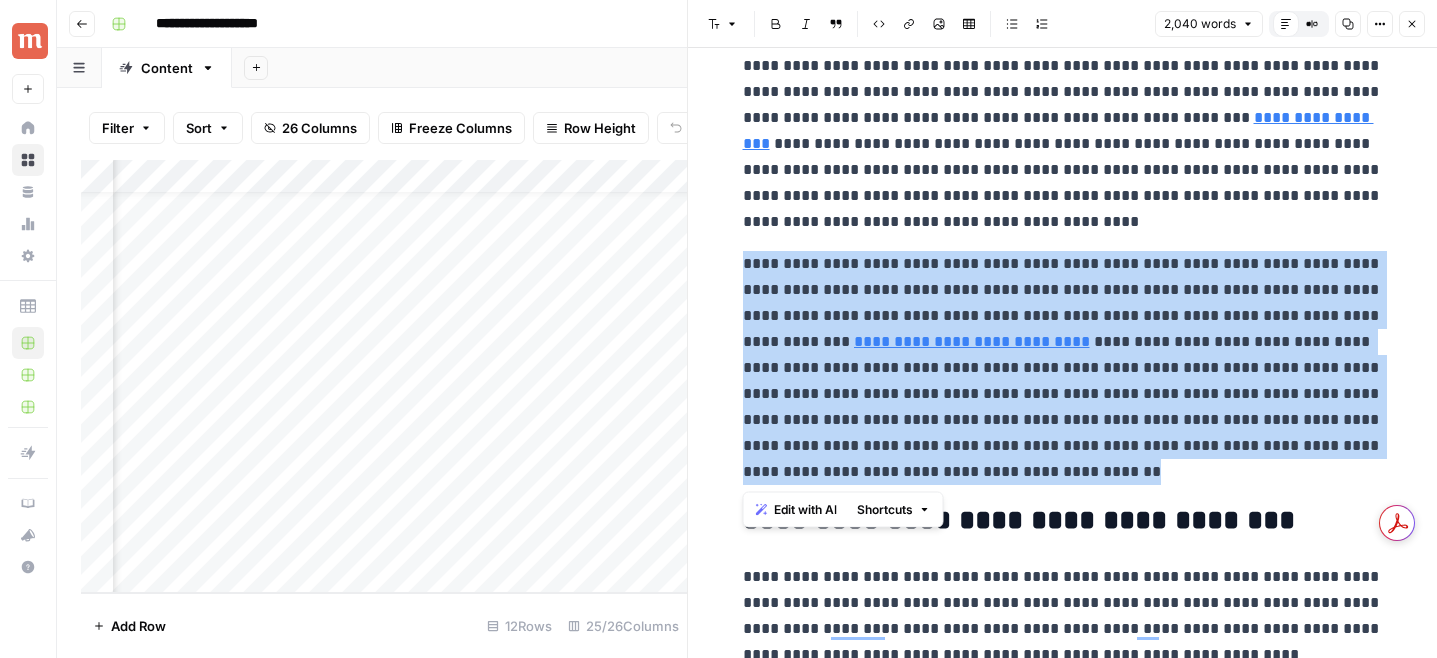 drag, startPoint x: 746, startPoint y: 262, endPoint x: 1226, endPoint y: 465, distance: 521.1612 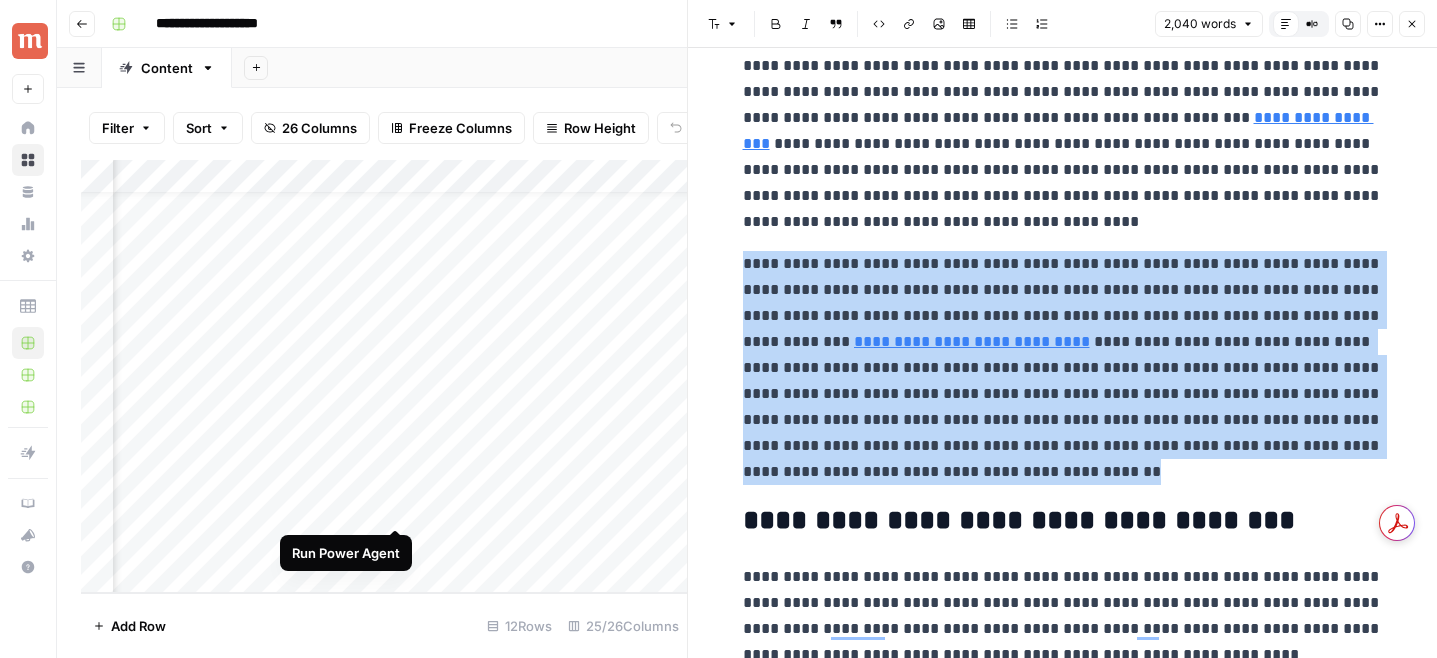 click on "Add Column" at bounding box center [384, 376] 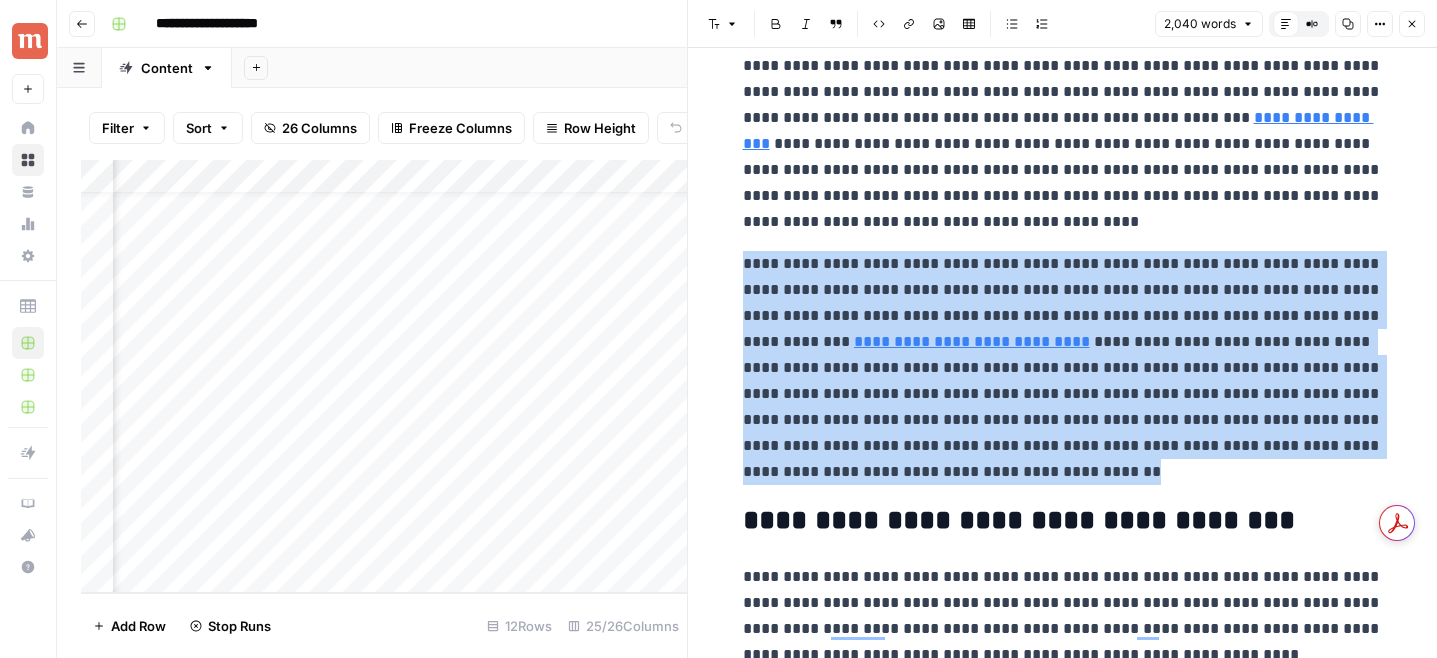 click on "Add Column" at bounding box center [384, 376] 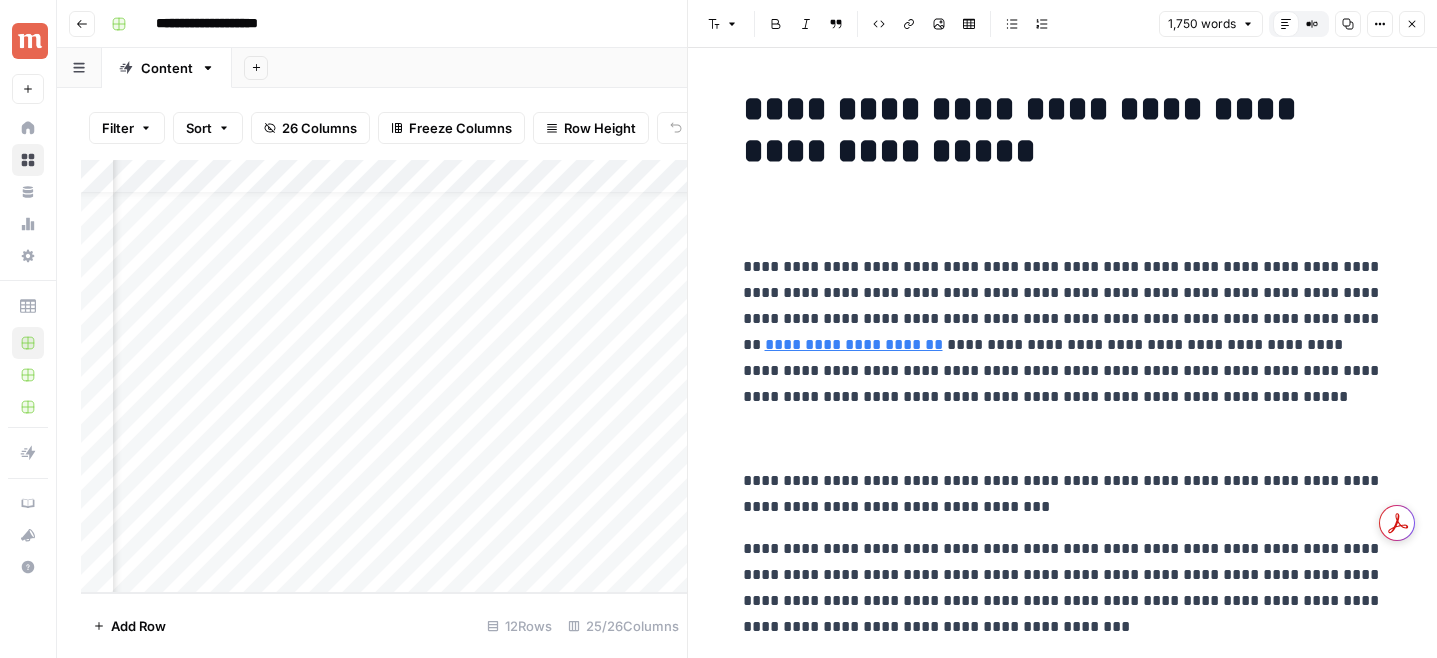 scroll, scrollTop: 484, scrollLeft: 0, axis: vertical 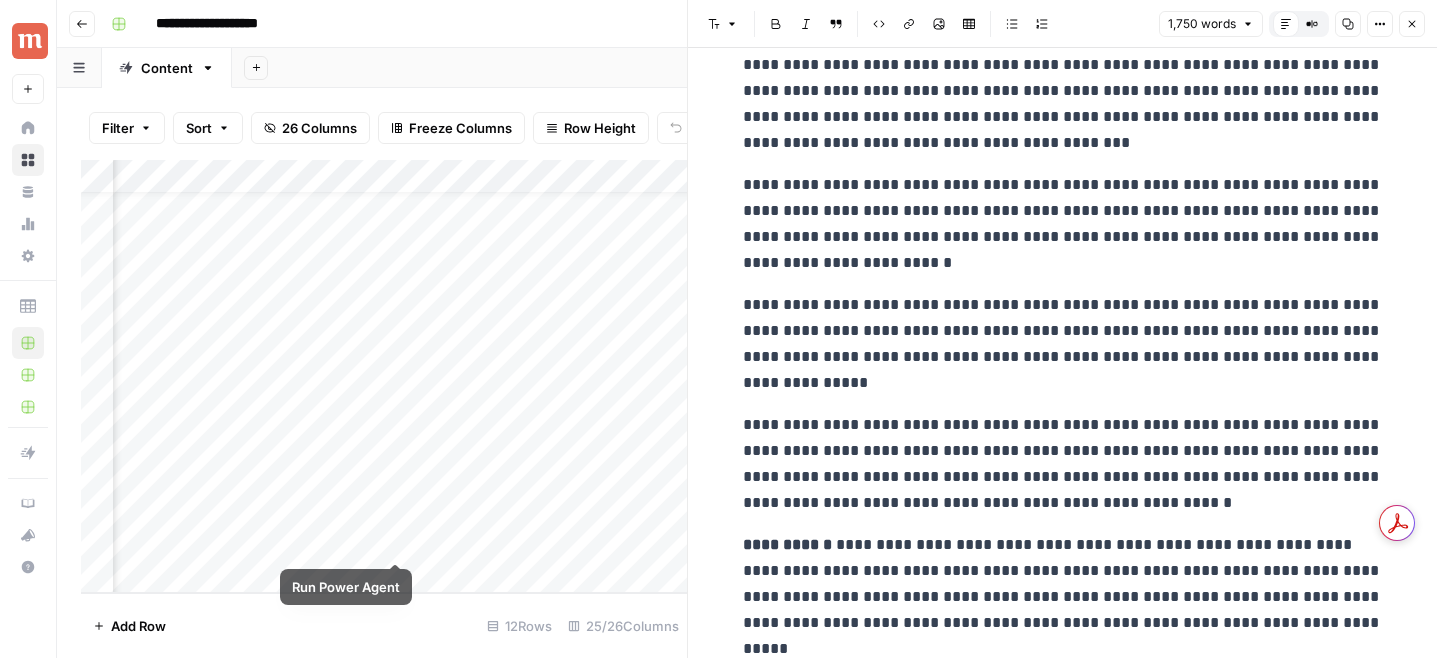 click on "Add Column" at bounding box center (384, 376) 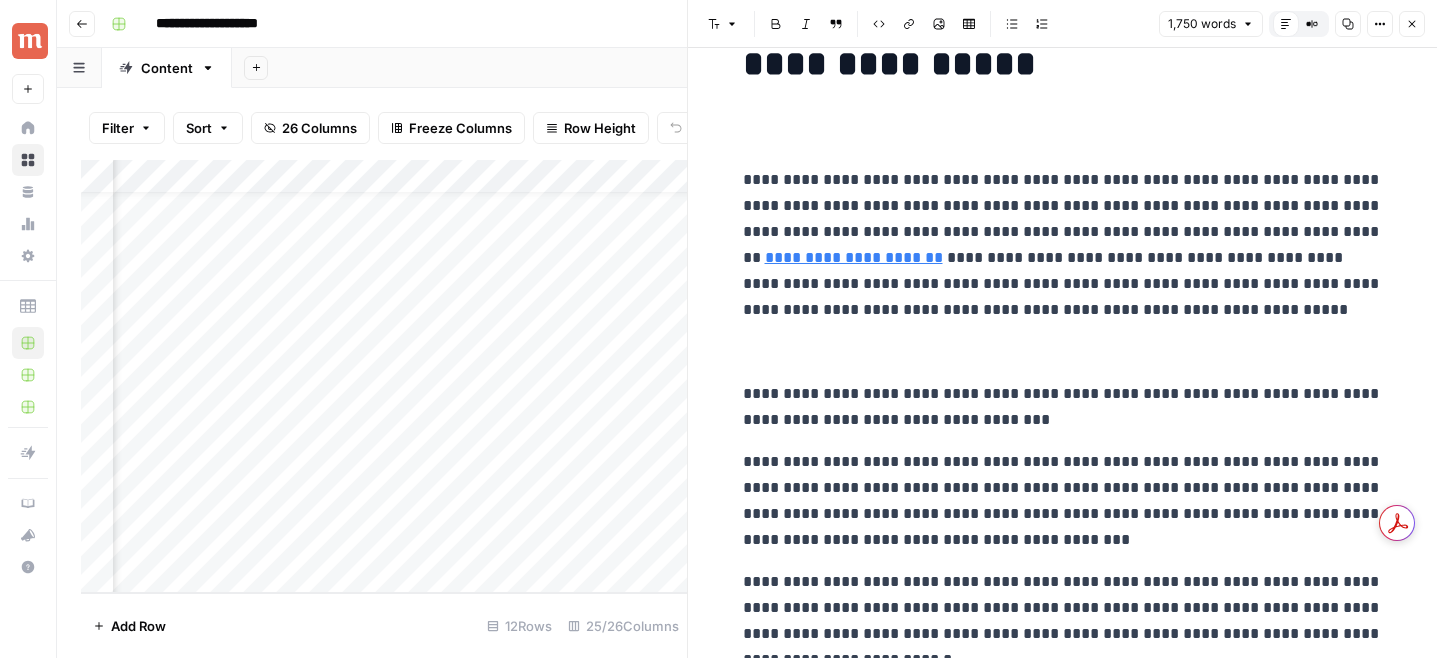 scroll, scrollTop: 0, scrollLeft: 0, axis: both 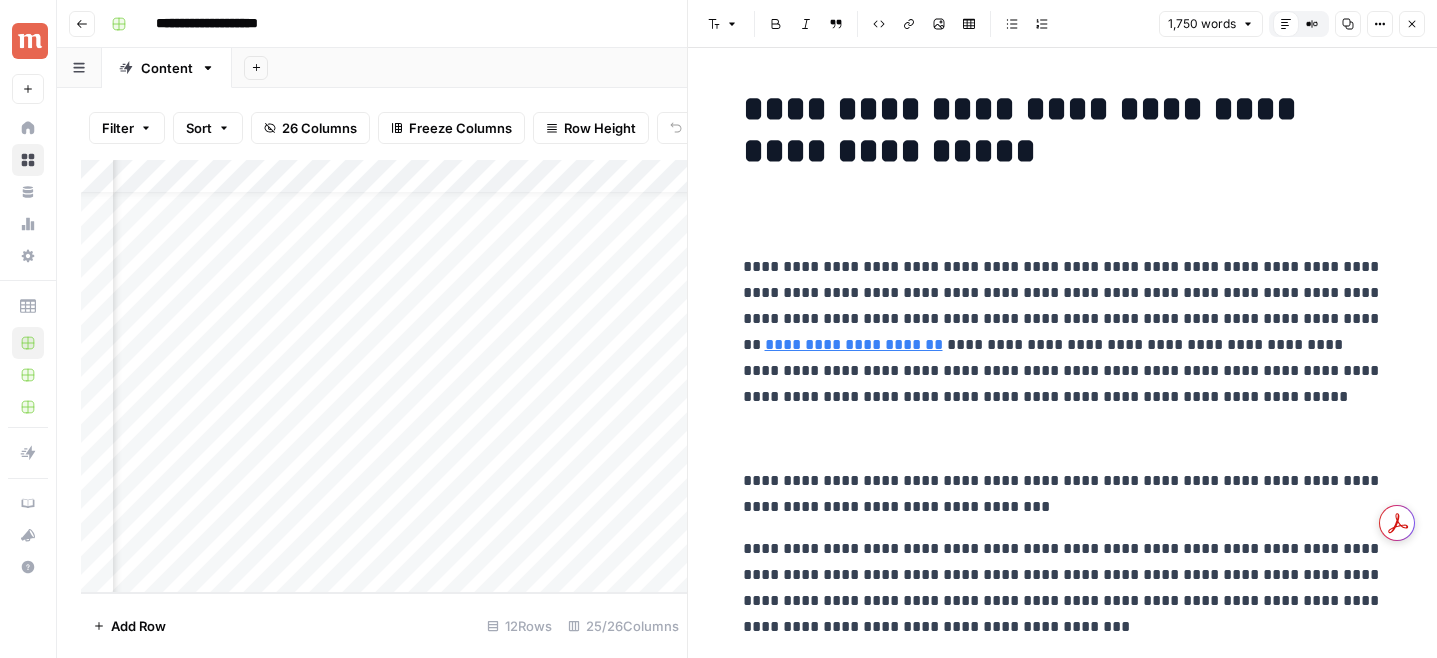 click on "**********" at bounding box center (1063, 494) 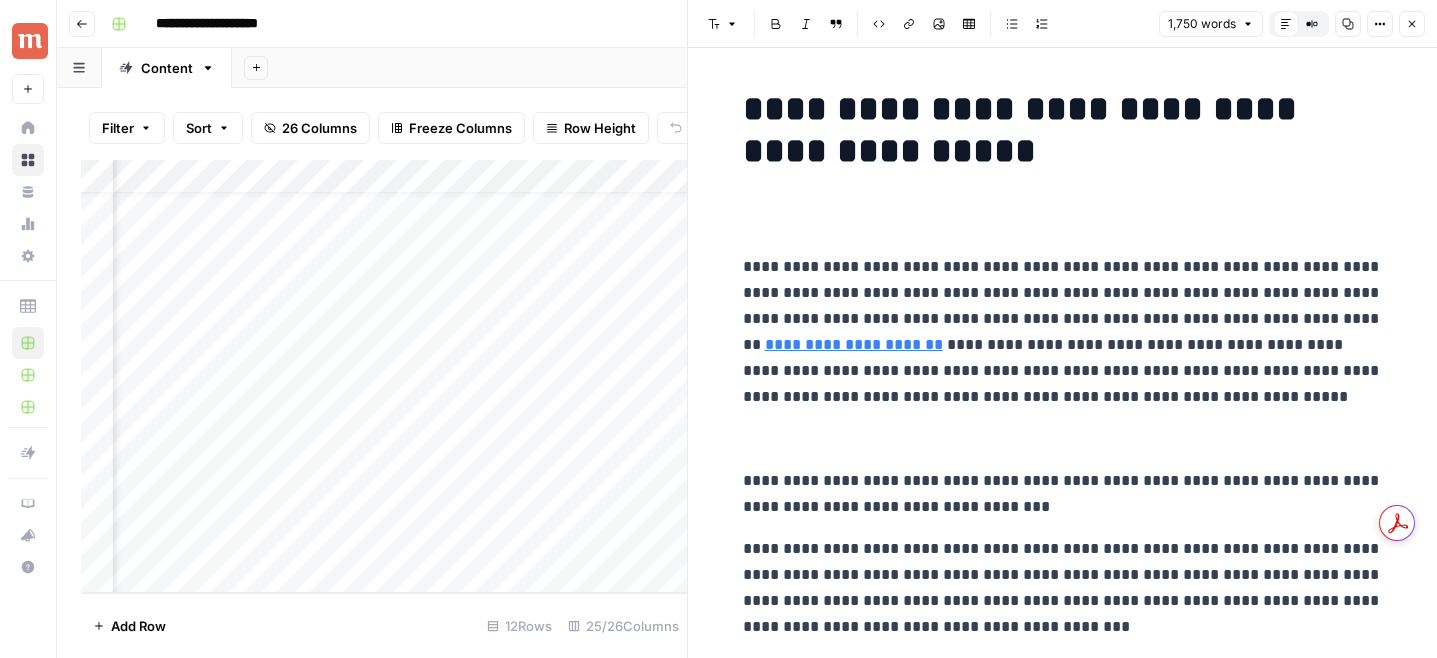 click on "**********" at bounding box center [1063, 494] 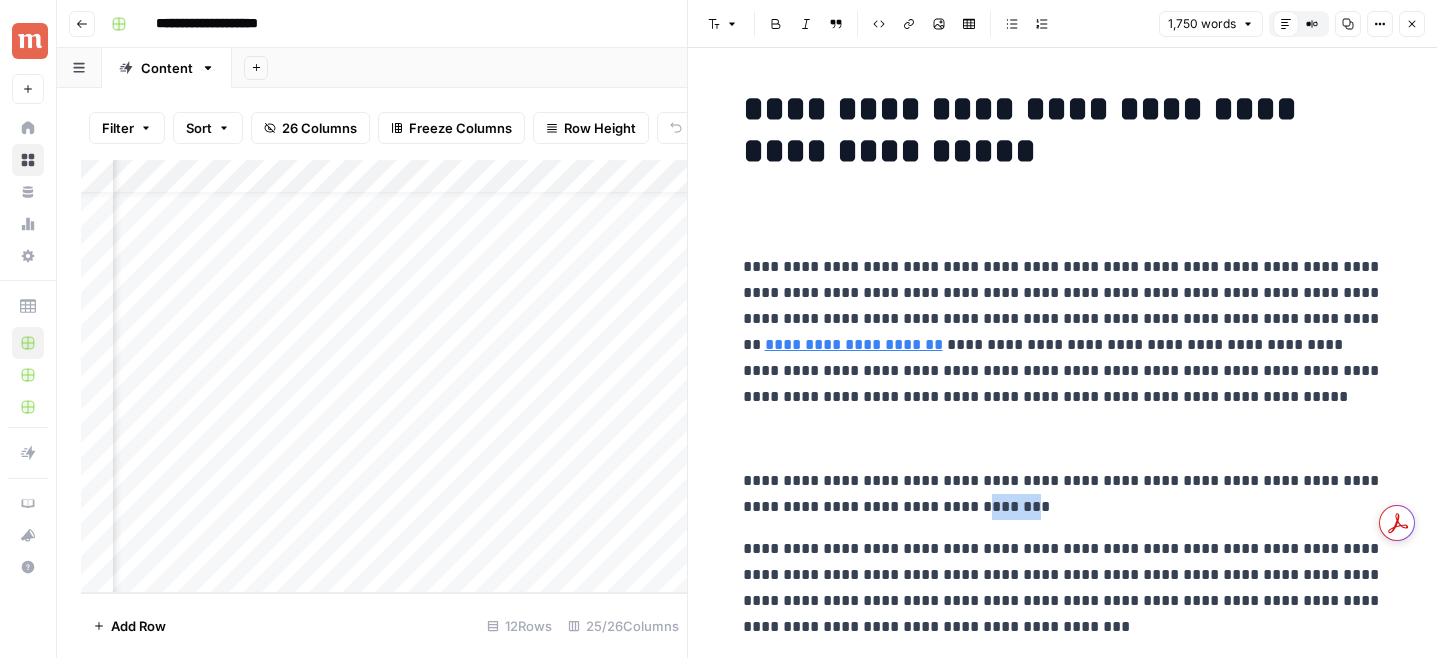 click on "**********" at bounding box center (1063, 494) 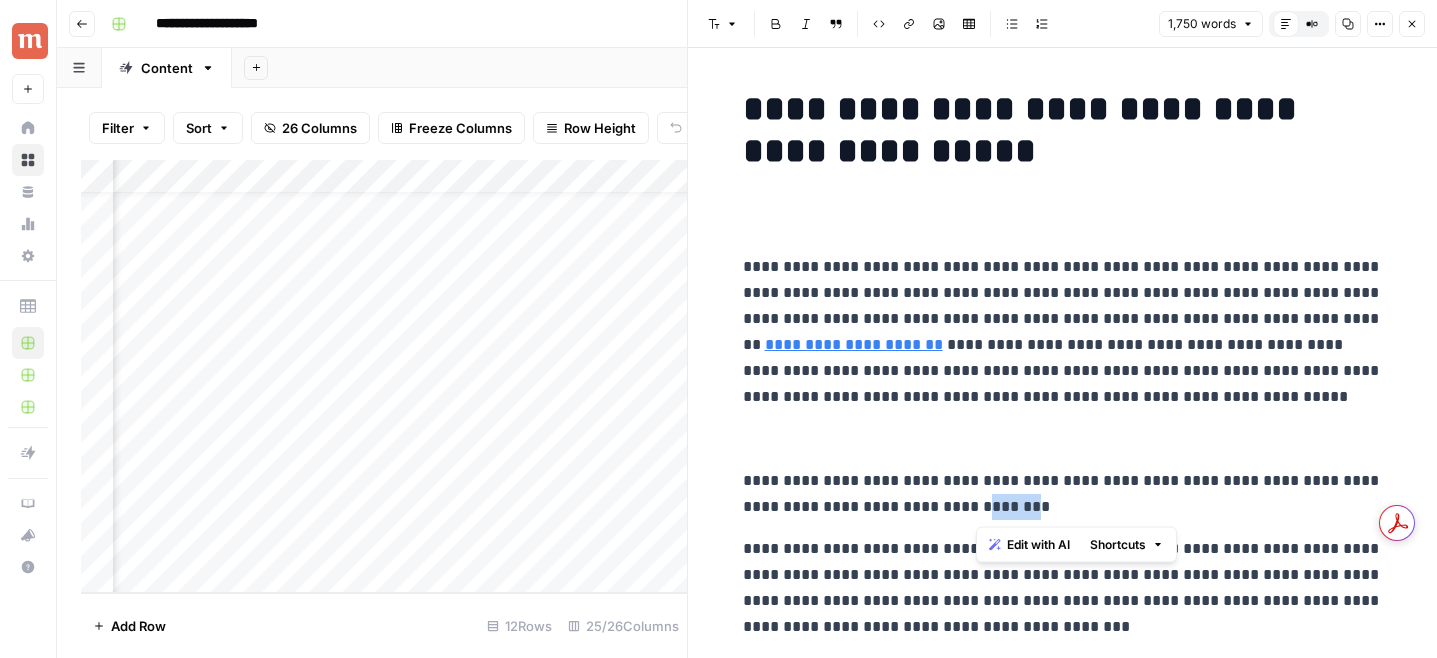 click on "**********" at bounding box center (1063, 494) 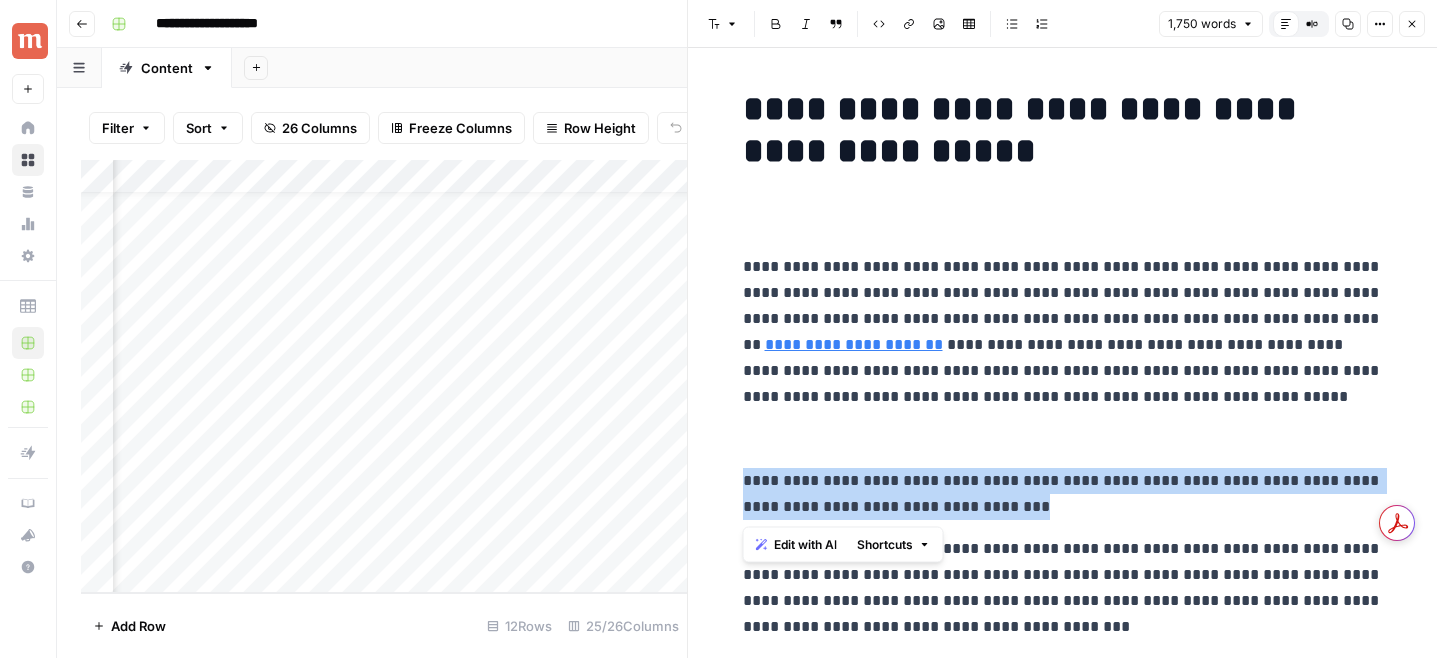 copy on "**********" 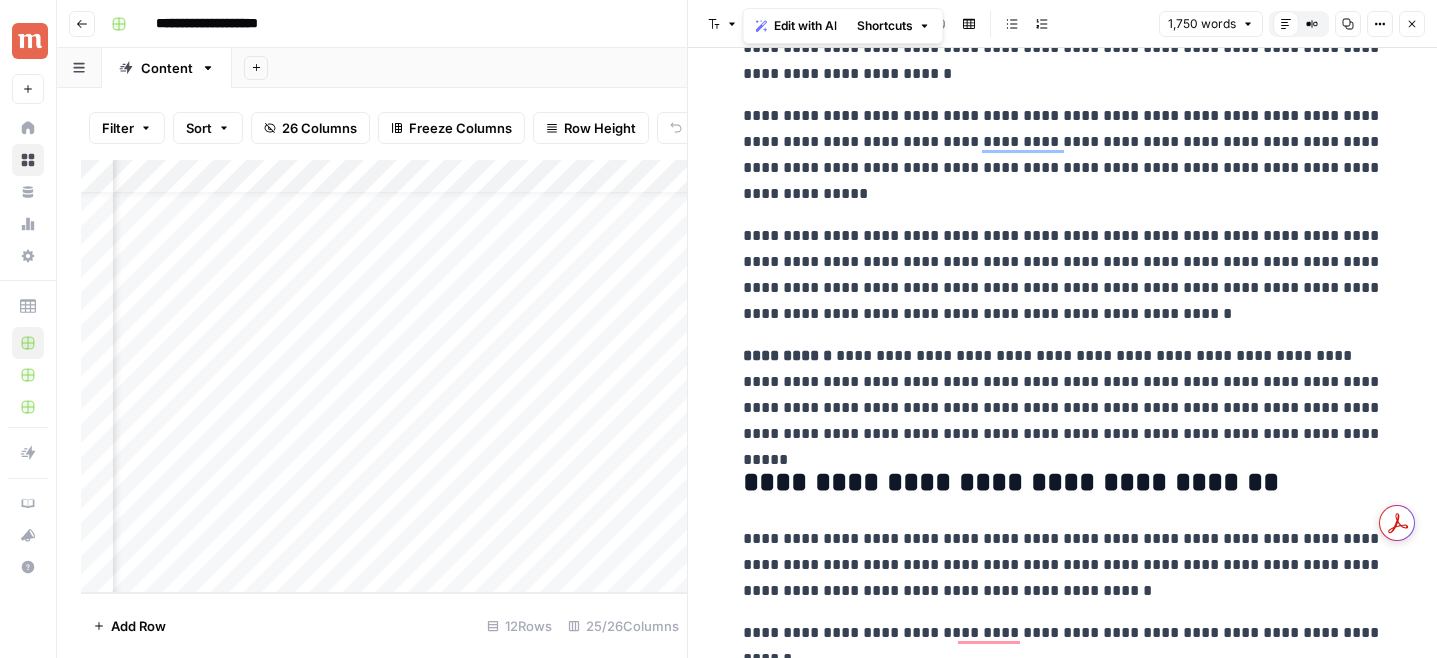 scroll, scrollTop: 955, scrollLeft: 0, axis: vertical 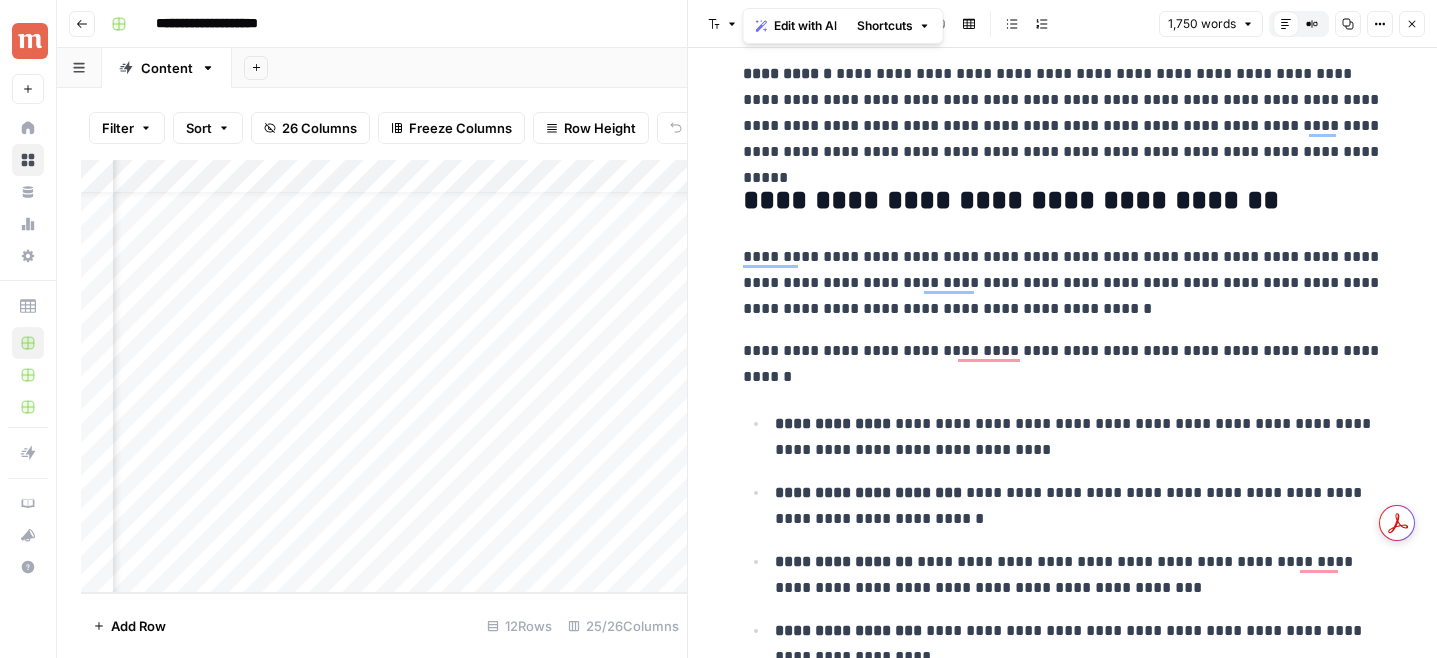 click 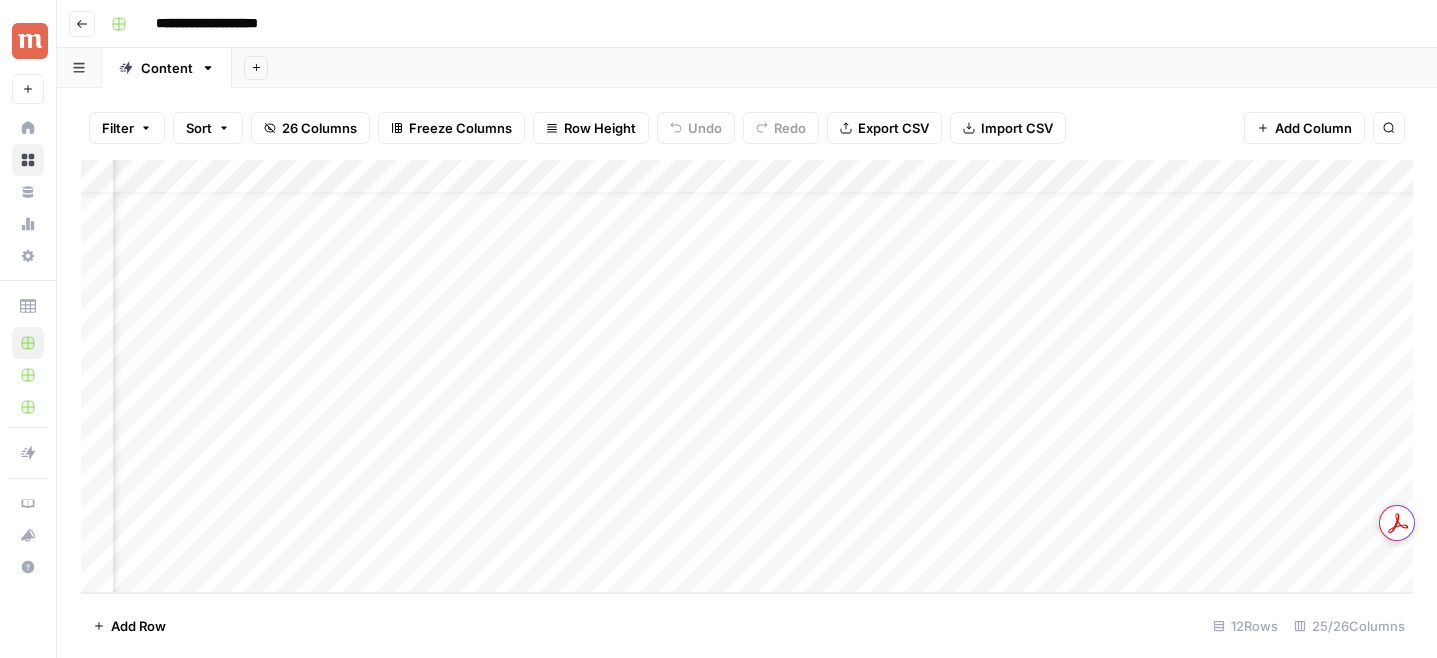 click on "Add Column" at bounding box center (747, 376) 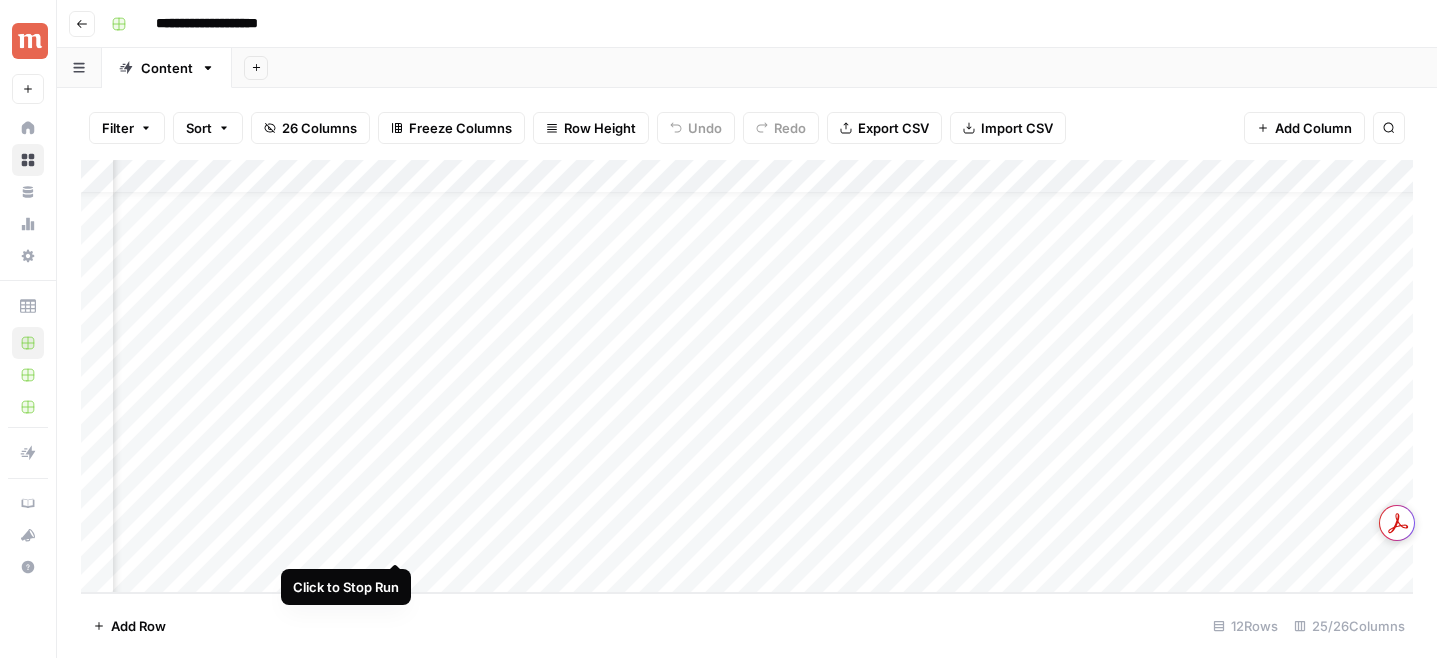 click on "Add Column" at bounding box center (747, 376) 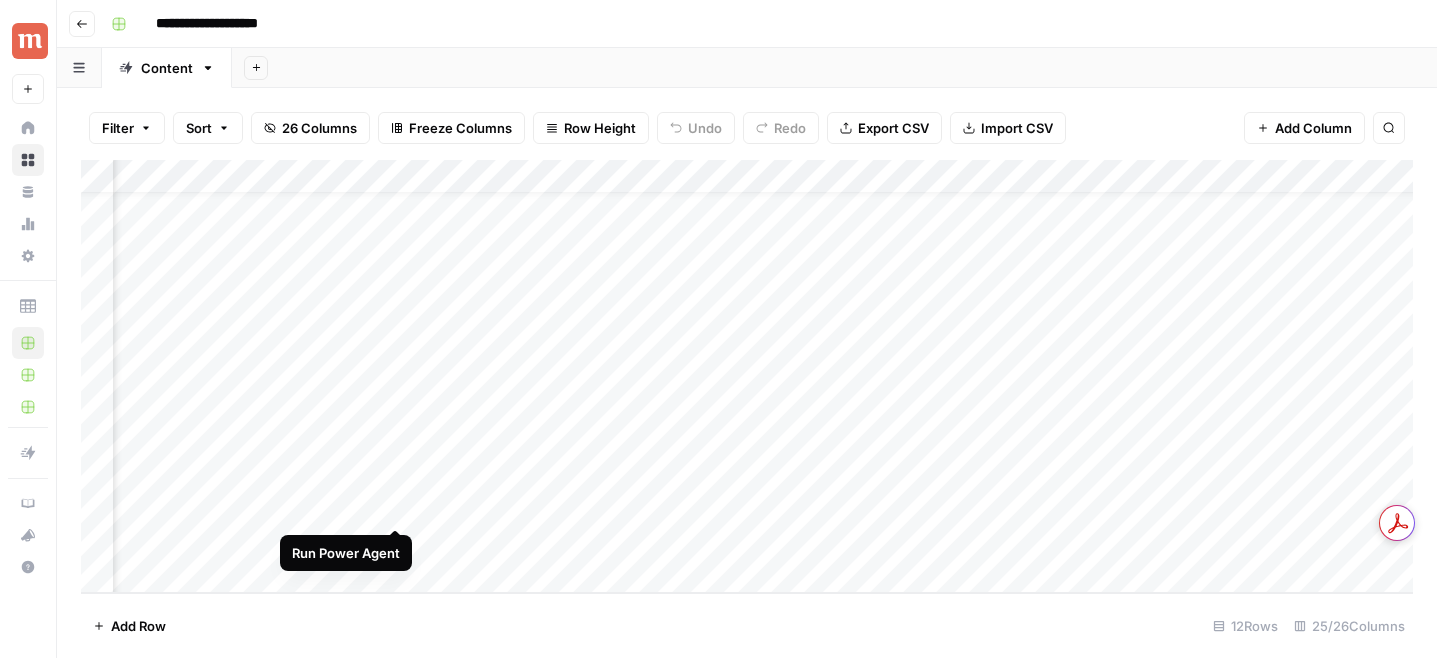 click on "Add Column" at bounding box center (747, 376) 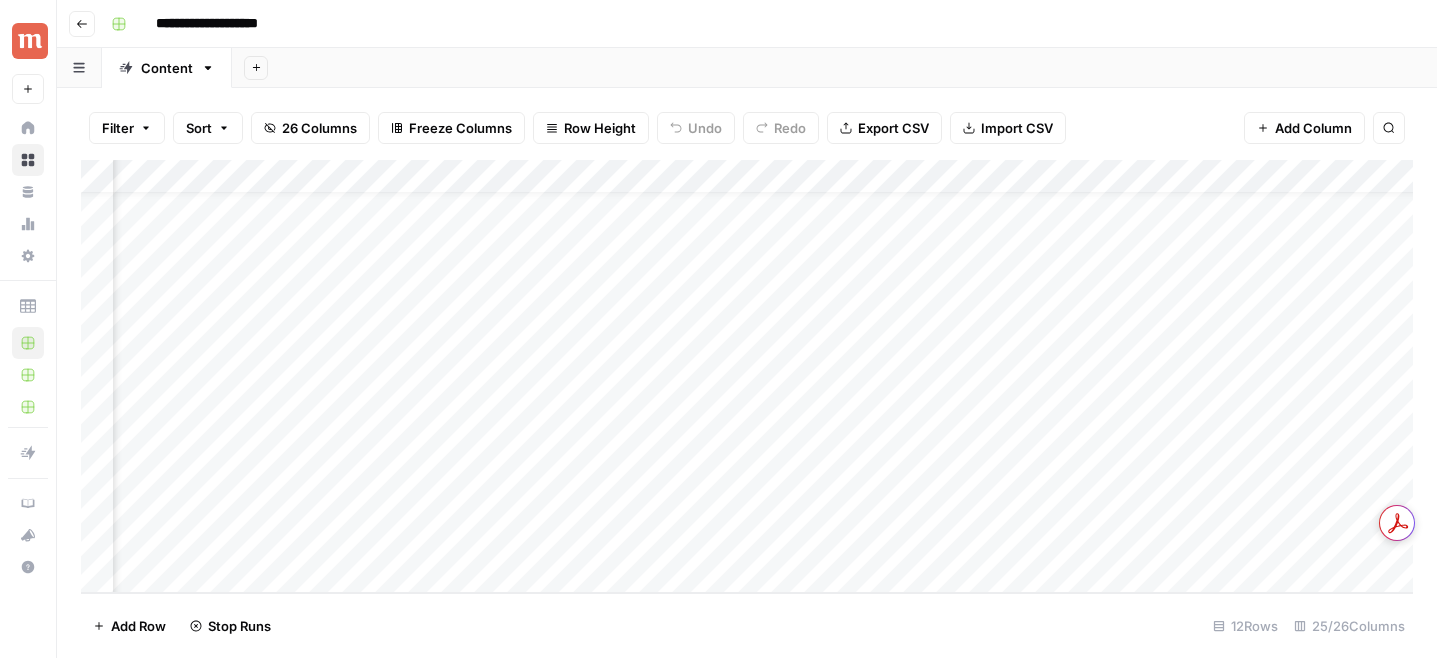 click on "Add Column" at bounding box center (747, 376) 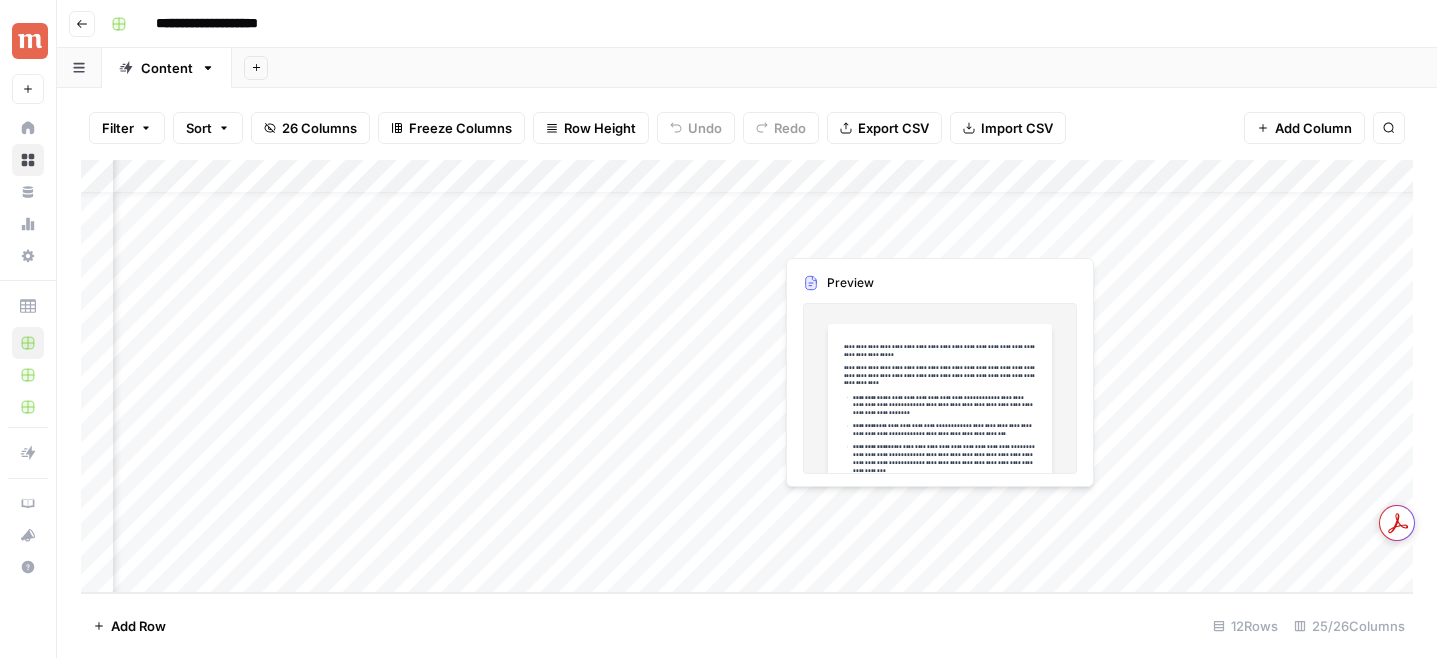 click on "Add Column" at bounding box center [747, 376] 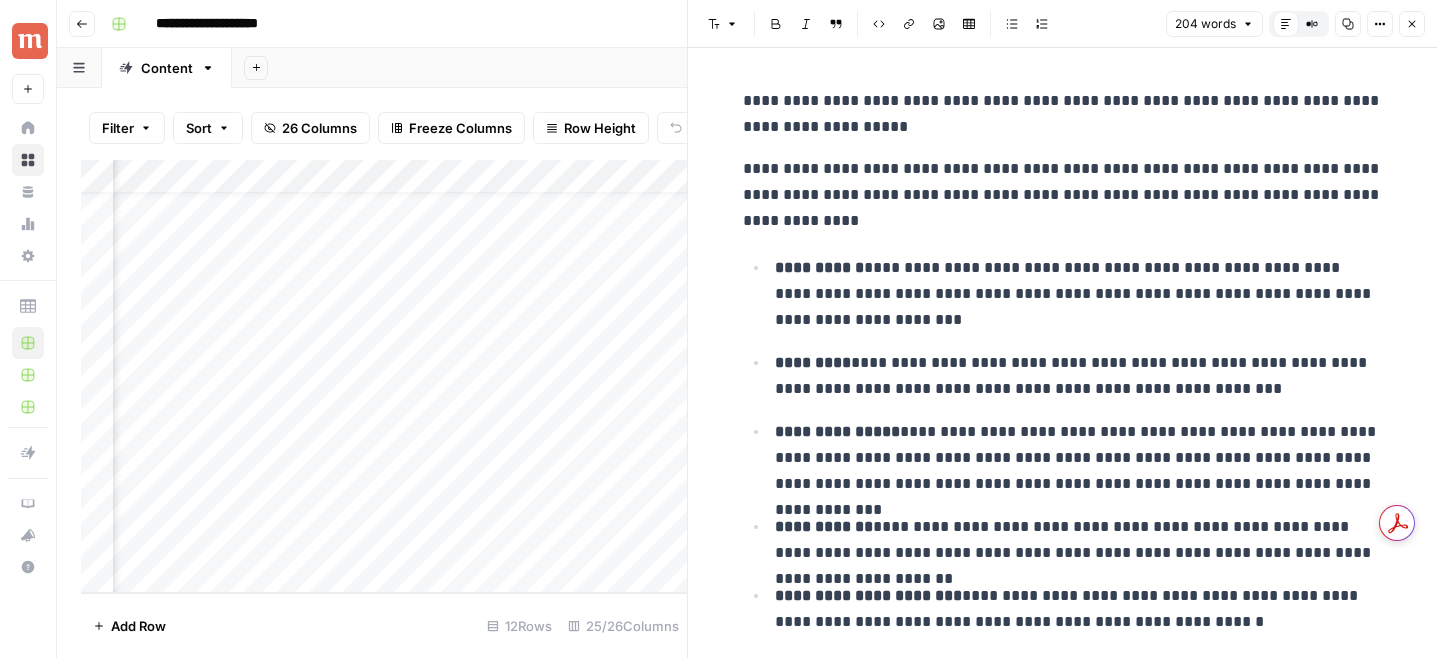 scroll, scrollTop: 0, scrollLeft: 0, axis: both 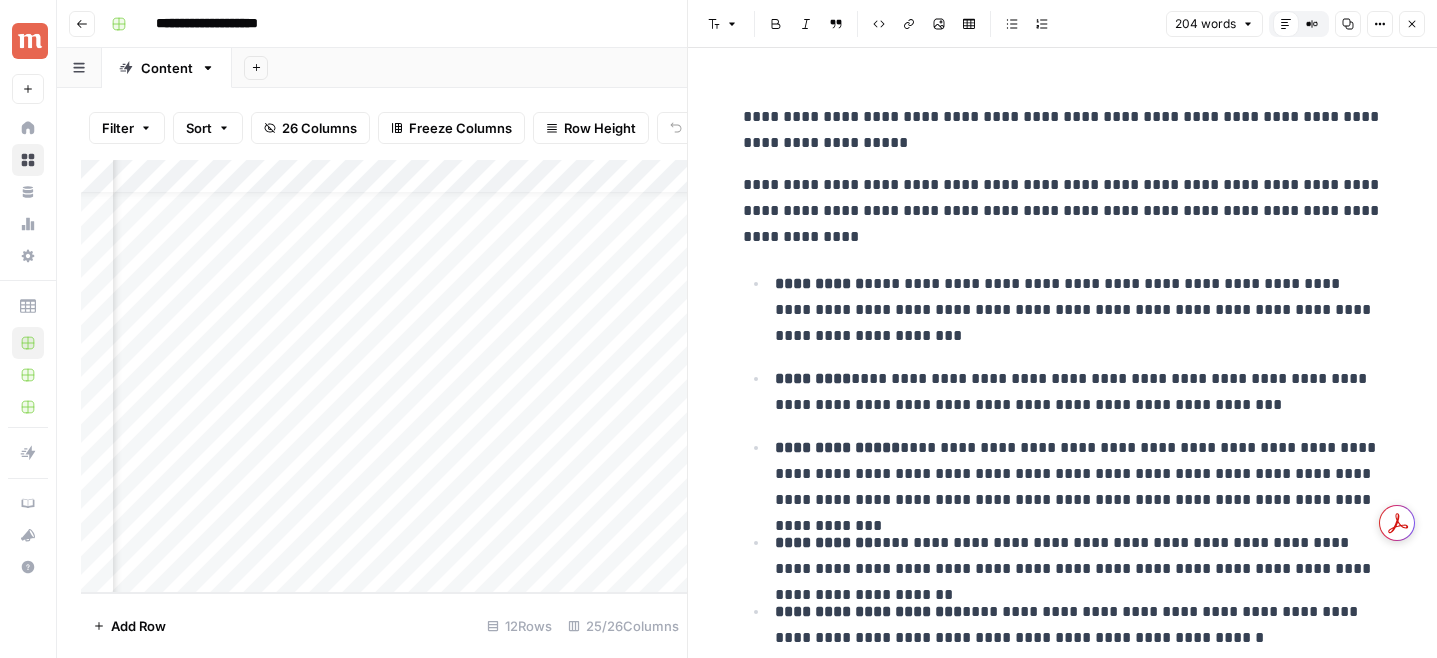 click 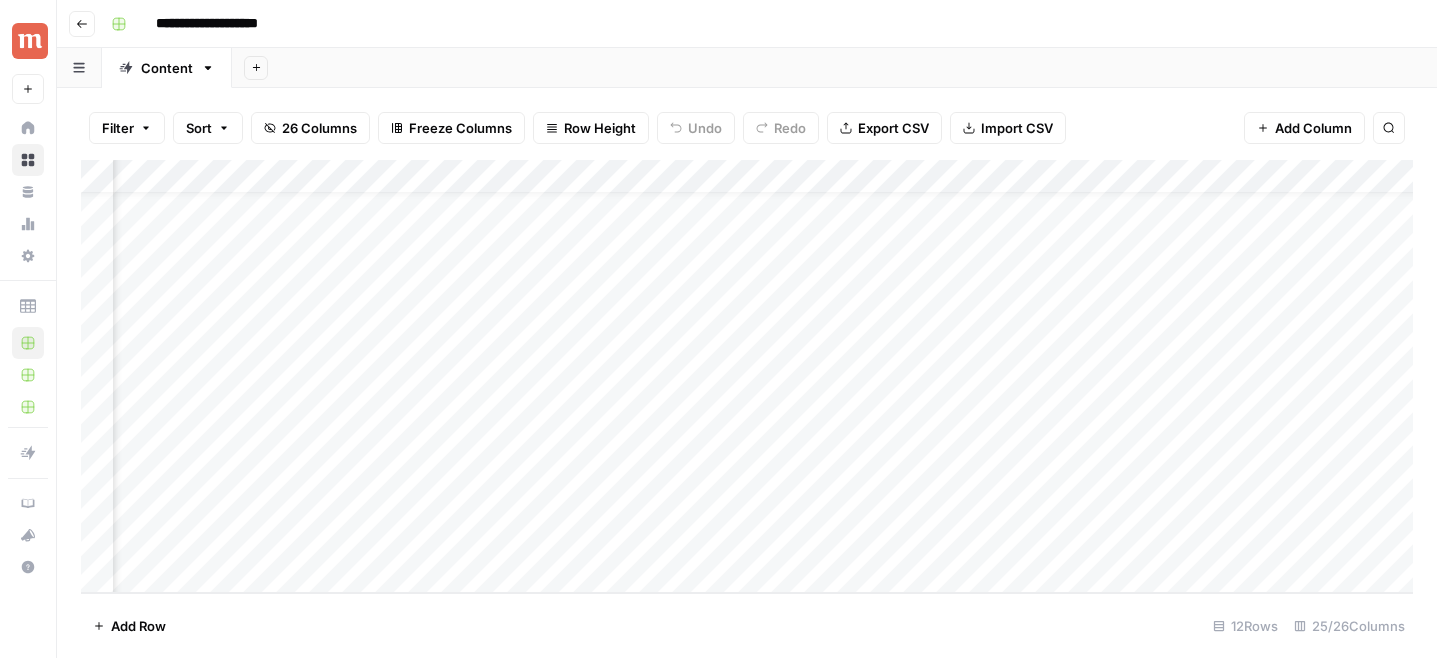 click on "Add Column" at bounding box center [747, 376] 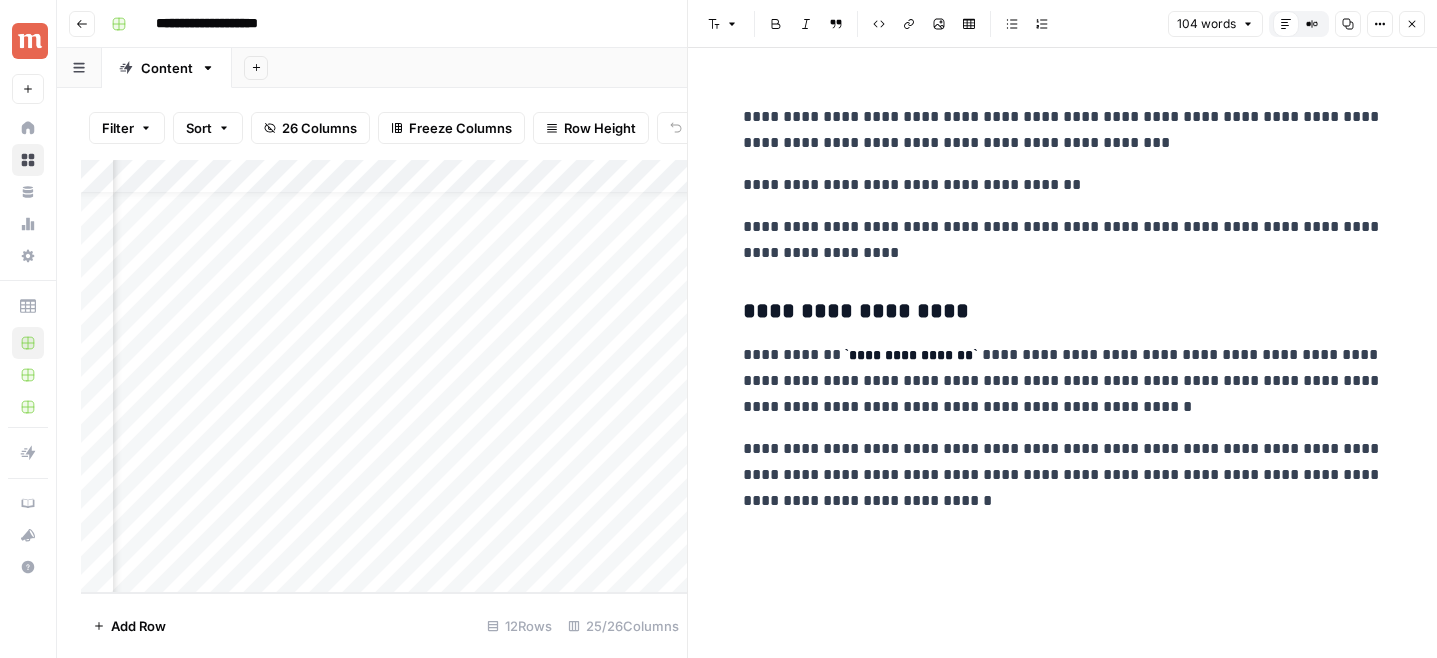 click 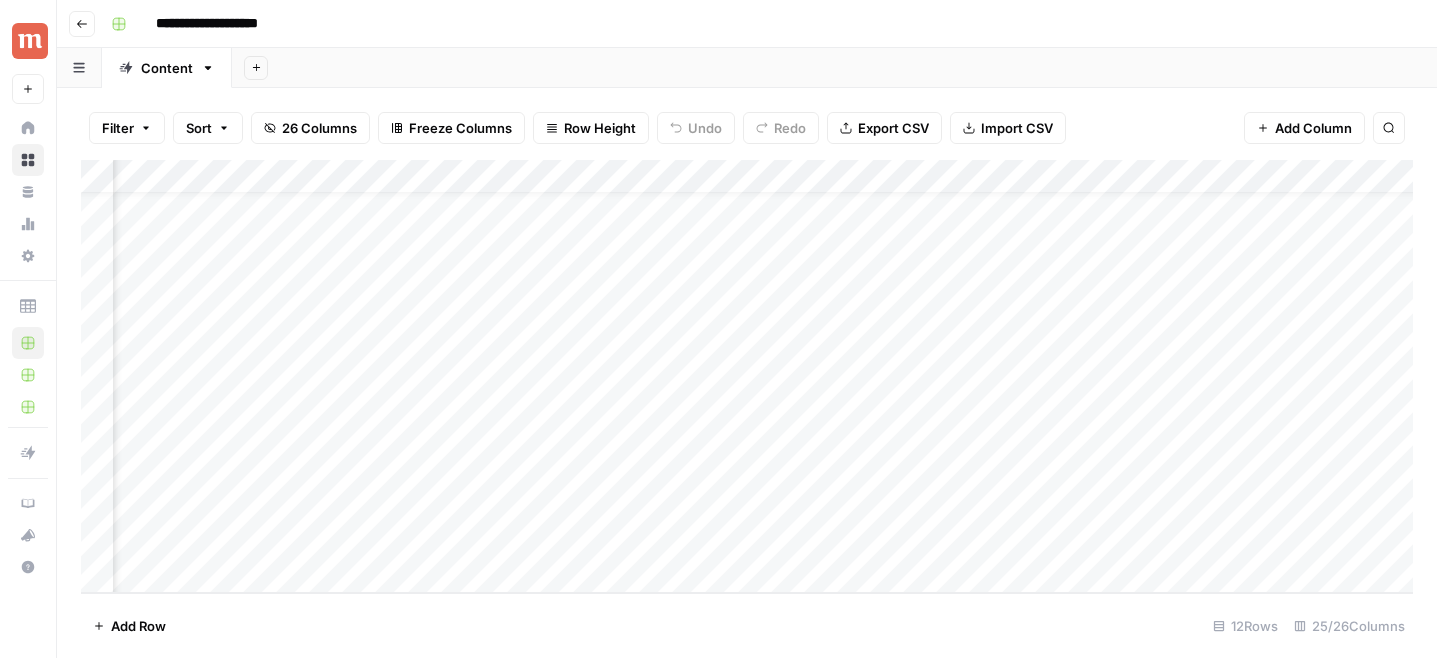 click on "Add Column" at bounding box center (747, 376) 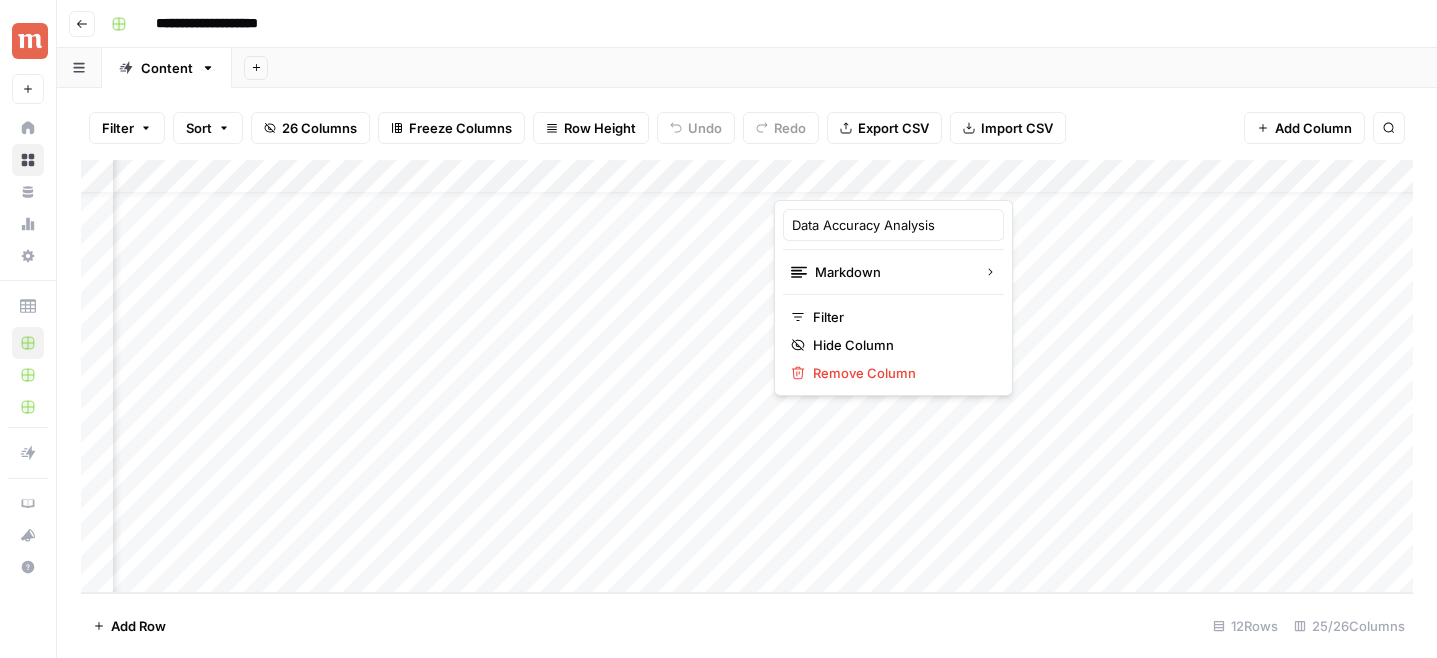 click on "Add Column" at bounding box center [747, 376] 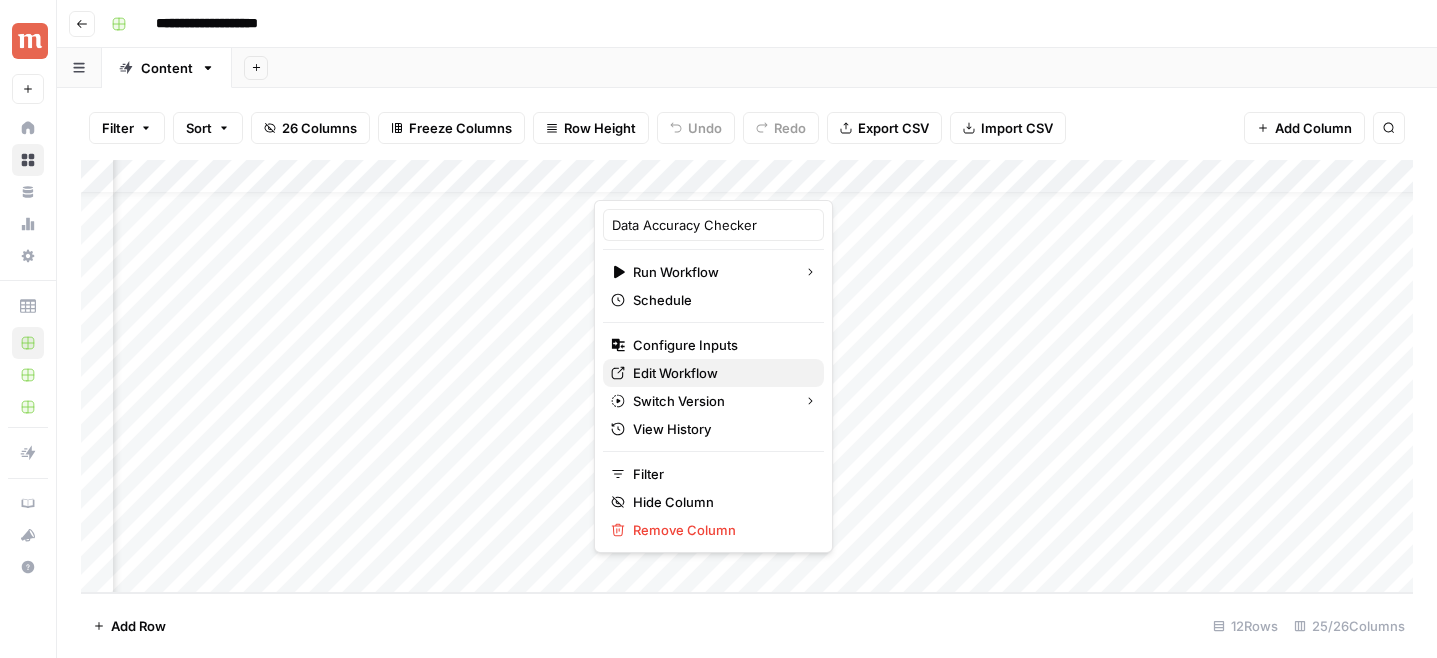 click on "Edit Workflow" at bounding box center [720, 373] 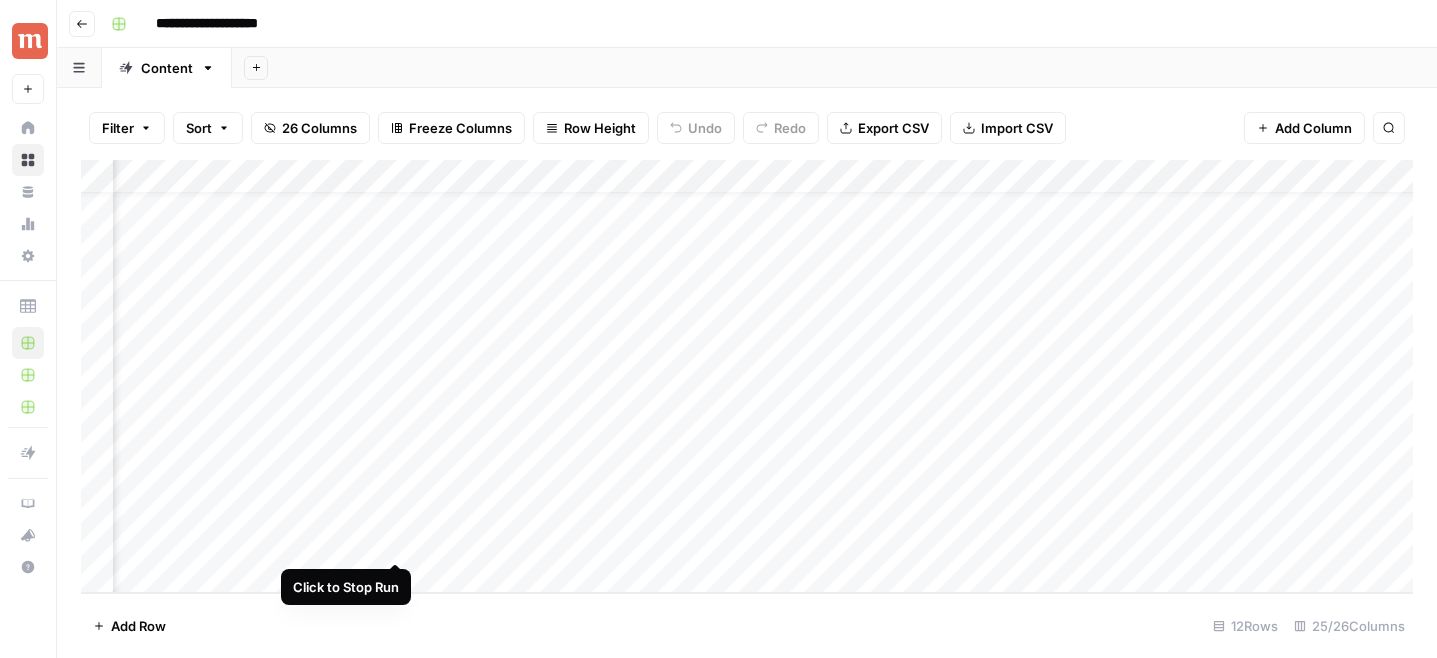 click on "Add Column" at bounding box center [747, 376] 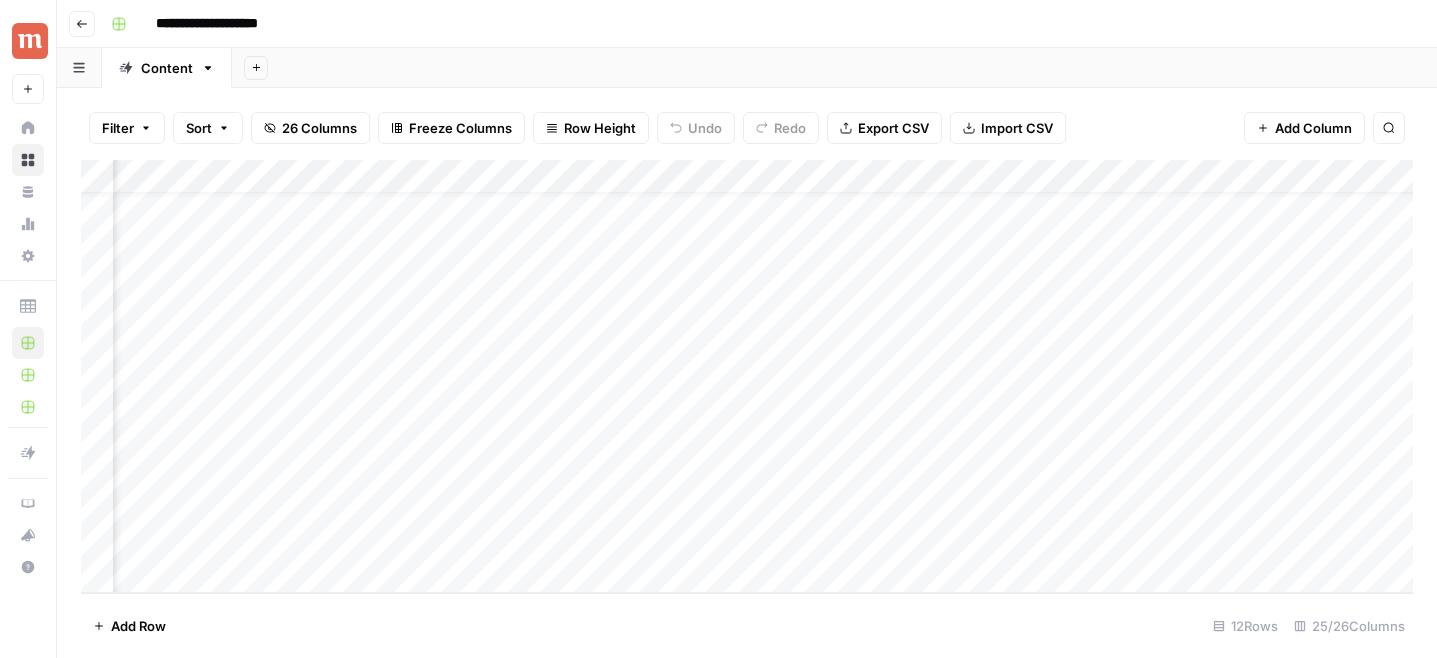 click on "Add Column" at bounding box center (747, 376) 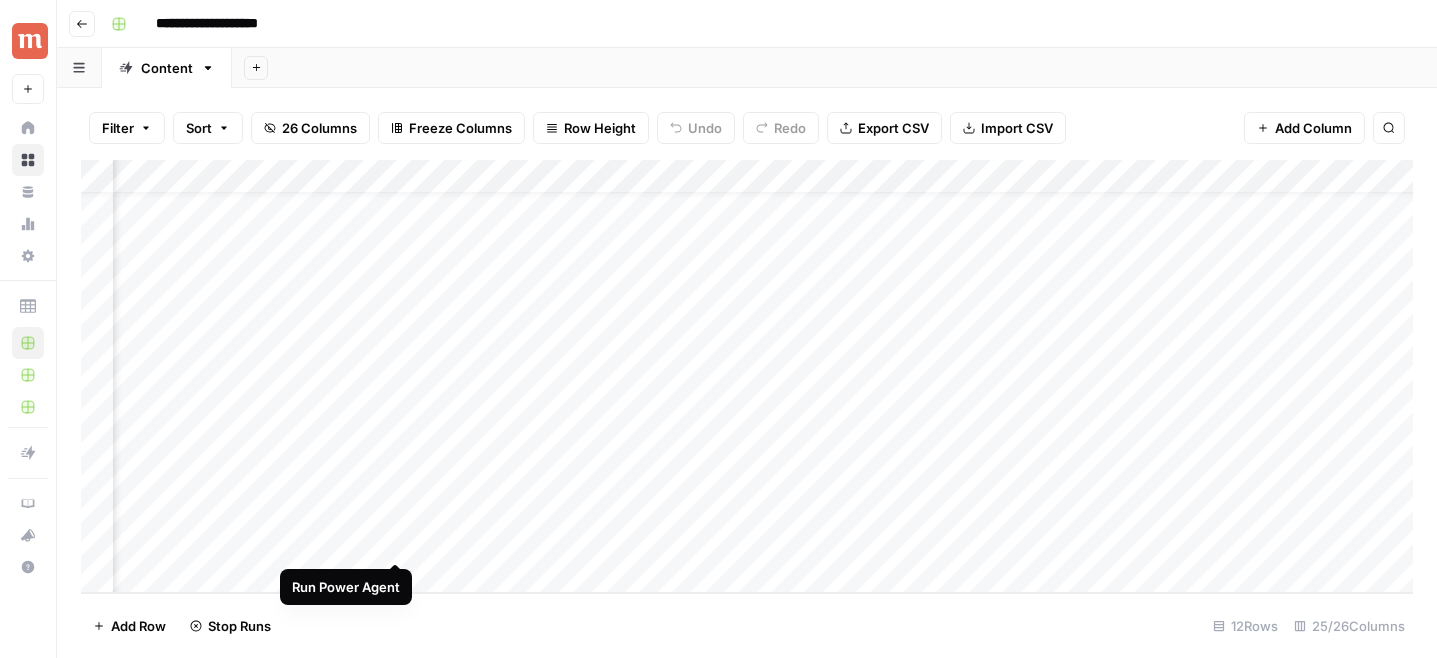 click on "Add Column" at bounding box center [747, 376] 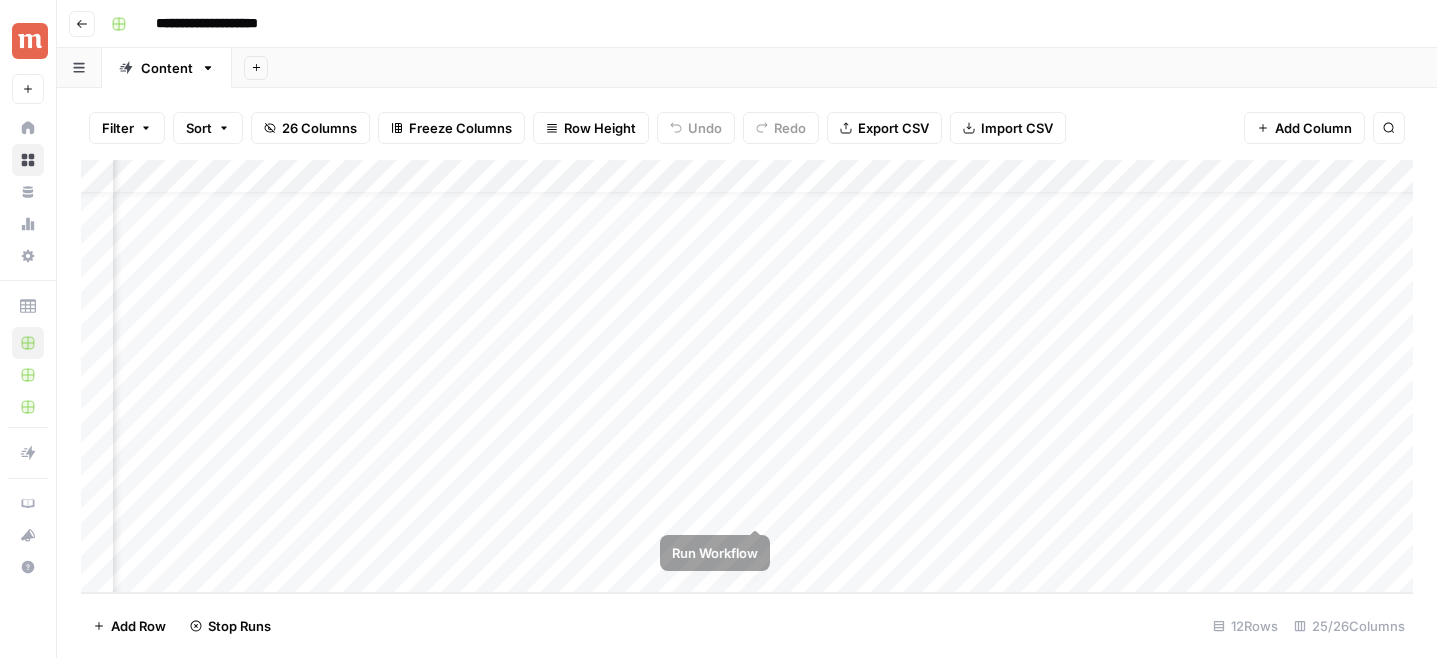 click on "Add Column" at bounding box center [747, 376] 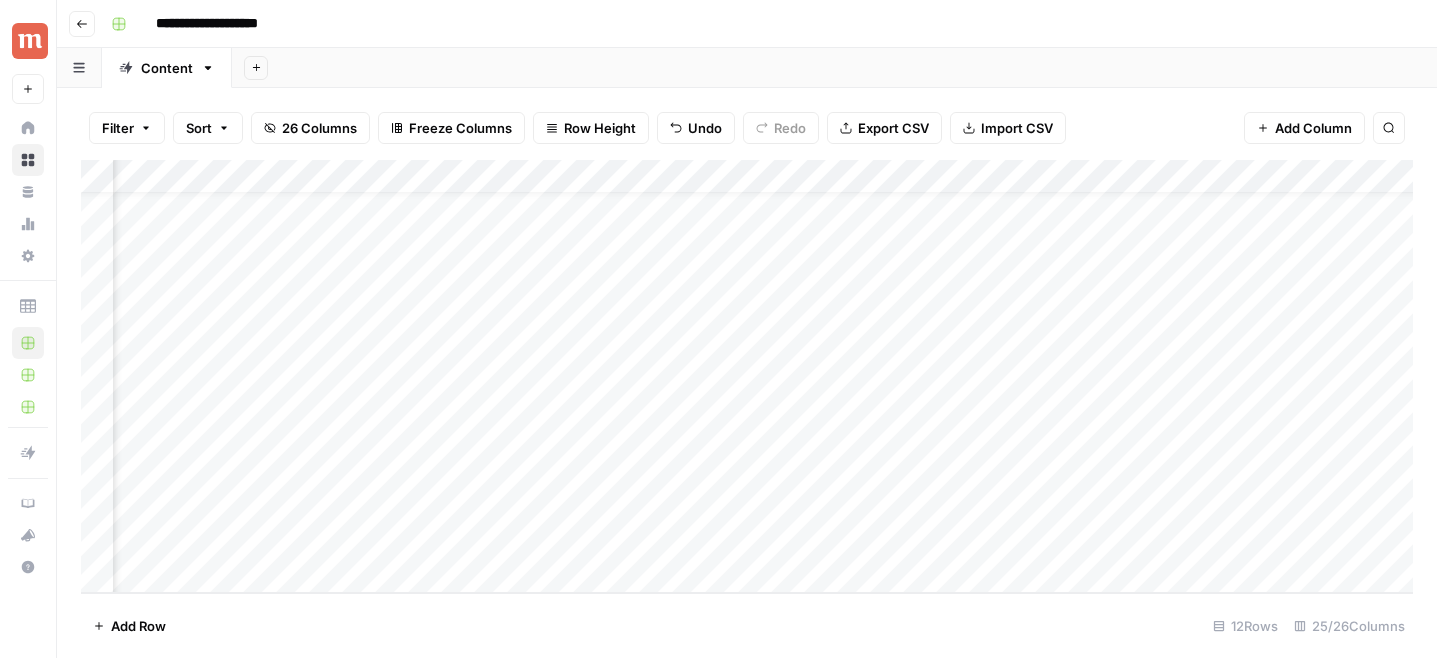click on "Add Column" at bounding box center (747, 376) 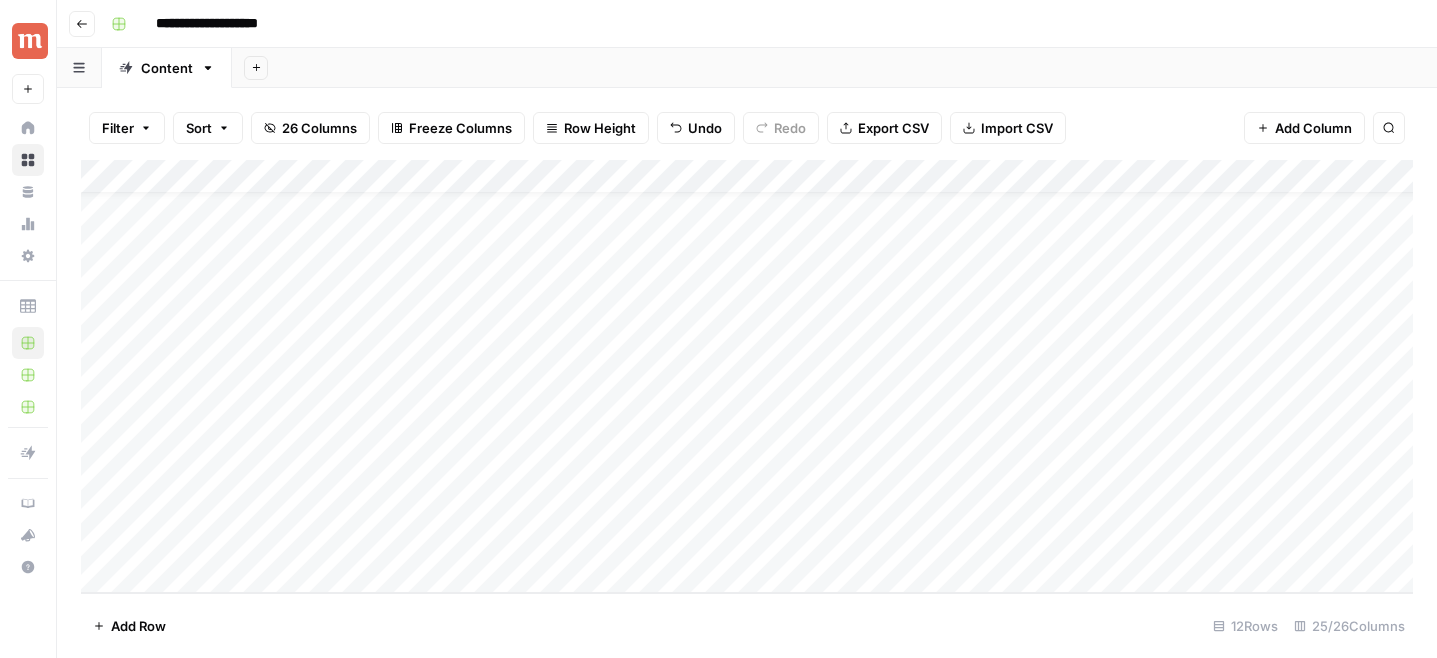 scroll, scrollTop: 41, scrollLeft: 0, axis: vertical 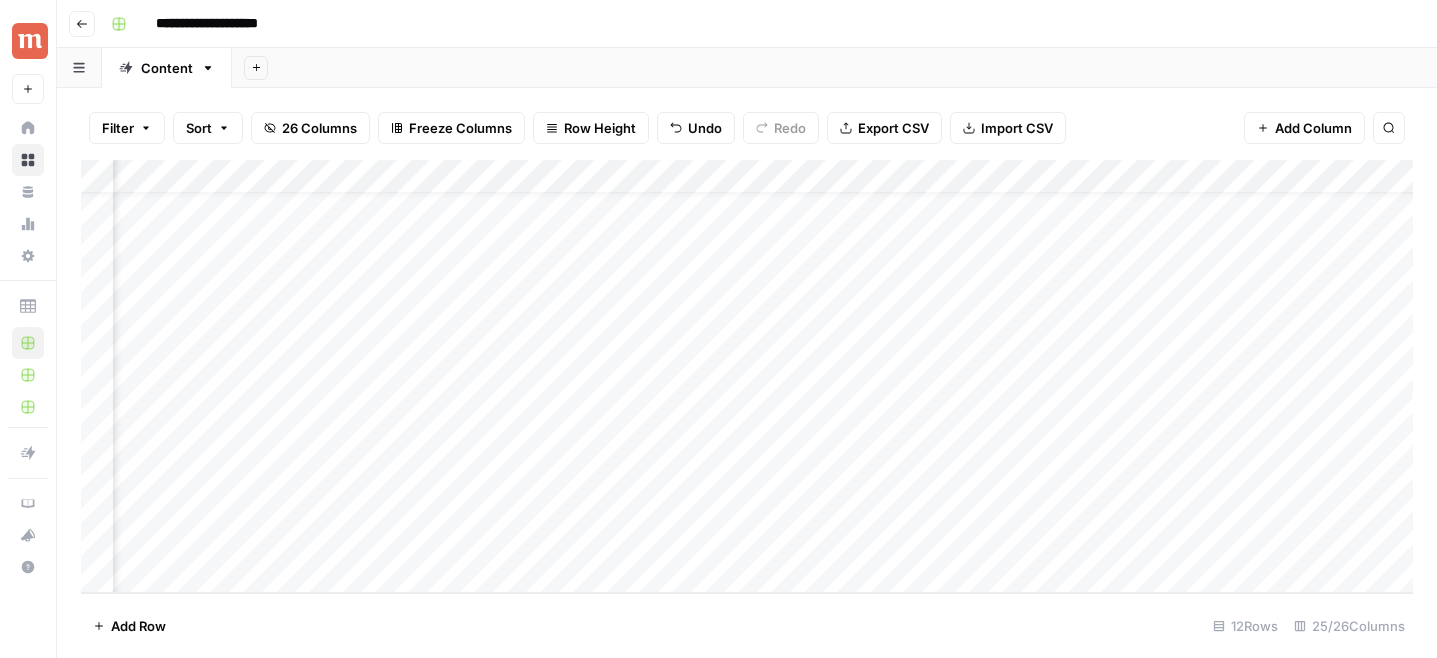 click on "Add Column" at bounding box center [747, 376] 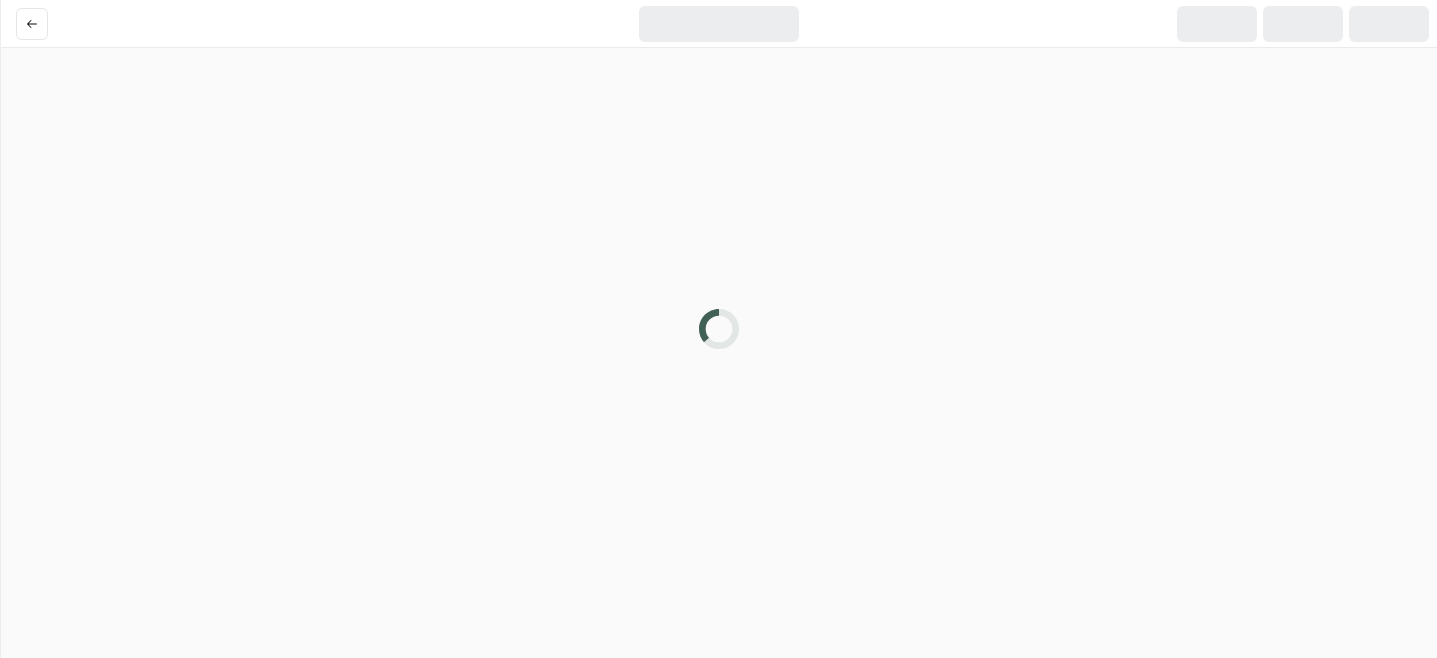 scroll, scrollTop: 0, scrollLeft: 0, axis: both 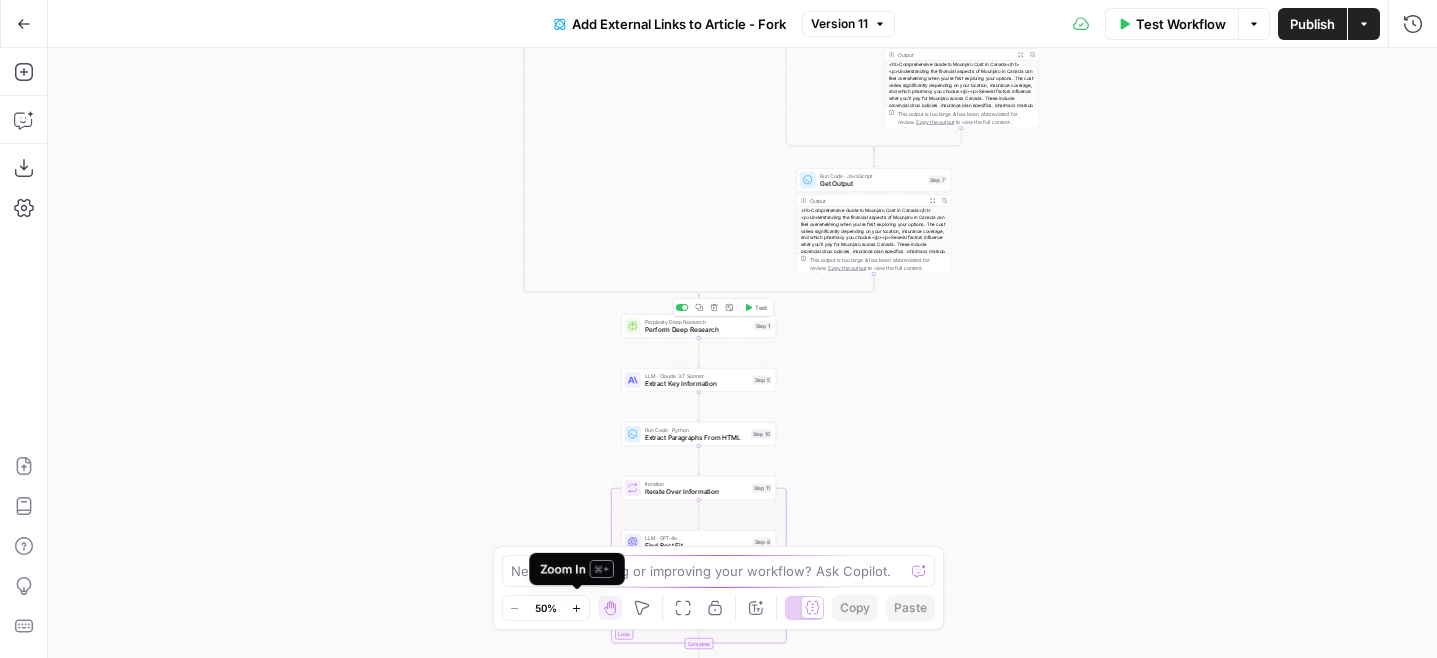 click on "Zoom In ⌘ +" at bounding box center (577, 569) 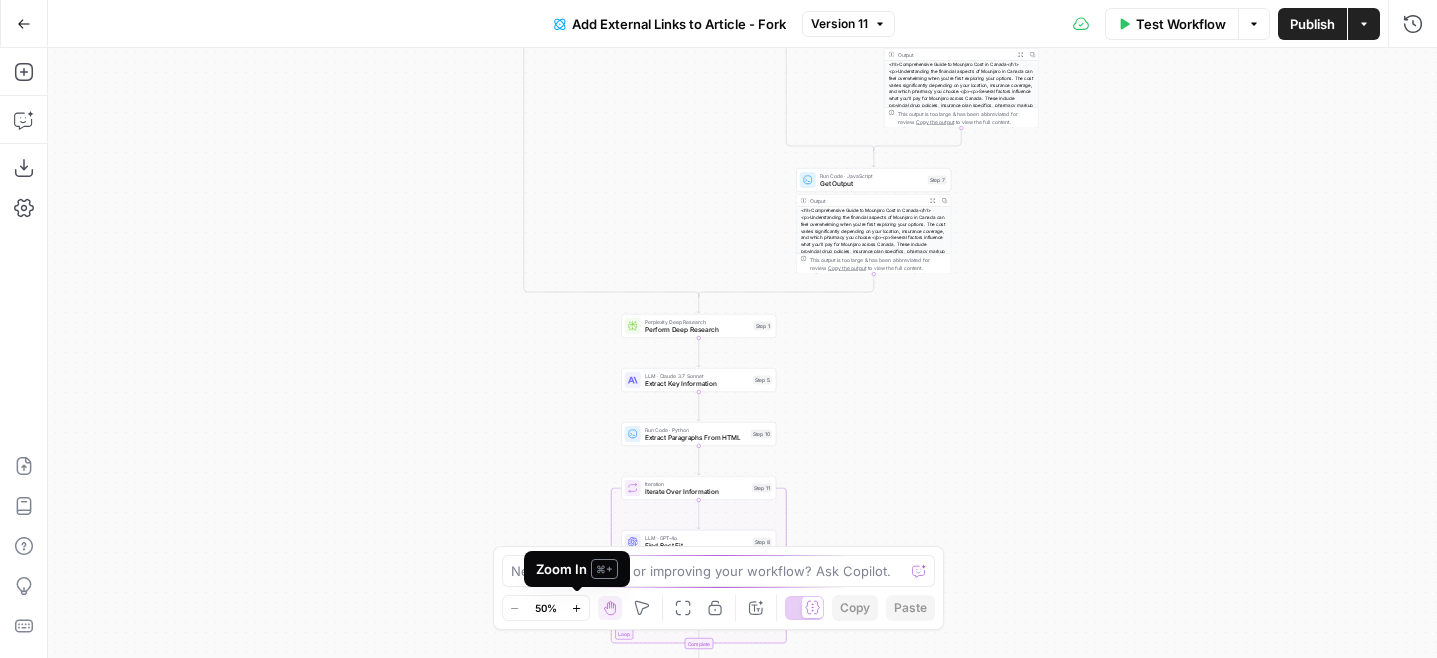 click on "Zoom In ⌘ +" at bounding box center [577, 569] 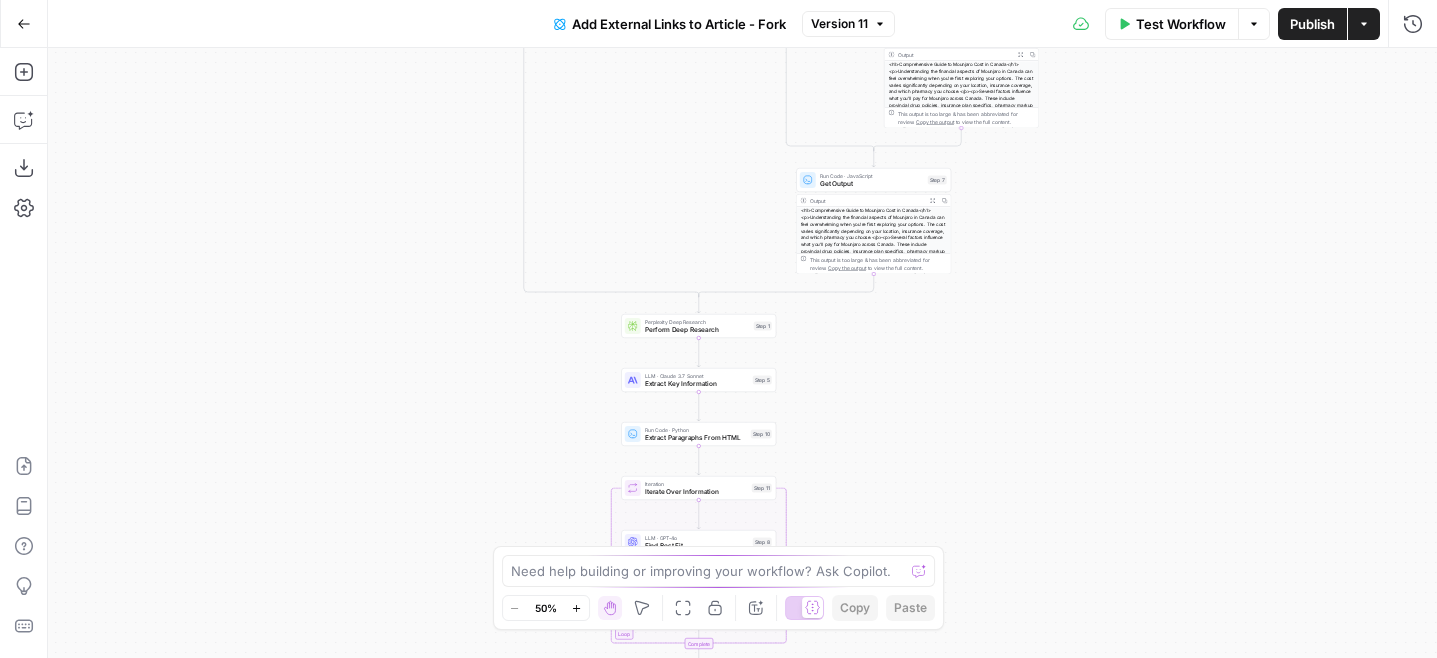 click on "Need help building or improving your workflow? Ask Copilot." at bounding box center (719, 571) 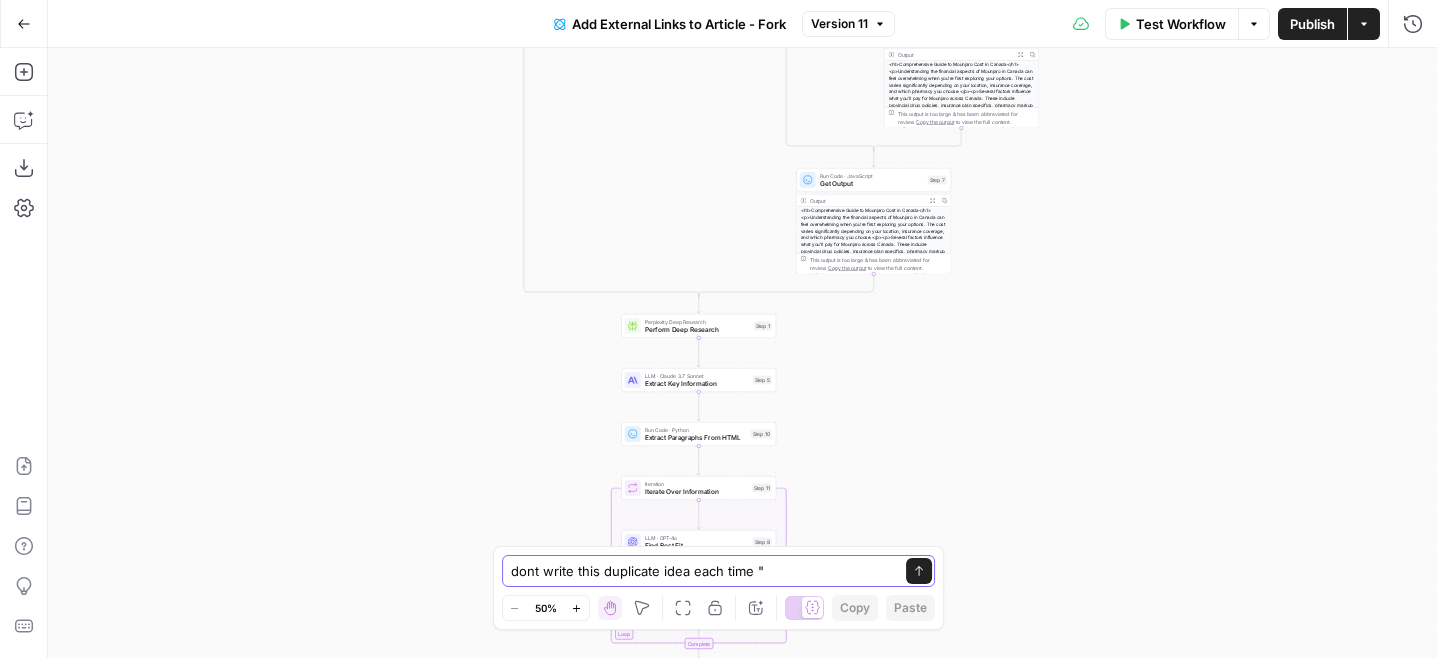 paste on "All information presented here serves educational purposes only and doesn't constitute medical advice. Consulting a healthcare professional or pharmacist provides specific guidance tailored to your circumstances. Information here is intended for educational purposes and should not be considered a substitute for professional advice or guidance from regulated health professionals." 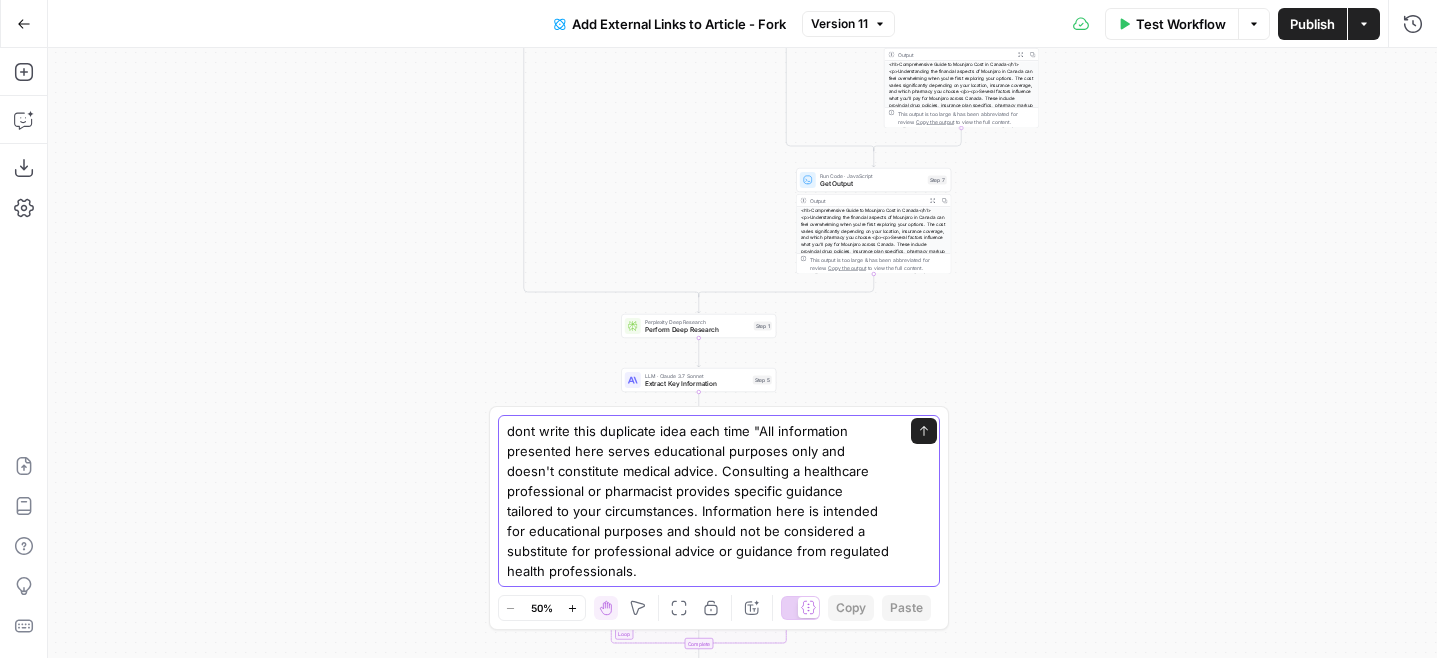 type on "dont write this duplicate idea each time "All information presented here serves educational purposes only and doesn't constitute medical advice. Consulting a healthcare professional or pharmacist provides specific guidance tailored to your circumstances. Information here is intended for educational purposes and should not be considered a substitute for professional advice or guidance from regulated health professionals. "" 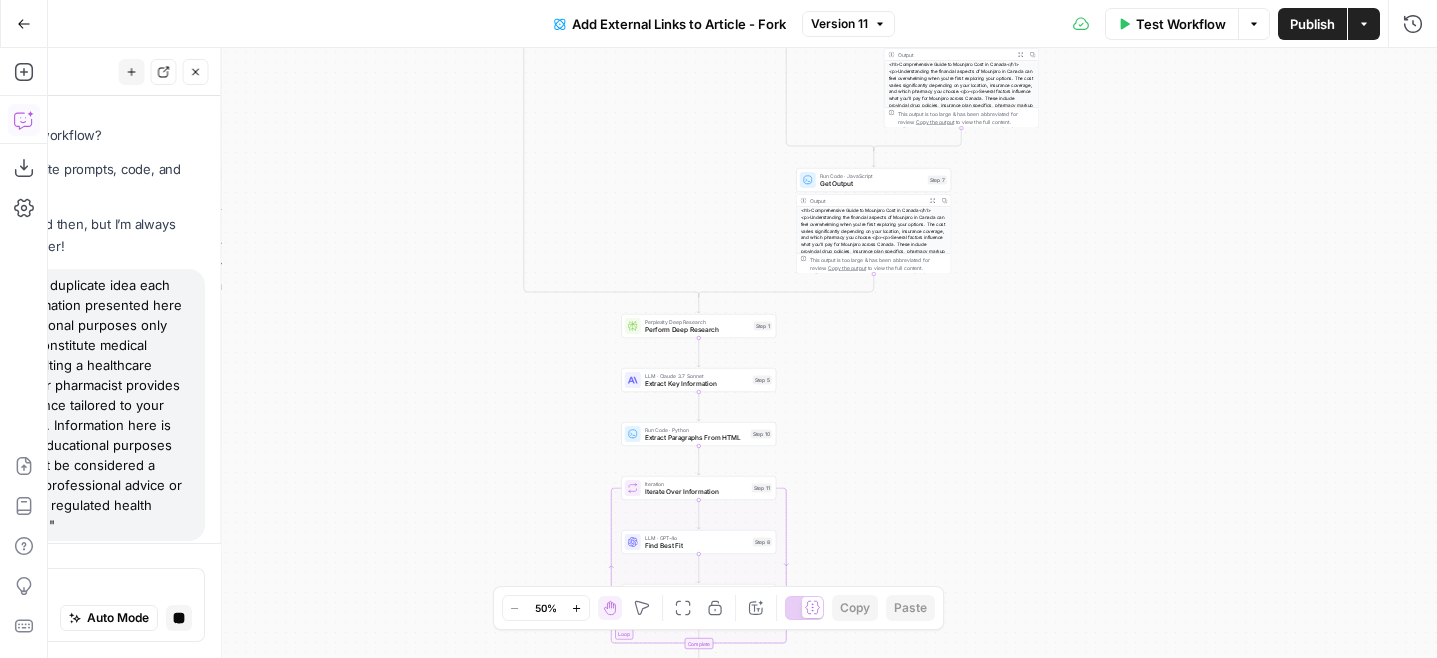 scroll, scrollTop: 45, scrollLeft: 0, axis: vertical 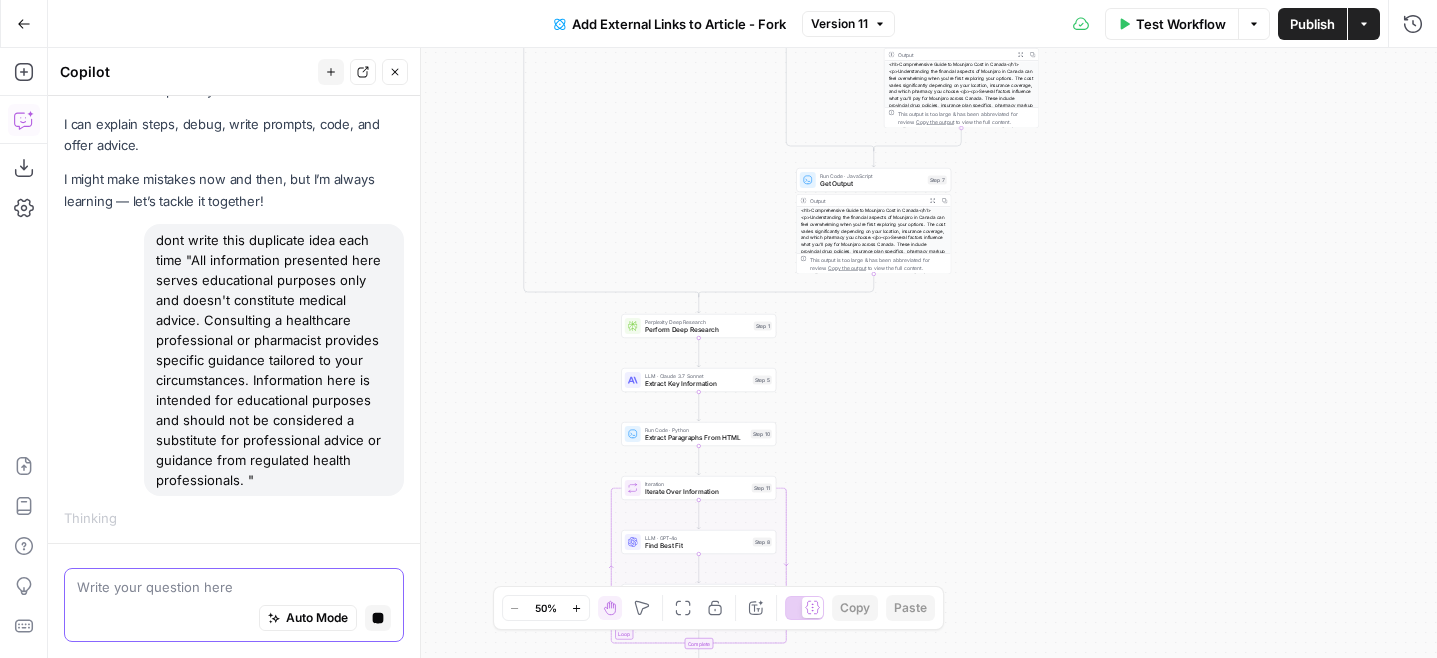 click at bounding box center (234, 587) 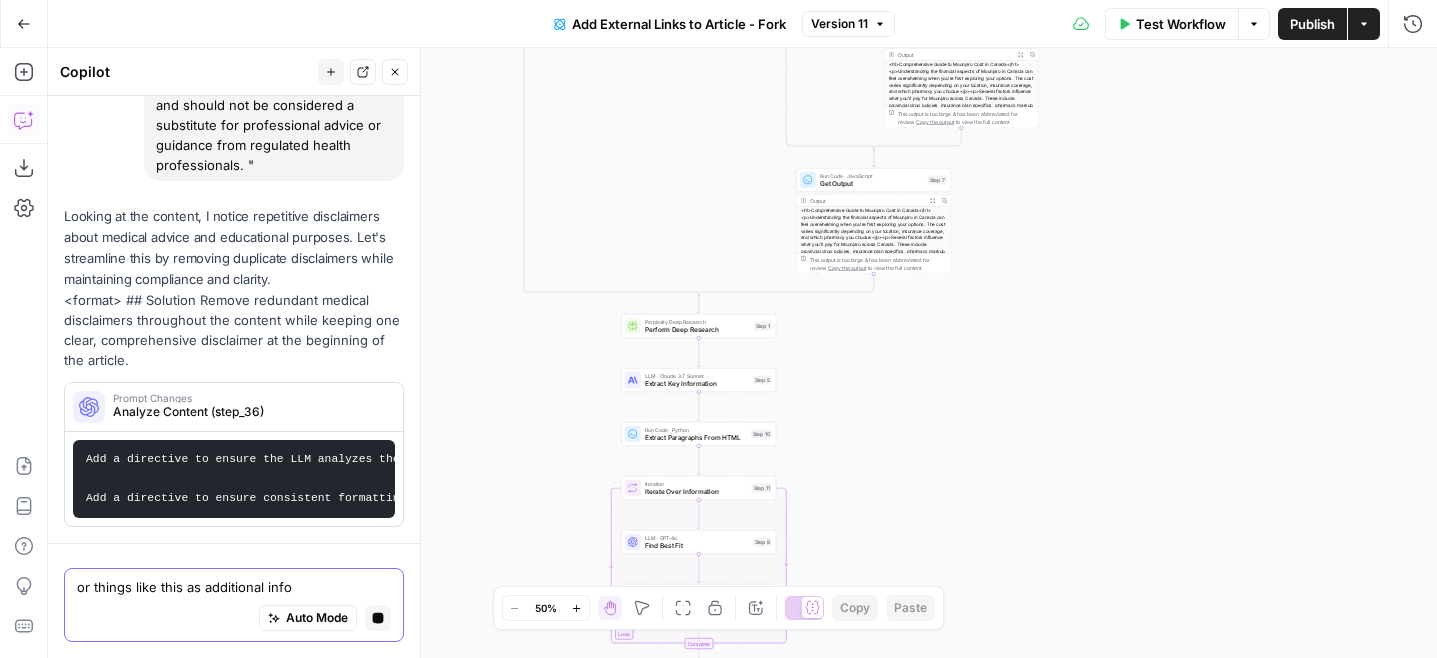 paste on "All information presented here serves educational purposes only and doesn't constitute medical advice. Consulting a healthcare professional or pharmacist provides specific guidance tailored to your circumstances. The American Psychological Association's [YEAR] Inclusive Language Guide specifies "higher weight" and "lower weight" as non-judgmental alternatives to value-laden terms. This approach aligns with findings that neutral language reduces implicit bias by 23% compared to medical terminology in controlled studies. Information here is intended for educational purposes and should not be considered a substitute for professional advice or guidance from regulated health professionals." 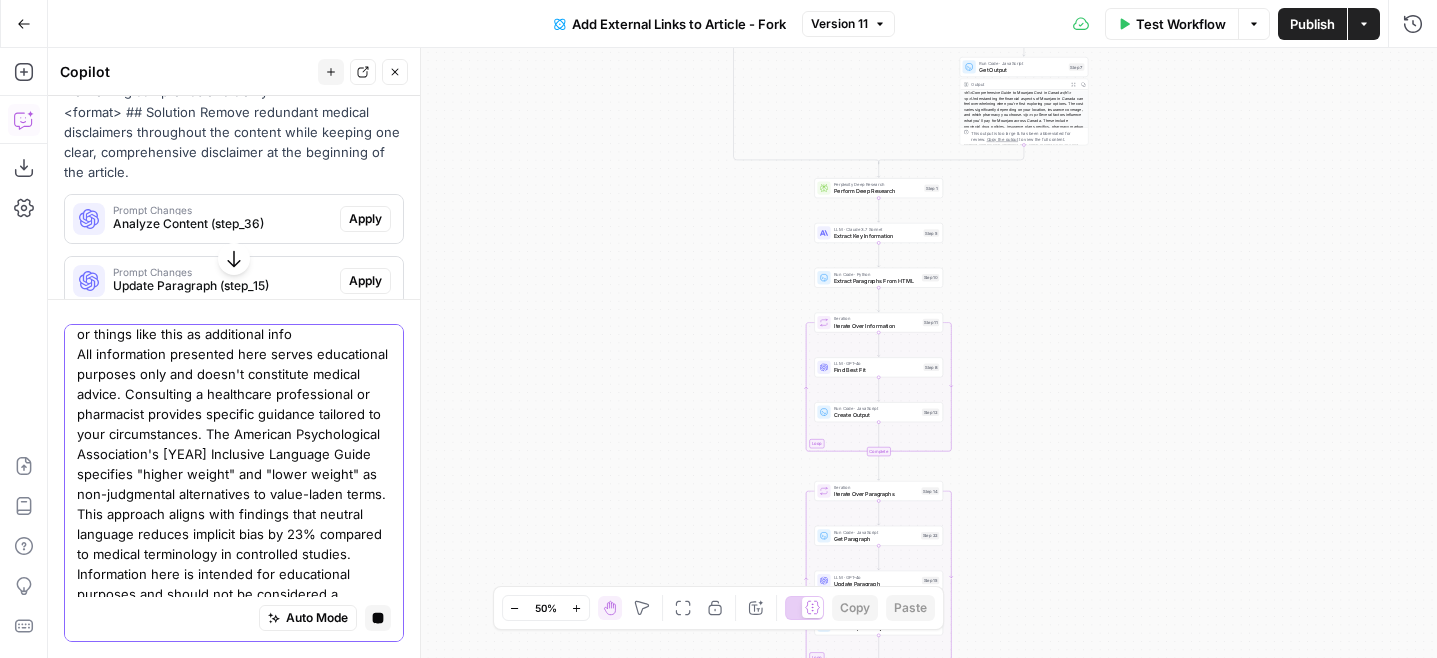 scroll, scrollTop: 494, scrollLeft: 0, axis: vertical 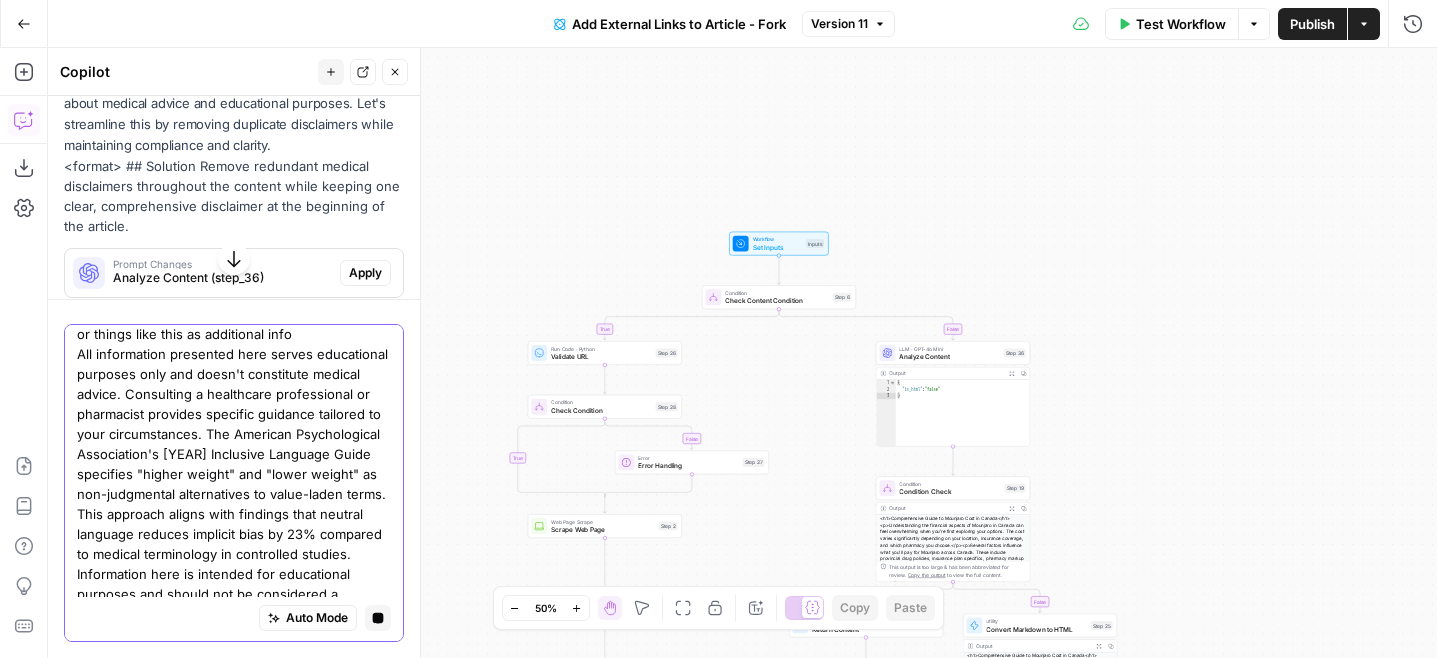 click on "or things like this as additional info
All information presented here serves educational purposes only and doesn't constitute medical advice. Consulting a healthcare professional or pharmacist provides specific guidance tailored to your circumstances. The American Psychological Association's [YEAR] Inclusive Language Guide specifies "higher weight" and "lower weight" as non-judgmental alternatives to value-laden terms. This approach aligns with findings that neutral language reduces implicit bias by 23% compared to medical terminology in controlled studies. Information here is intended for educational purposes and should not be considered a substitute for professional advice or guidance from regulated health professionals." at bounding box center [234, 484] 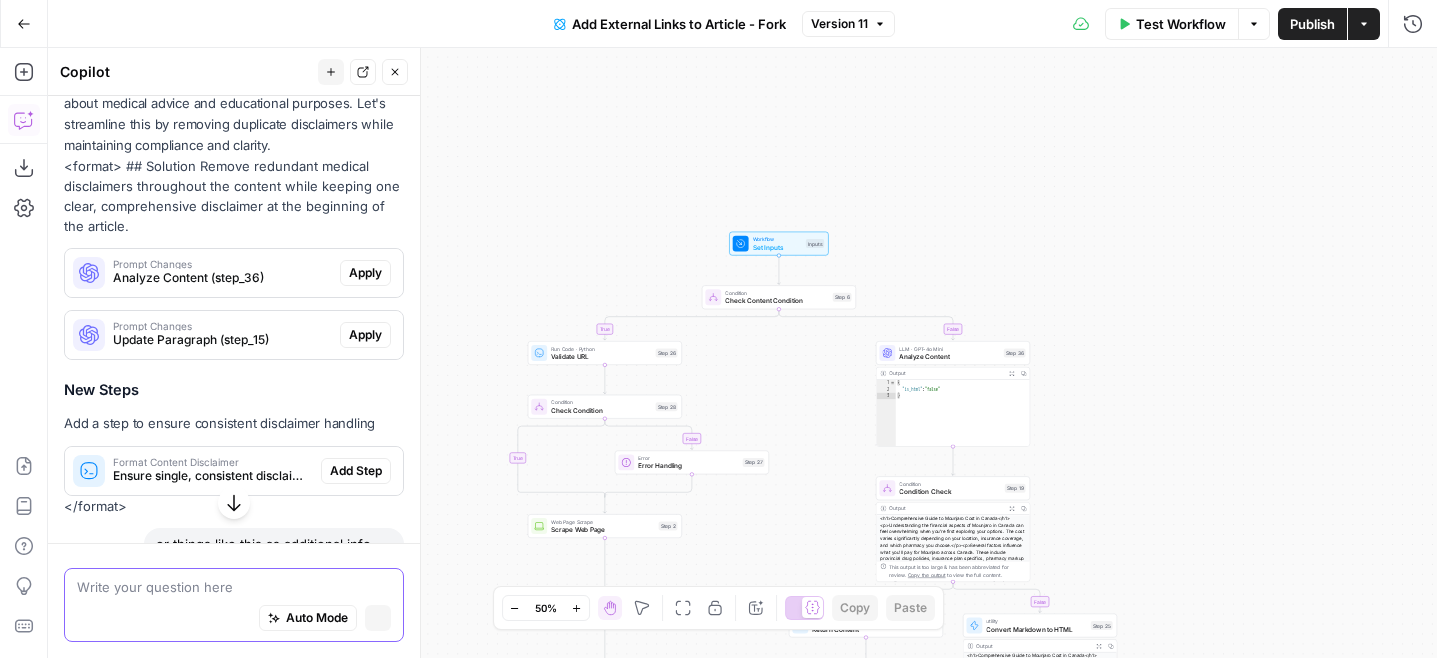 scroll, scrollTop: 0, scrollLeft: 0, axis: both 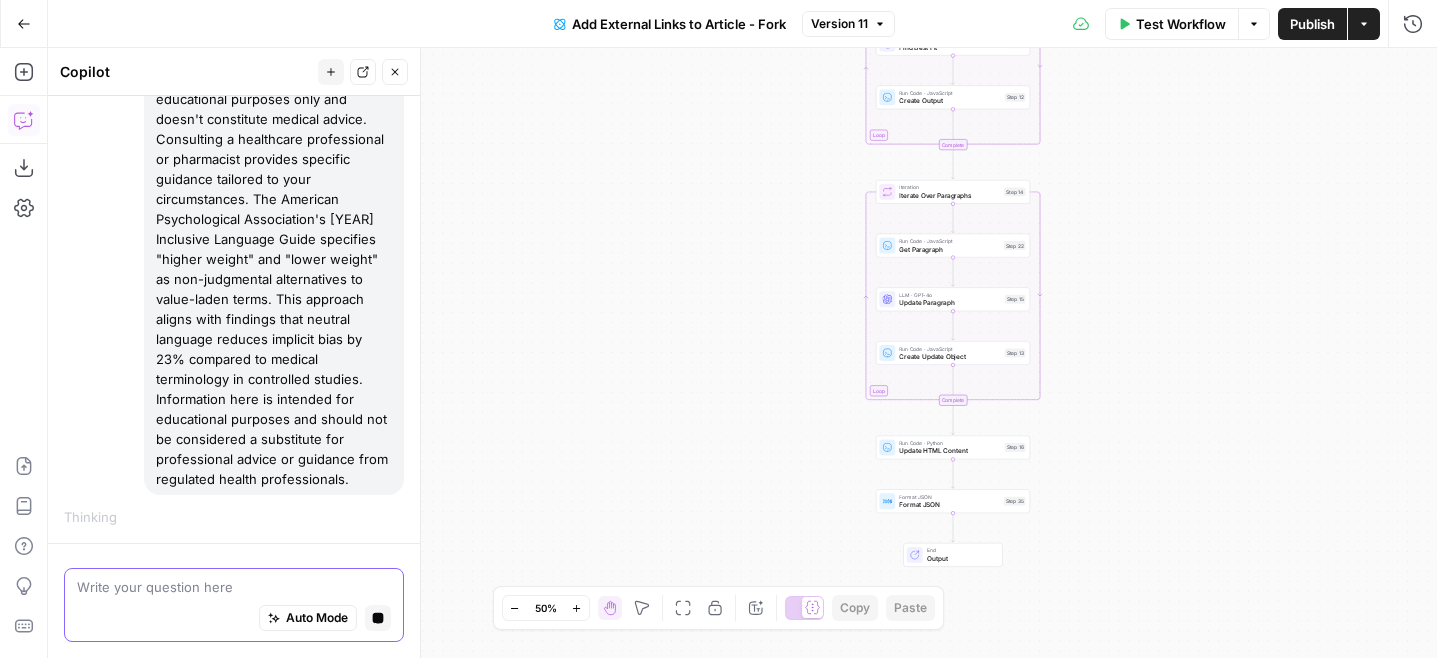 click at bounding box center (234, 587) 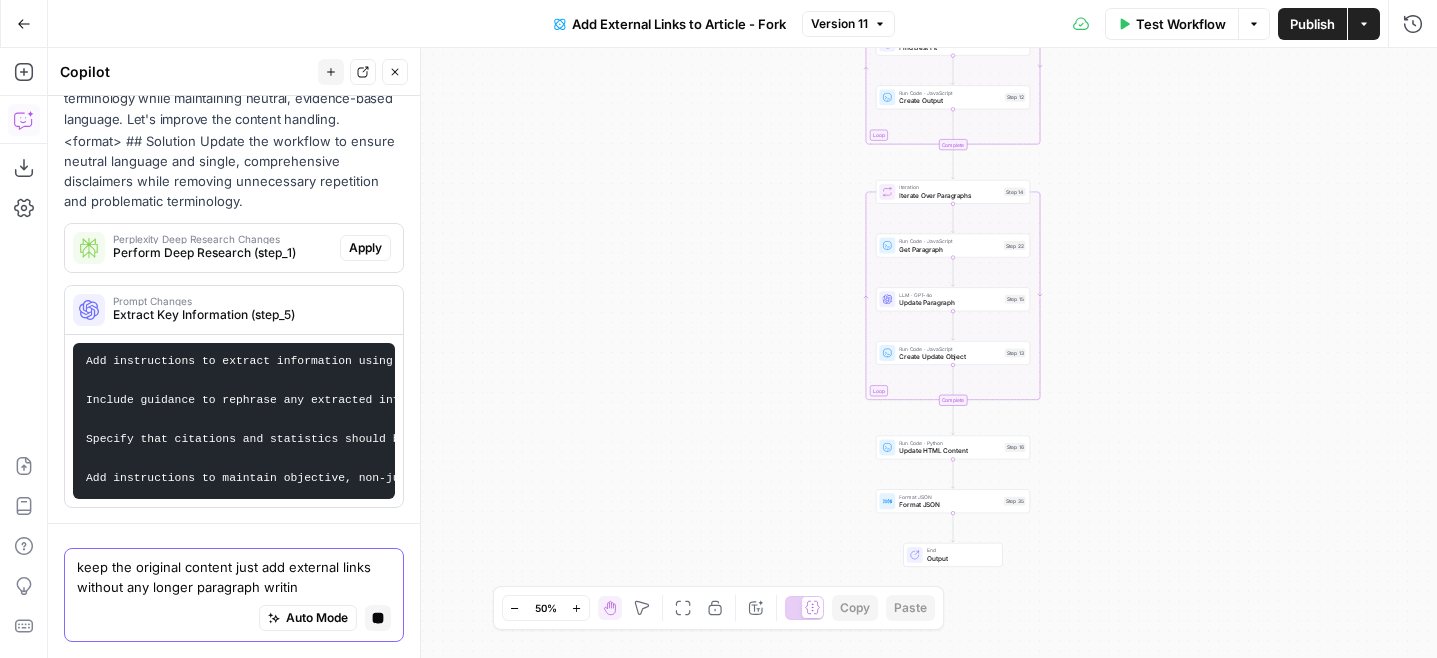 type on "keep the original content just add external links without any longer paragraph writing" 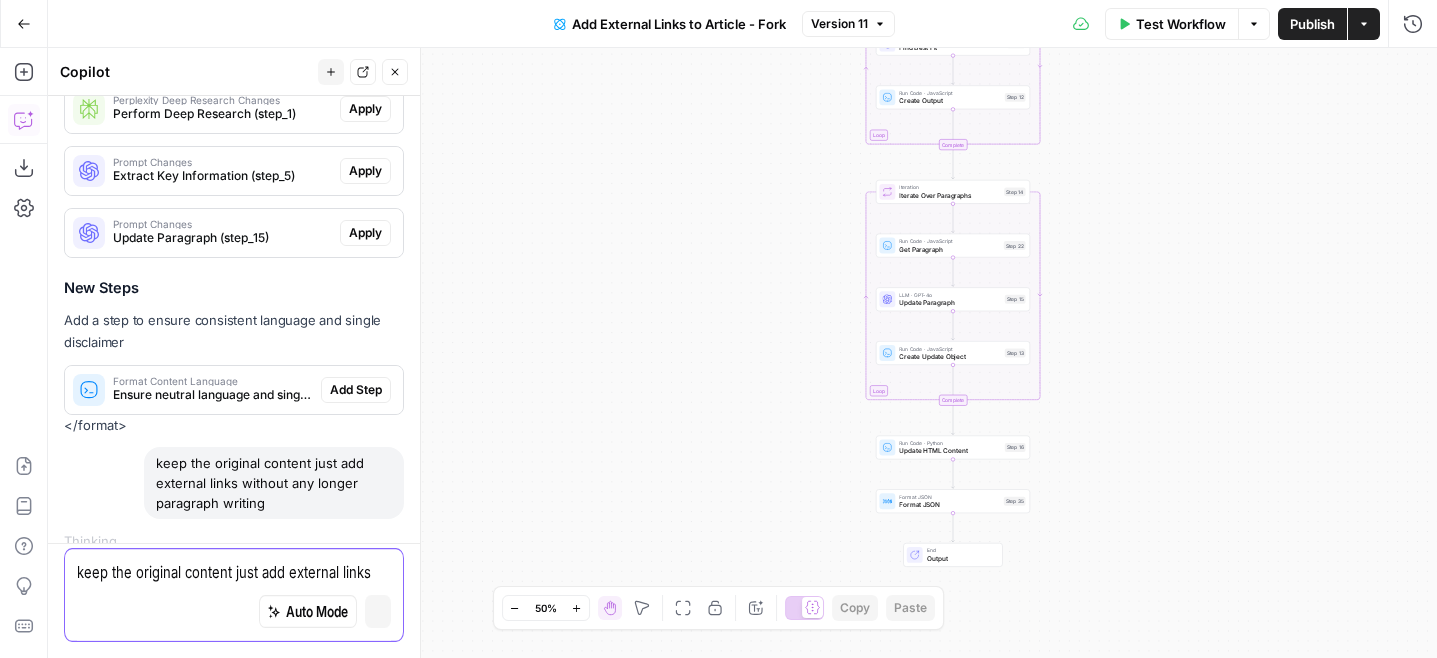 type 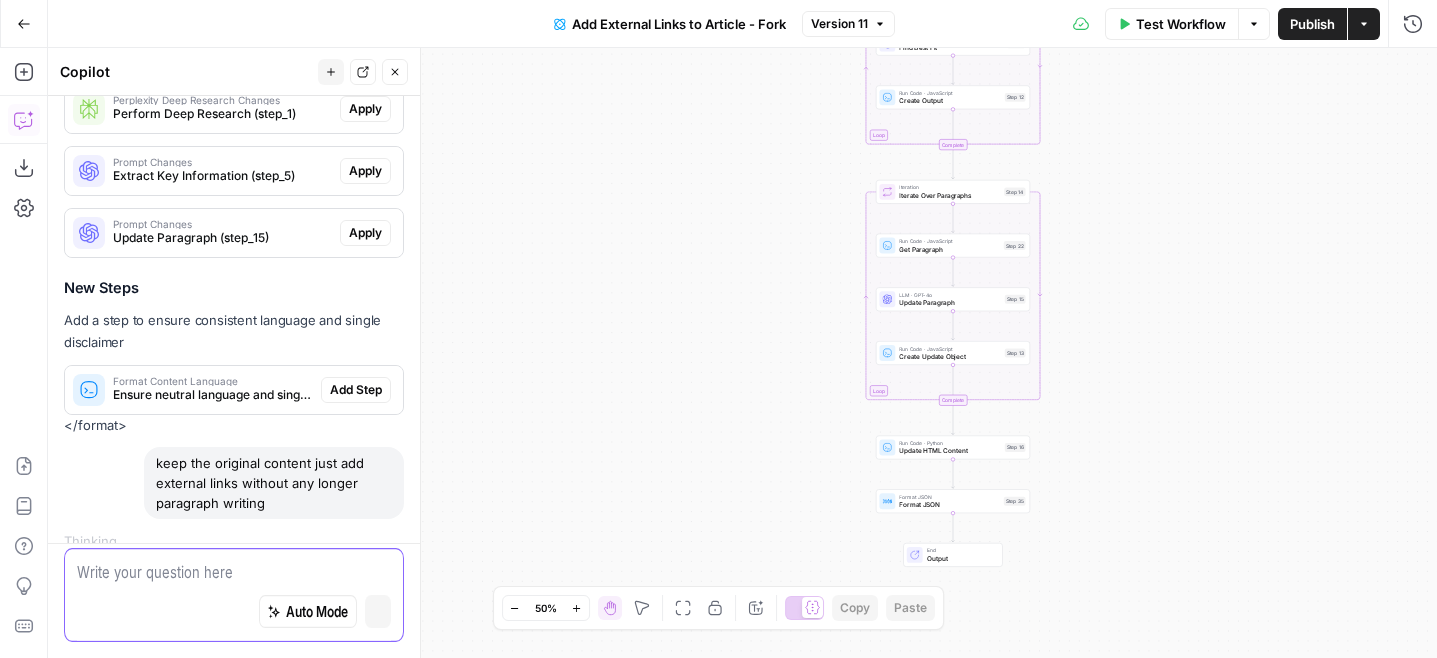 scroll, scrollTop: 1615, scrollLeft: 0, axis: vertical 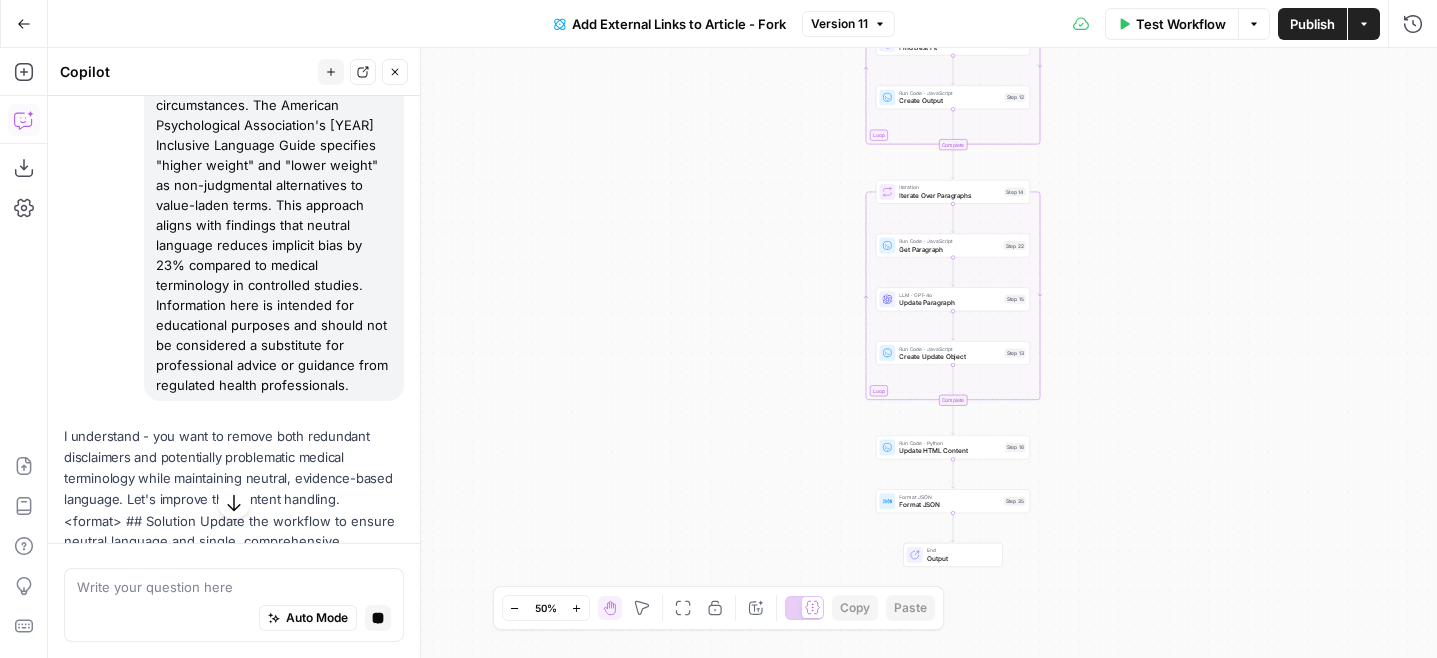 click on "or things like this as additional info
All information presented here serves educational purposes only and doesn't constitute medical advice. Consulting a healthcare professional or pharmacist provides specific guidance tailored to your circumstances. The American Psychological Association's [YEAR] Inclusive Language Guide specifies "higher weight" and "lower weight" as non-judgmental alternatives to value-laden terms. This approach aligns with findings that neutral language reduces implicit bias by 23% compared to medical terminology in controlled studies. Information here is intended for educational purposes and should not be considered a substitute for professional advice or guidance from regulated health professionals." at bounding box center [274, 175] 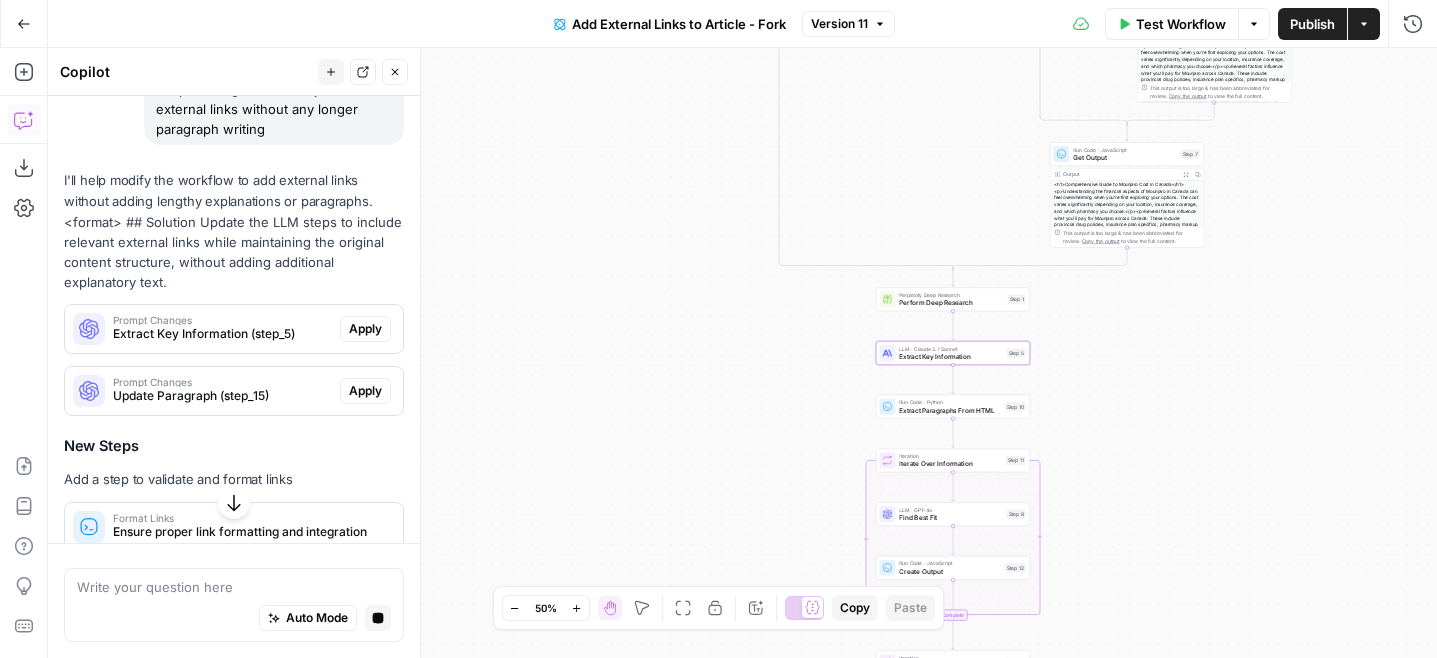 scroll, scrollTop: 1971, scrollLeft: 0, axis: vertical 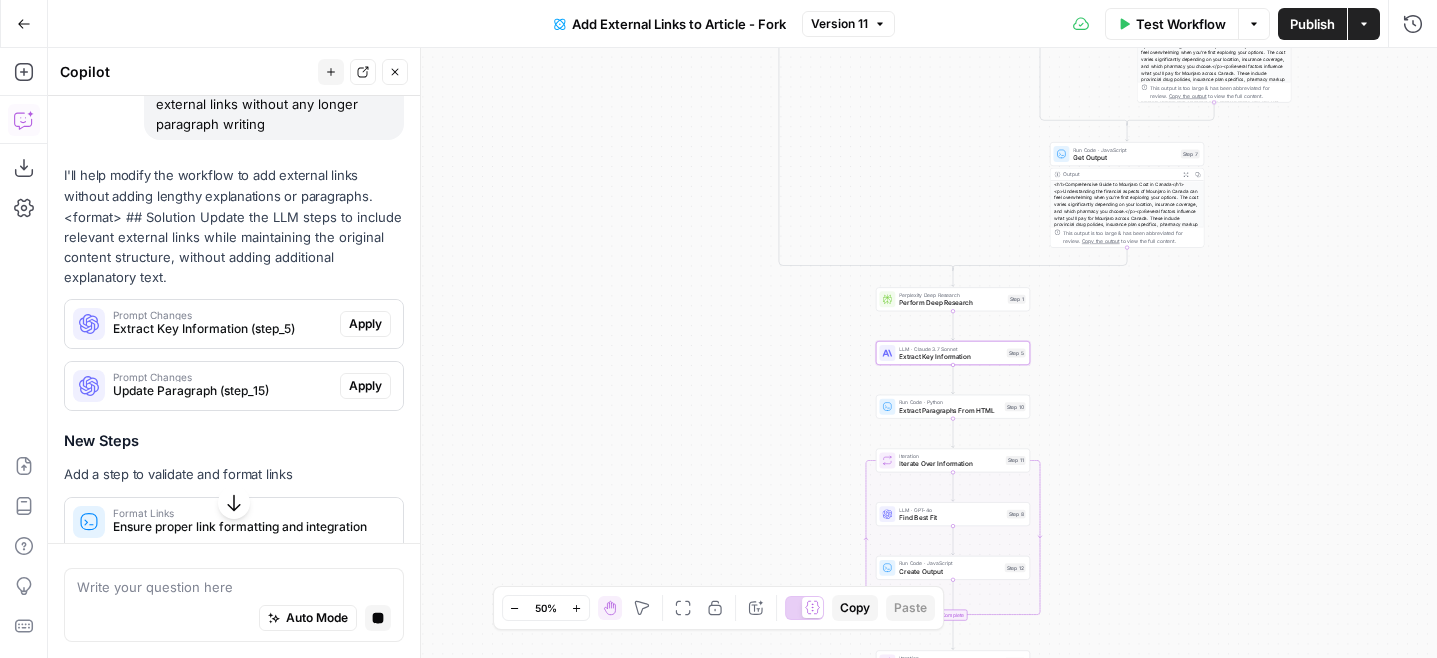 click on "Apply" at bounding box center (365, 324) 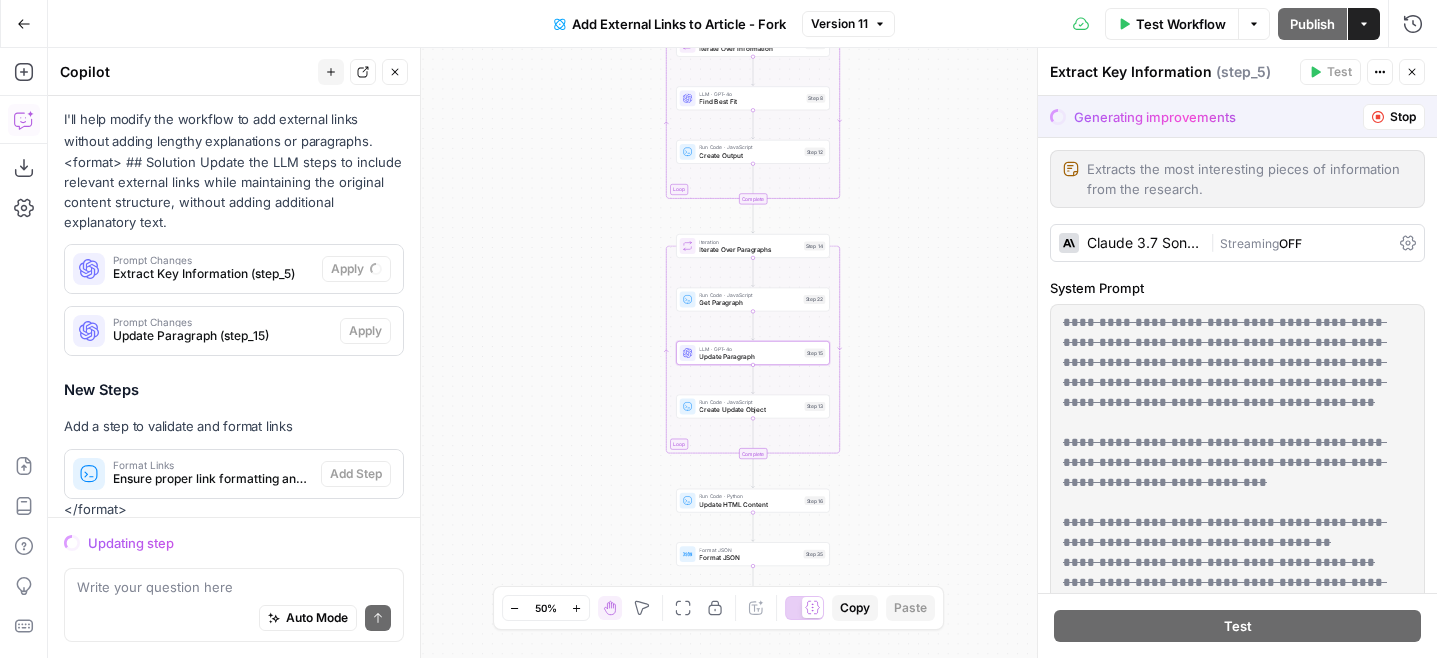 scroll, scrollTop: 2091, scrollLeft: 0, axis: vertical 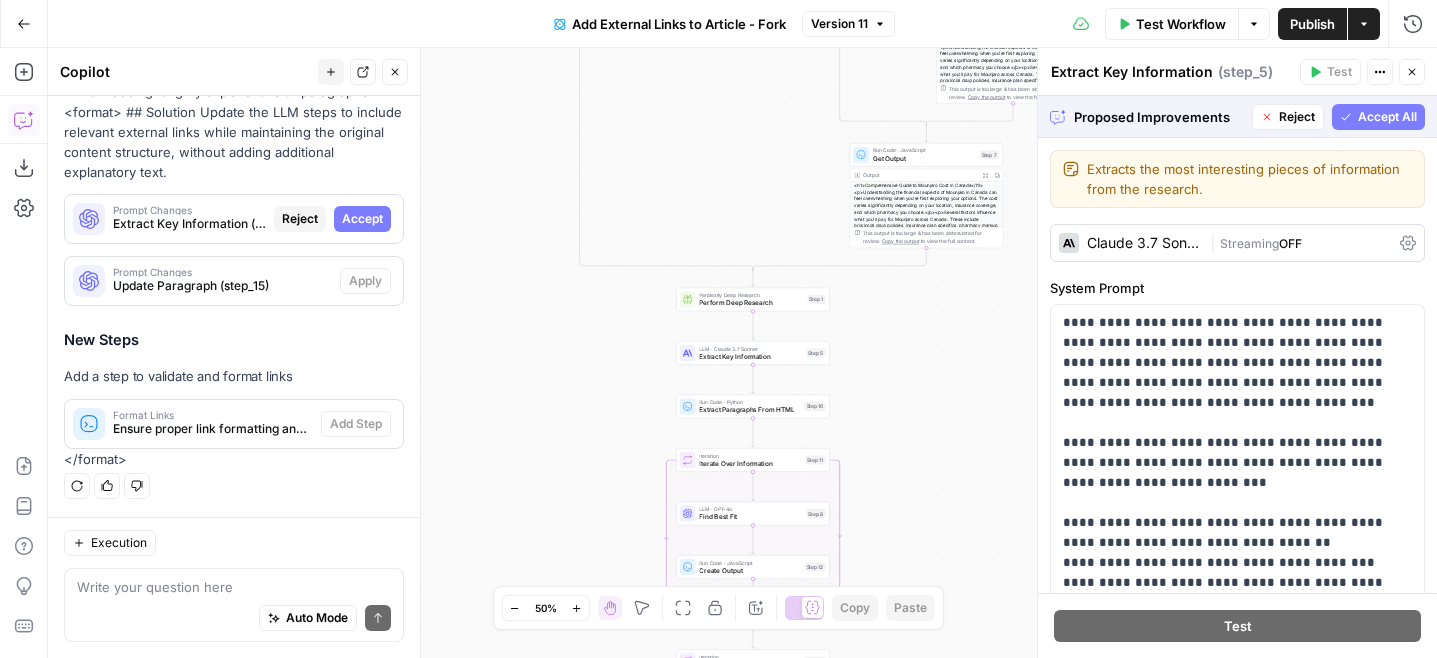 click on "Accept All" at bounding box center (1387, 117) 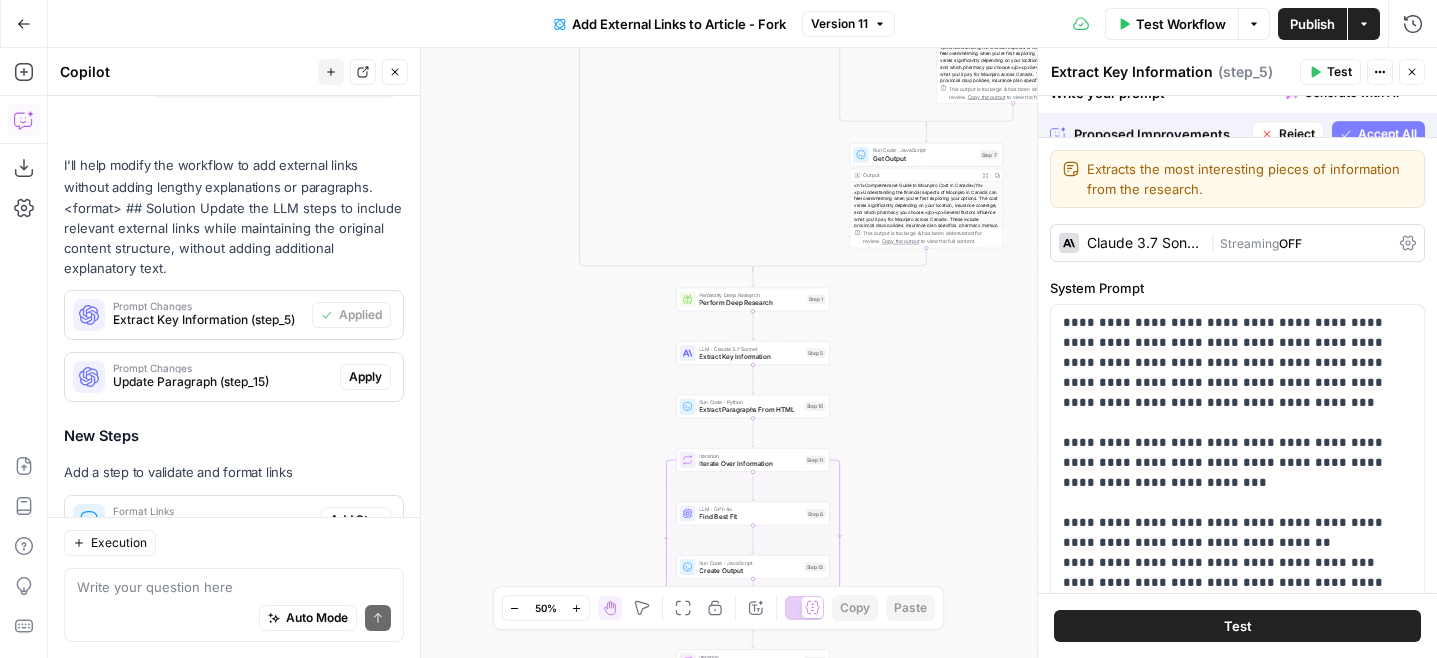 scroll, scrollTop: 2187, scrollLeft: 0, axis: vertical 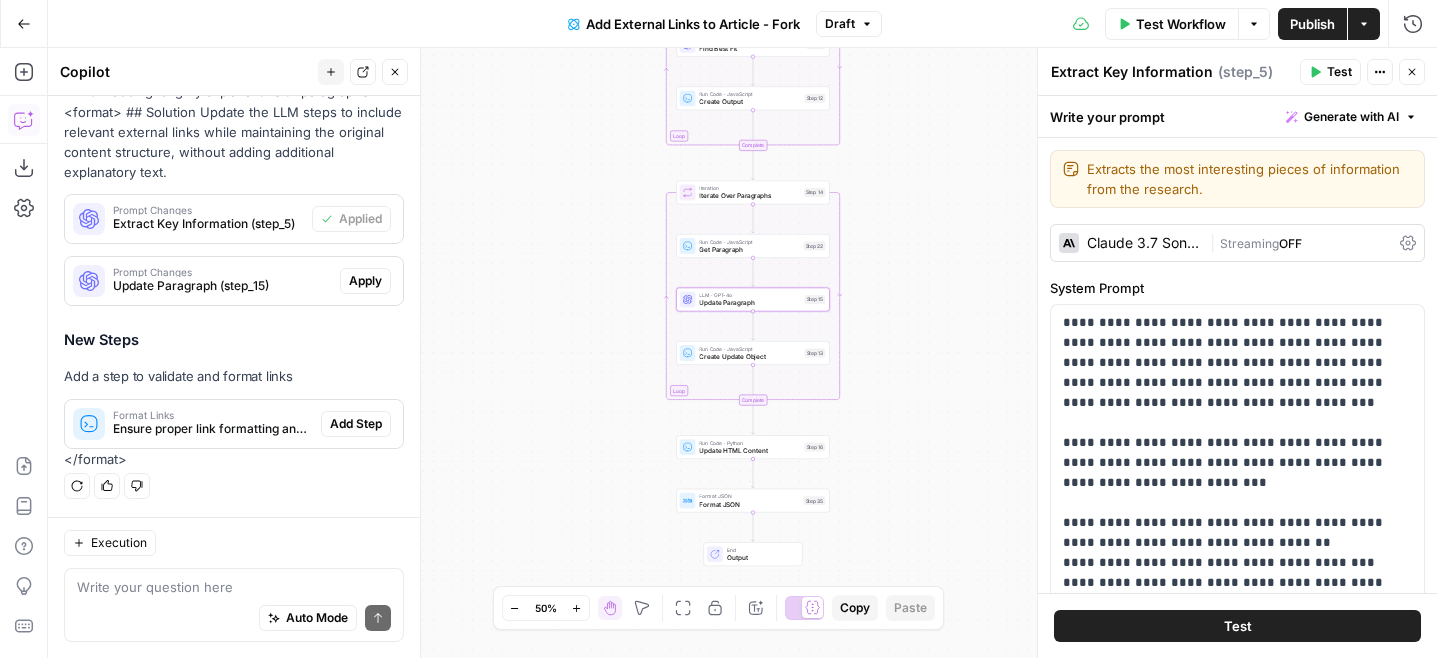 click on "Apply" at bounding box center (365, 281) 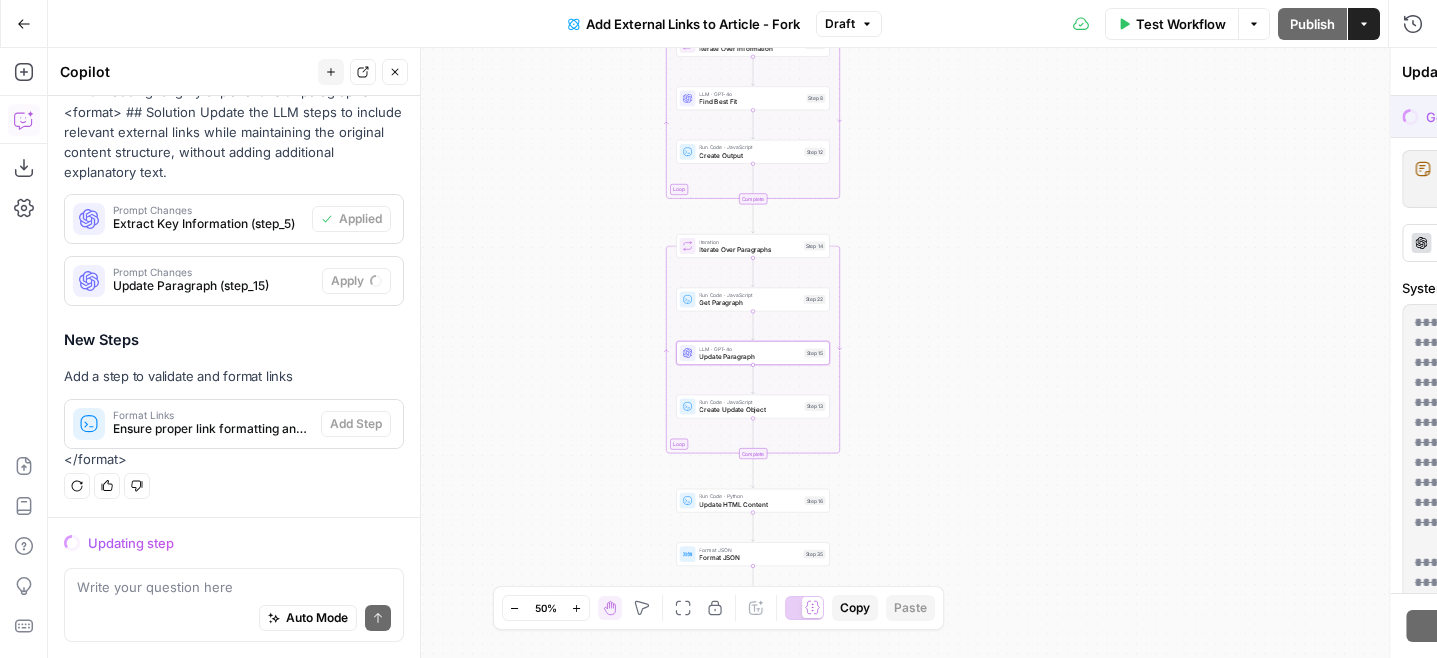 scroll, scrollTop: 2091, scrollLeft: 0, axis: vertical 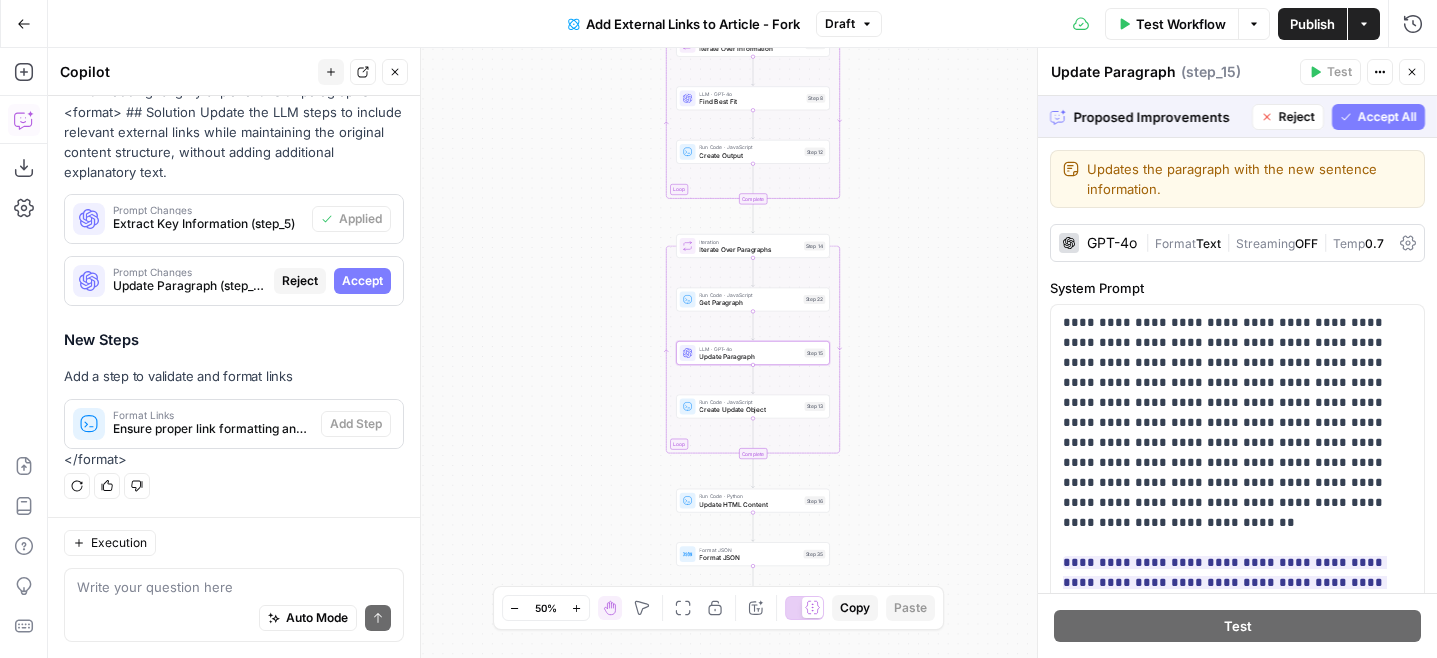 click on "Prompt Changes Update Paragraph (step_15) Reject Accept" at bounding box center [234, 281] 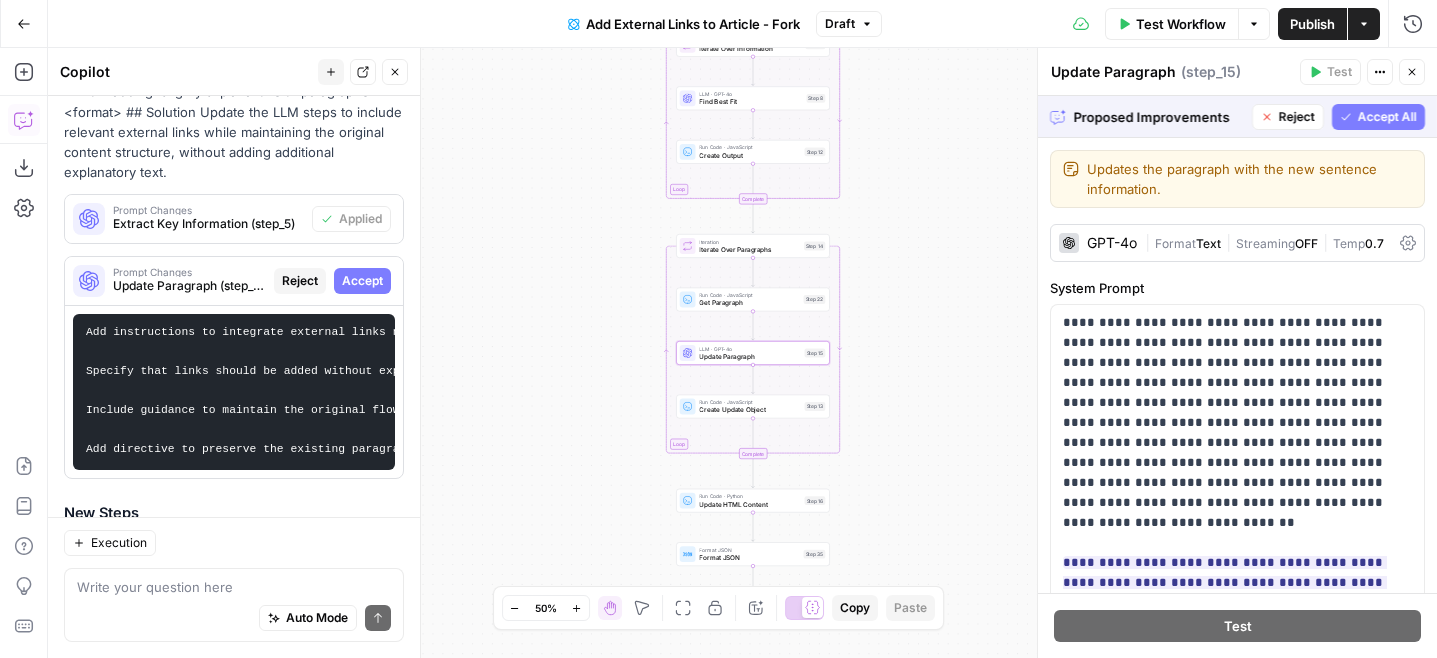 click on "Accept" at bounding box center [362, 281] 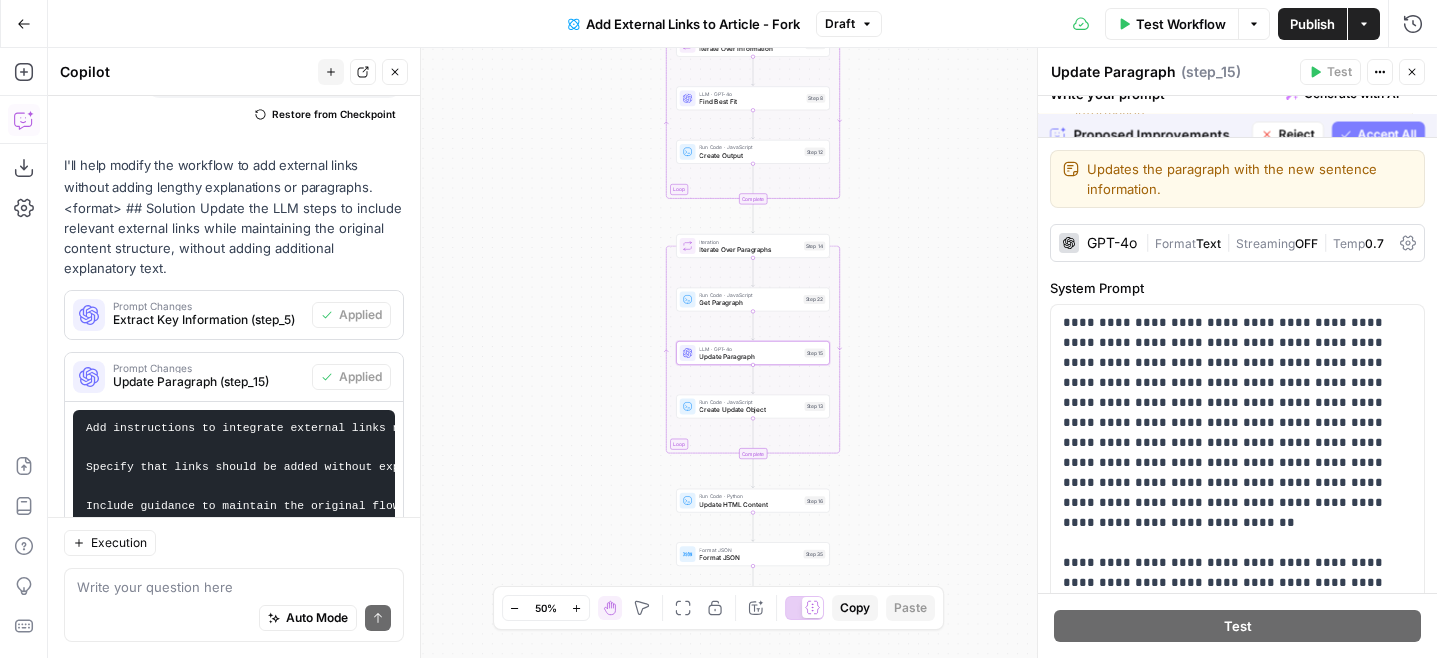 scroll, scrollTop: 2360, scrollLeft: 0, axis: vertical 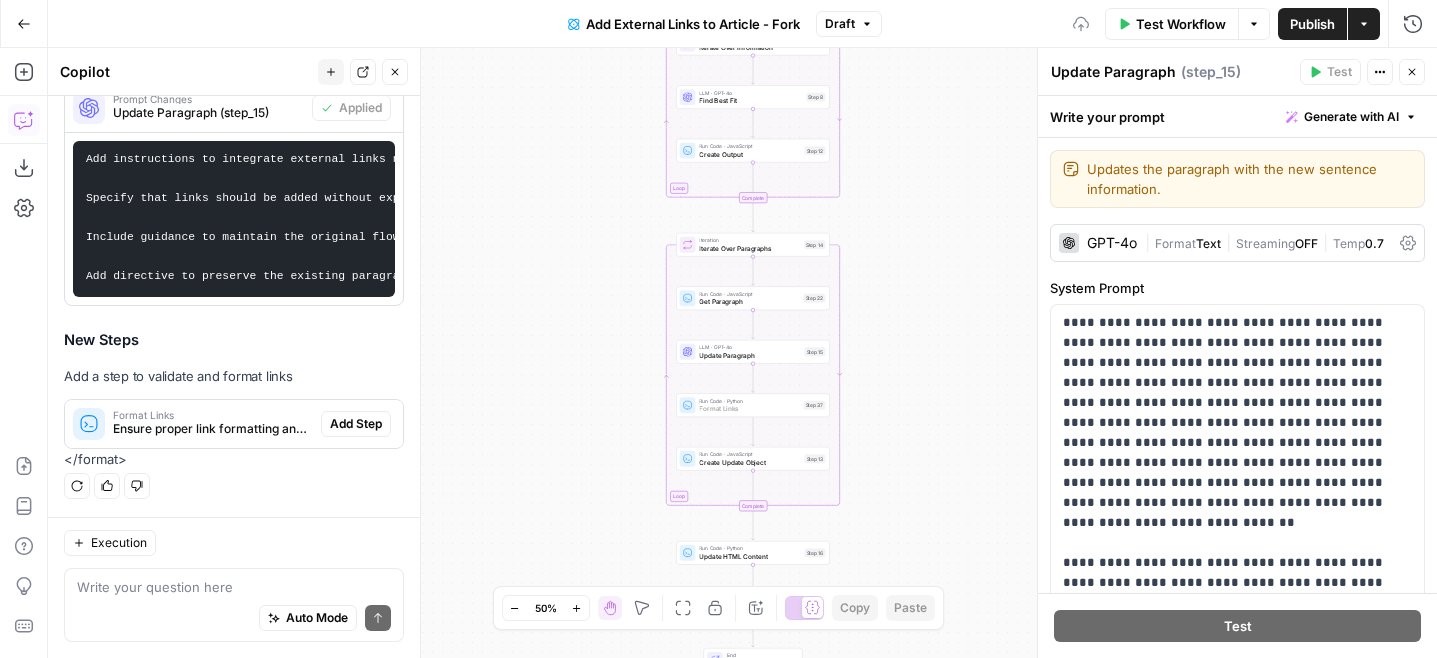 click on "Add Step" at bounding box center [356, 424] 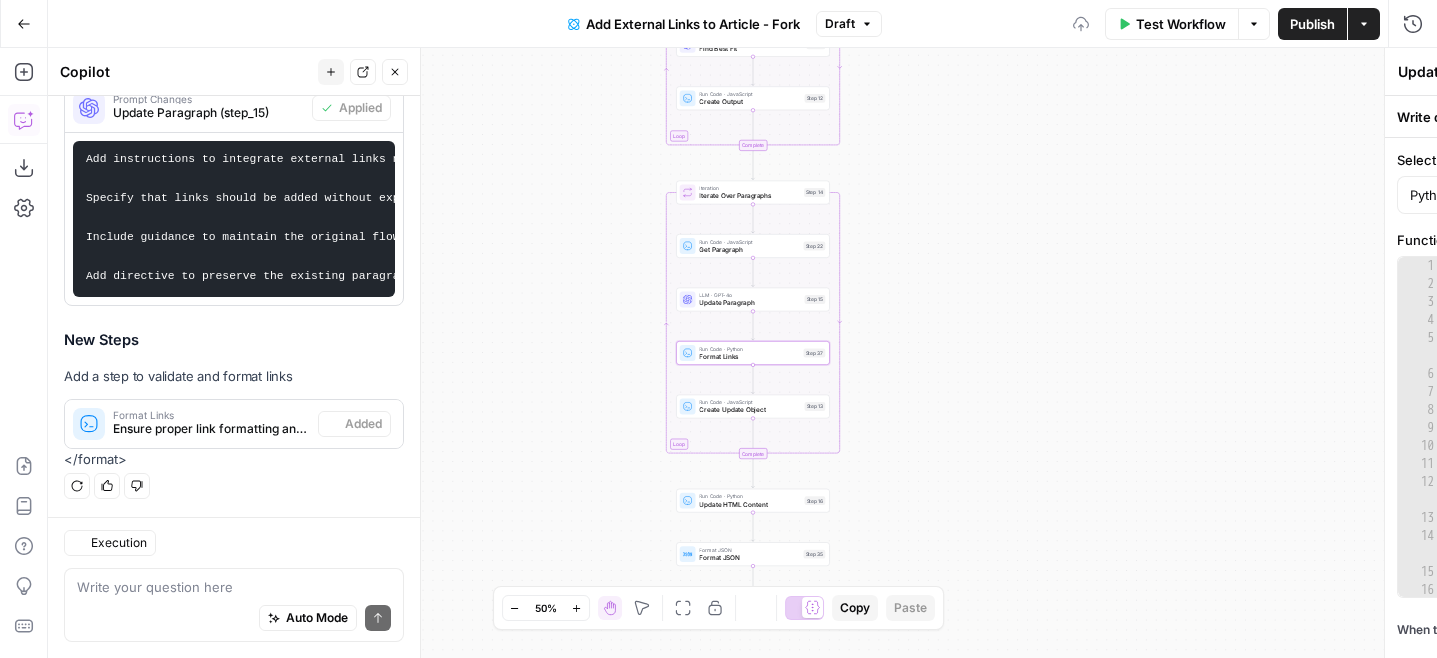type on "Format Links" 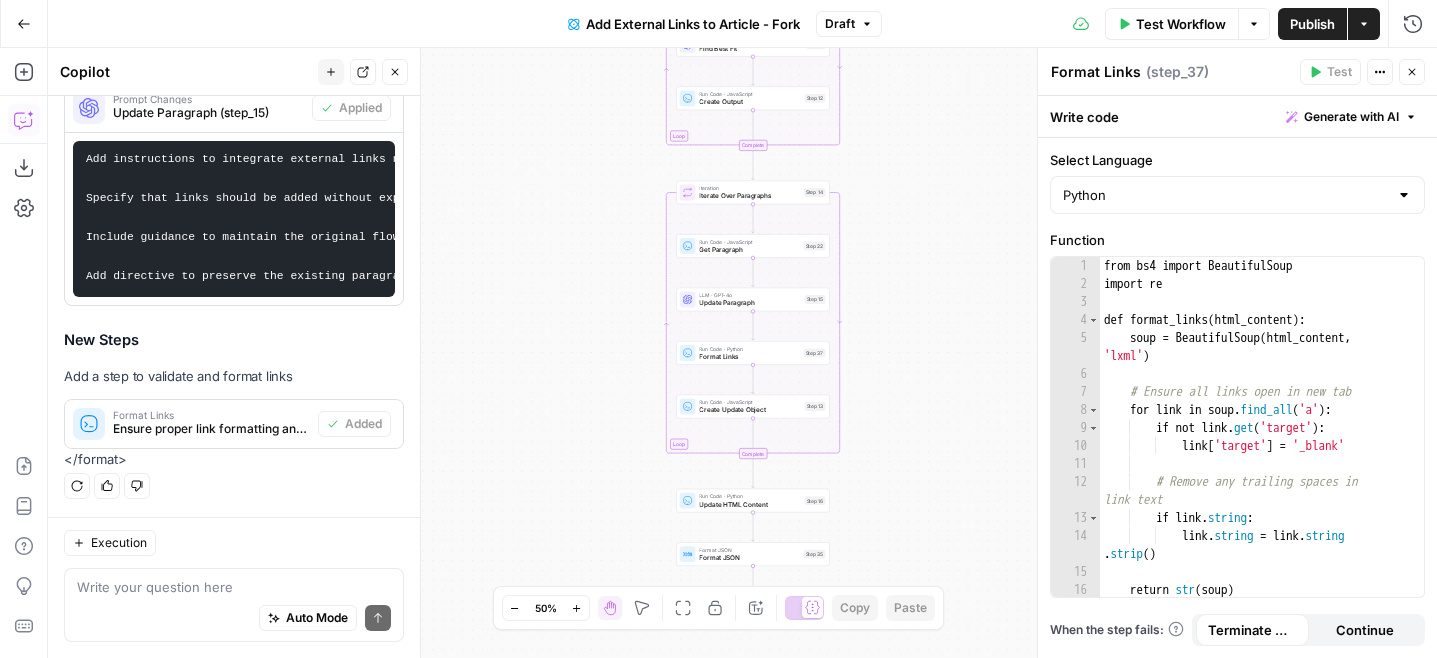 click on "Publish" at bounding box center (1312, 24) 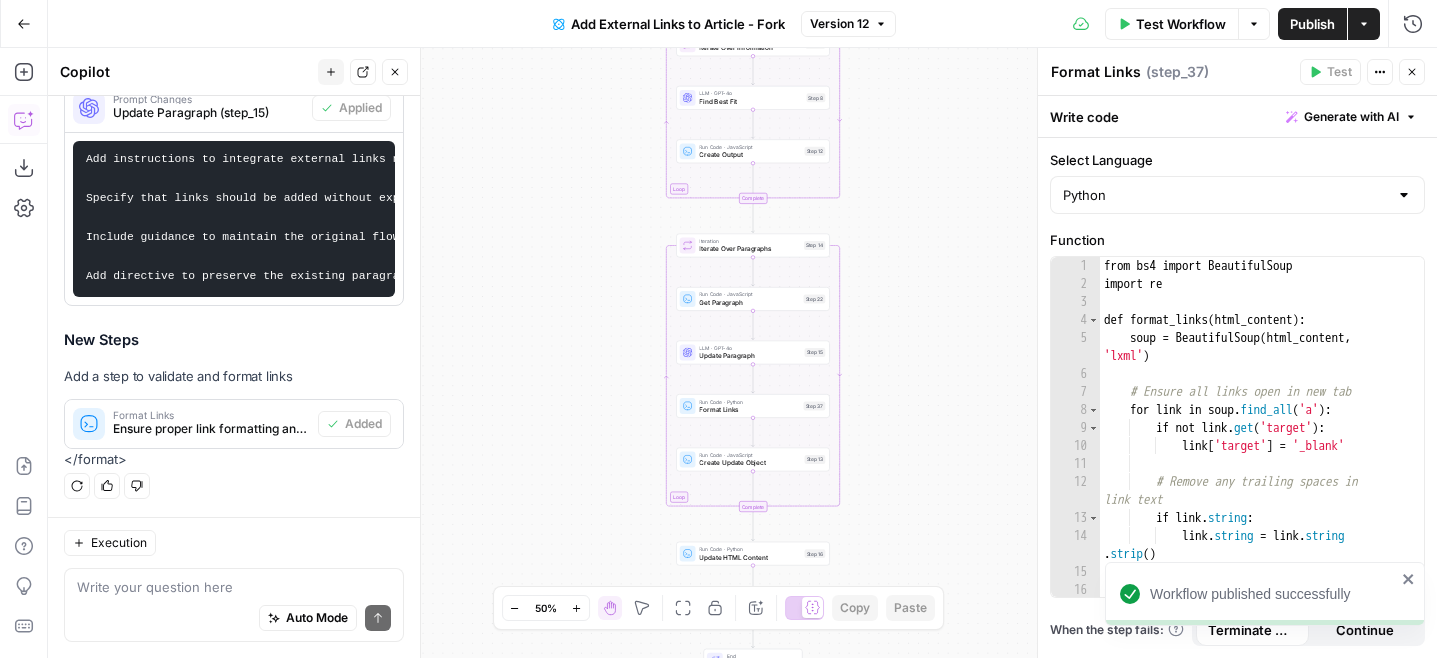 click on "Auto Mode Send" at bounding box center [234, 619] 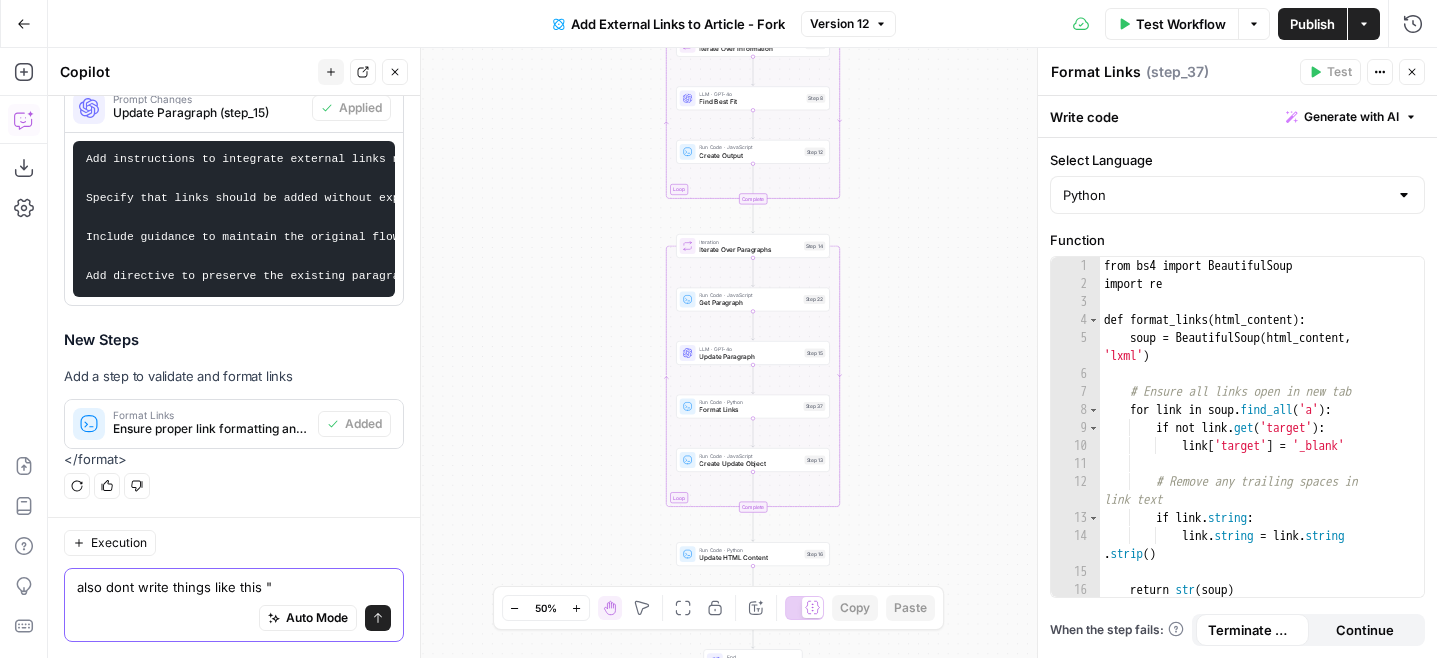 paste on "I'm sorry, it seems like the paragraph is missing. Could you please provide the paragraph you would like me to update?" 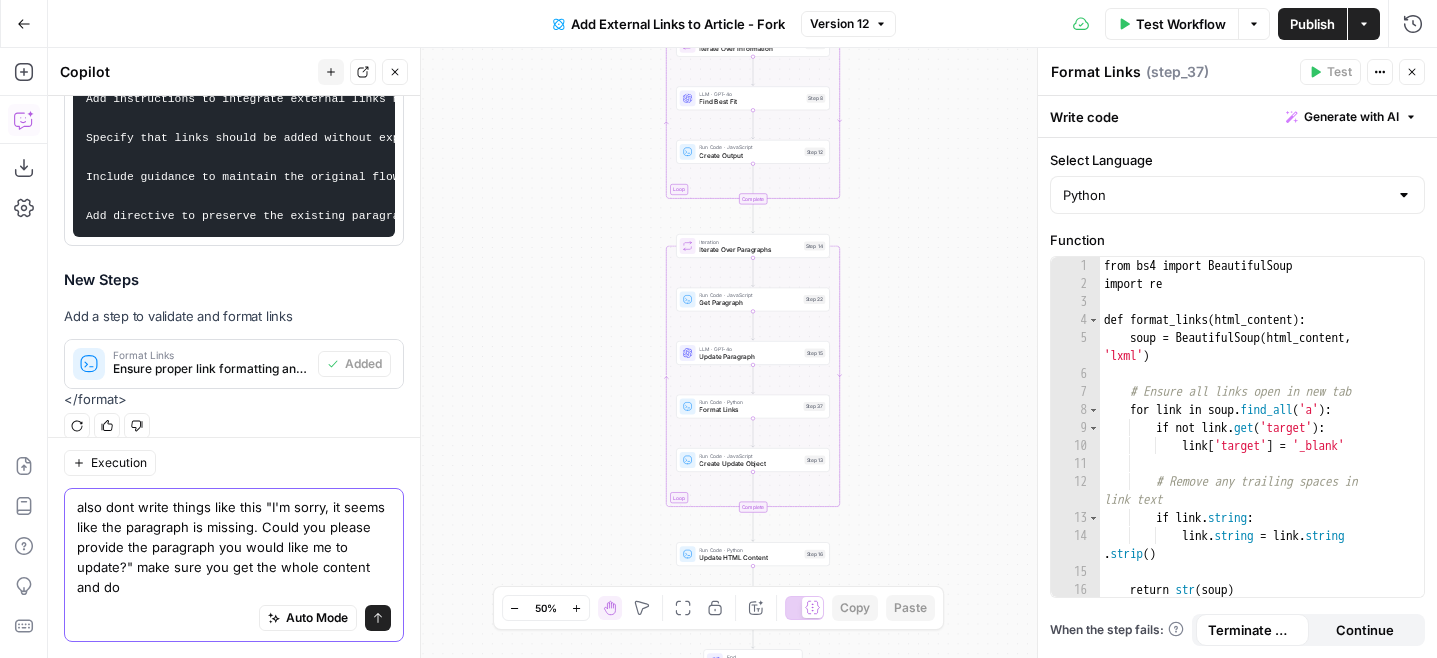 scroll, scrollTop: 2440, scrollLeft: 0, axis: vertical 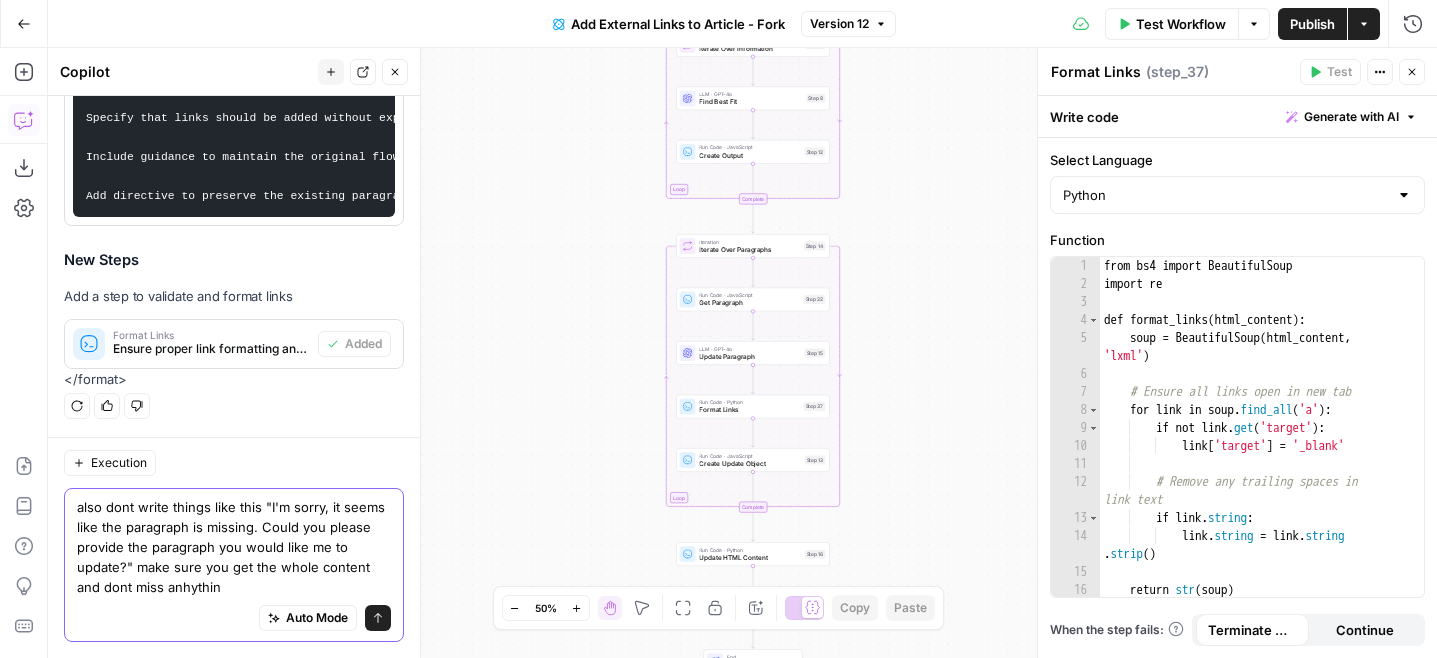 type on "also dont write things like this "I'm sorry, it seems like the paragraph is missing. Could you please provide the paragraph you would like me to update?" make sure you get the whole content and dont miss anhything" 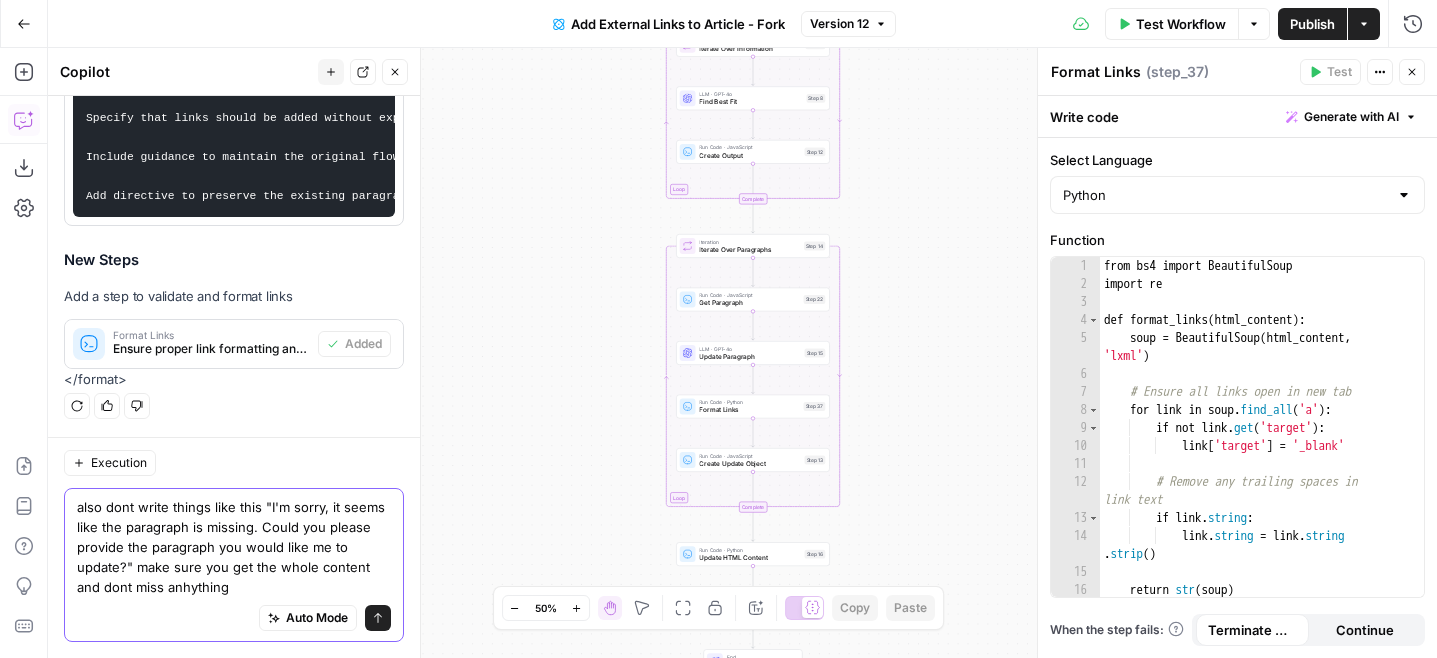type 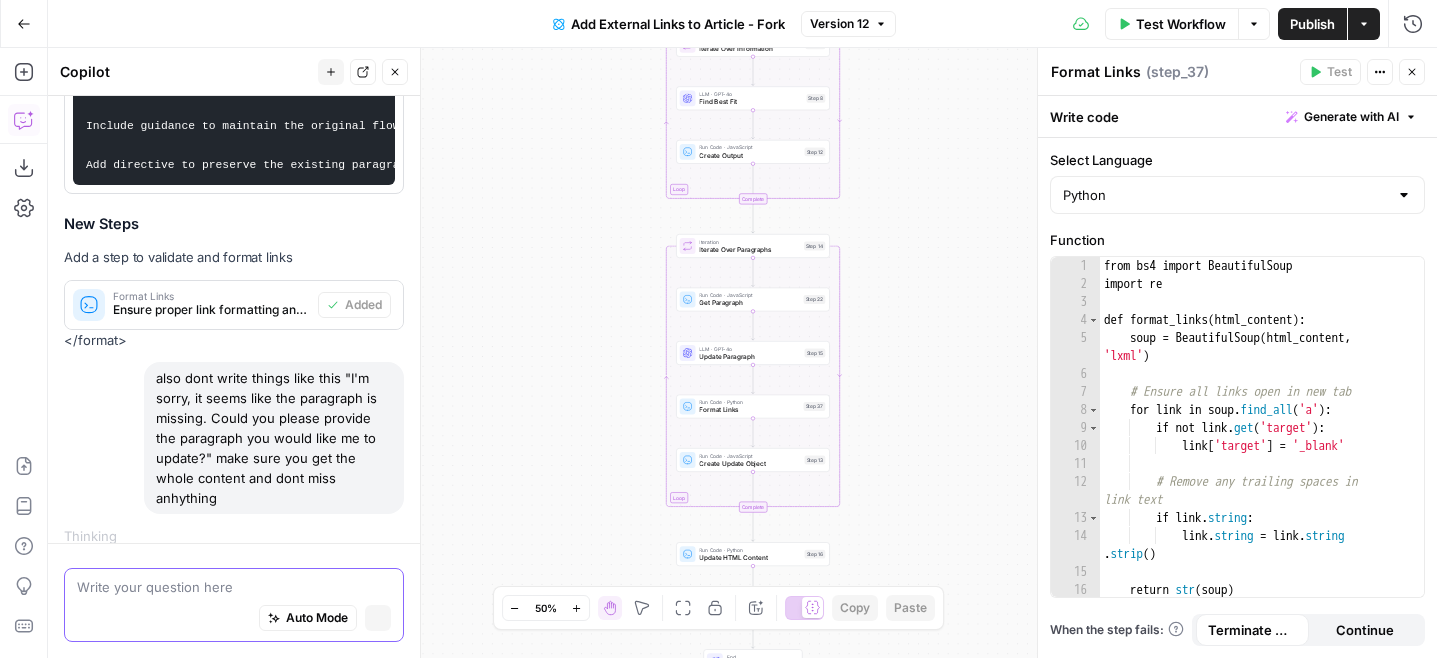 scroll, scrollTop: 2360, scrollLeft: 0, axis: vertical 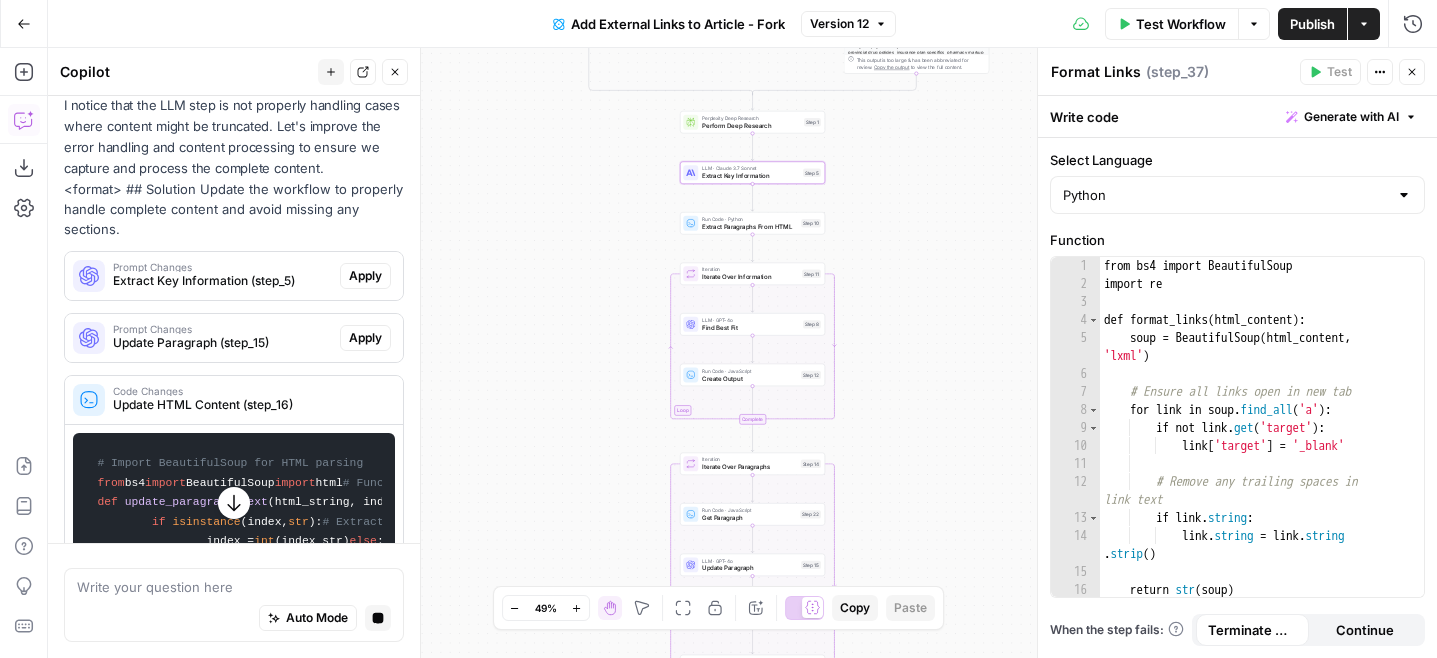 click on "Apply" at bounding box center [365, 276] 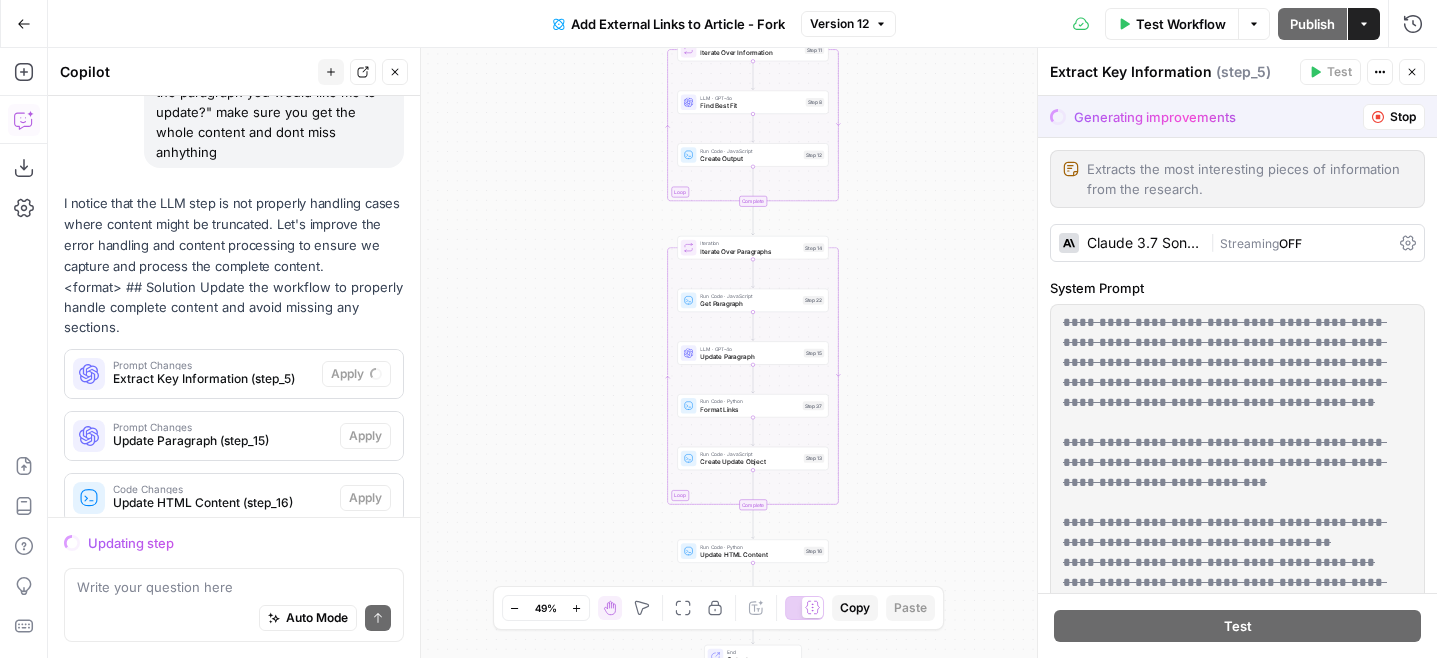 scroll, scrollTop: 2783, scrollLeft: 0, axis: vertical 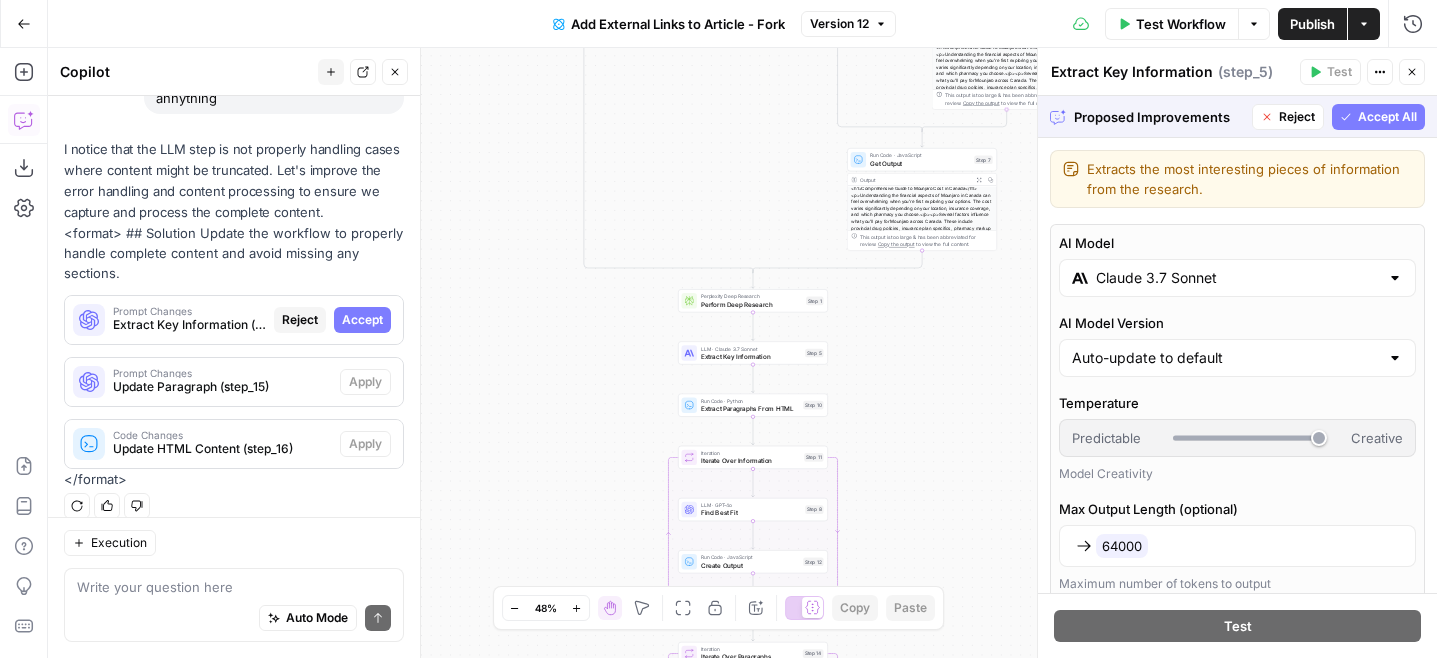 click on "Accept All" at bounding box center [1378, 117] 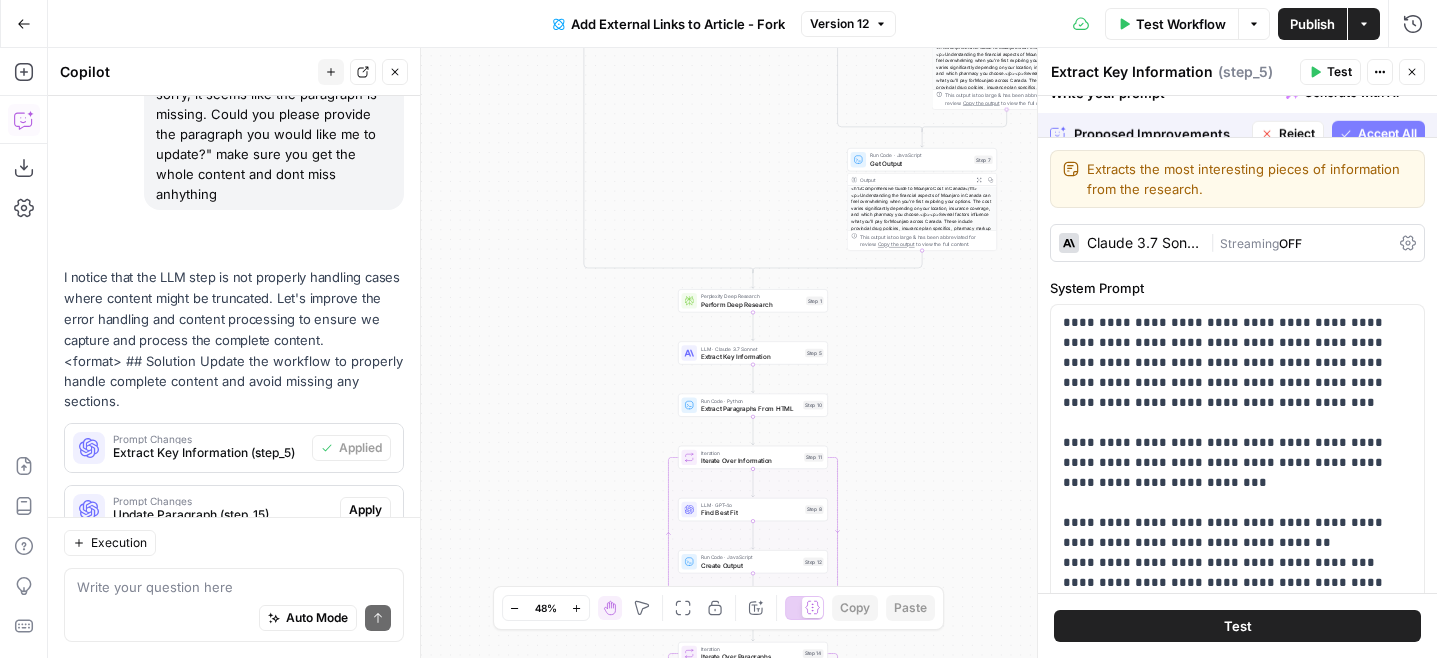 scroll, scrollTop: 2911, scrollLeft: 0, axis: vertical 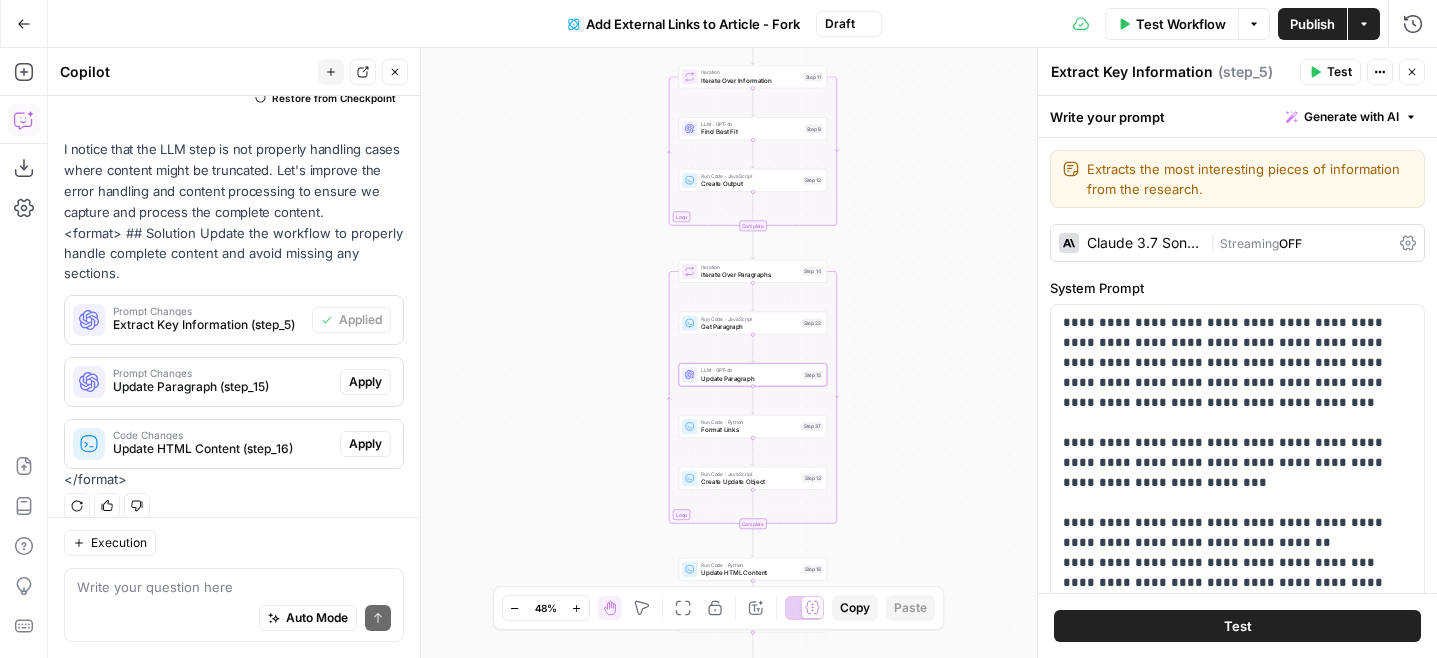 click on "Apply" at bounding box center (365, 382) 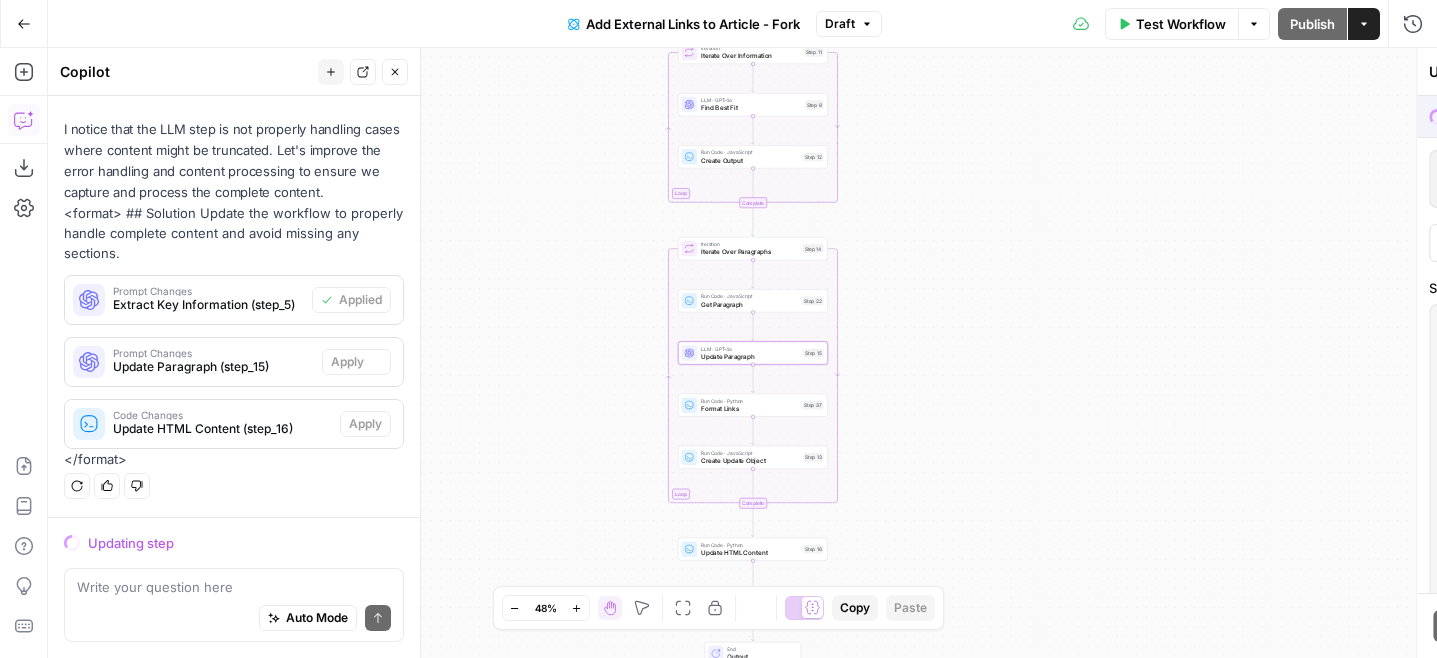 scroll, scrollTop: 2783, scrollLeft: 0, axis: vertical 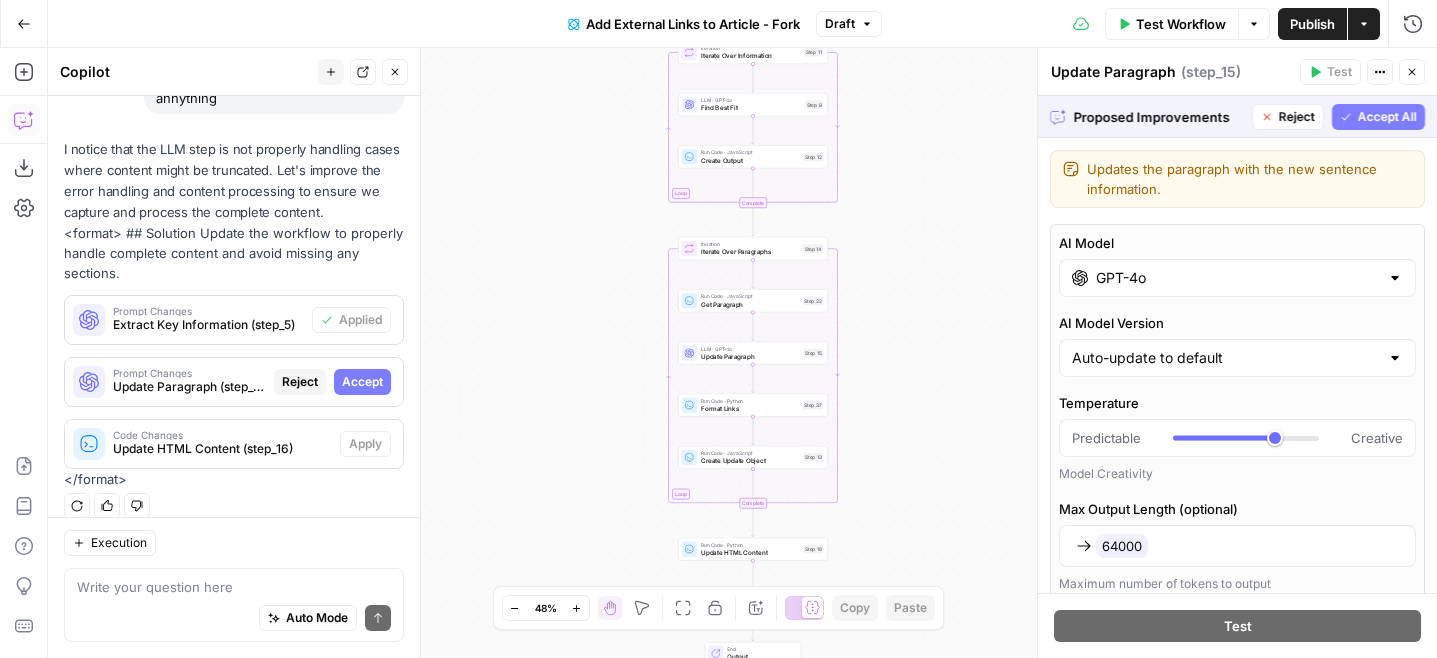 click on "Accept All" at bounding box center [1378, 117] 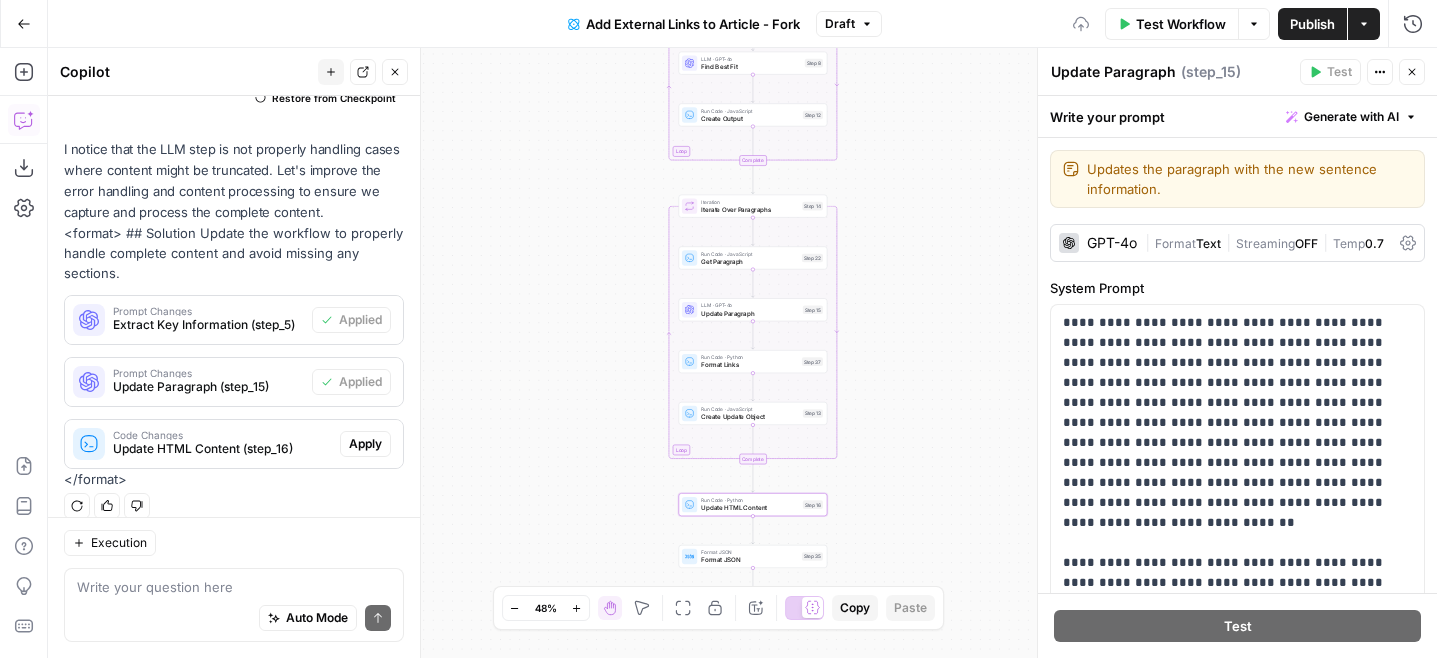 click on "Apply" at bounding box center (365, 444) 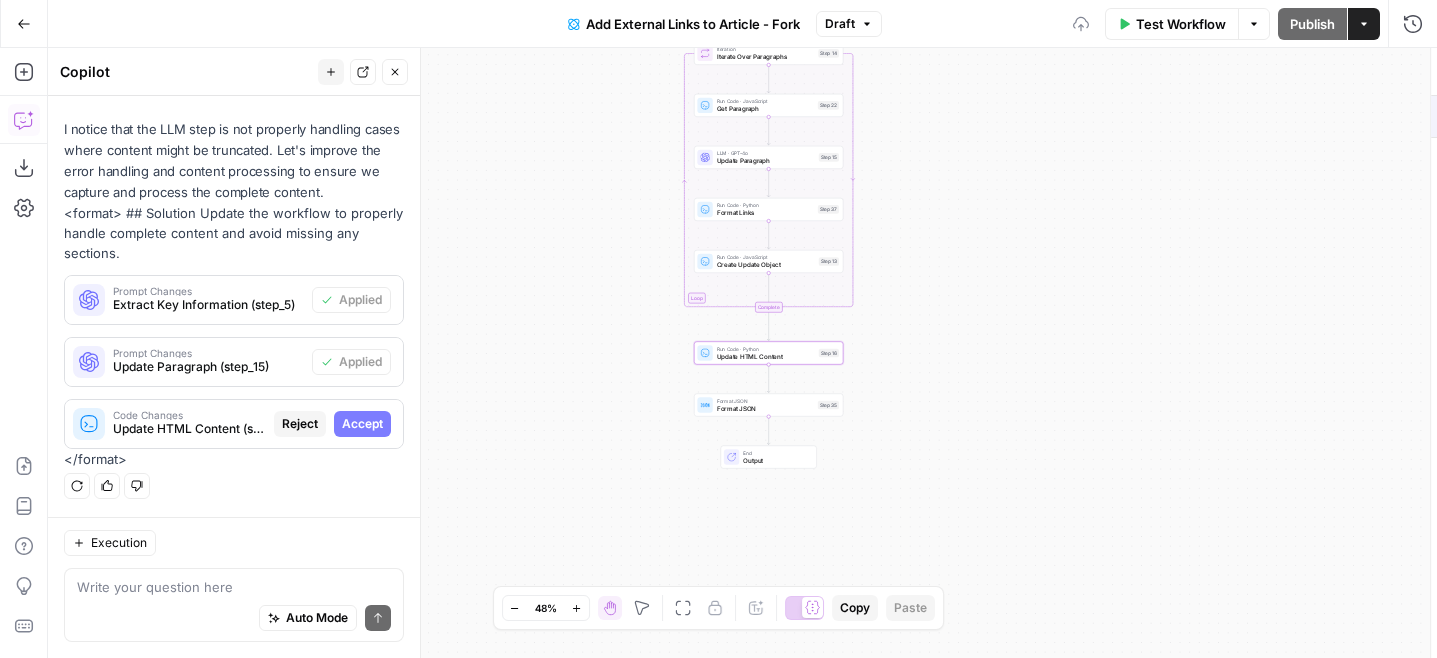 scroll, scrollTop: 2783, scrollLeft: 0, axis: vertical 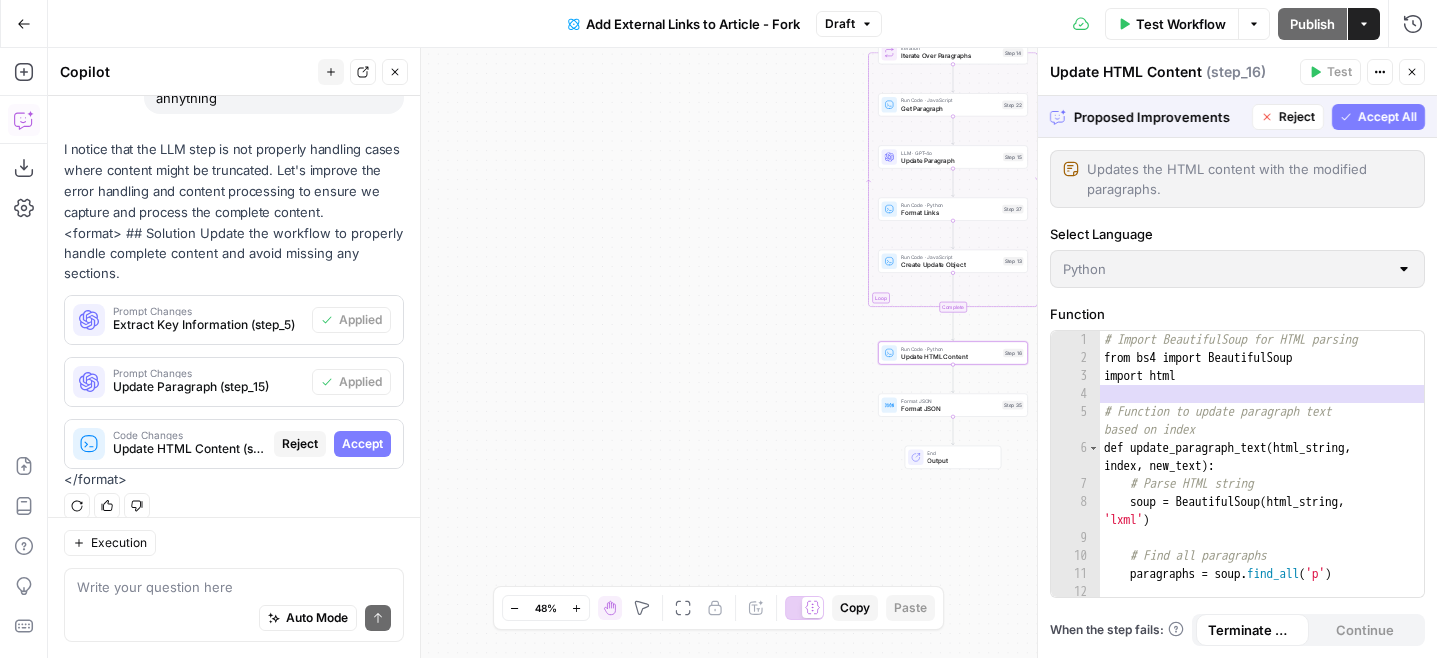 click on "Accept" at bounding box center (362, 444) 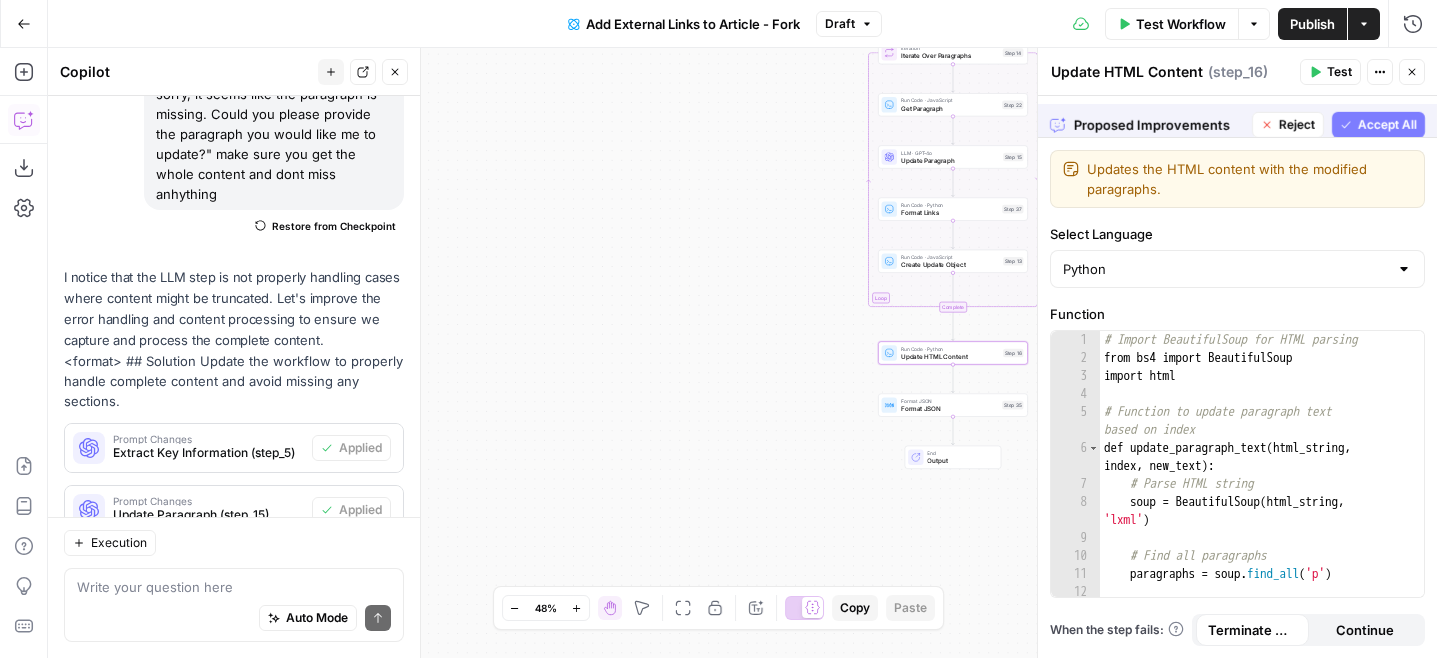 scroll, scrollTop: 2911, scrollLeft: 0, axis: vertical 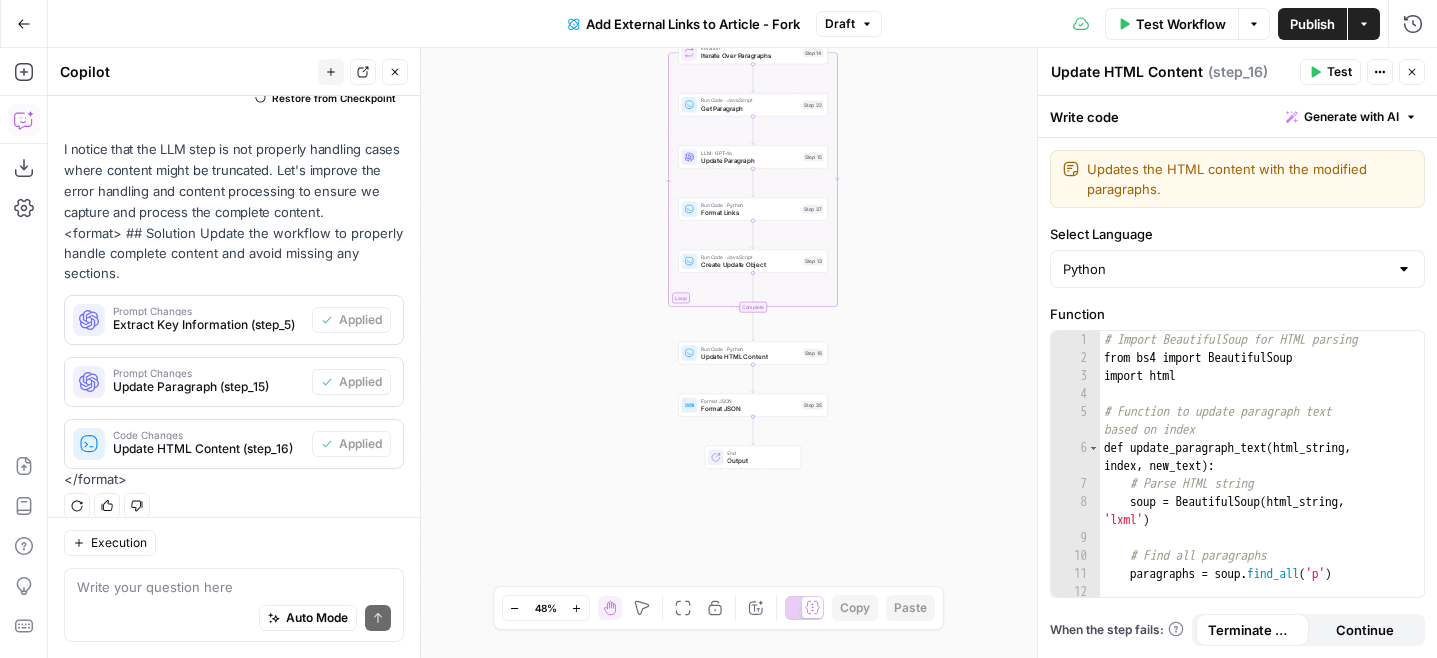 click on "Publish" at bounding box center [1312, 24] 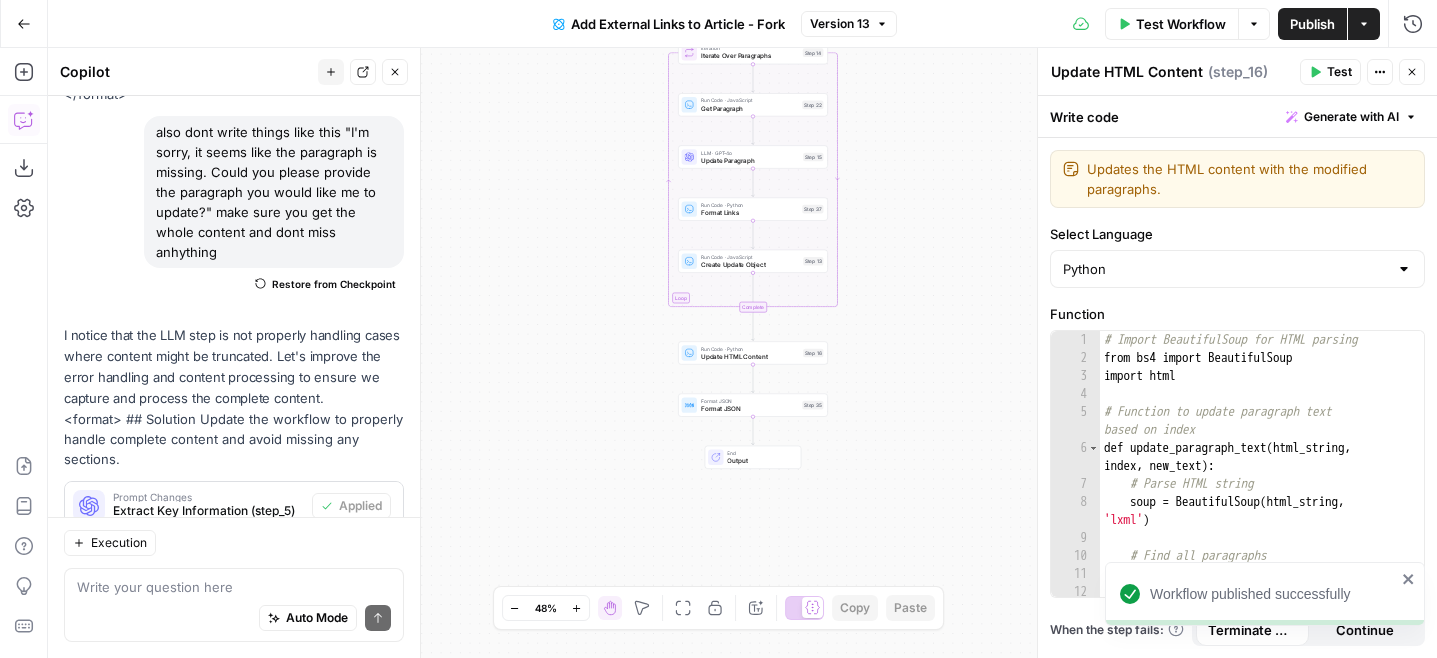 scroll, scrollTop: 2911, scrollLeft: 0, axis: vertical 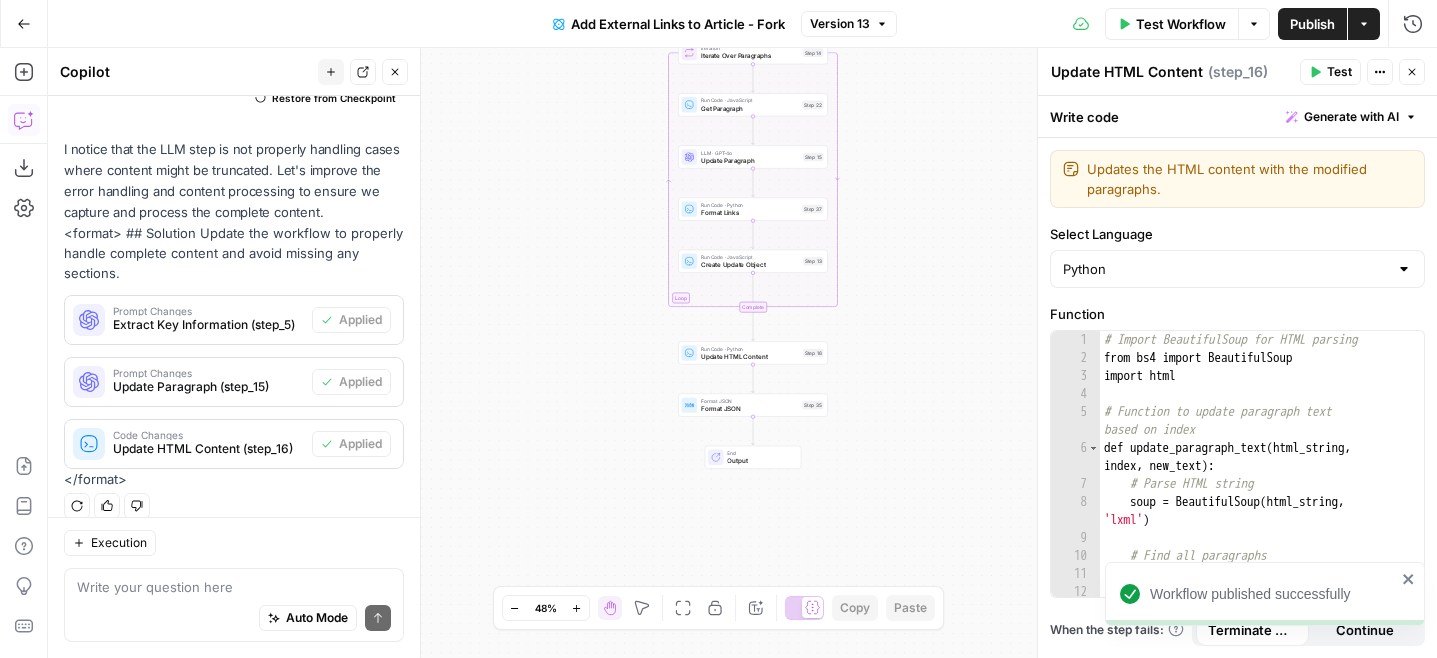 click on "Add External Links to Article - Fork" at bounding box center (678, 24) 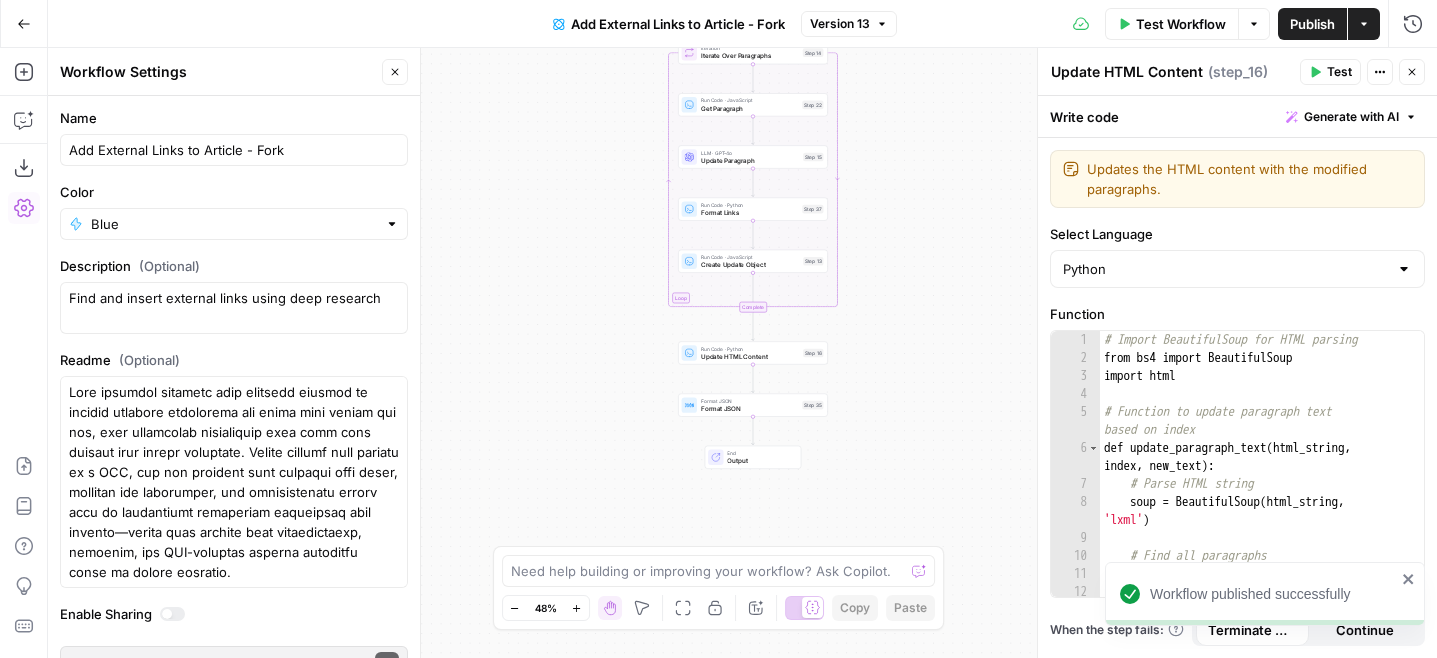 click on "Version 13" at bounding box center [849, 24] 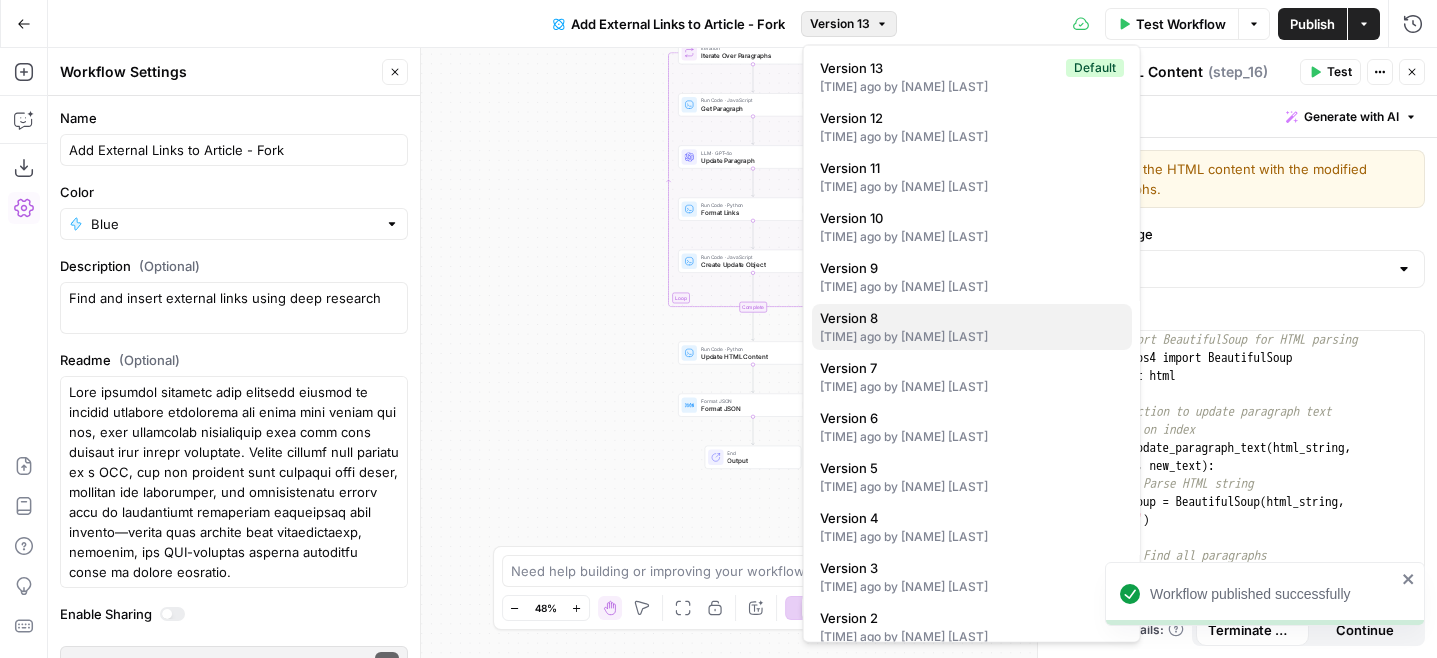 drag, startPoint x: 882, startPoint y: 282, endPoint x: 877, endPoint y: 321, distance: 39.319206 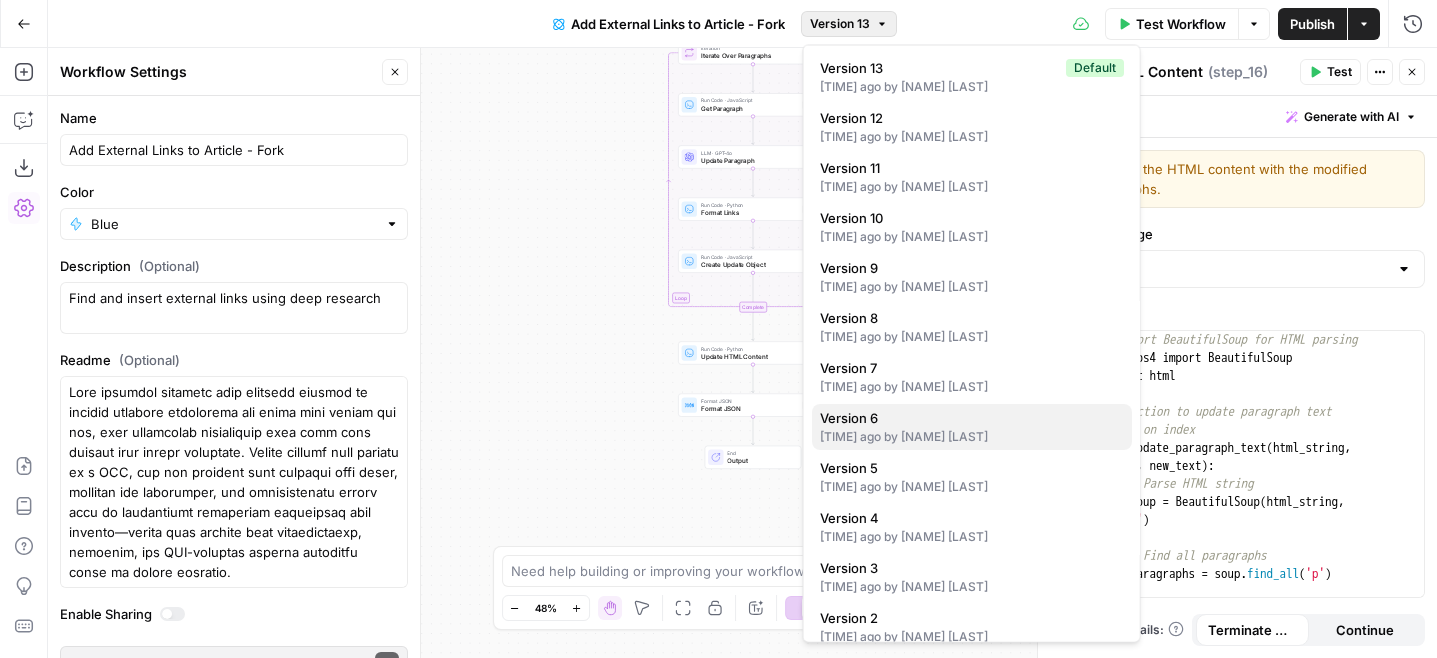 click on "Version 6" at bounding box center [968, 418] 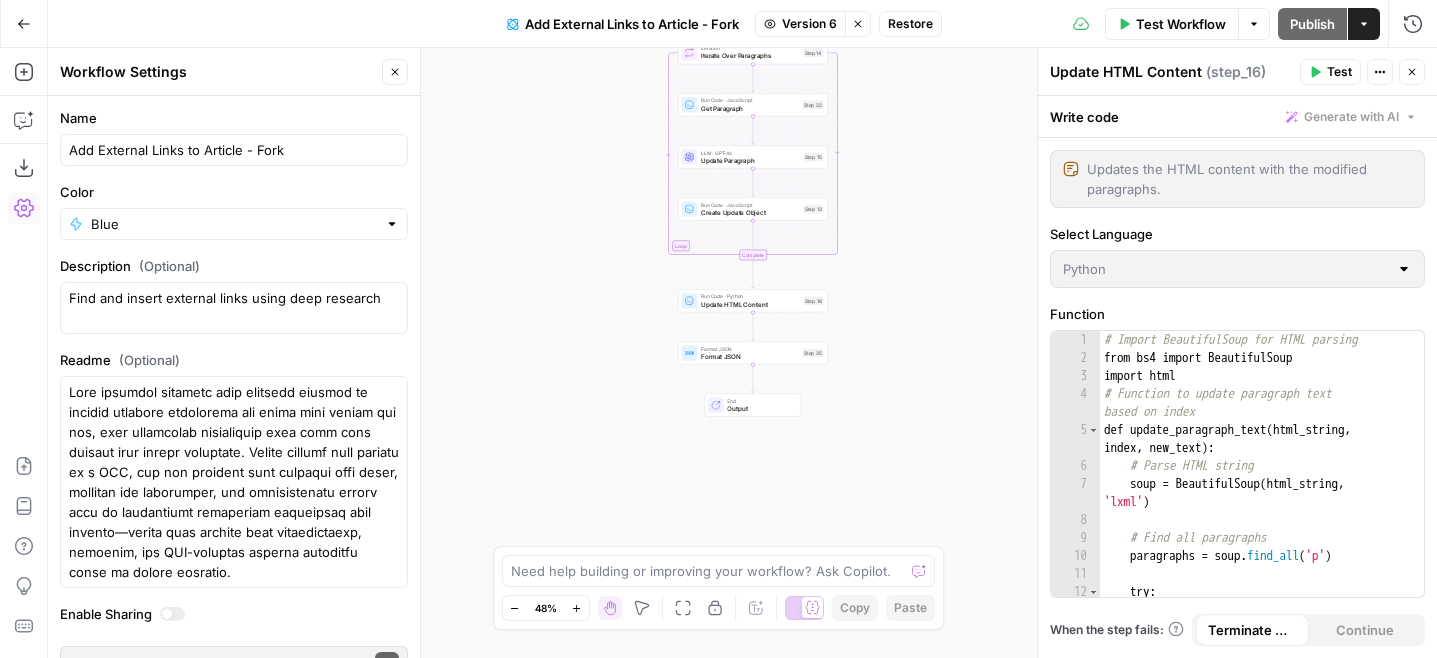 click on "Add External Links to Article - Fork Version 6 Stop viewing Restore" at bounding box center [718, 24] 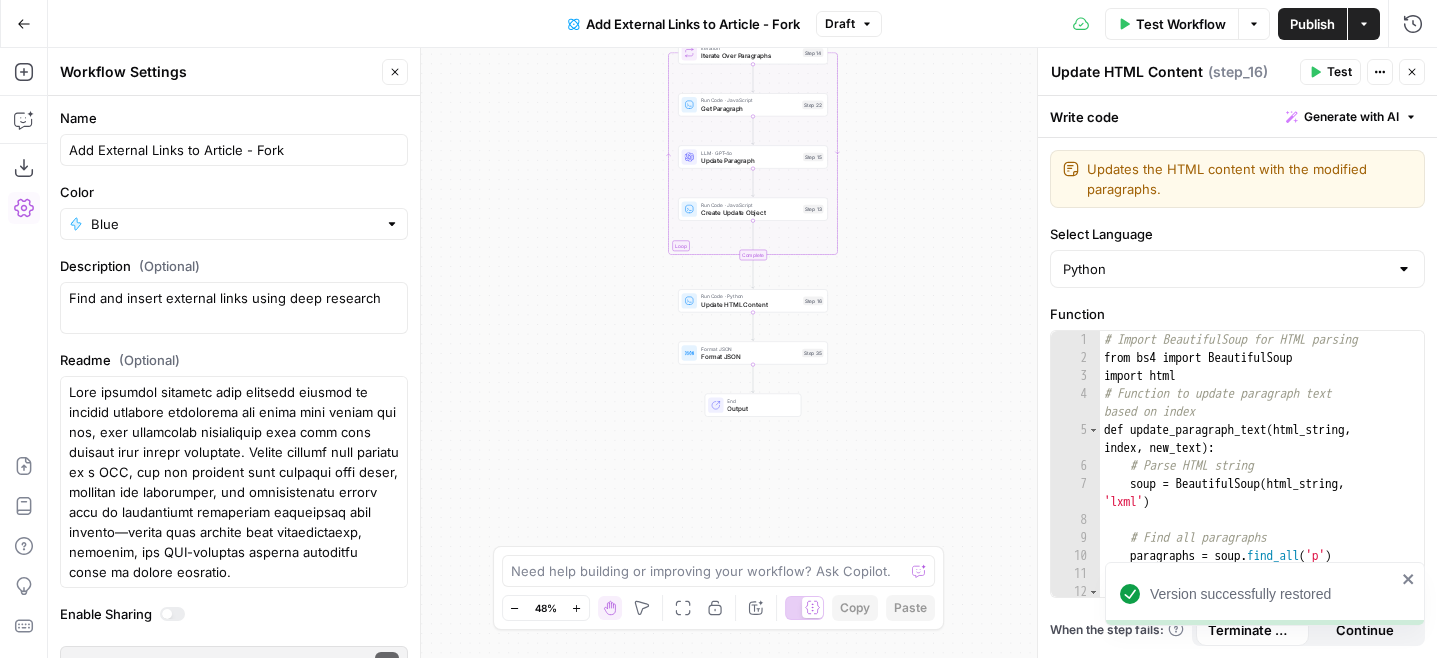 click on "Publish" at bounding box center [1312, 24] 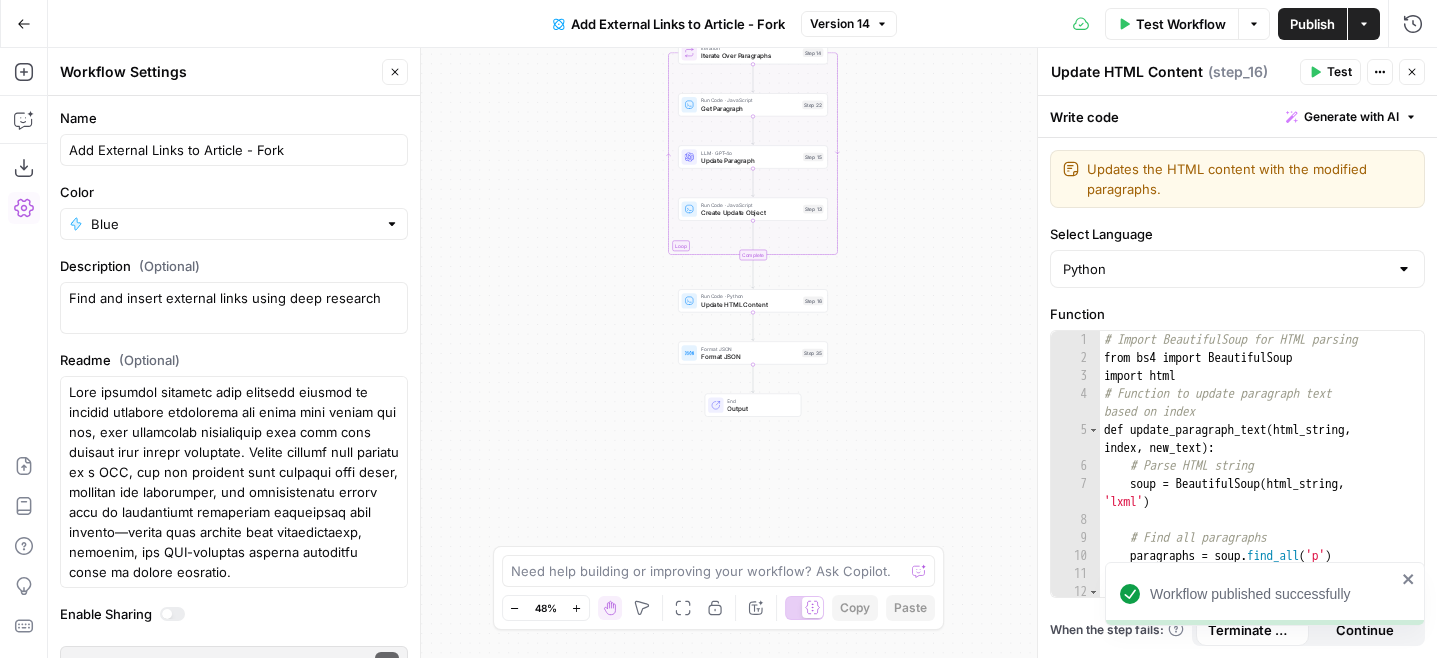 click on "false true false true false true Workflow Set Inputs Inputs Condition Check Content Condition Step 6 Run Code · Python Validate URL Step 26 Condition Check Condition Step 28 Error Error Handling Step 27 Web Page Scrape Scrape Web Page Step 2 LLM · GPT-4o Mini Analyze Content Step 36 Output Expand Output Copy 1 2 3 {    "is_html" :  "false" }     XXXXXXXXXXXXXXXXXXXXXXXXXXXXXXXXXXXXXXXXXXXXXXXXXXXXXXXXXXXXXXXXXXXXXXXXXXXXXXXXXXXXXXXXXXXXXXXXXXXXXXXXXXXXXXXXXXXXXXXXXXXXXXXXXXXXXXXXXXXXXXXXXXXXXXXXXXXXXXXXXXXXXXXXXXXXXXXXXXXXXXXXXXXXXXXXXXXXXXXXXXXXXXXXXXXXXXXXXXXXXXXXXXXXXXXXXXXXXXXXXXXXXXXXXXXXXXXXXXXXXXXXXXXXXXXXXXXXXXXXXXXXXXXXXXXXXXXXXXXXXXXXXXXXXXXXXXXXXXXXXXXXXXXXXXXXXXXXXXXXXXXXXXXXXXXXXXXXXXXXXXXXXXXXXXXXXXXXXXXXXXXXXXXXXXXXXXXXXXXXXXXXXXXXXXXXXXXXXXXXXXXXXXXXXXXXXXXXXXXXXXXXXXXXXXXXXXXXXXXXXXXXXXXXXXXXXXXXXXXXXXXXXXXXXXXXXXXXXXXXXXXXXXXXXXXX Condition Condition Check Step 19 Output Expand Output Copy This output is too large & has been abbreviated for review.   Copy the output   Return Content Copy" at bounding box center (742, 353) 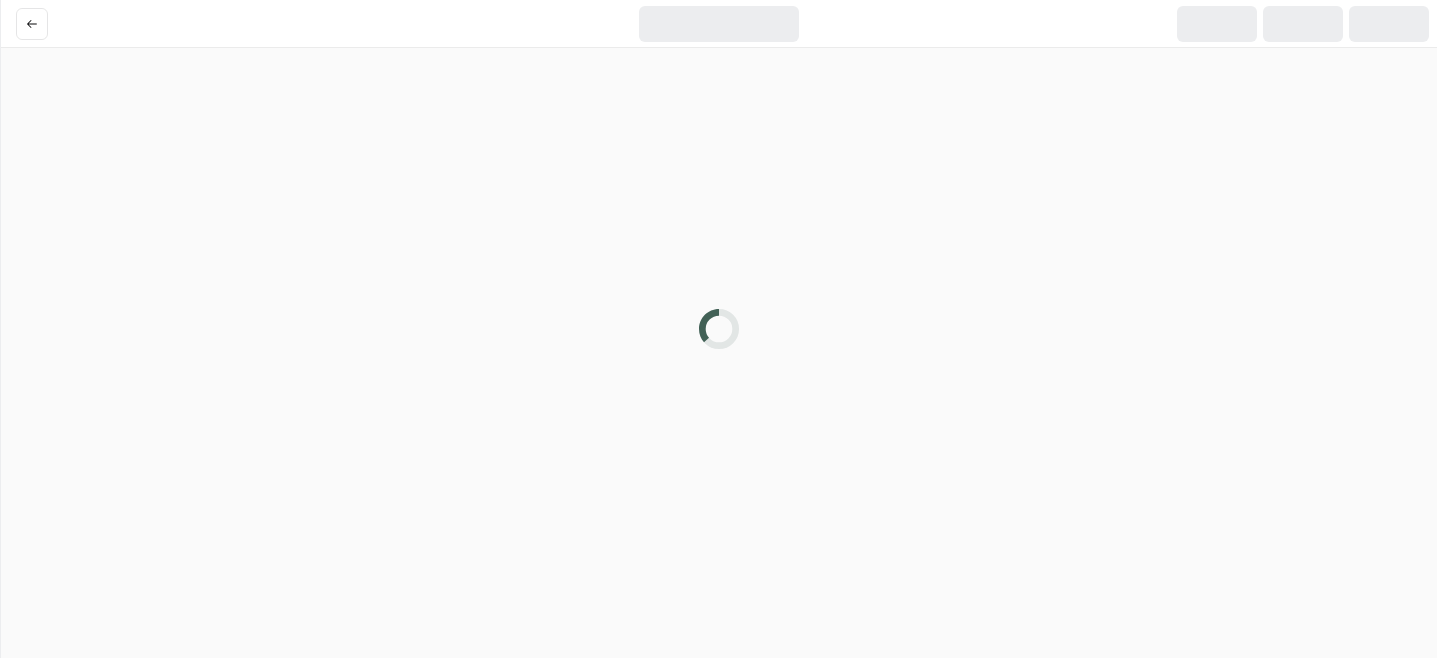 scroll, scrollTop: 0, scrollLeft: 0, axis: both 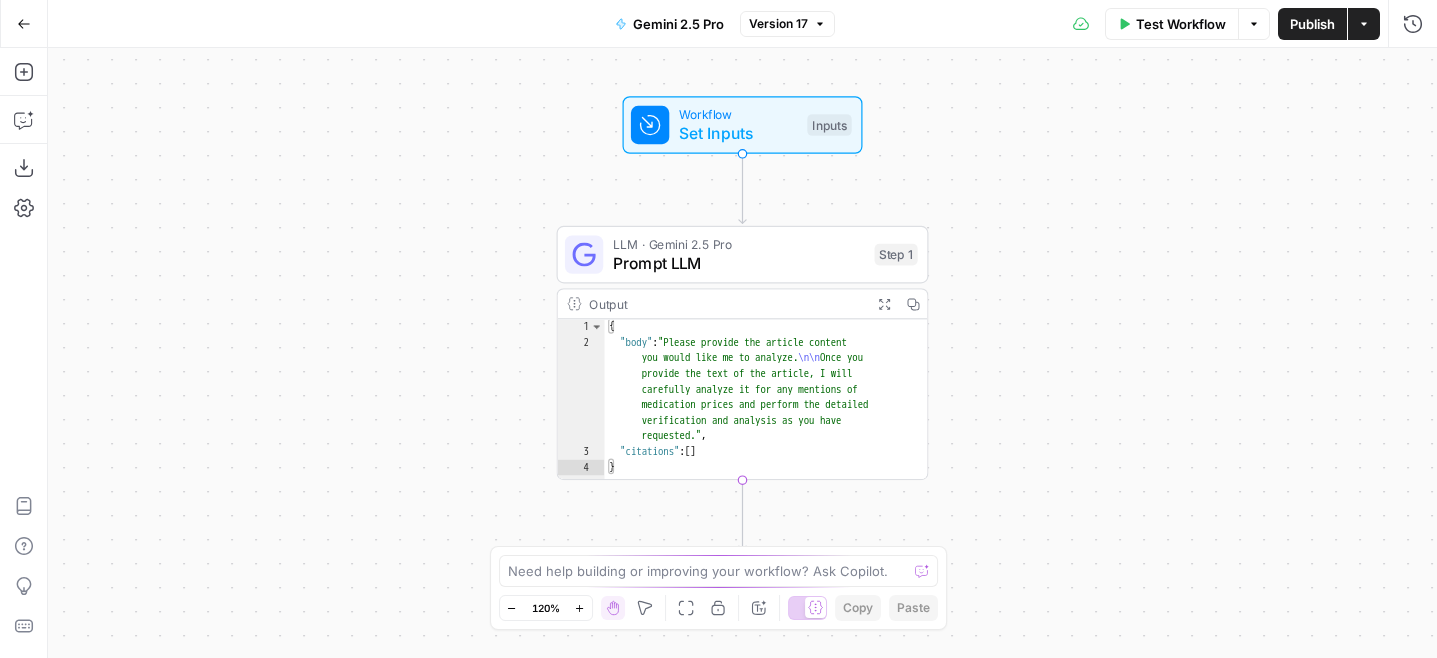 drag, startPoint x: 816, startPoint y: 46, endPoint x: 817, endPoint y: 32, distance: 14.035668 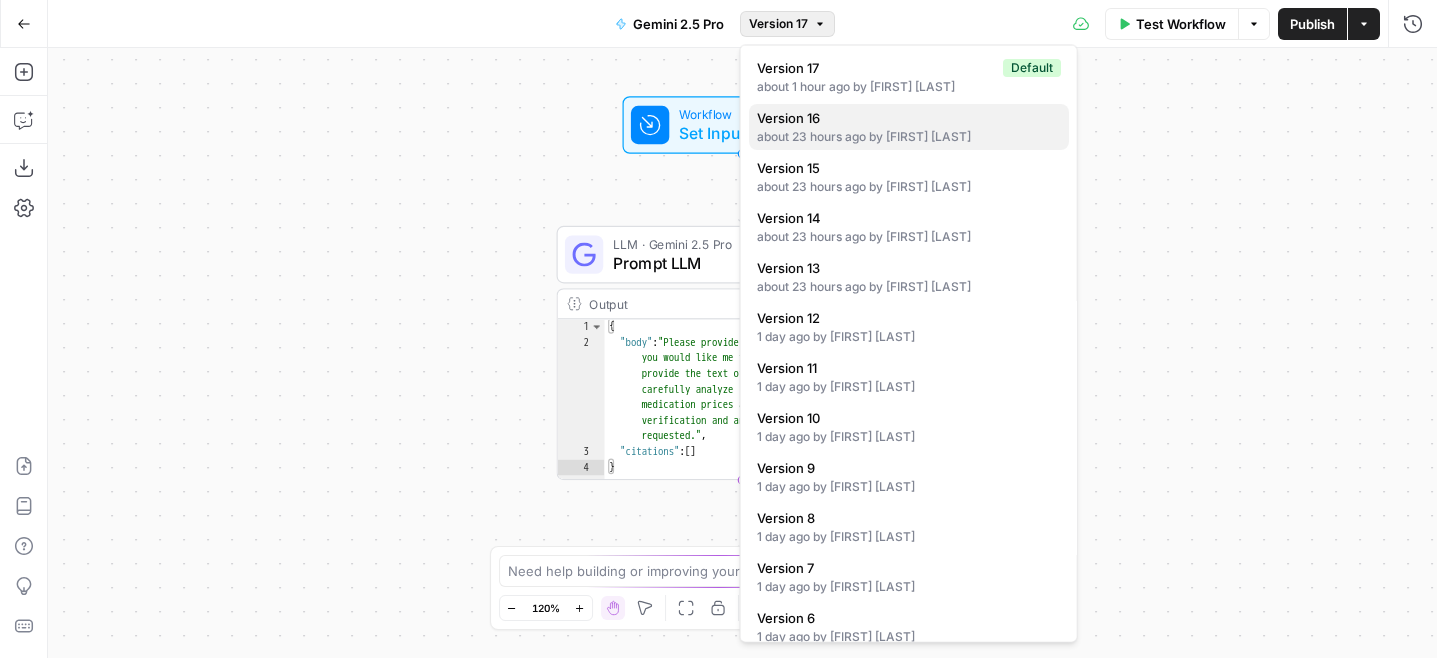 click on "about 23 hours ago
by [FIRST] [LAST]" at bounding box center [909, 137] 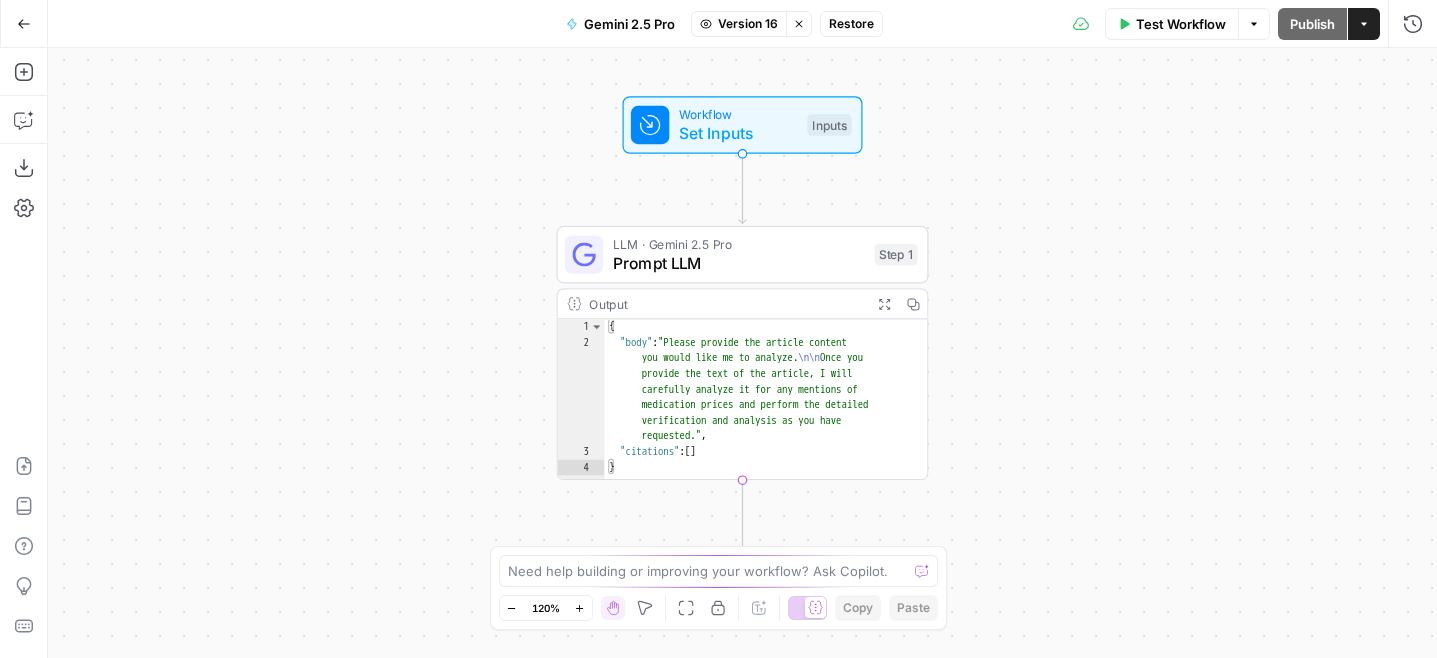 click on "Restore" at bounding box center [851, 24] 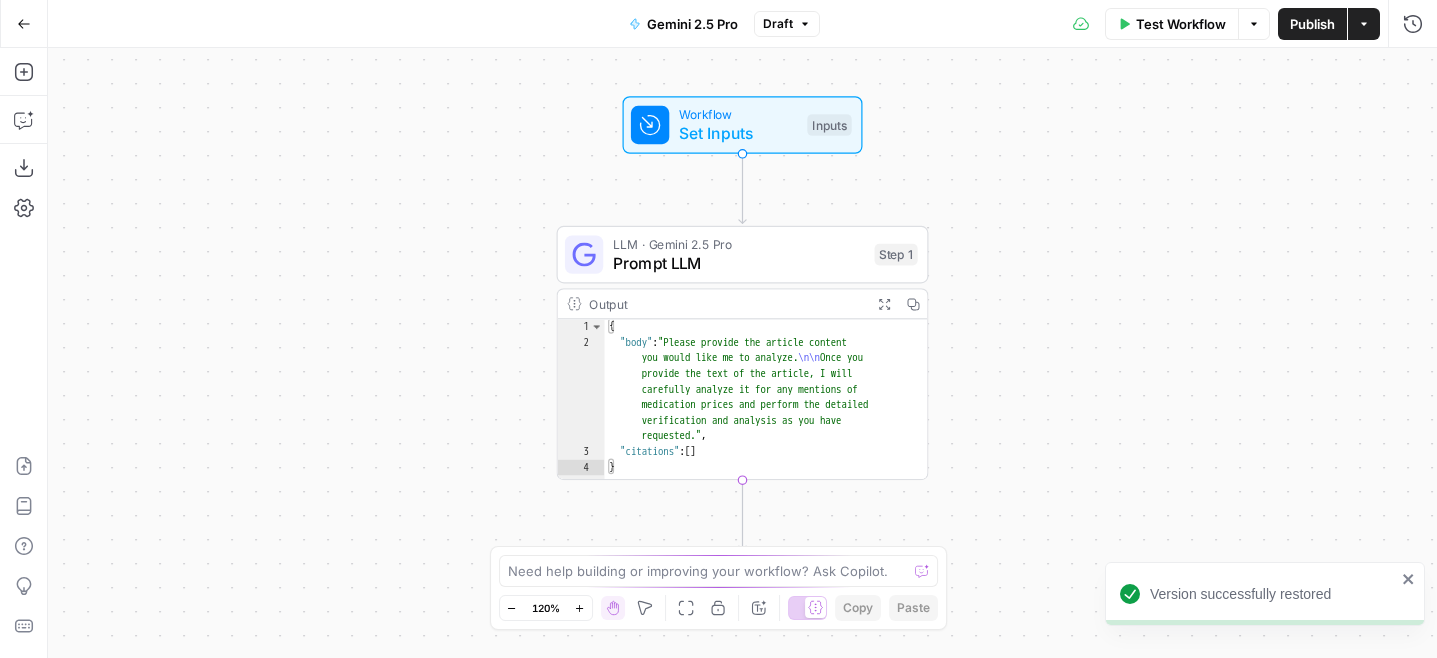 click on "Test Workflow Options Publish Actions Run History" at bounding box center [1128, 23] 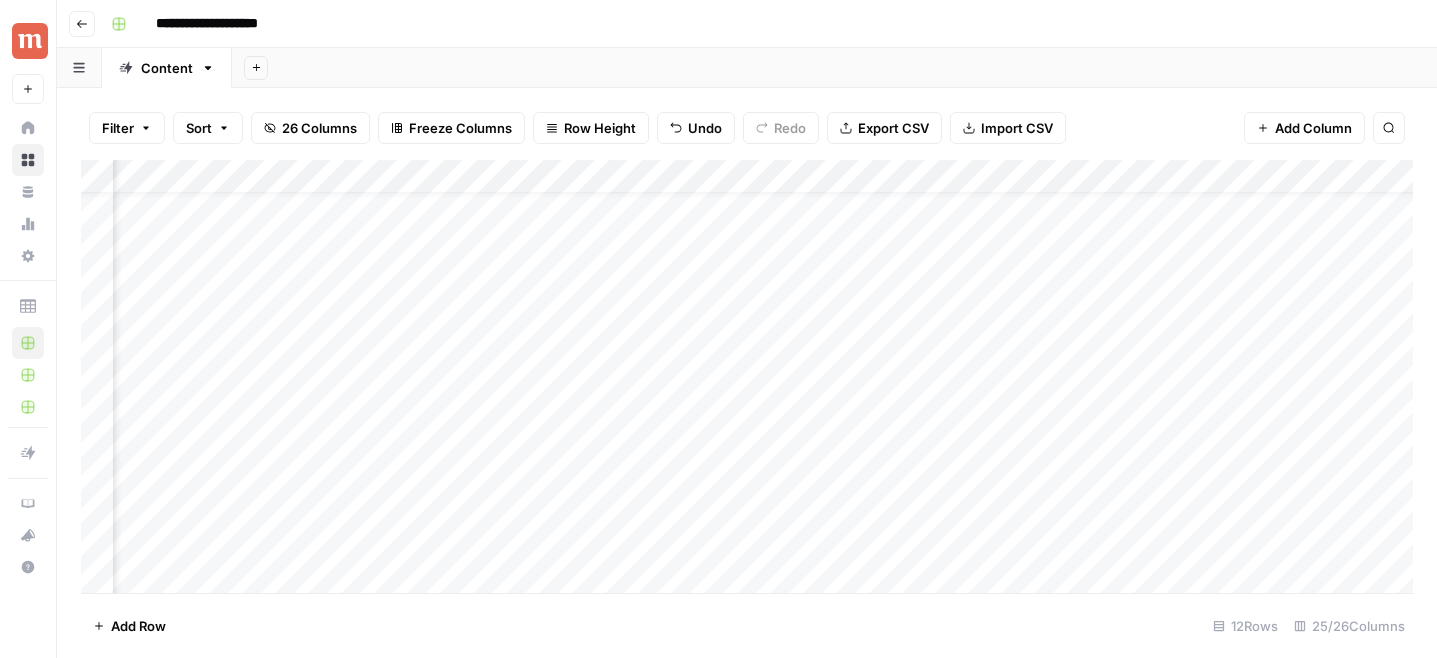 scroll, scrollTop: 0, scrollLeft: 0, axis: both 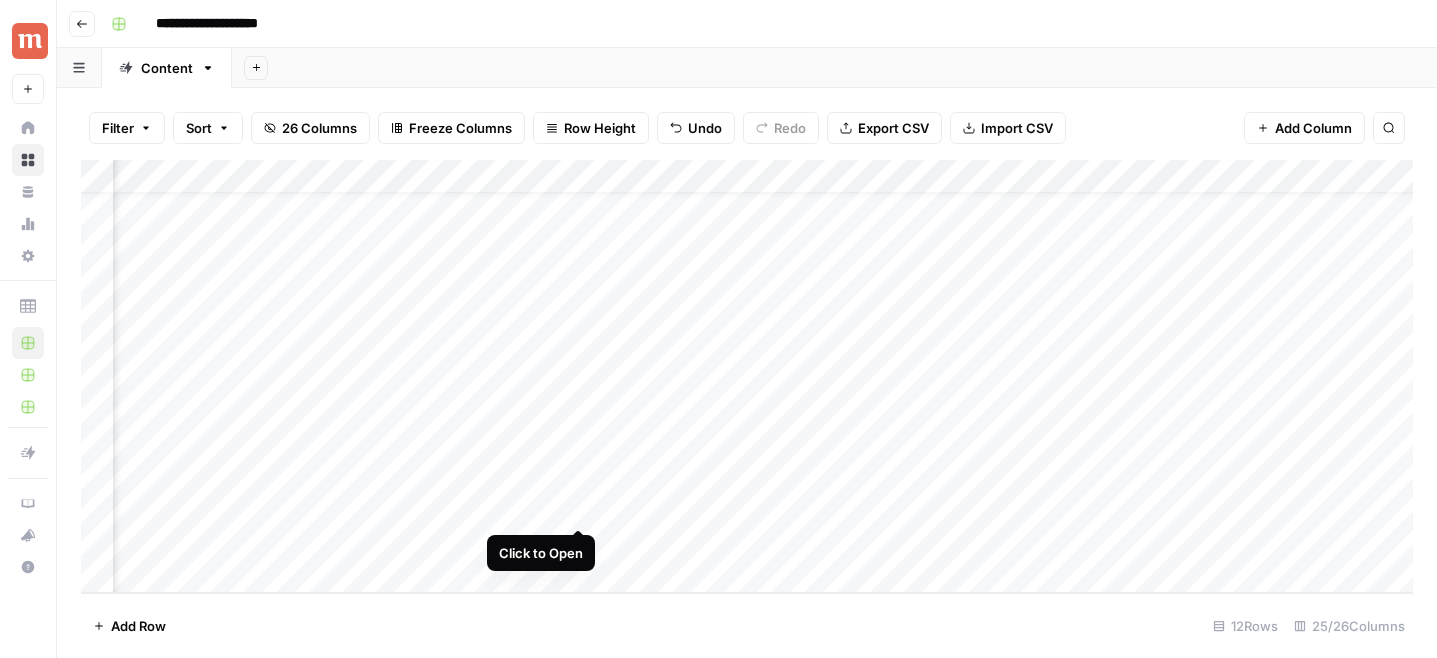 click on "Add Column" at bounding box center (747, 376) 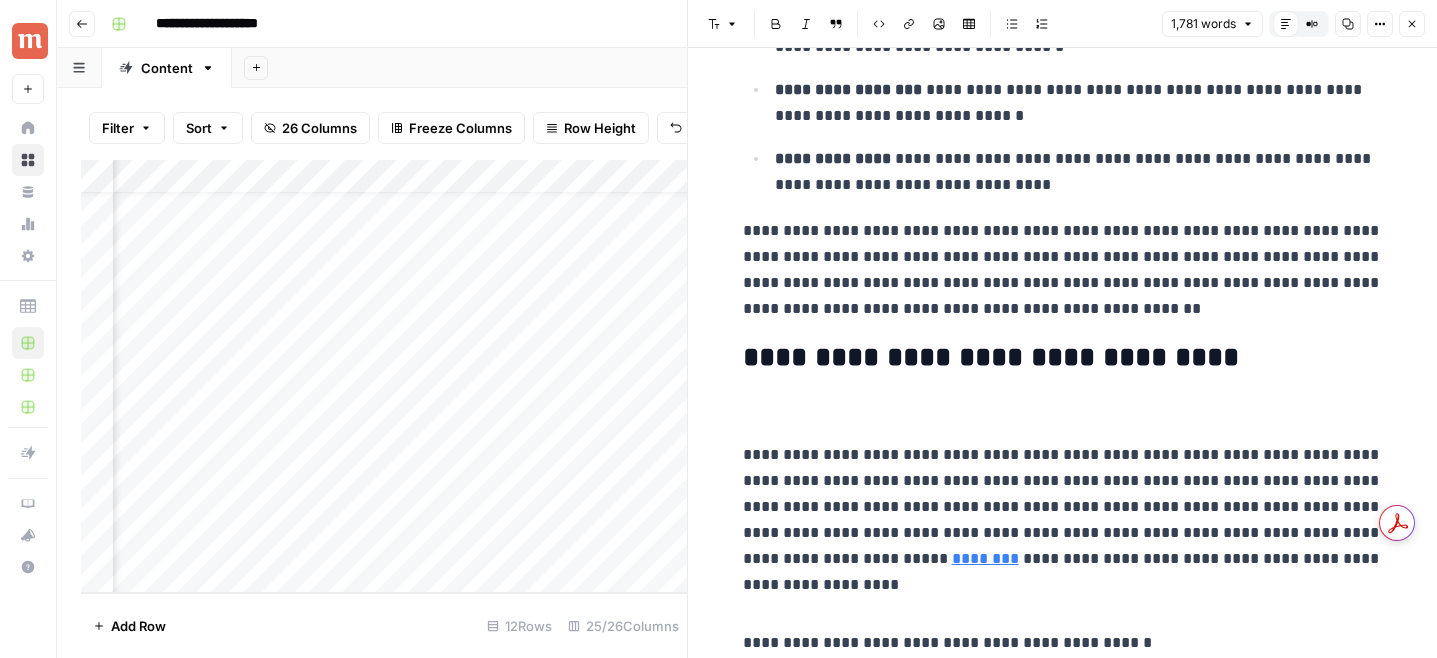 scroll, scrollTop: 1400, scrollLeft: 0, axis: vertical 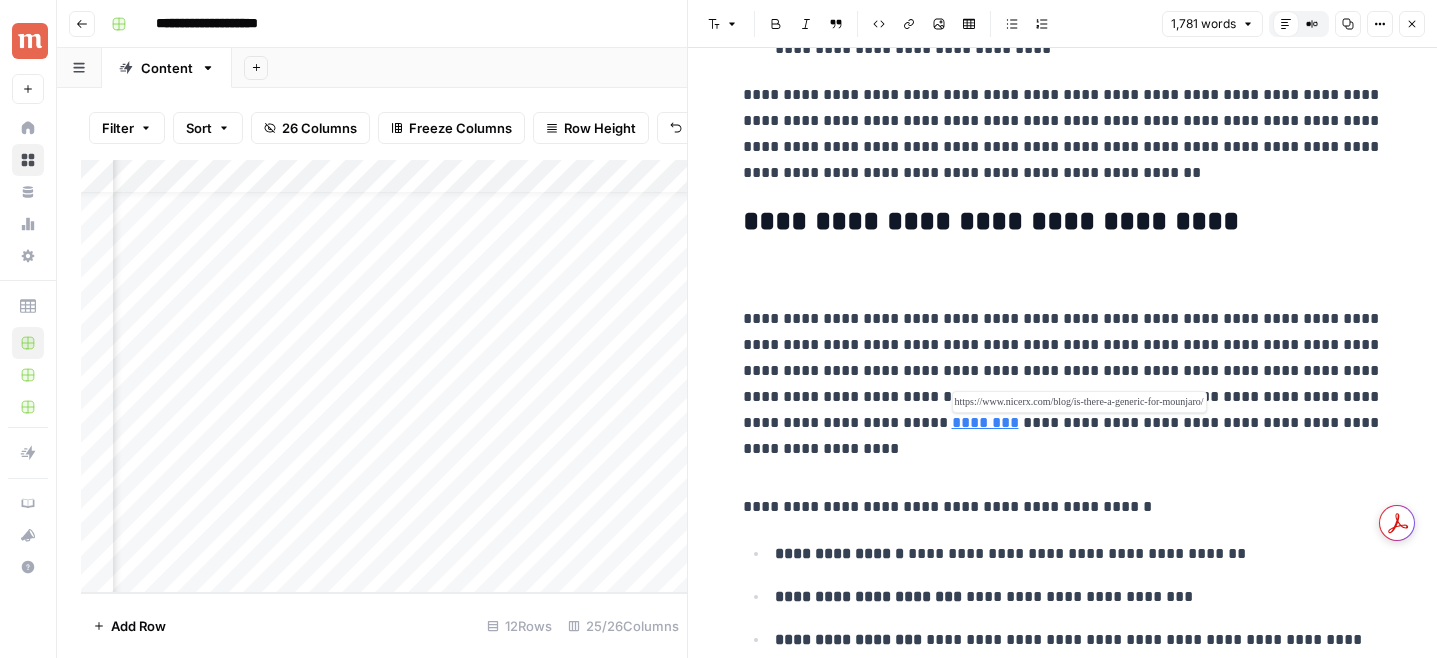 click on "********" at bounding box center (985, 422) 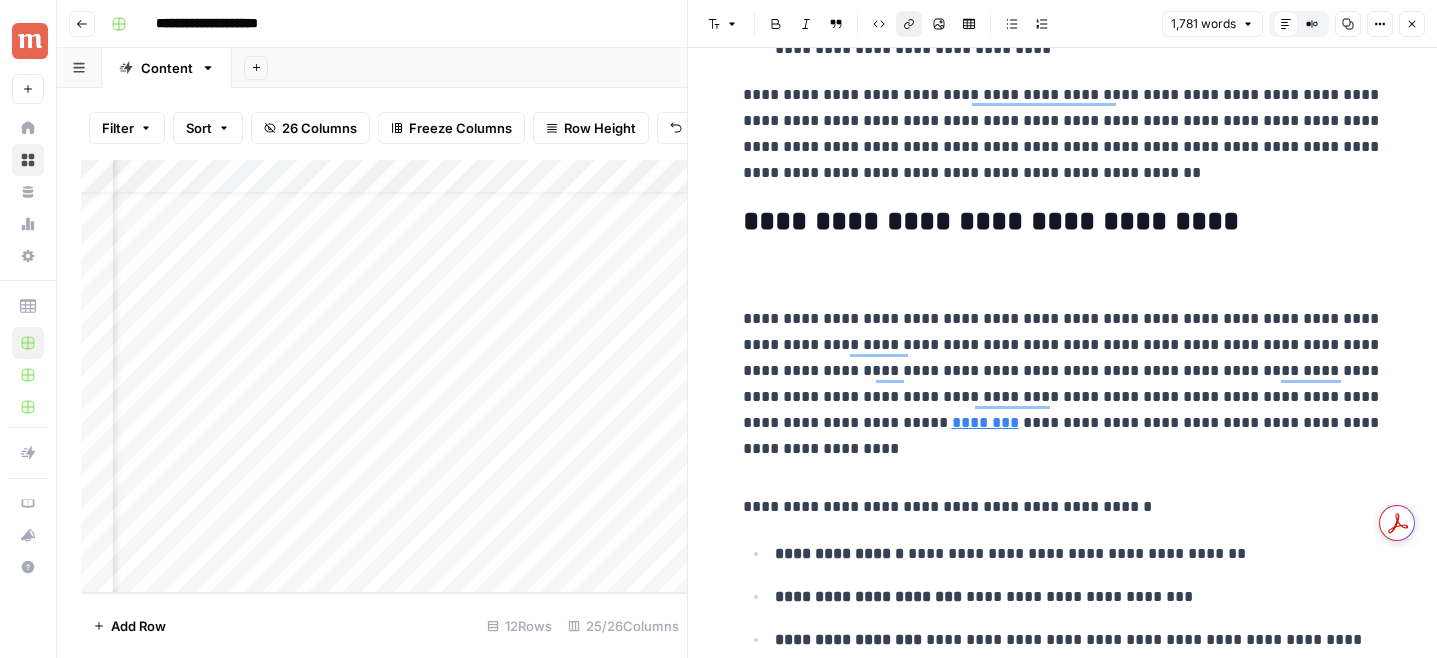 scroll, scrollTop: 1400, scrollLeft: 0, axis: vertical 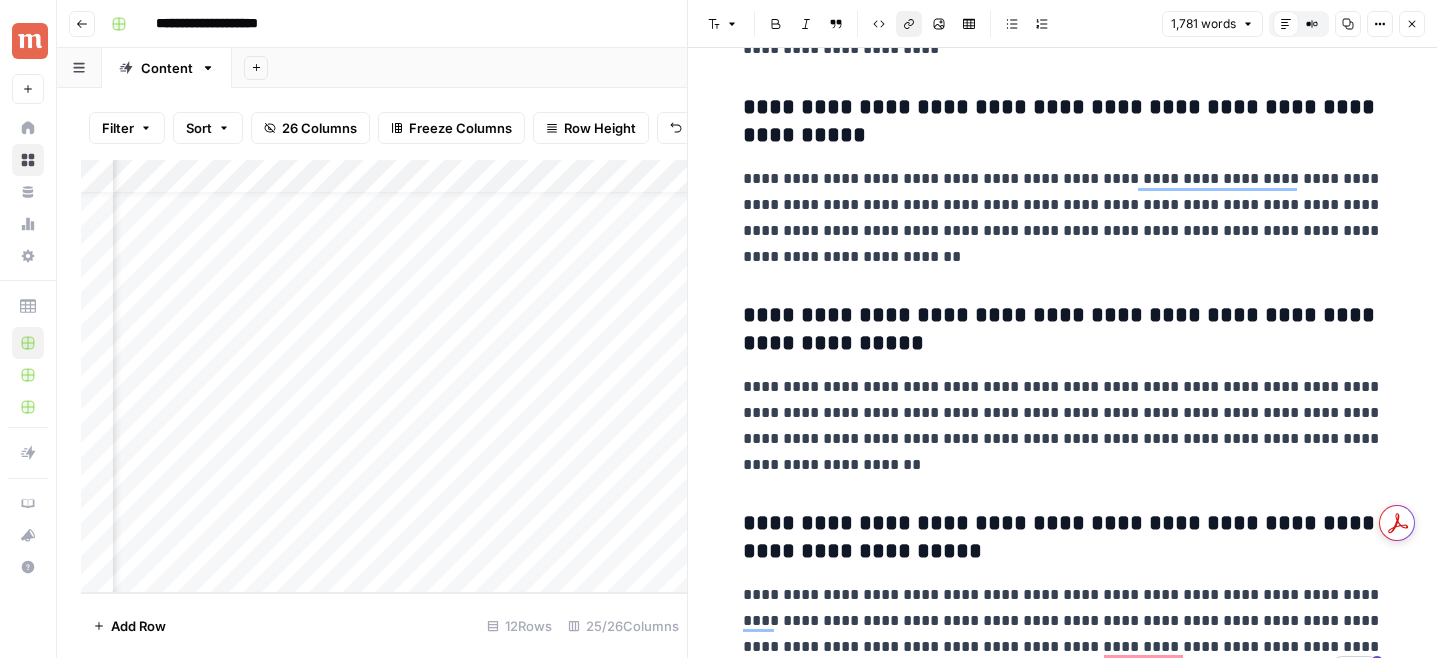 click on "Close" at bounding box center (1412, 24) 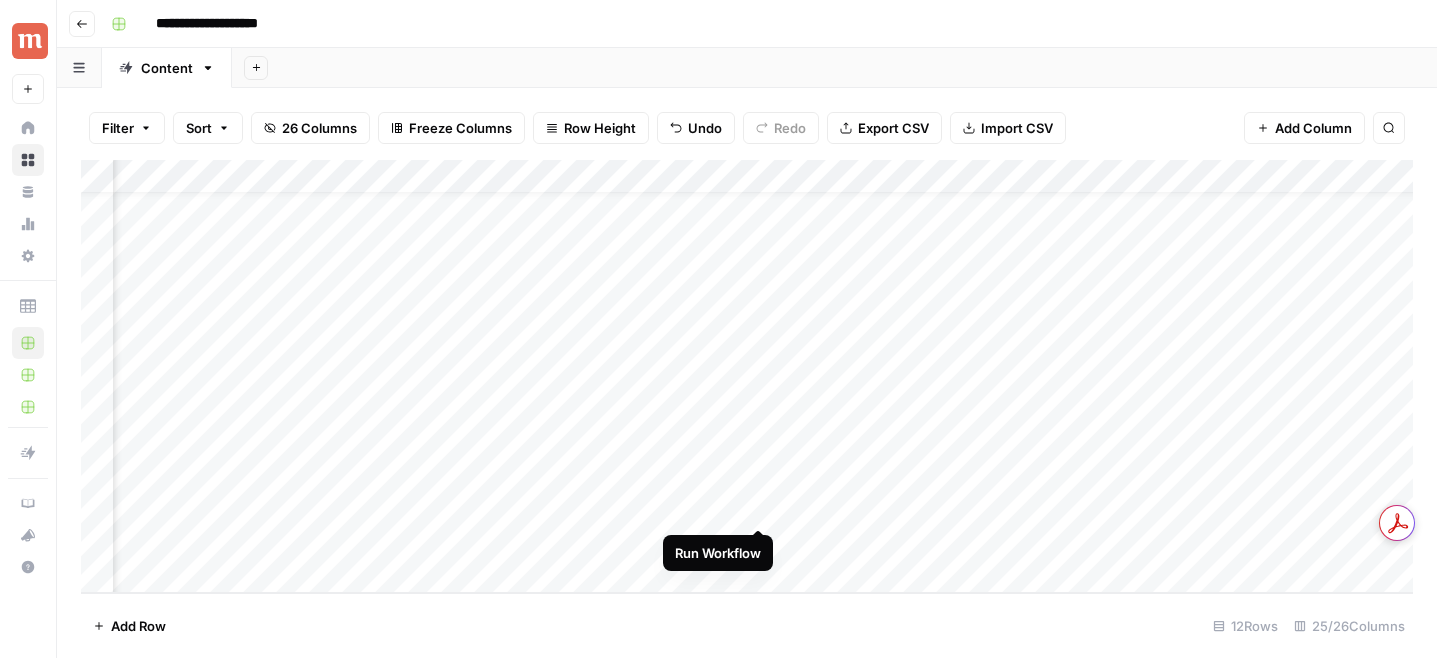 click on "Add Column" at bounding box center [747, 376] 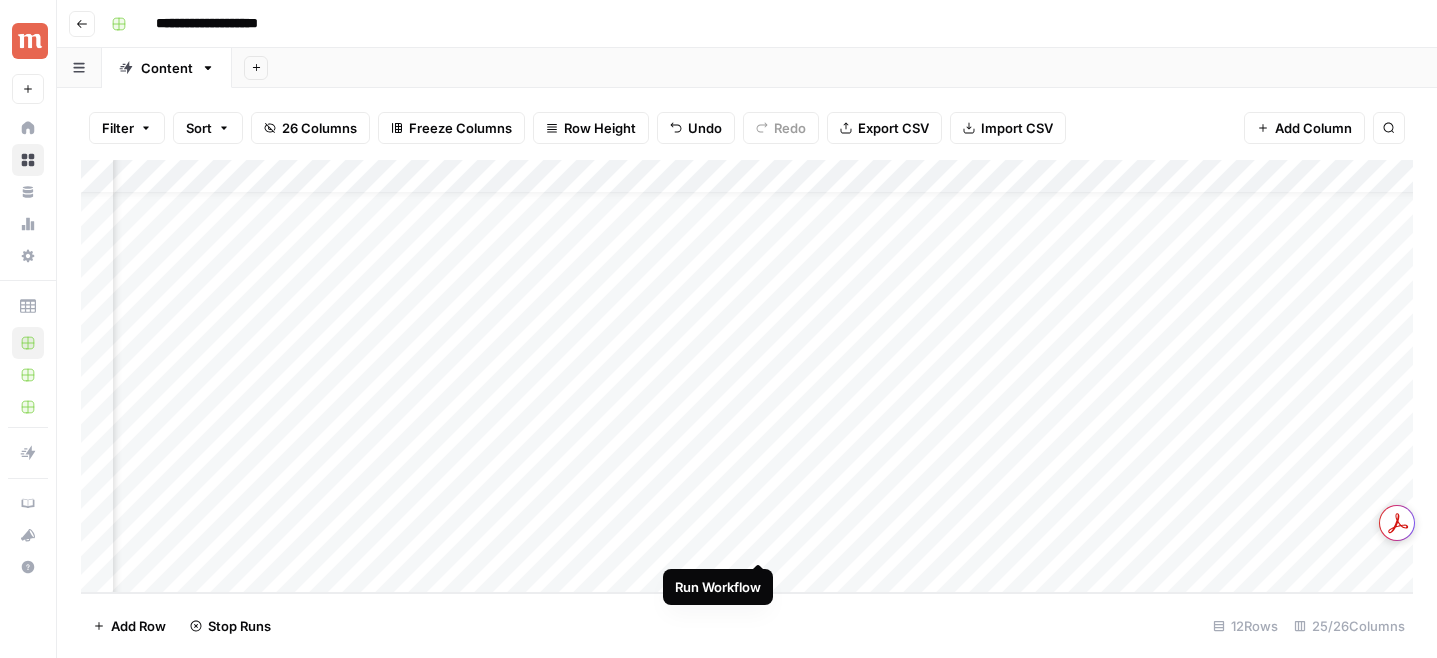 click on "Add Column" at bounding box center [747, 376] 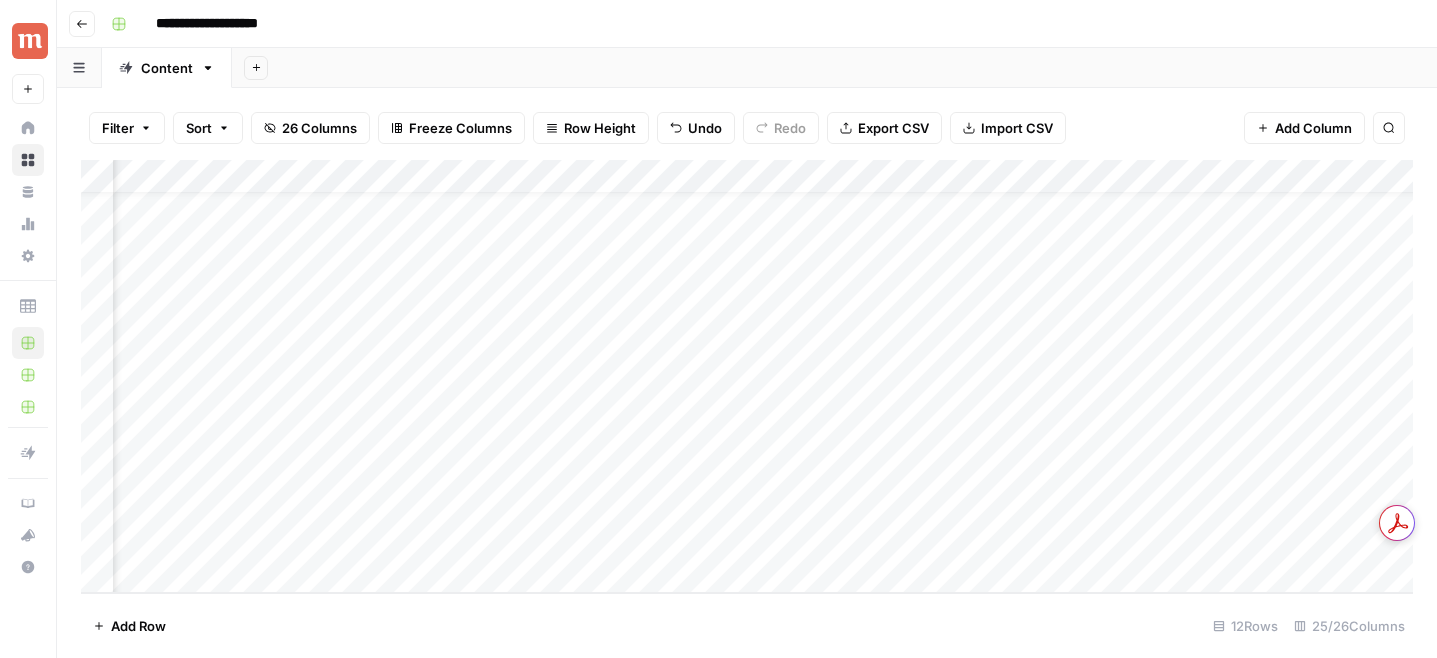 scroll, scrollTop: 41, scrollLeft: 2125, axis: both 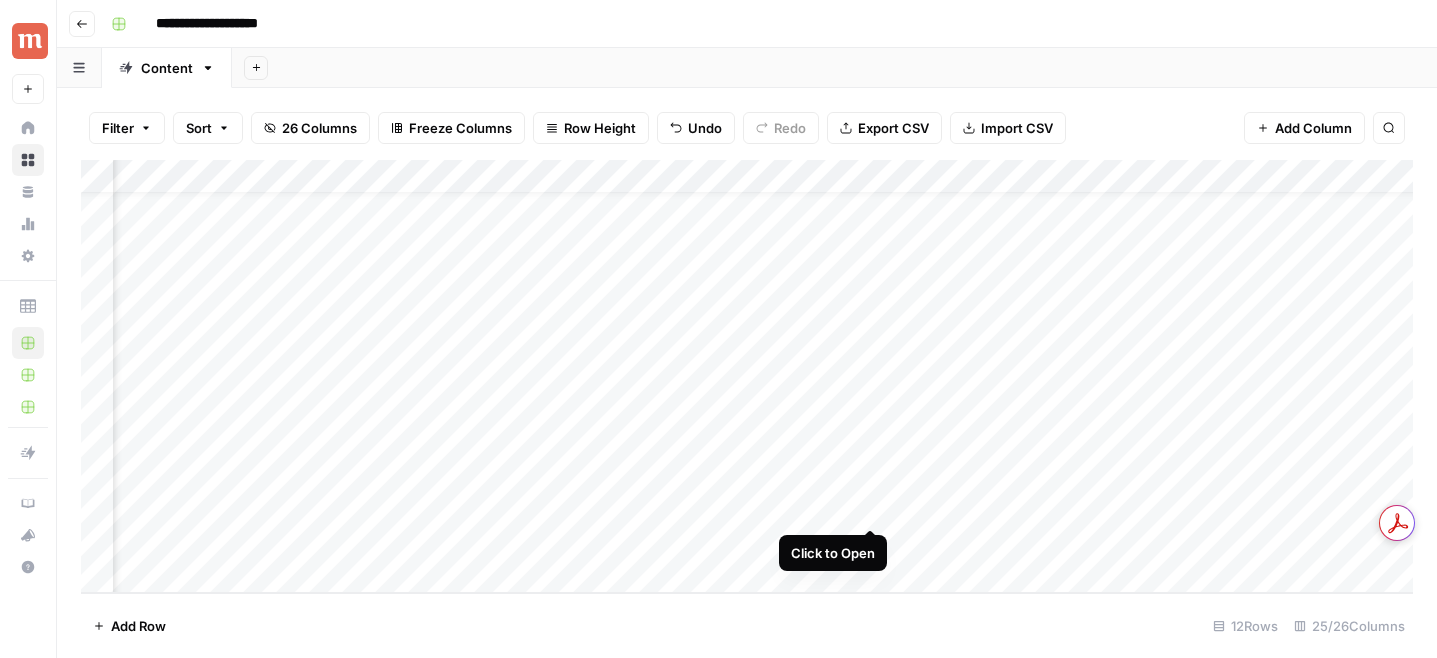 click on "Add Column" at bounding box center [747, 376] 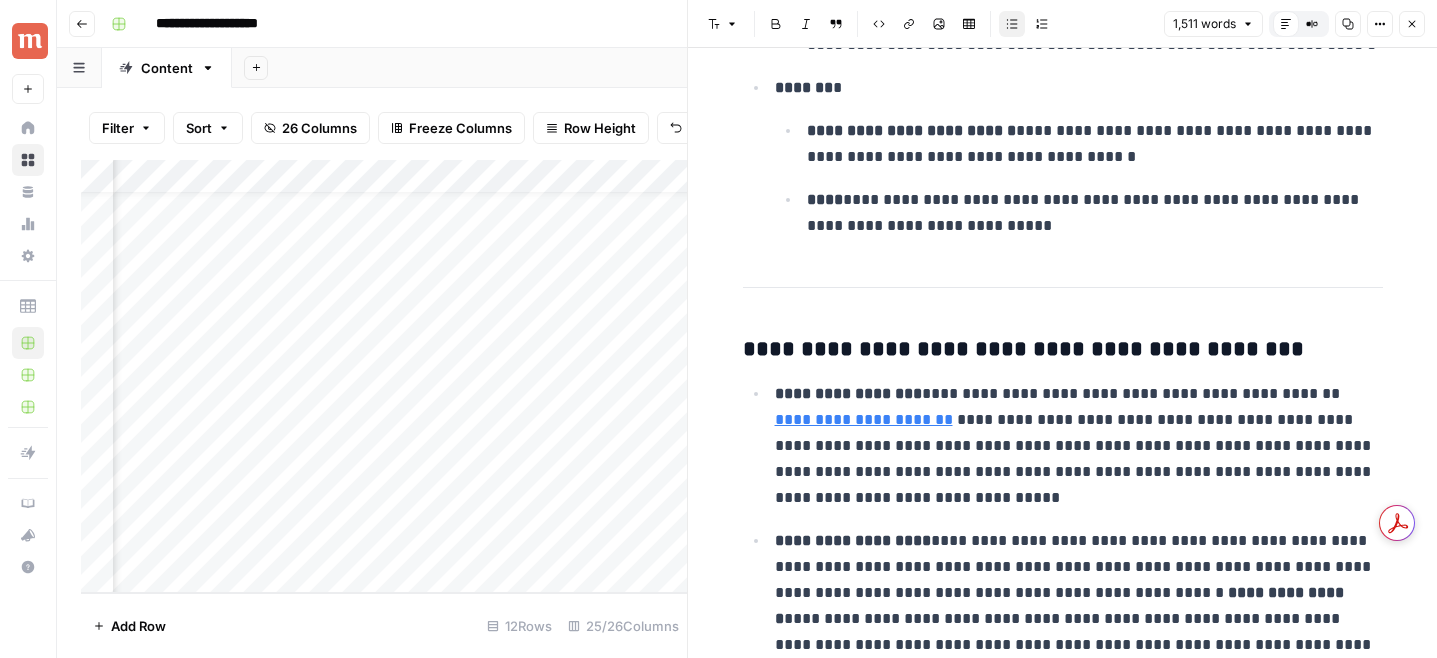 scroll, scrollTop: 1215, scrollLeft: 0, axis: vertical 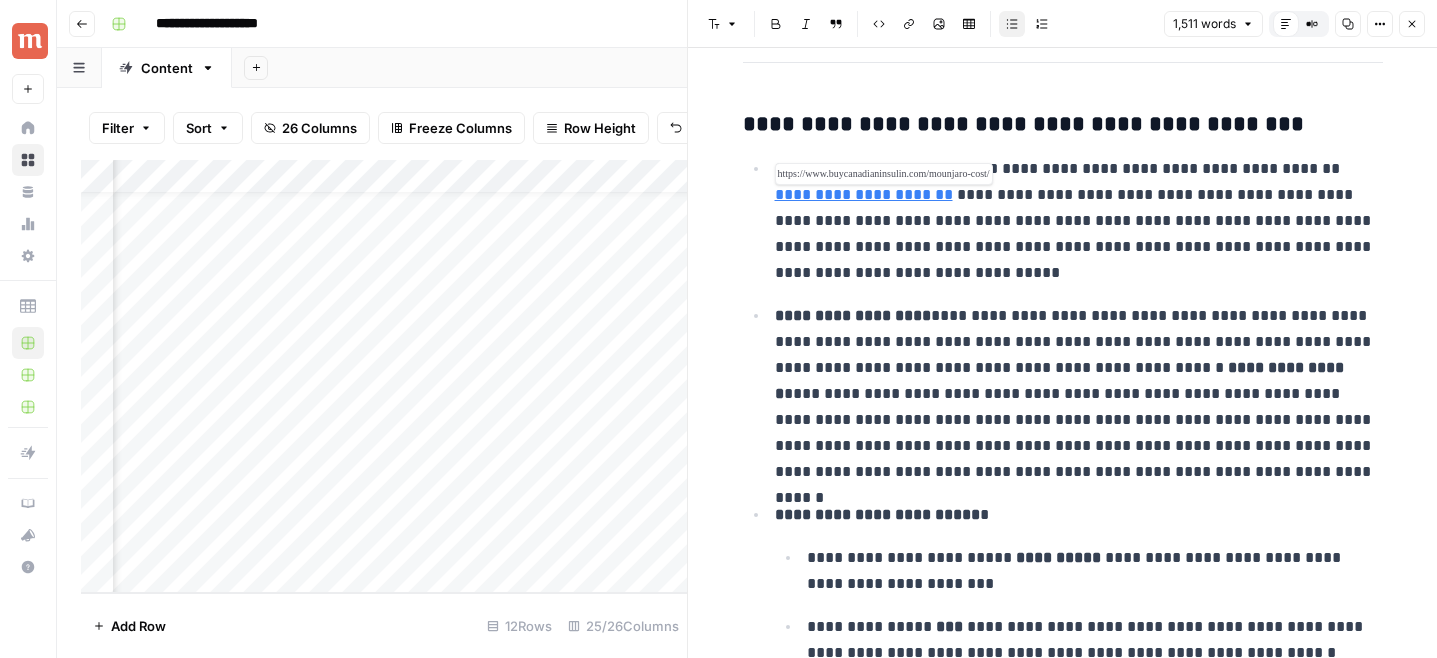 click on "**********" at bounding box center [864, 194] 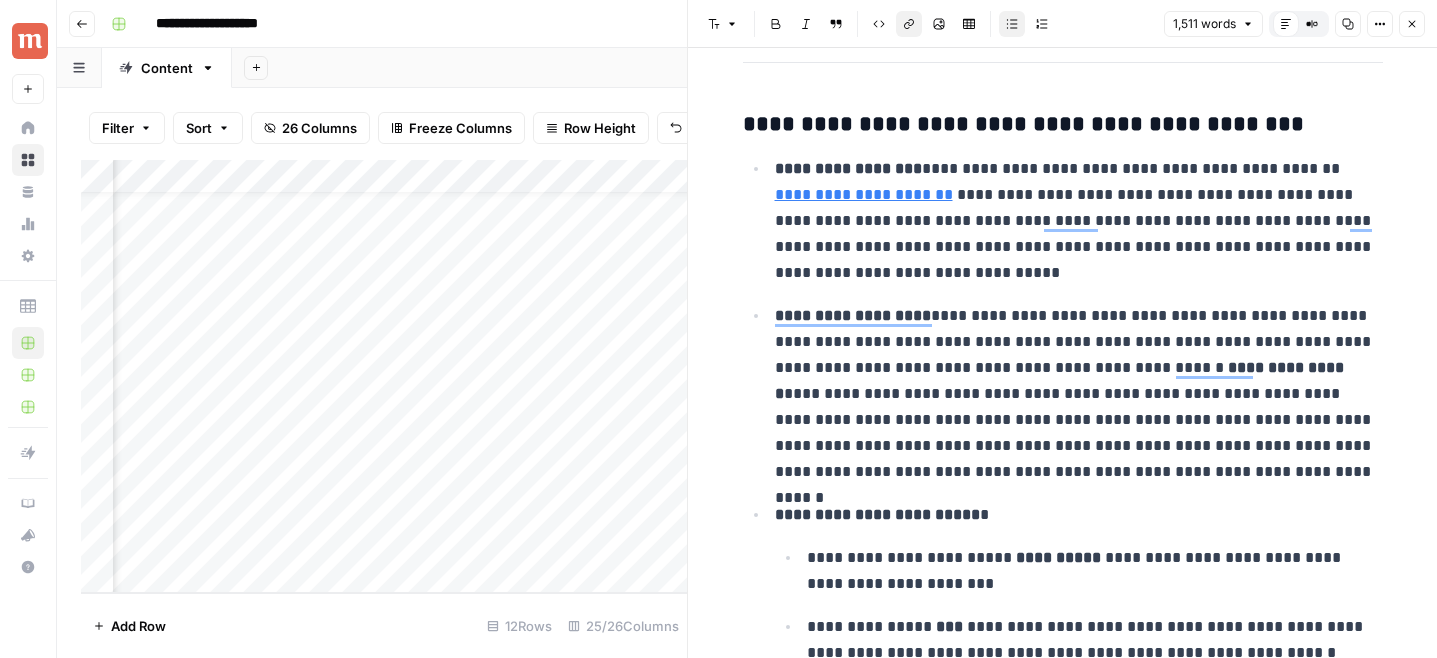 scroll, scrollTop: 1215, scrollLeft: 0, axis: vertical 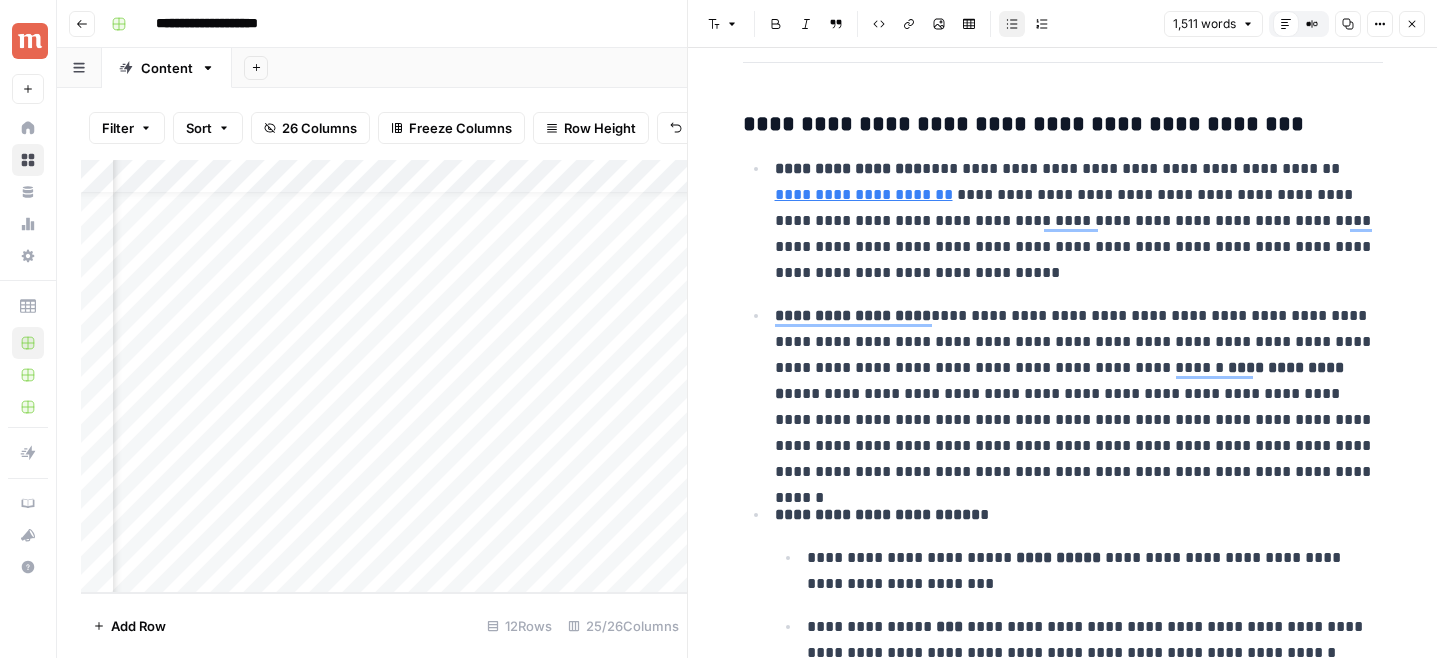 click on "**********" at bounding box center [1079, 394] 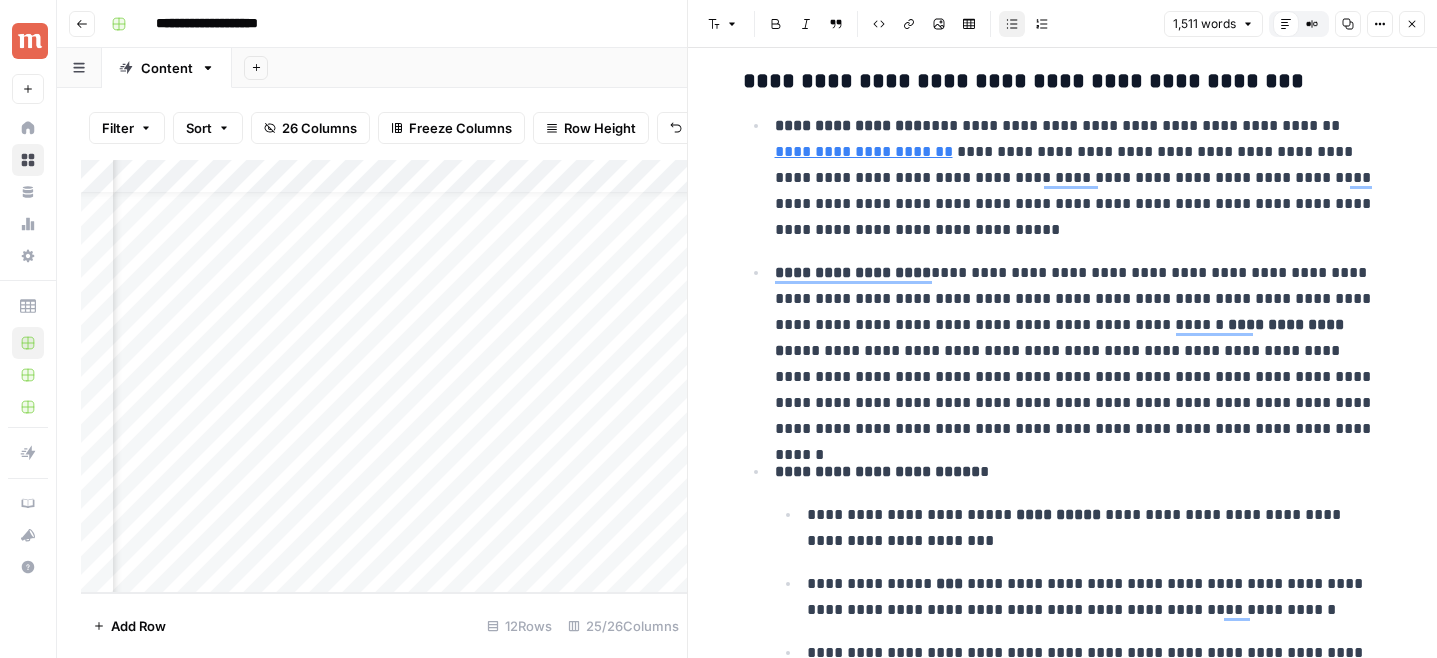 scroll, scrollTop: 1260, scrollLeft: 0, axis: vertical 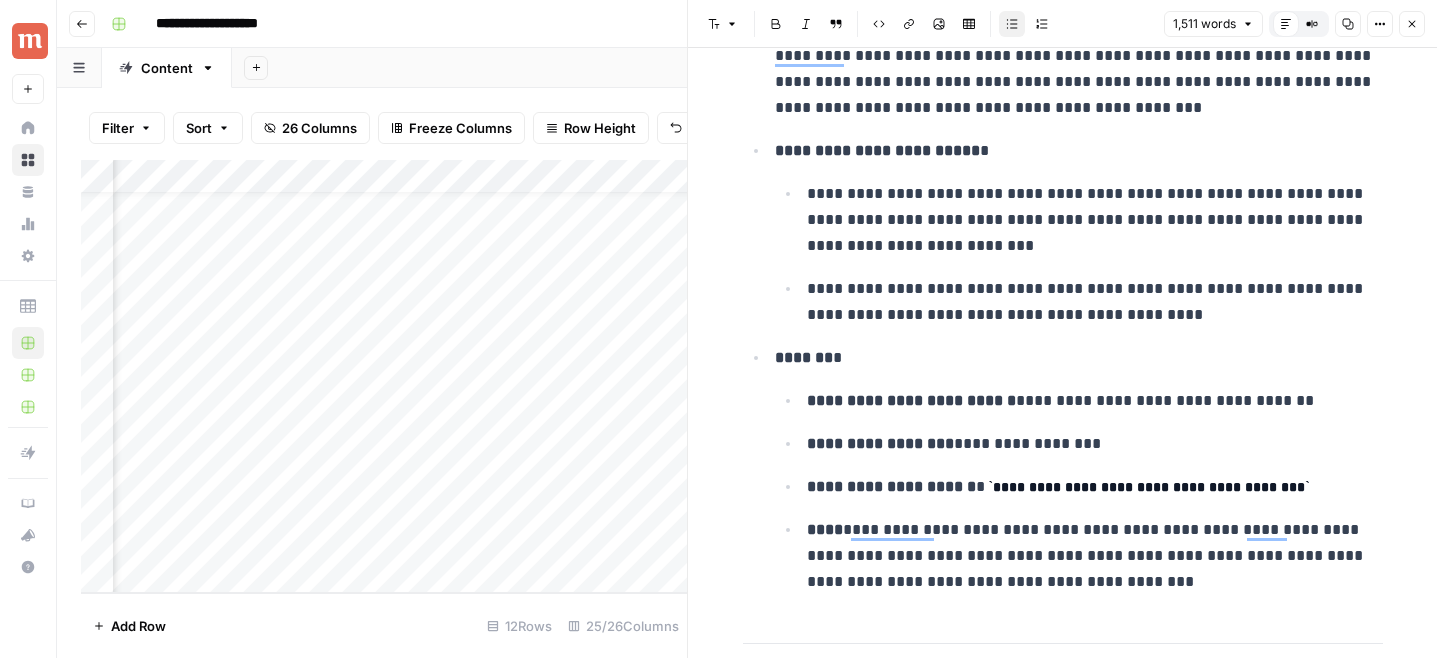 click on "Close" at bounding box center (1412, 24) 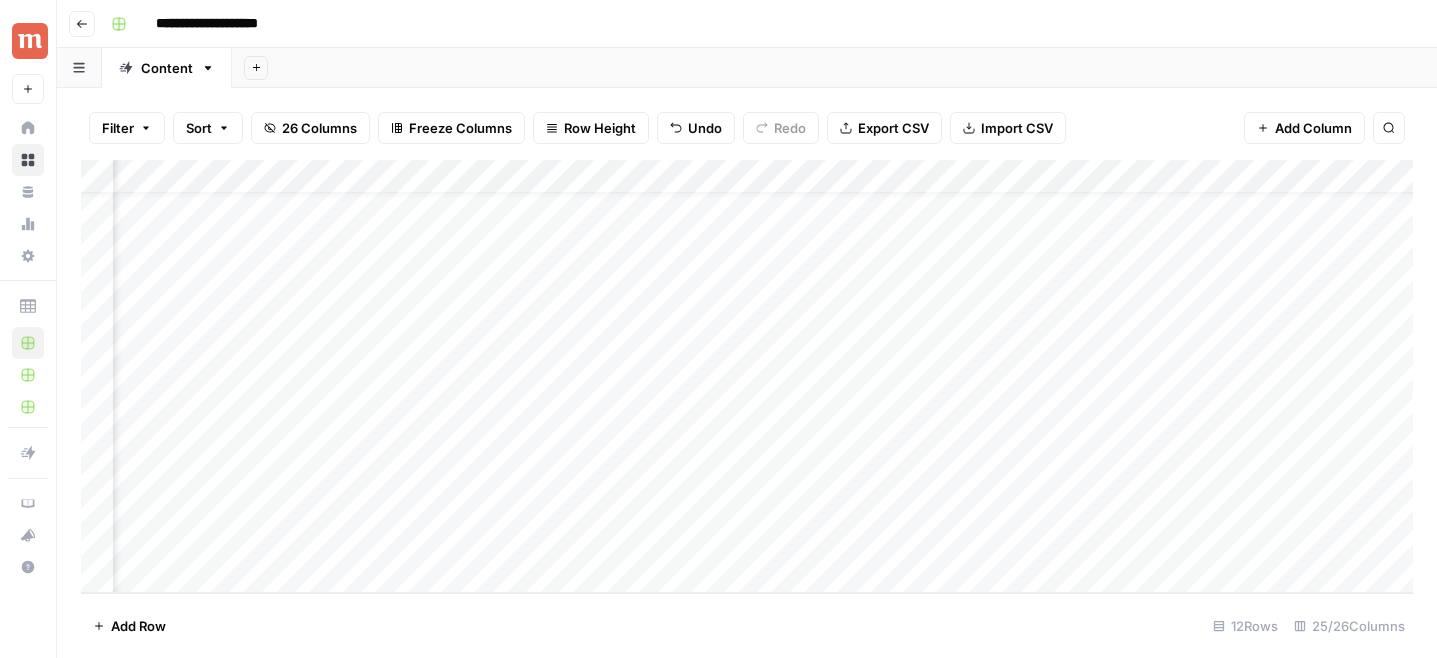 click at bounding box center (30, 41) 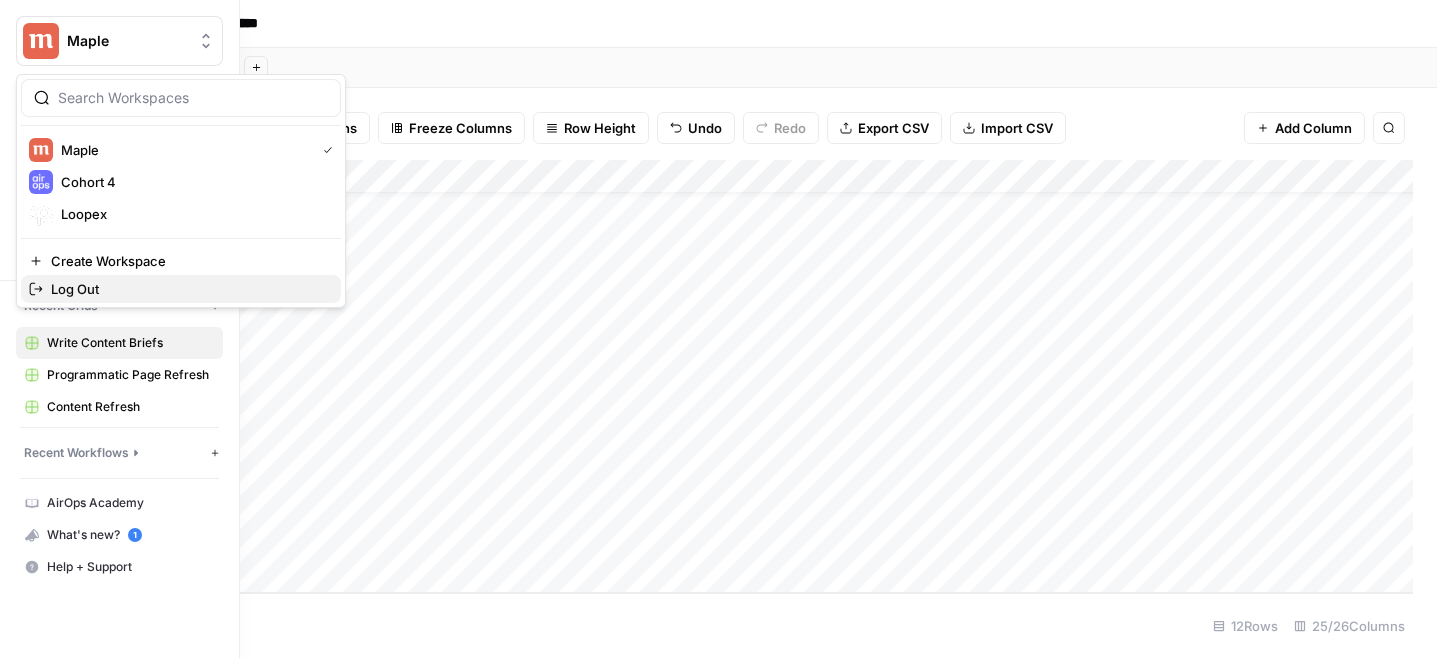 click on "Log Out" at bounding box center [188, 289] 